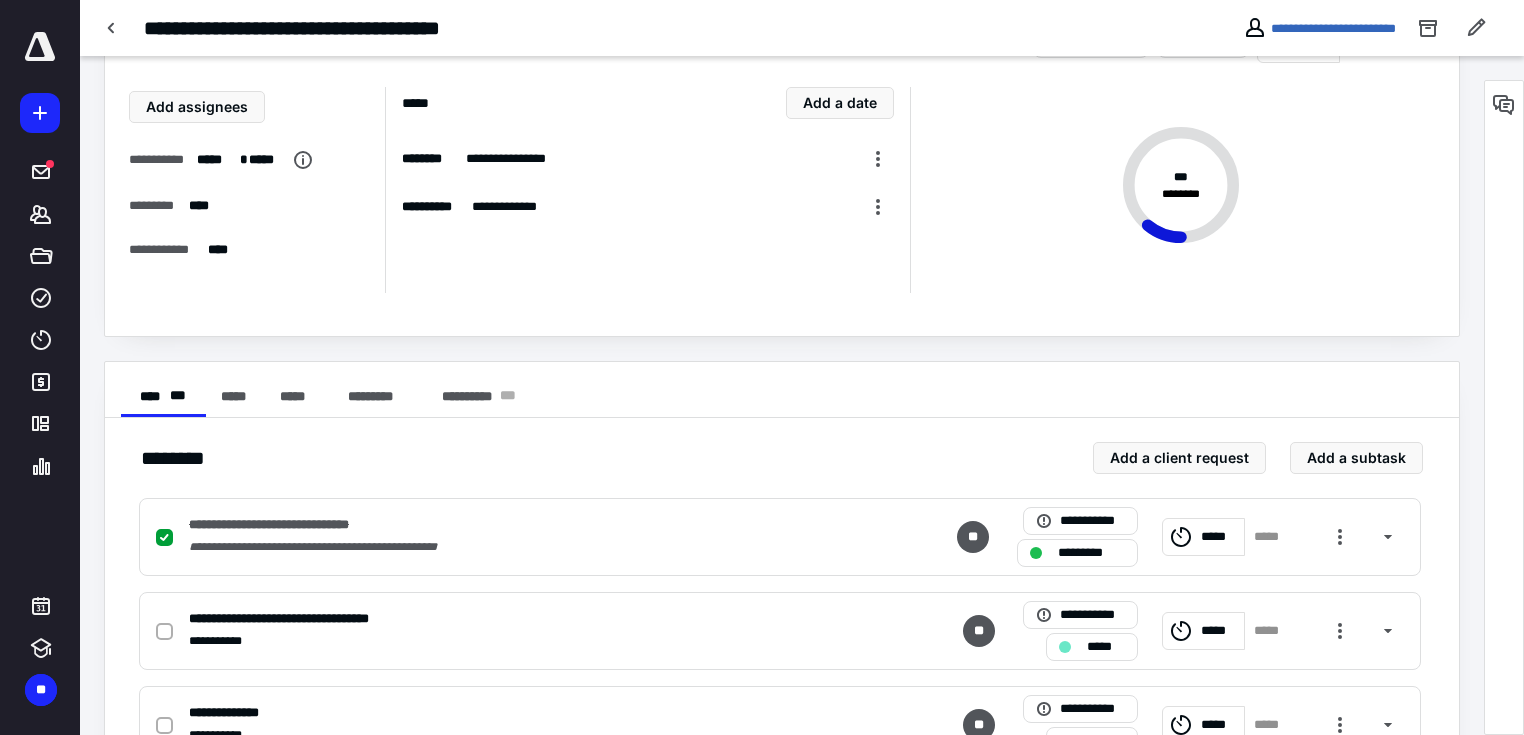 scroll, scrollTop: 0, scrollLeft: 0, axis: both 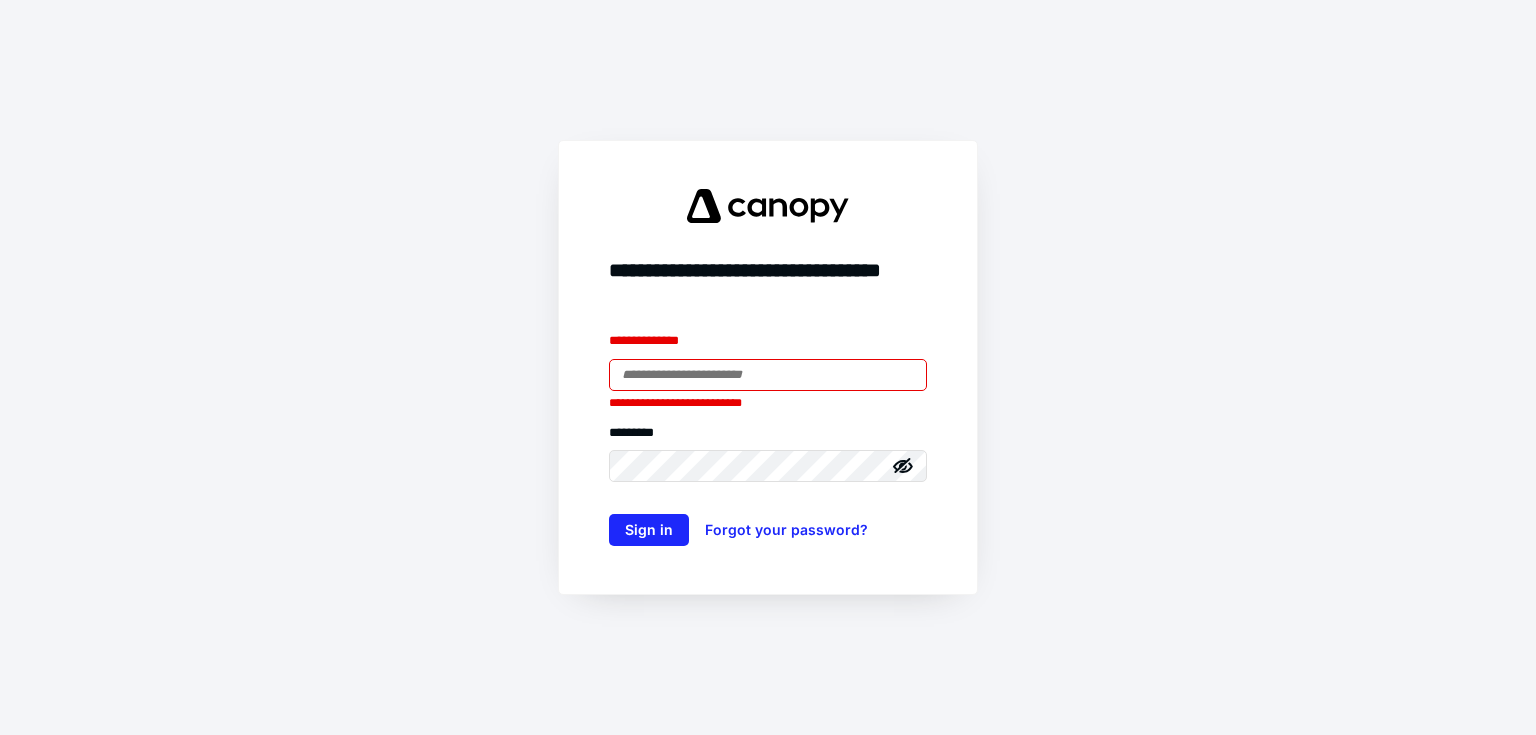 click at bounding box center (768, 375) 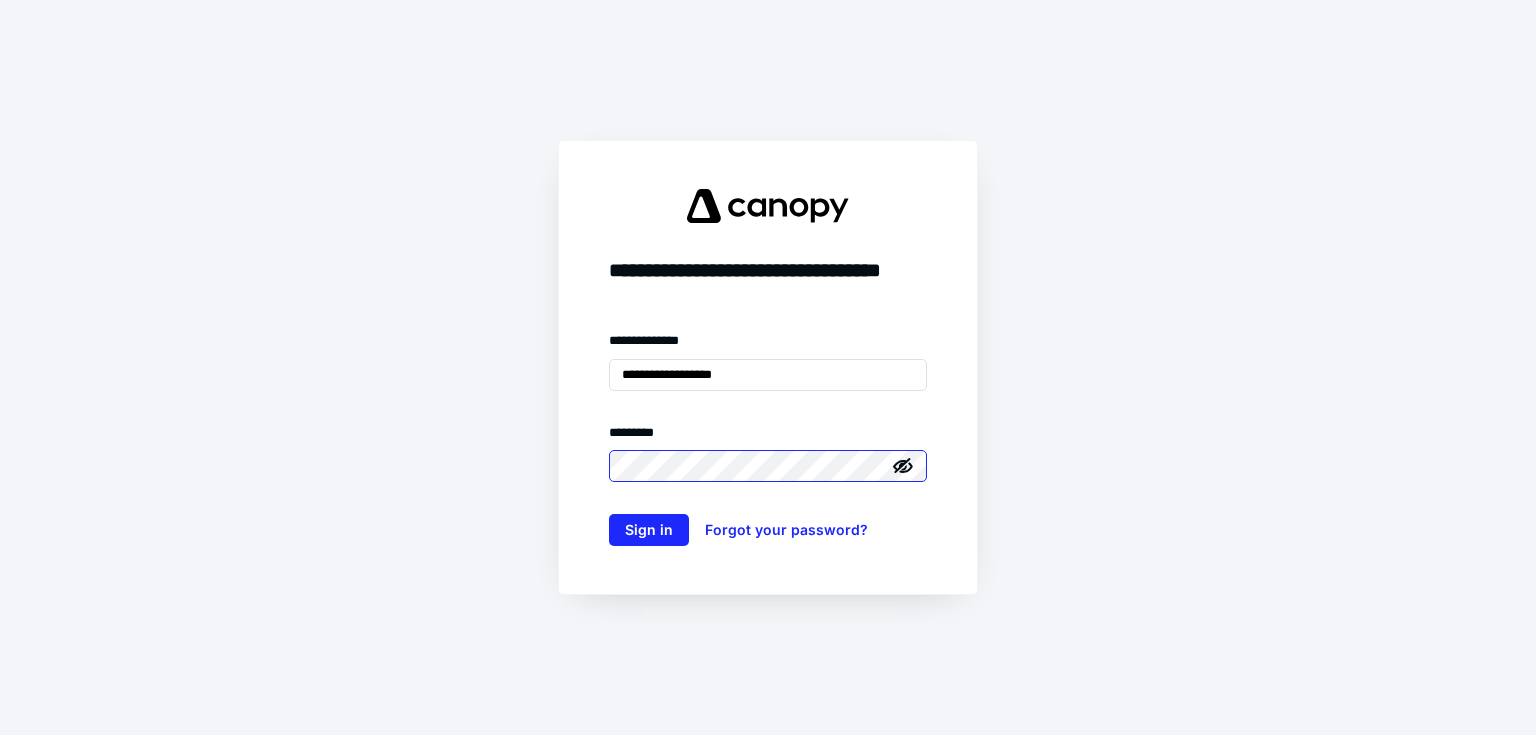 click on "Sign in" at bounding box center [649, 530] 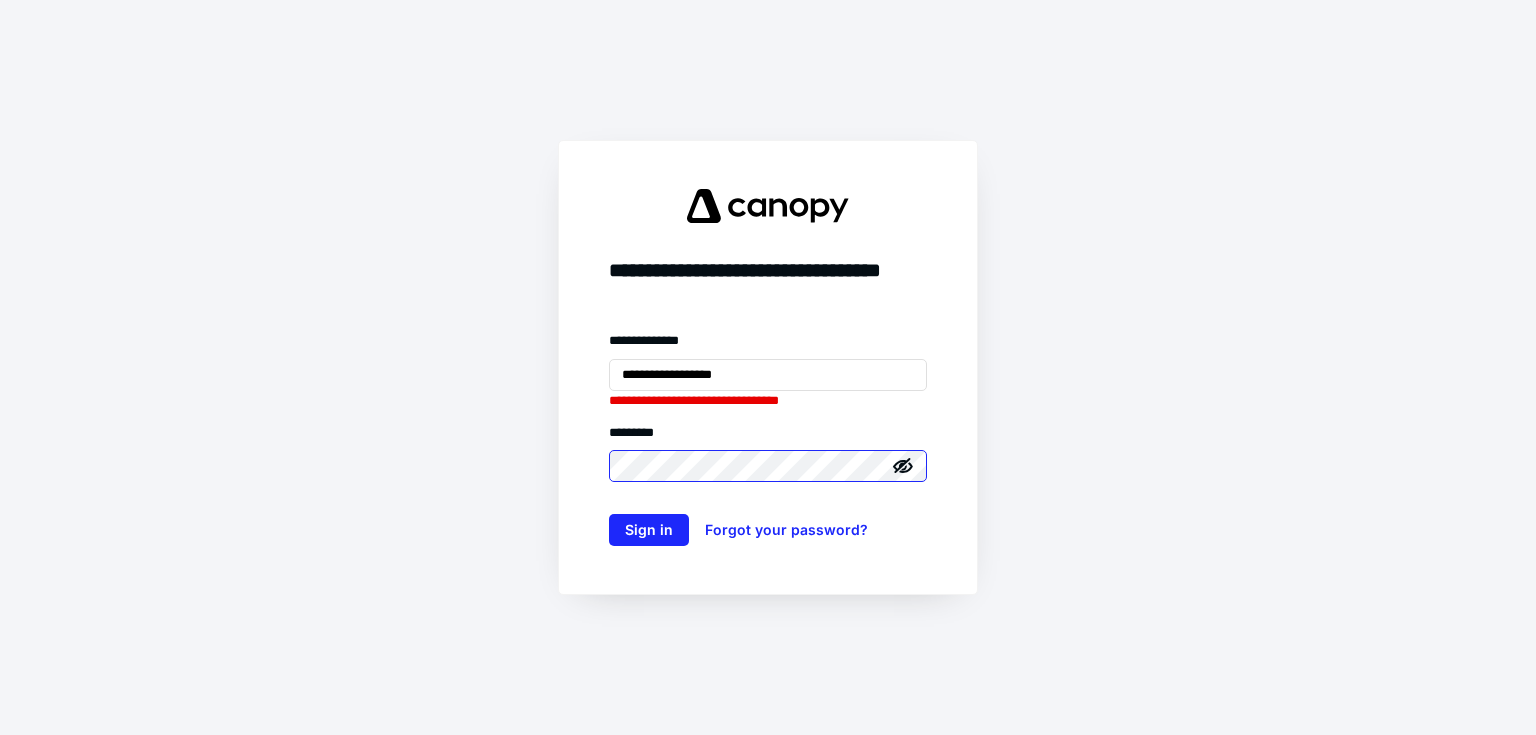 click on "Sign in" at bounding box center (649, 530) 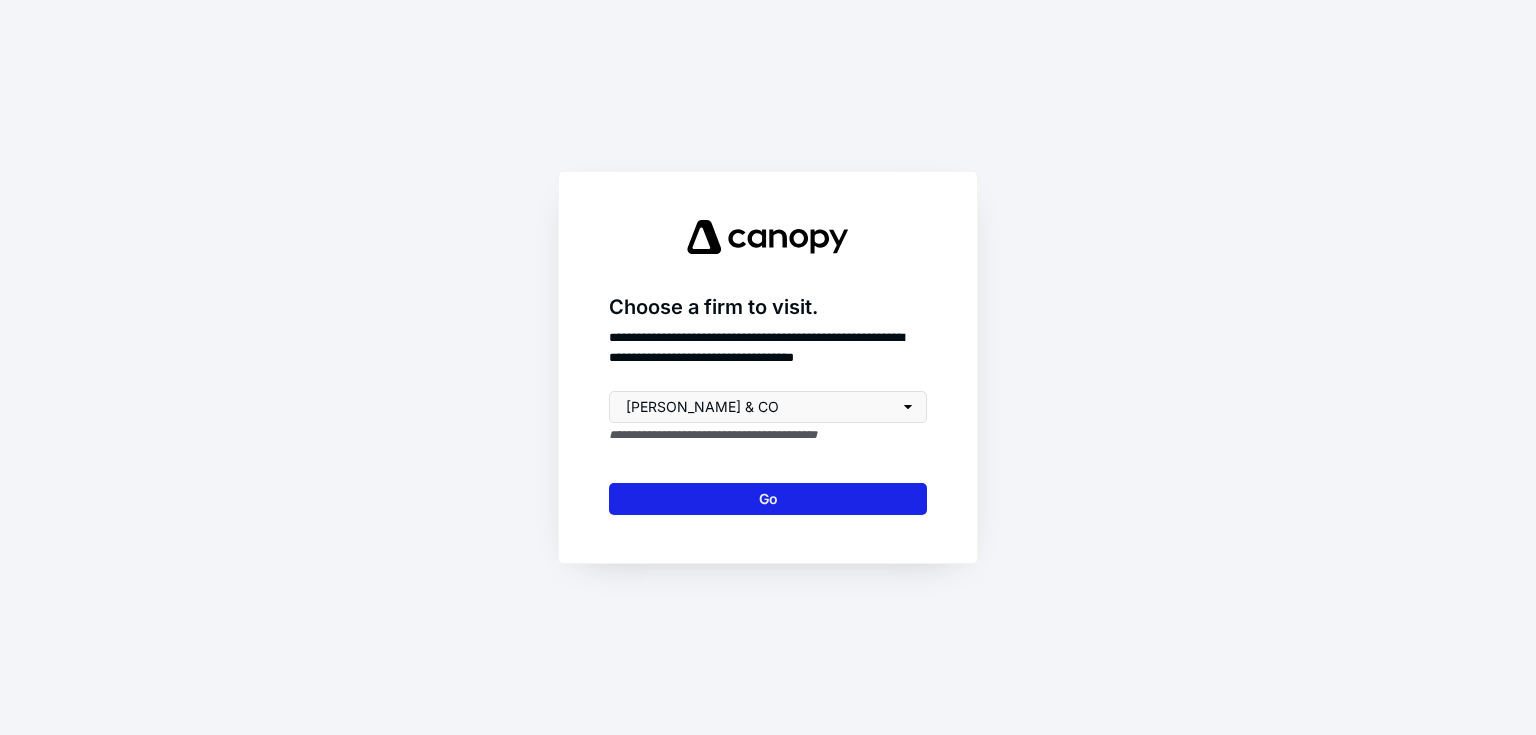 click on "Go" at bounding box center [768, 499] 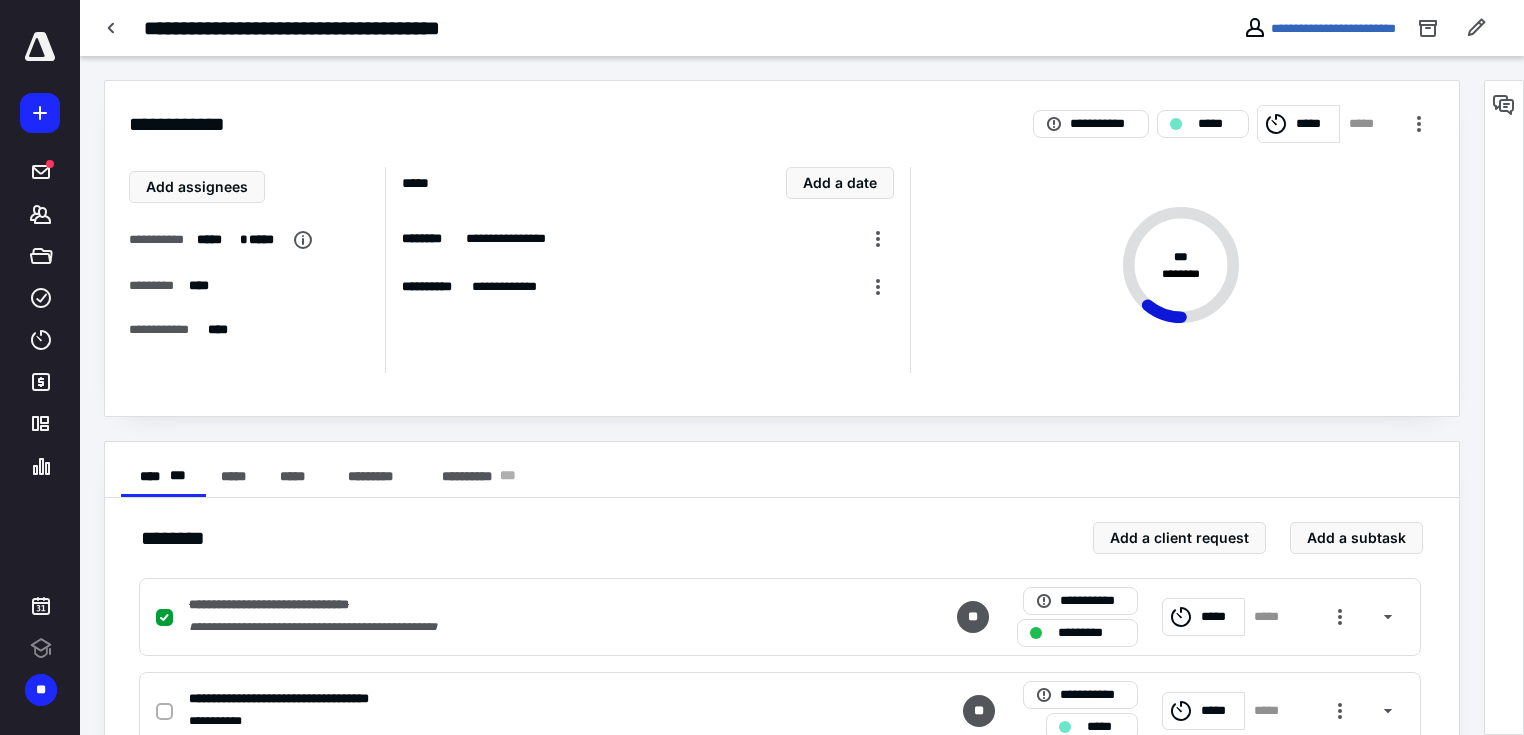 scroll, scrollTop: 0, scrollLeft: 0, axis: both 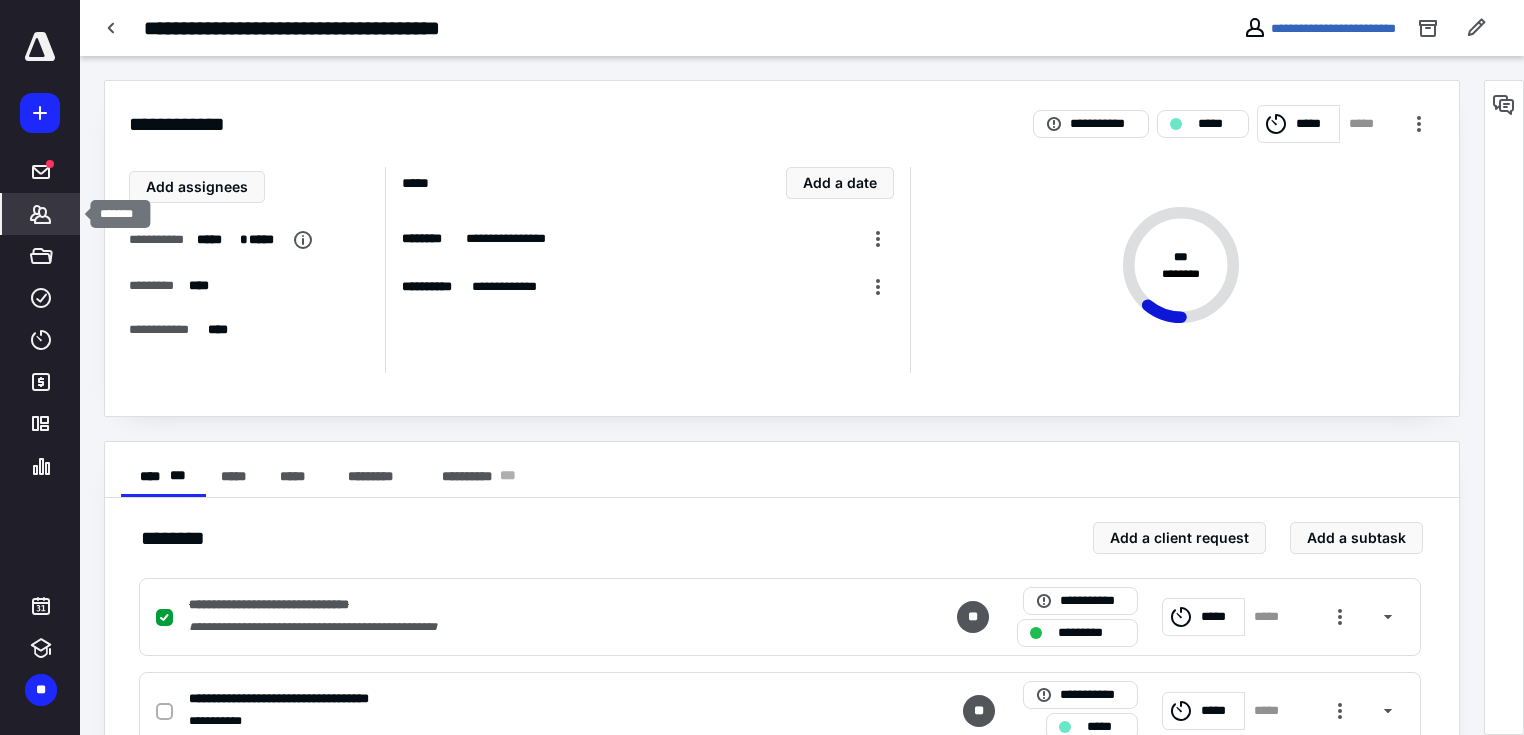 click on "*******" at bounding box center (41, 214) 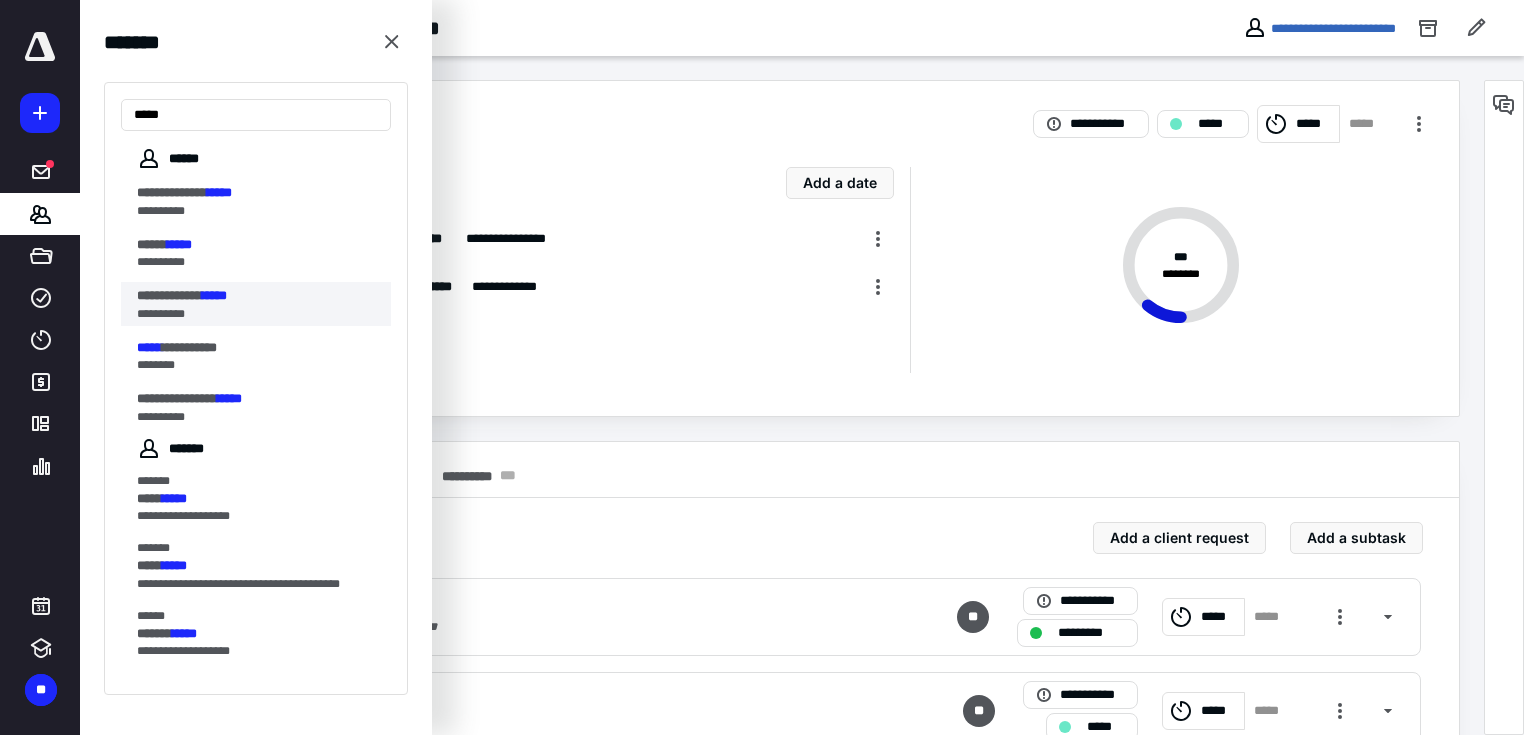 type on "*****" 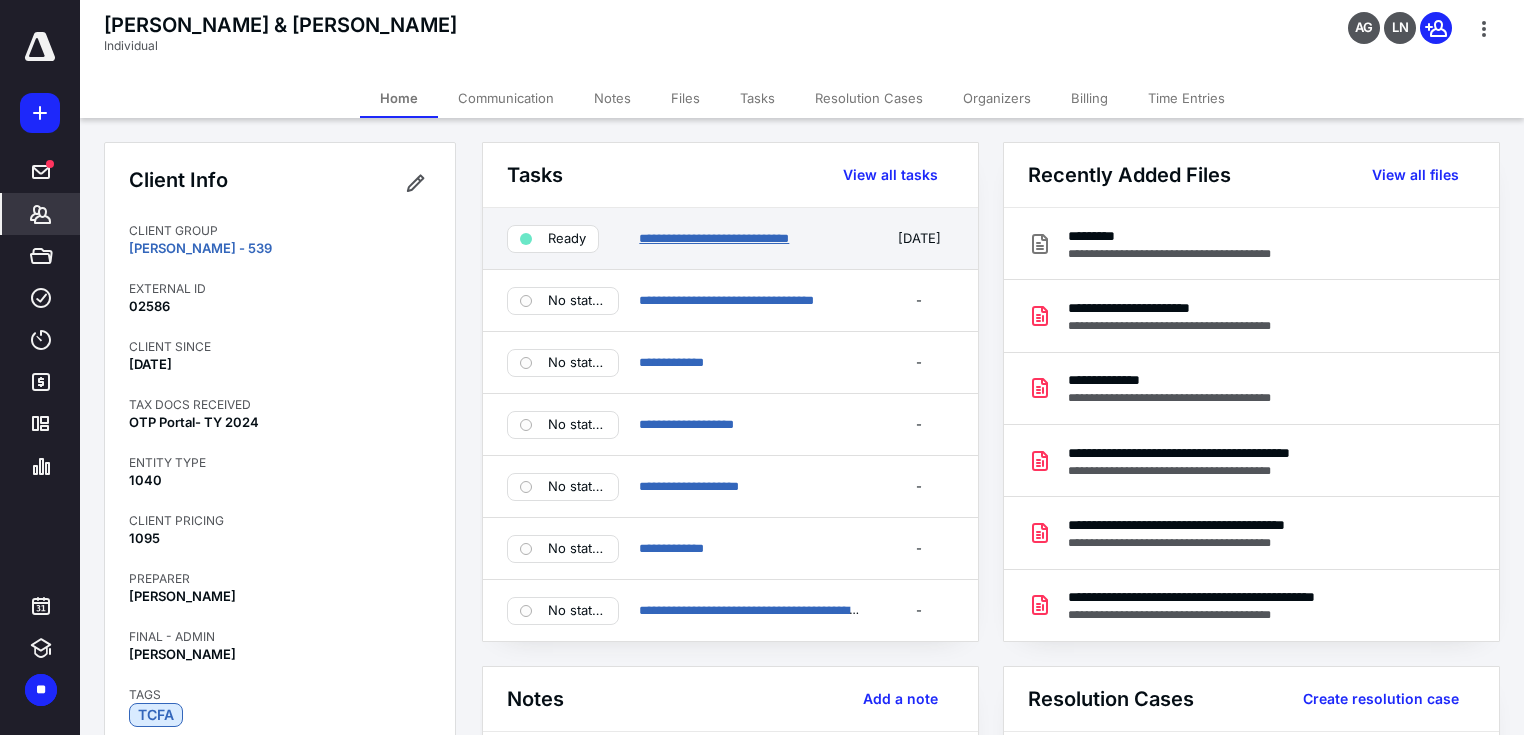 click on "**********" at bounding box center (714, 238) 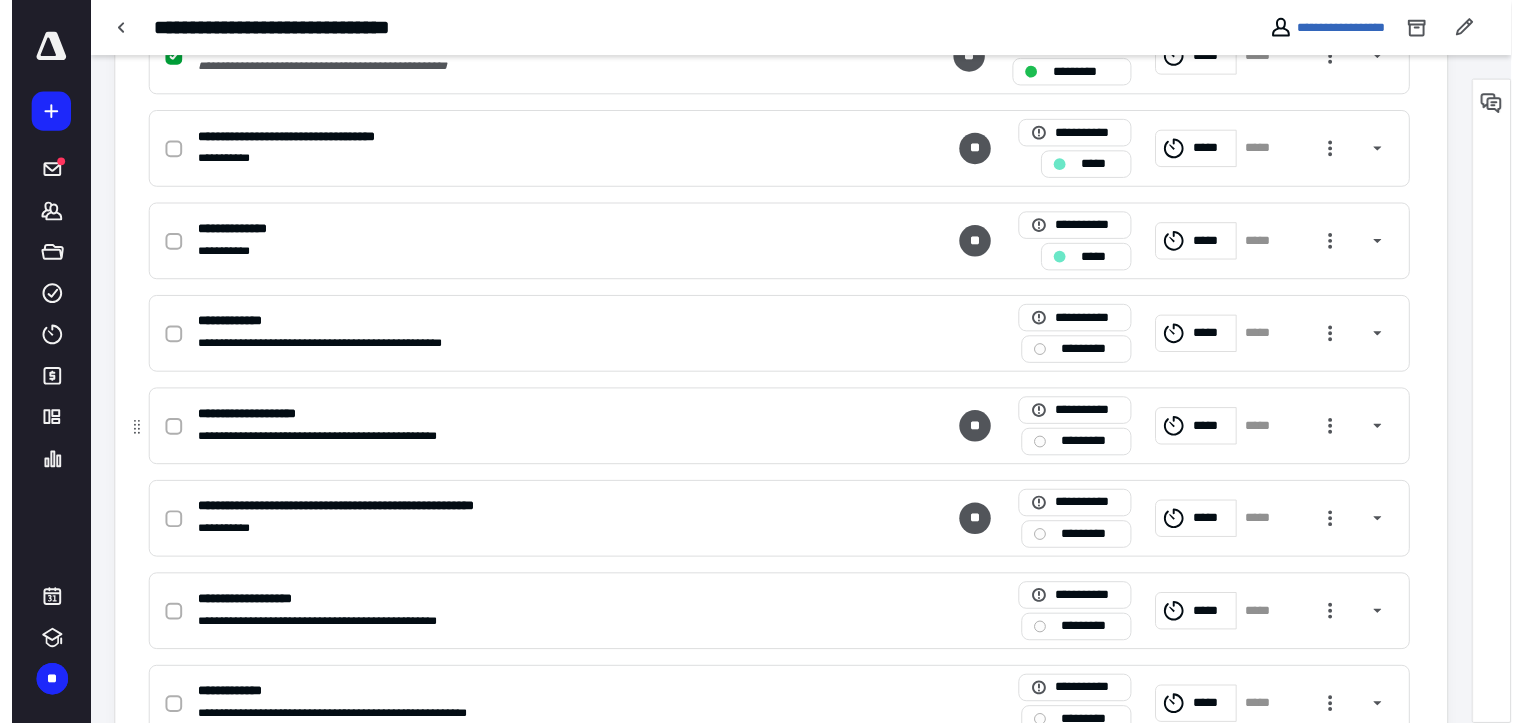 scroll, scrollTop: 0, scrollLeft: 0, axis: both 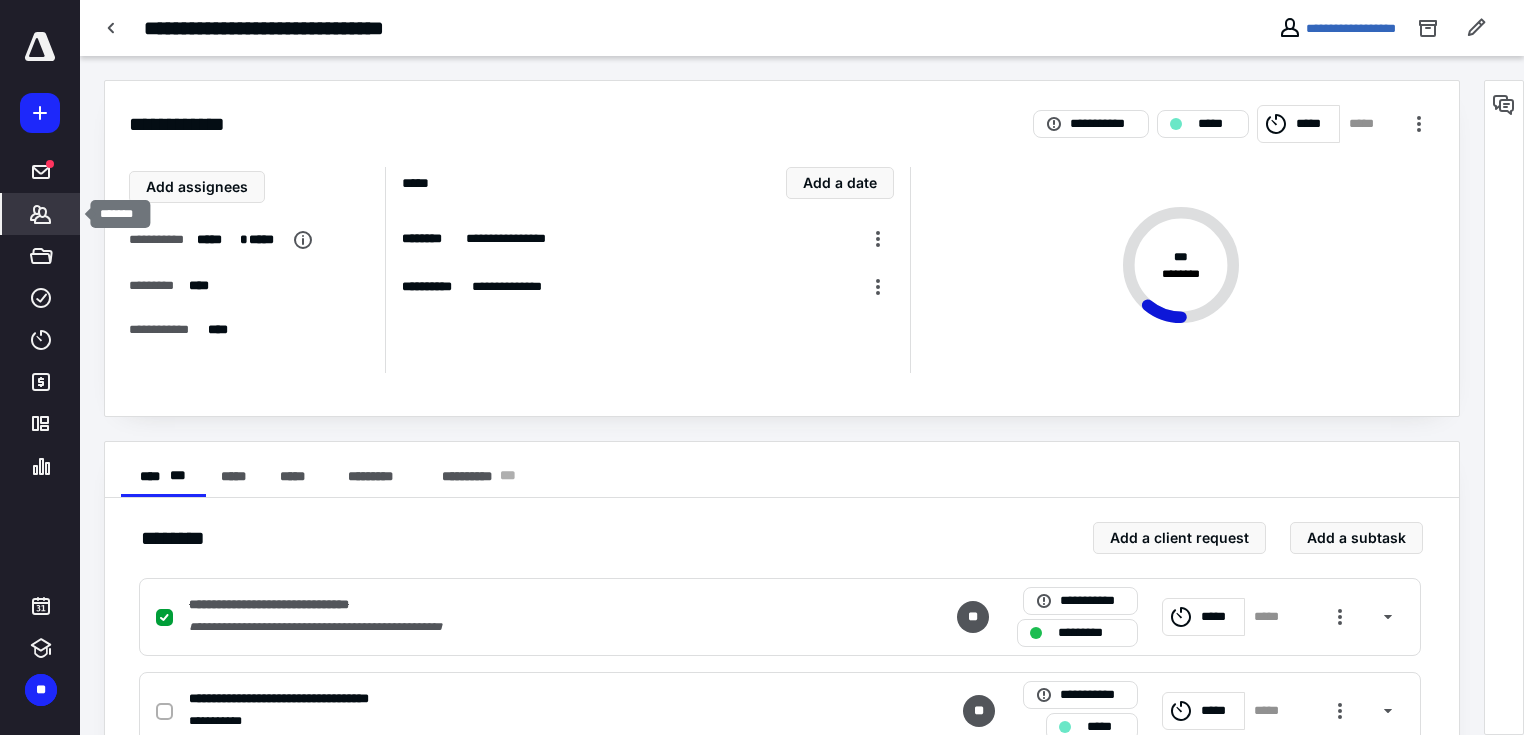 click 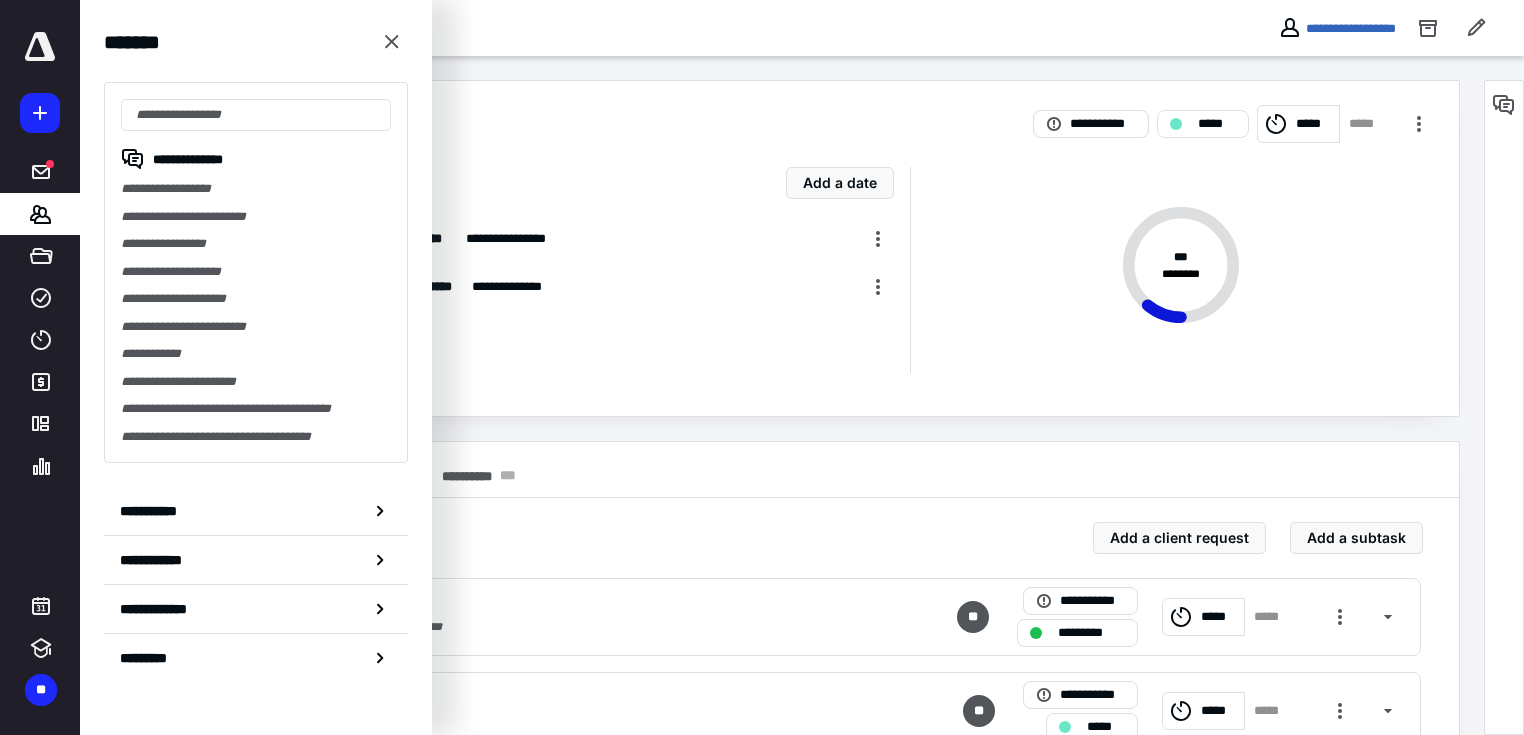 click on "**********" at bounding box center [256, 511] 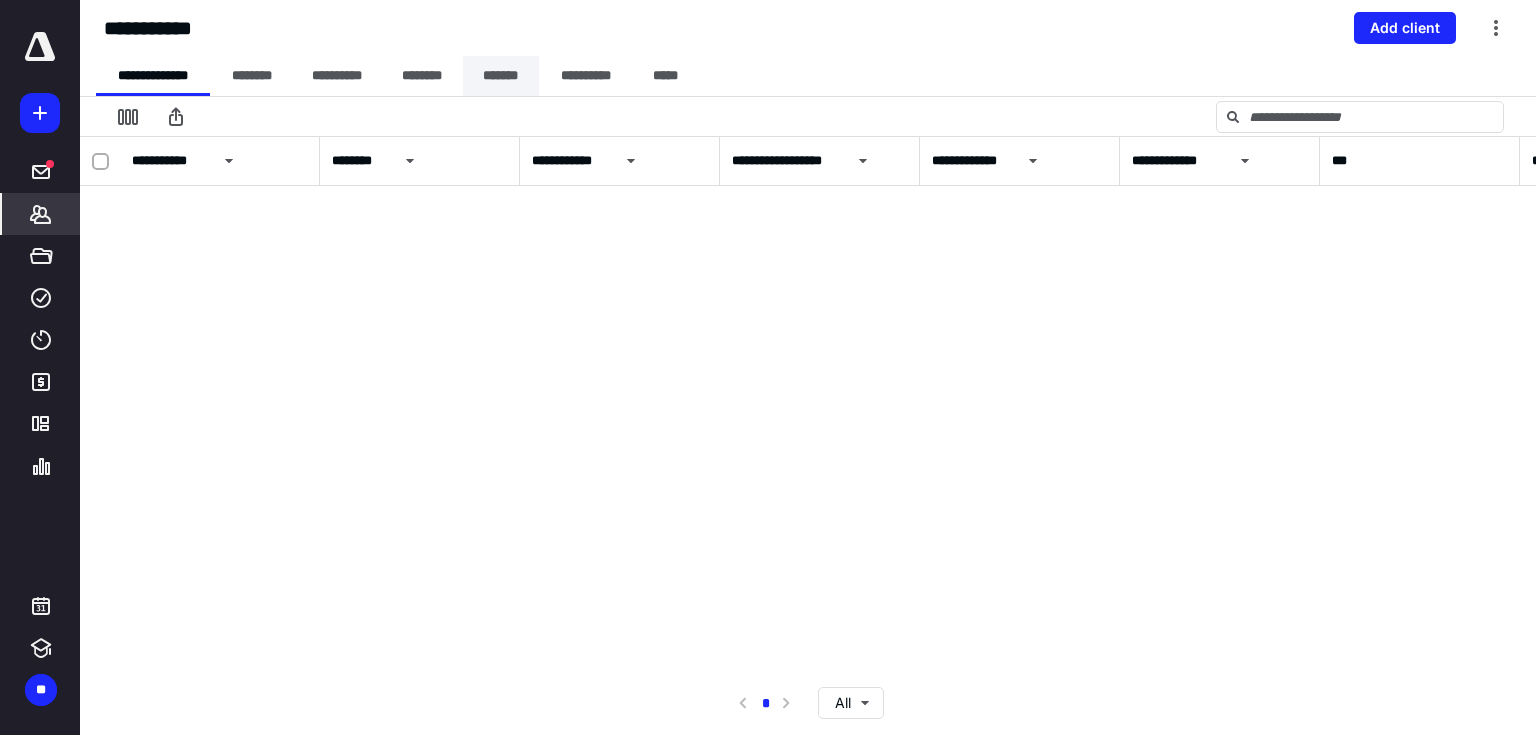 click on "*******" at bounding box center (501, 76) 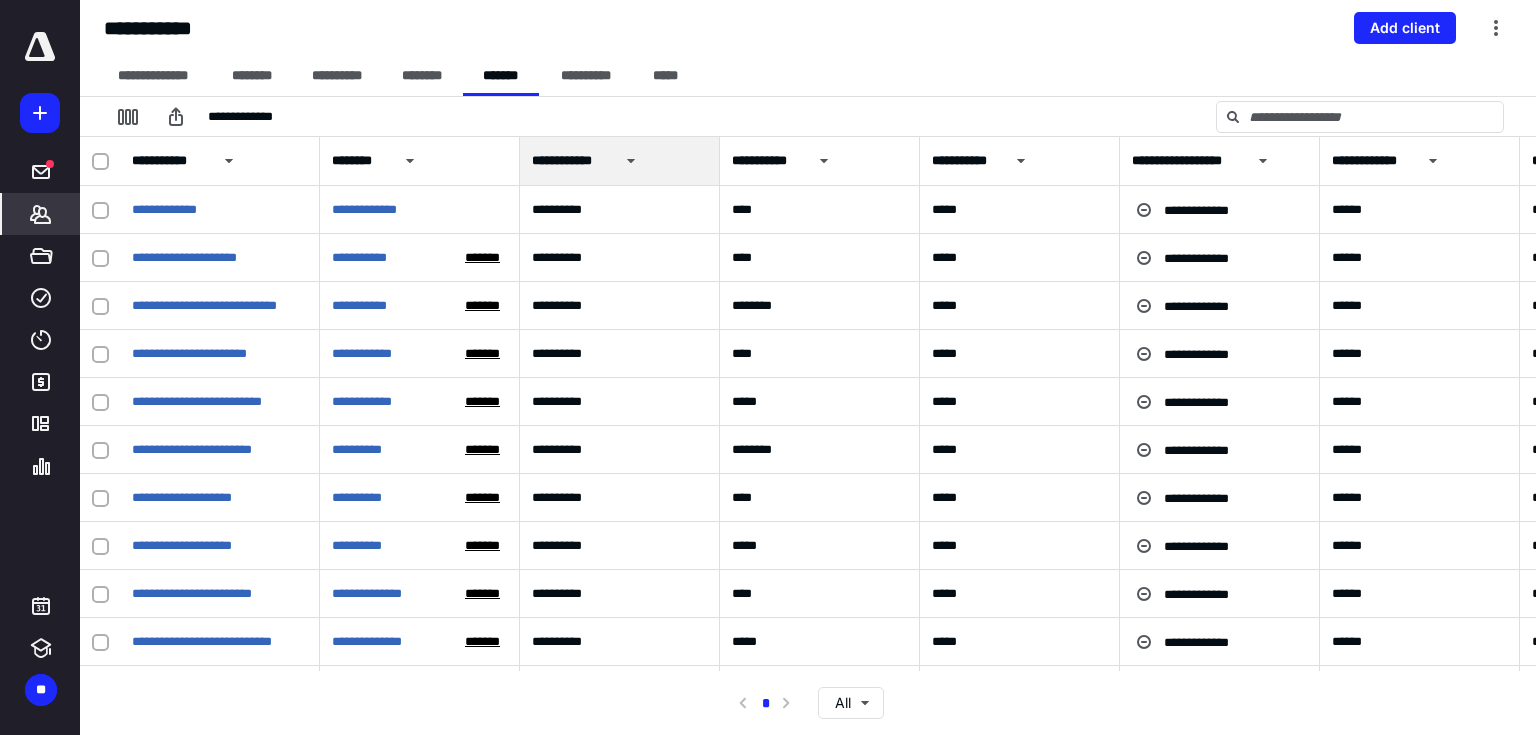 click at bounding box center [100, 162] 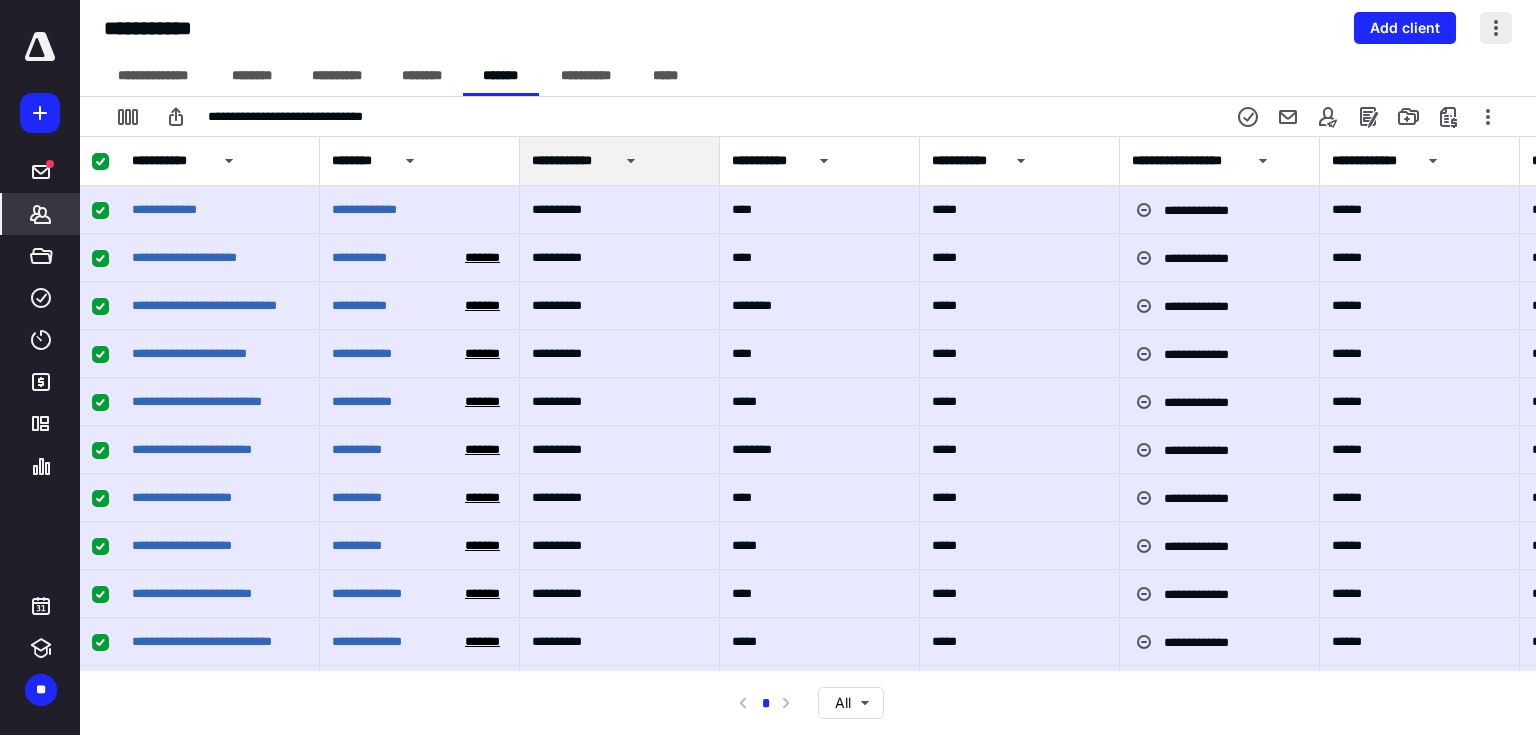 click at bounding box center (1496, 28) 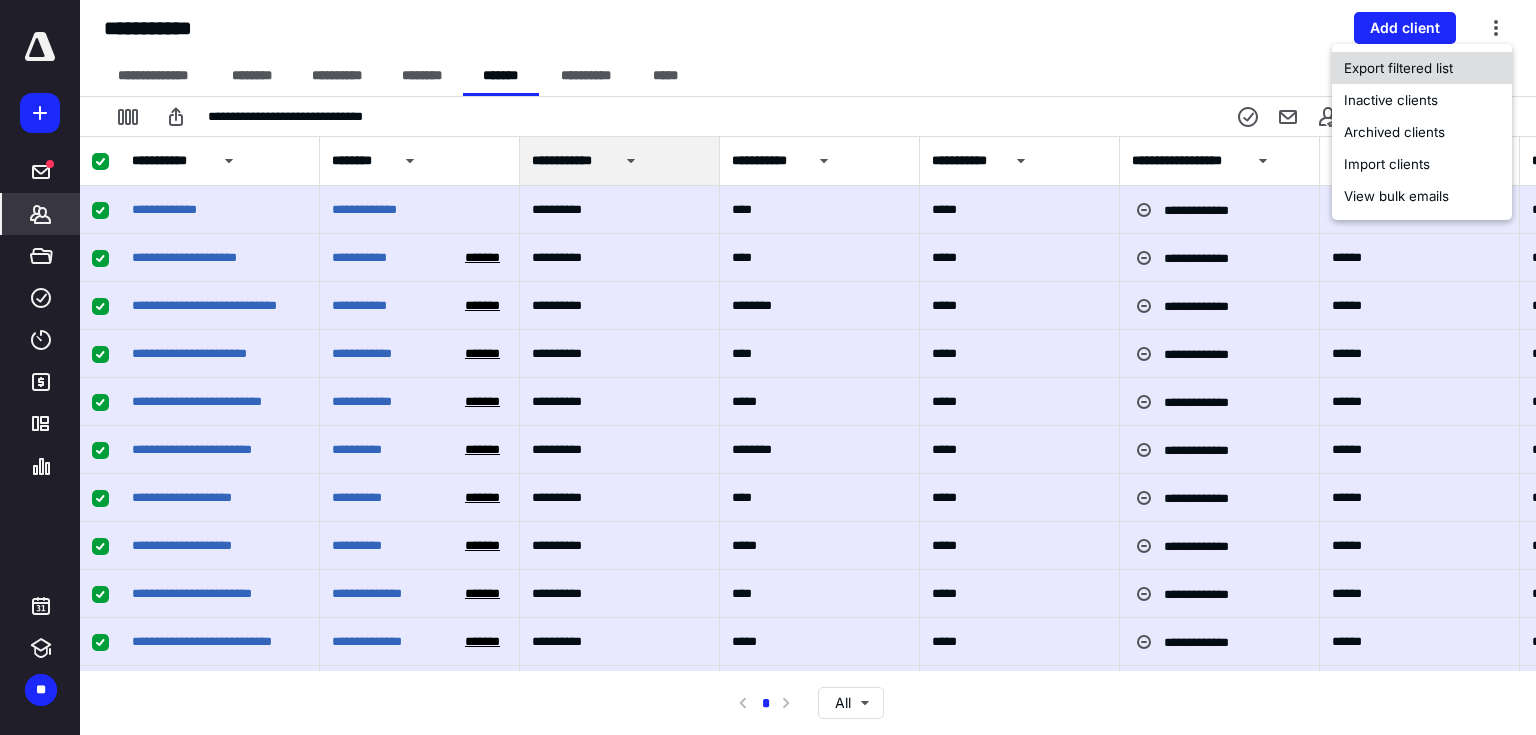click on "Export filtered list" at bounding box center [1422, 68] 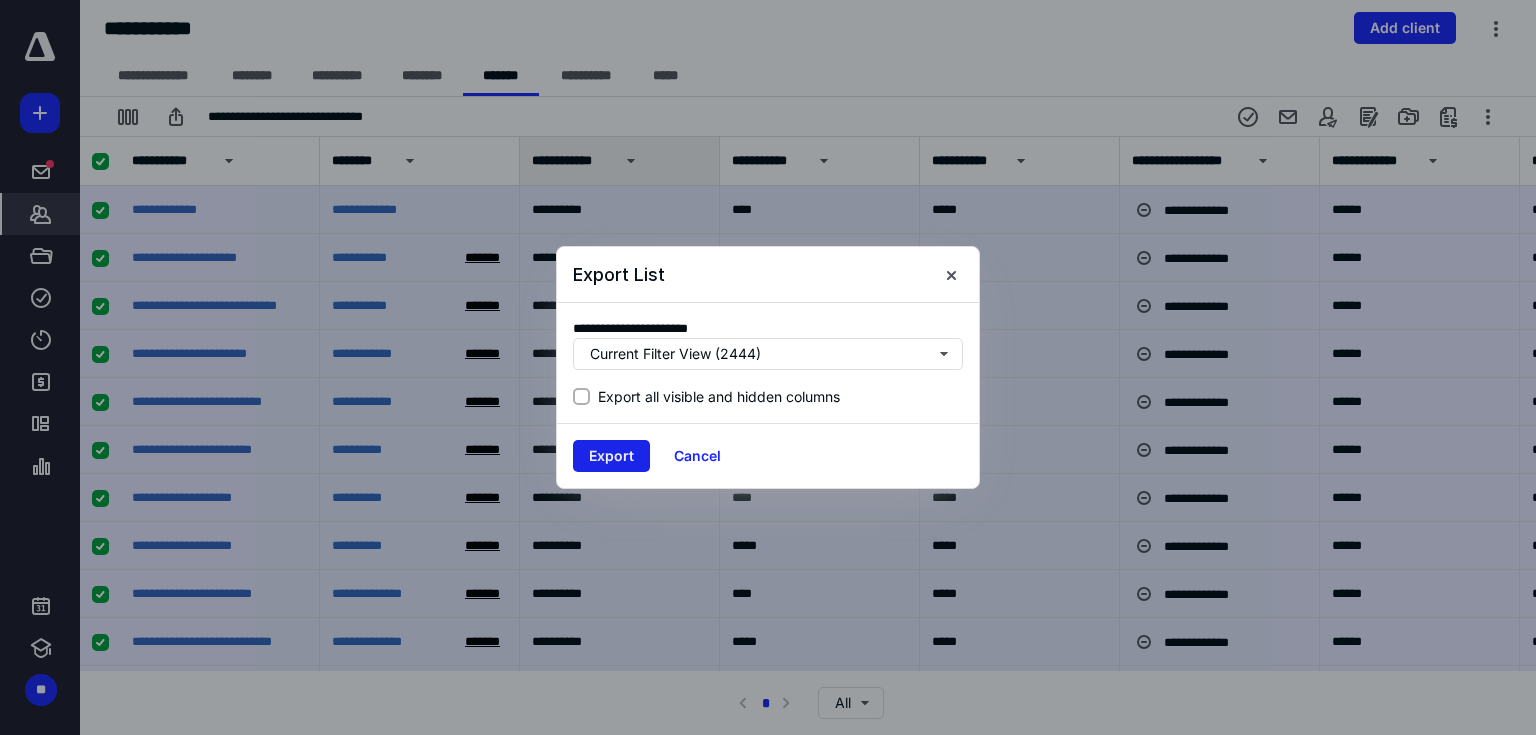 click on "Export" at bounding box center (611, 456) 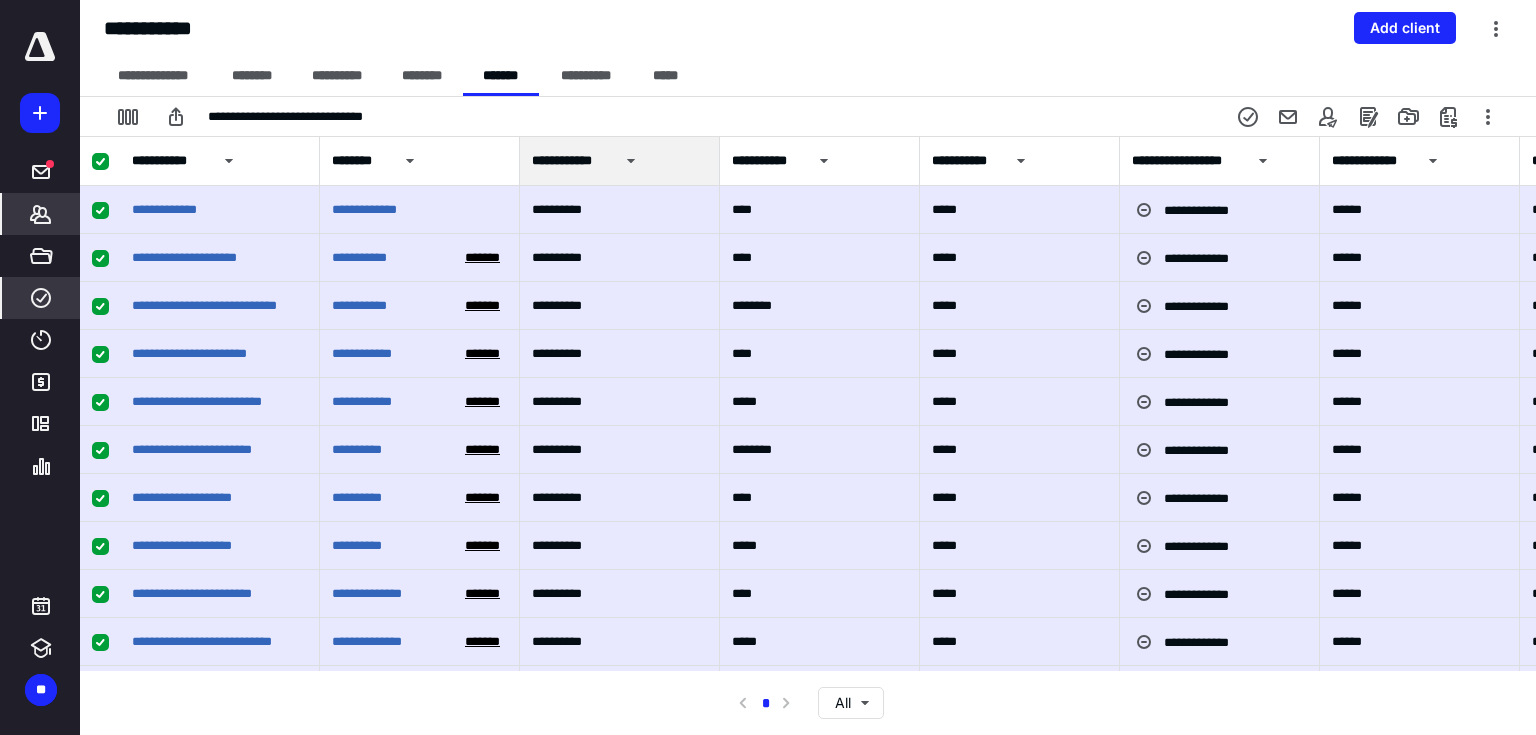 click 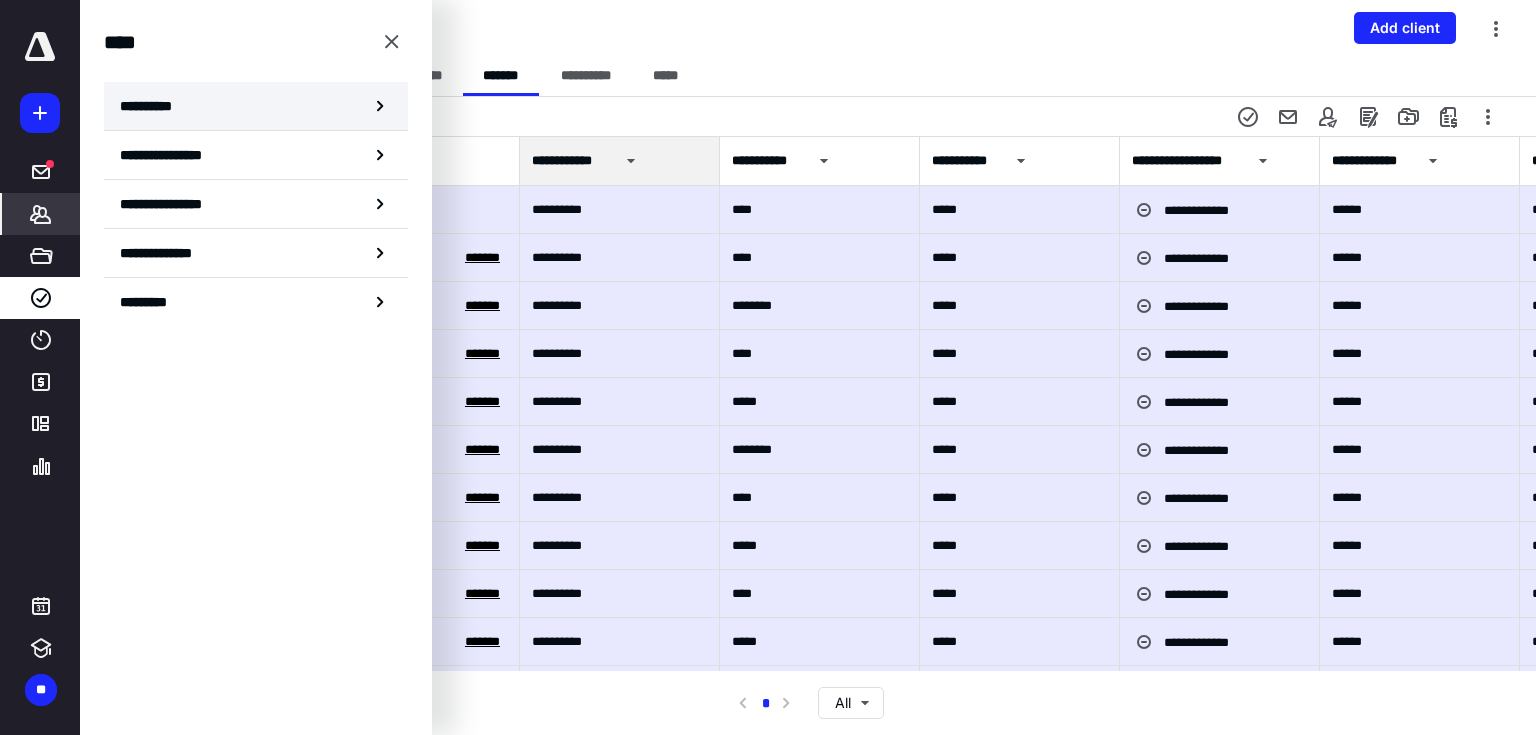 click on "**********" at bounding box center (256, 106) 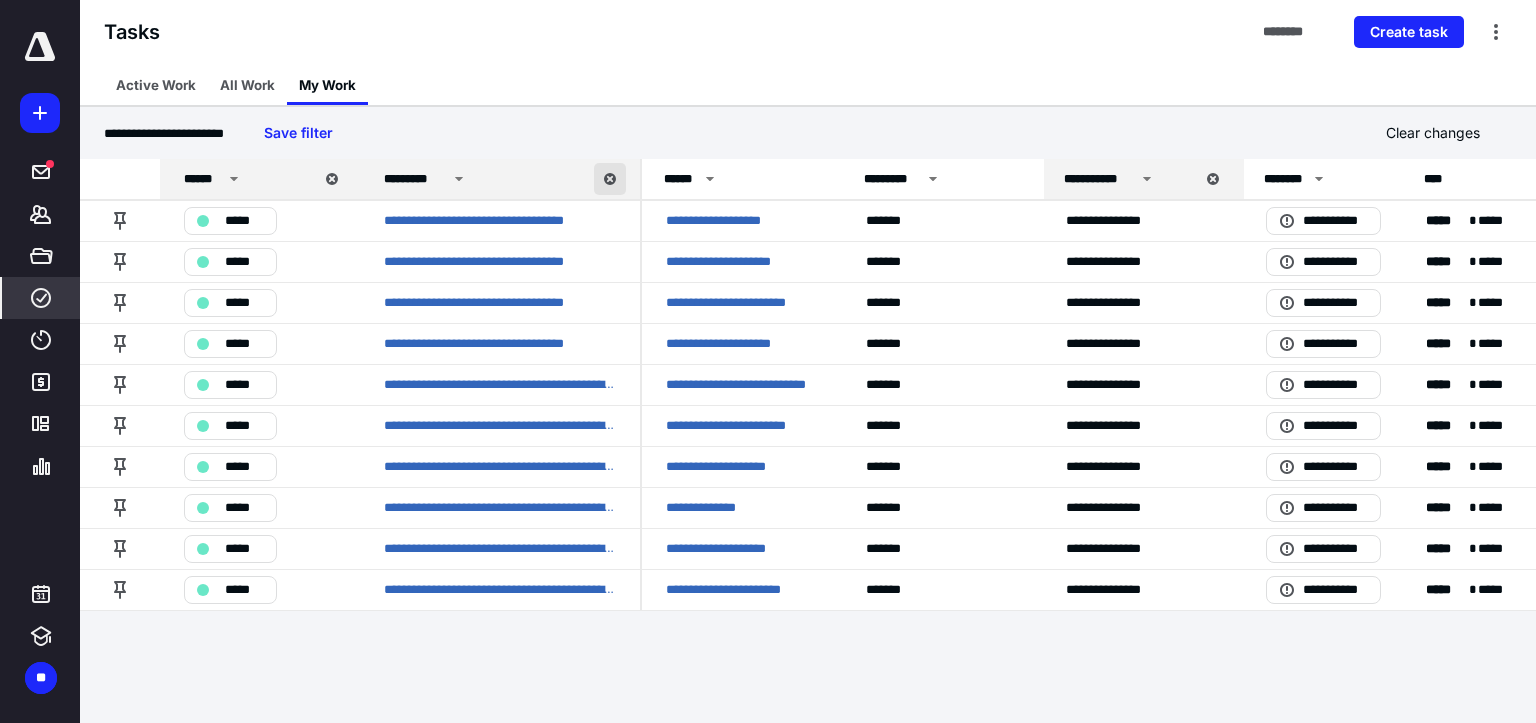 click at bounding box center [610, 179] 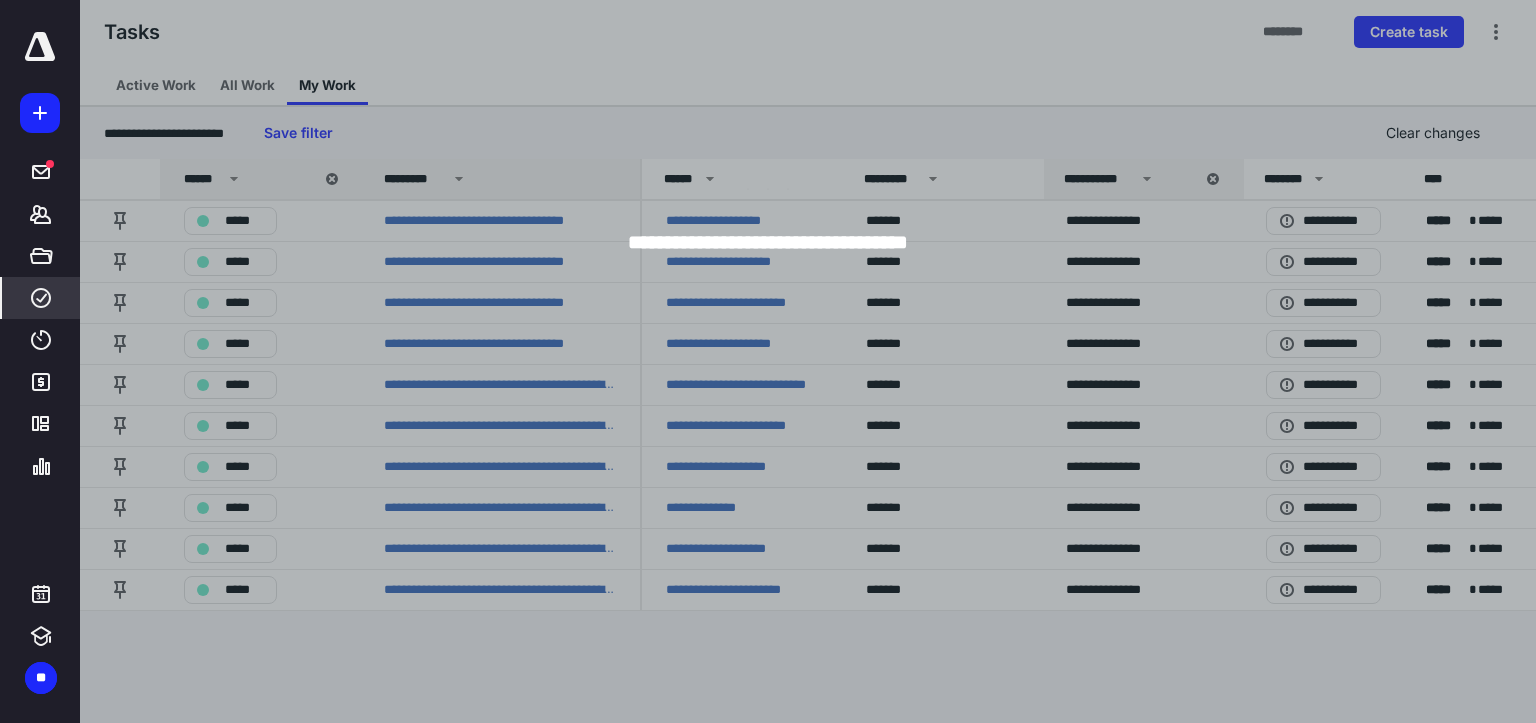 click on "Active Work All Work My Work" at bounding box center (808, 85) 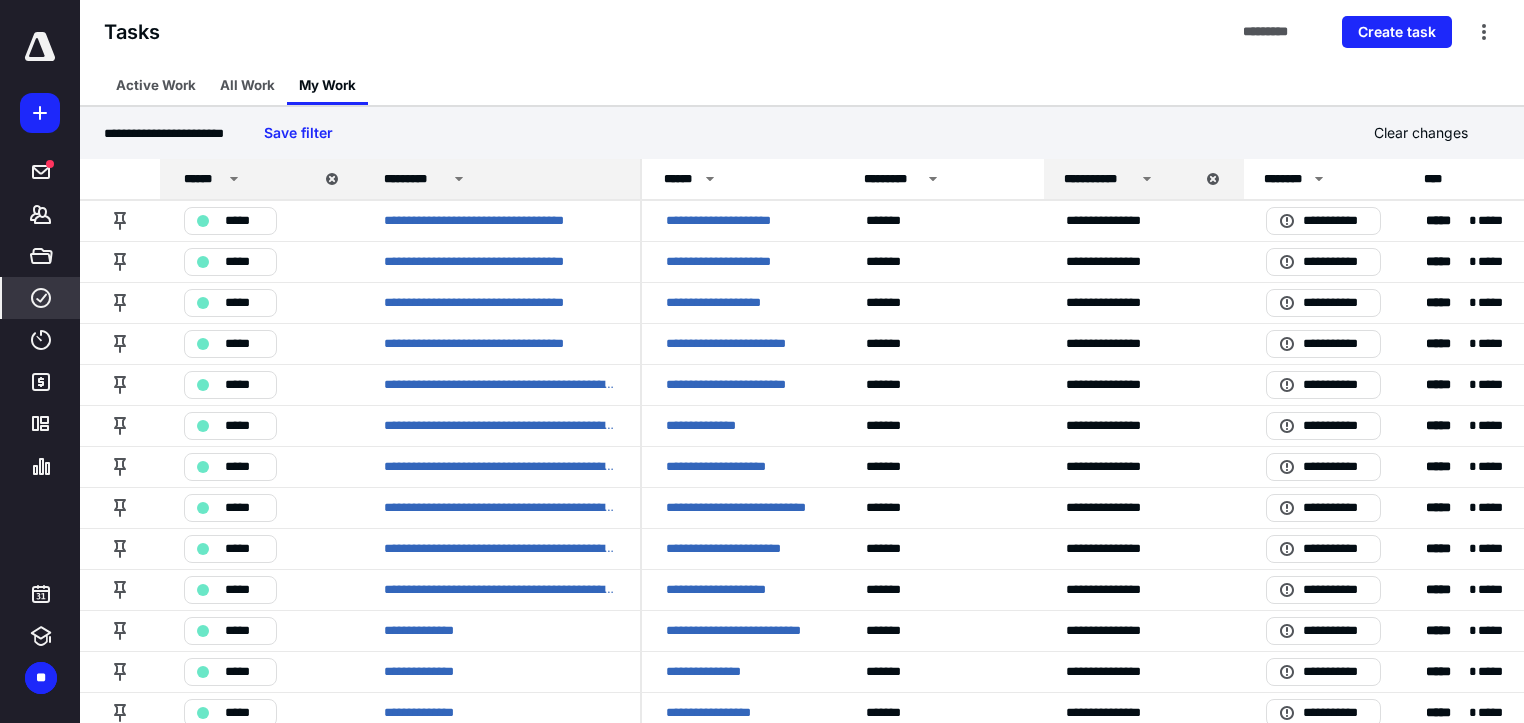 click 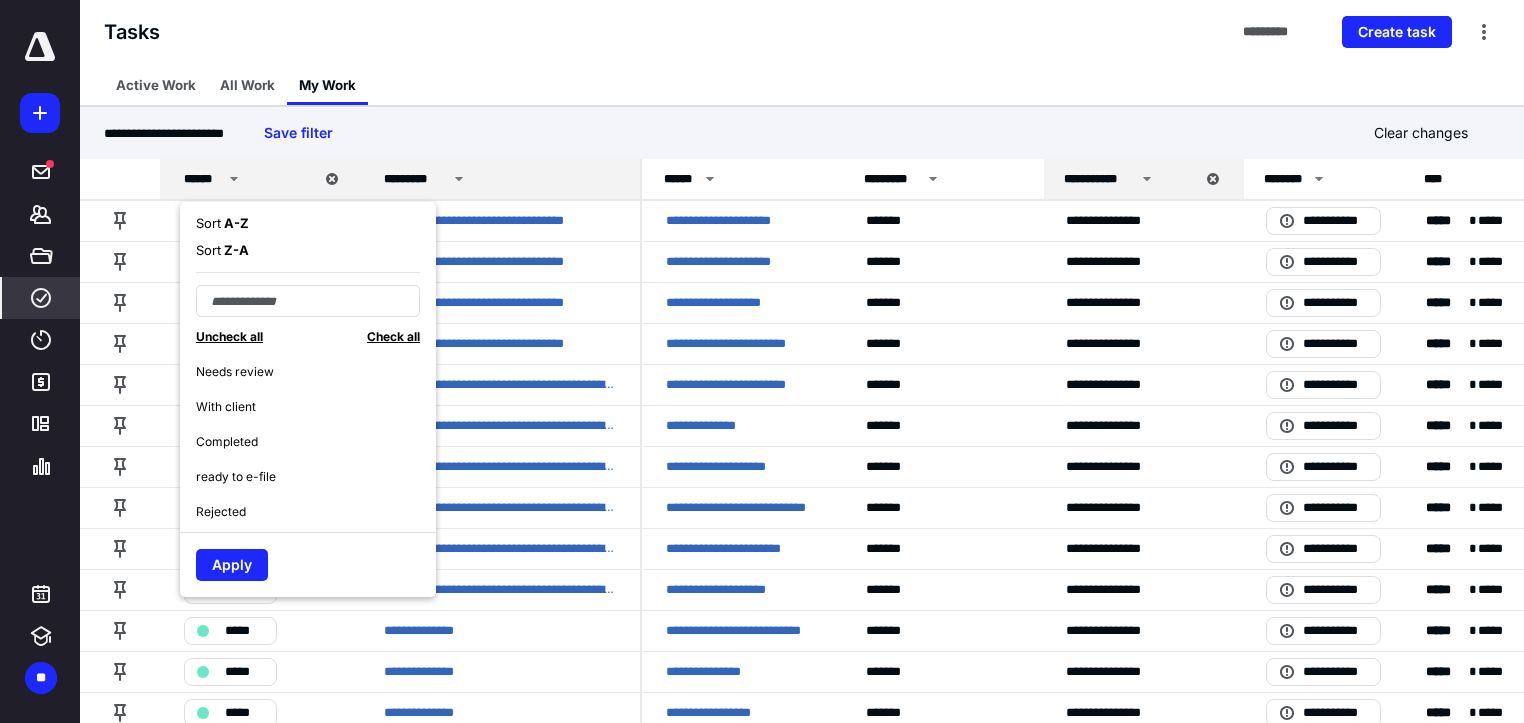 scroll, scrollTop: 0, scrollLeft: 0, axis: both 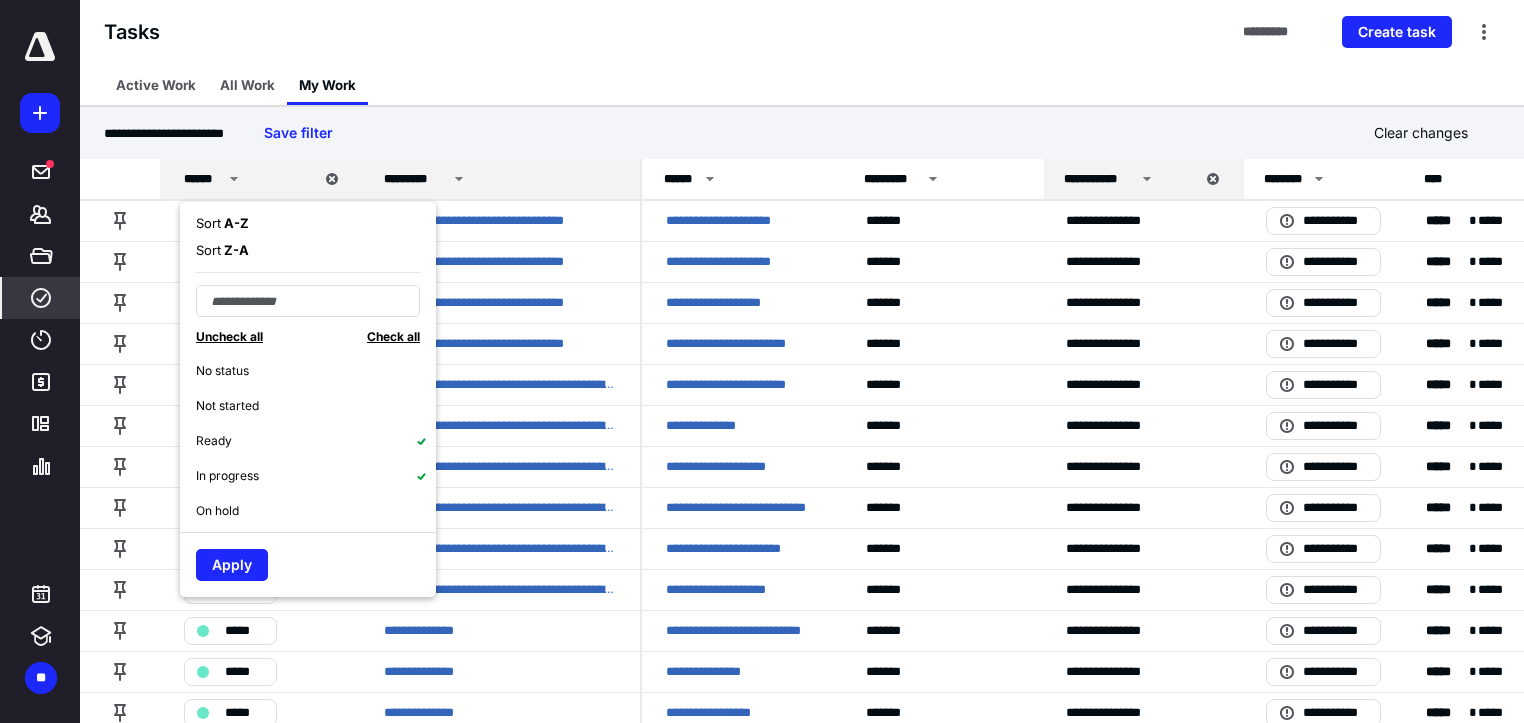 drag, startPoint x: 920, startPoint y: 47, endPoint x: 1094, endPoint y: 134, distance: 194.53792 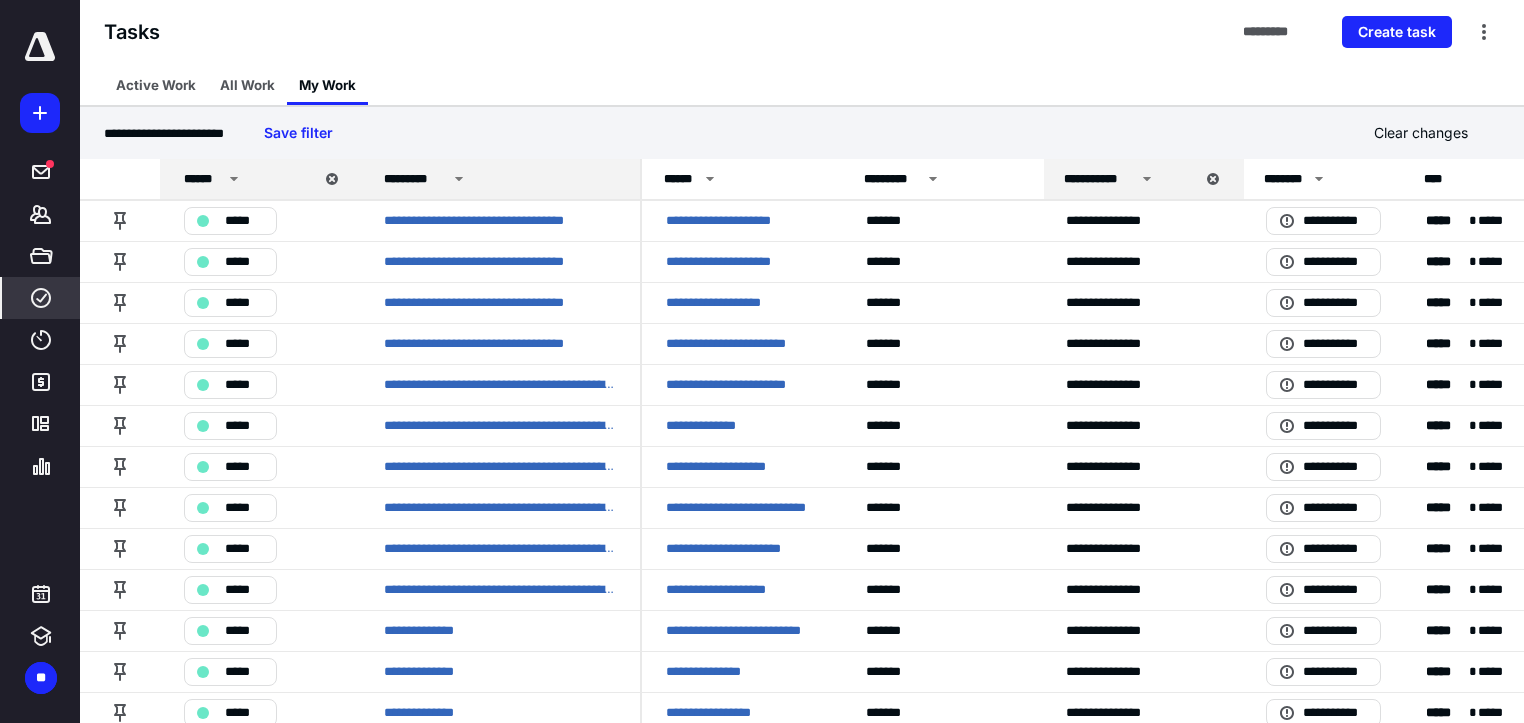 click 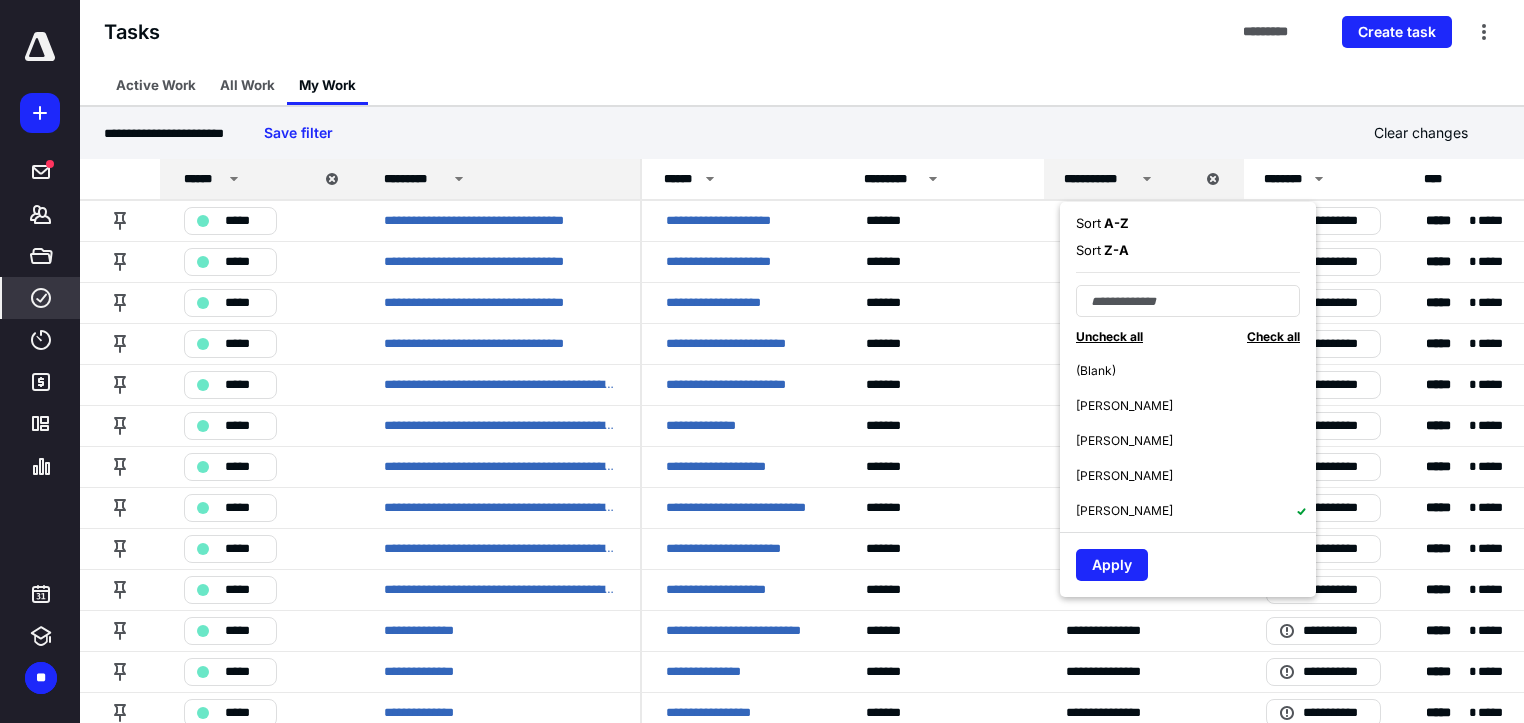 click on "[PERSON_NAME]" at bounding box center [1196, 475] 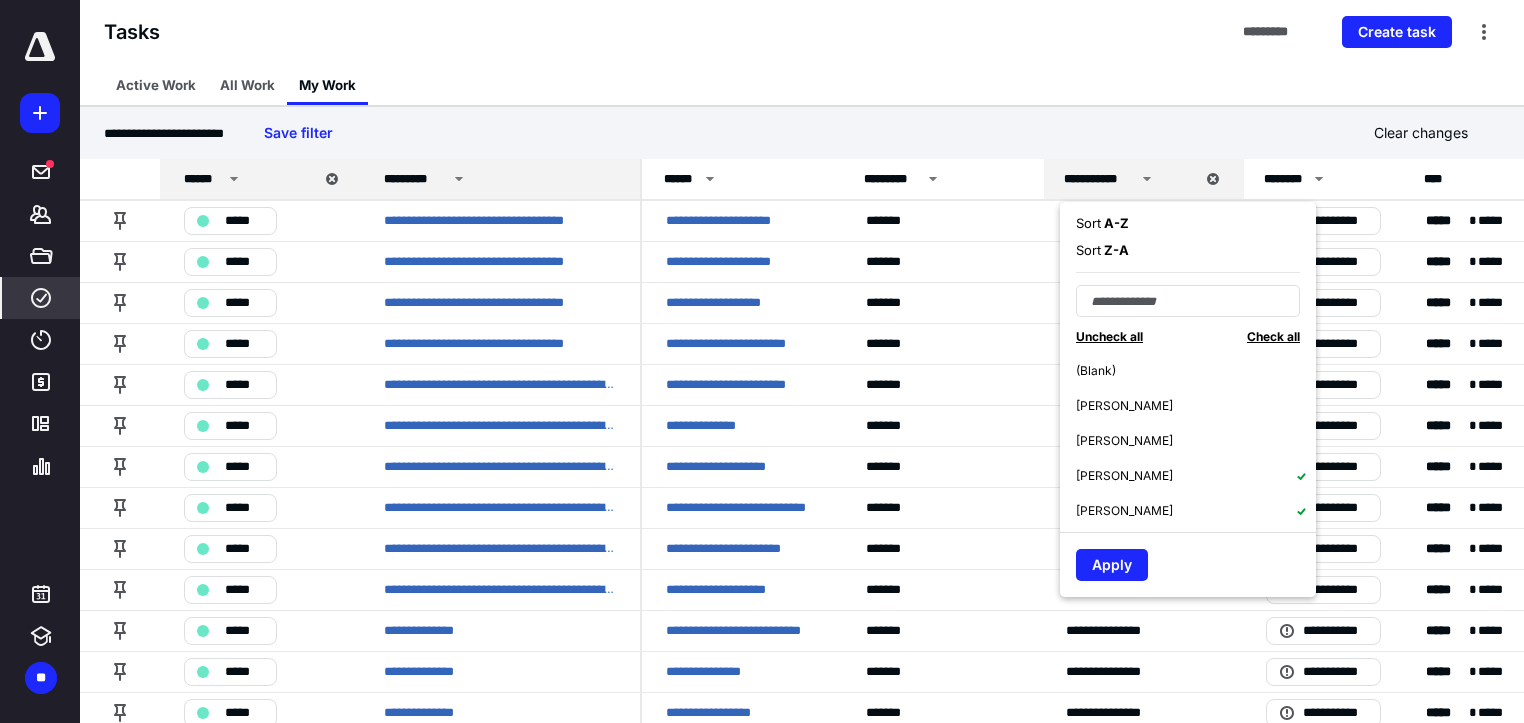 scroll, scrollTop: 80, scrollLeft: 0, axis: vertical 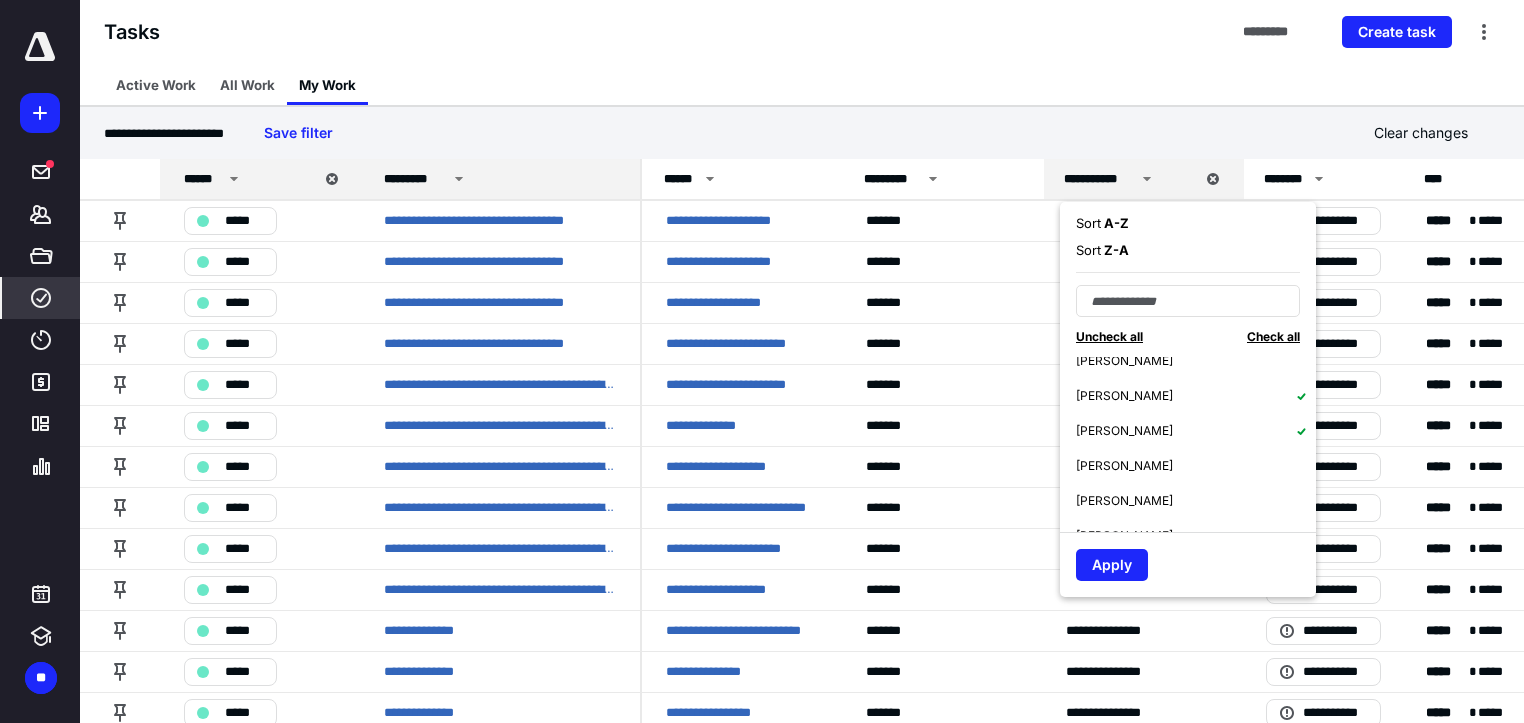 click on "[PERSON_NAME]" at bounding box center [1196, 465] 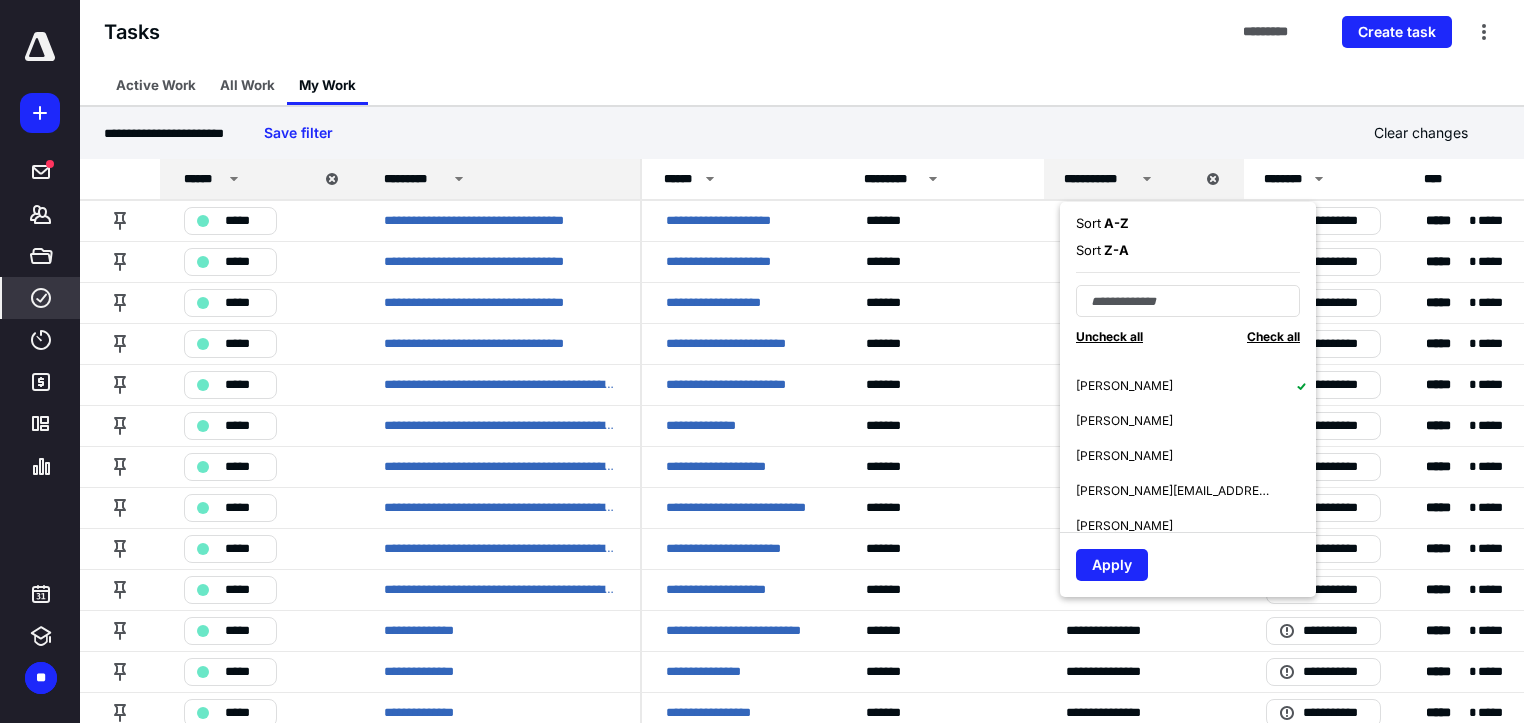 scroll, scrollTop: 240, scrollLeft: 0, axis: vertical 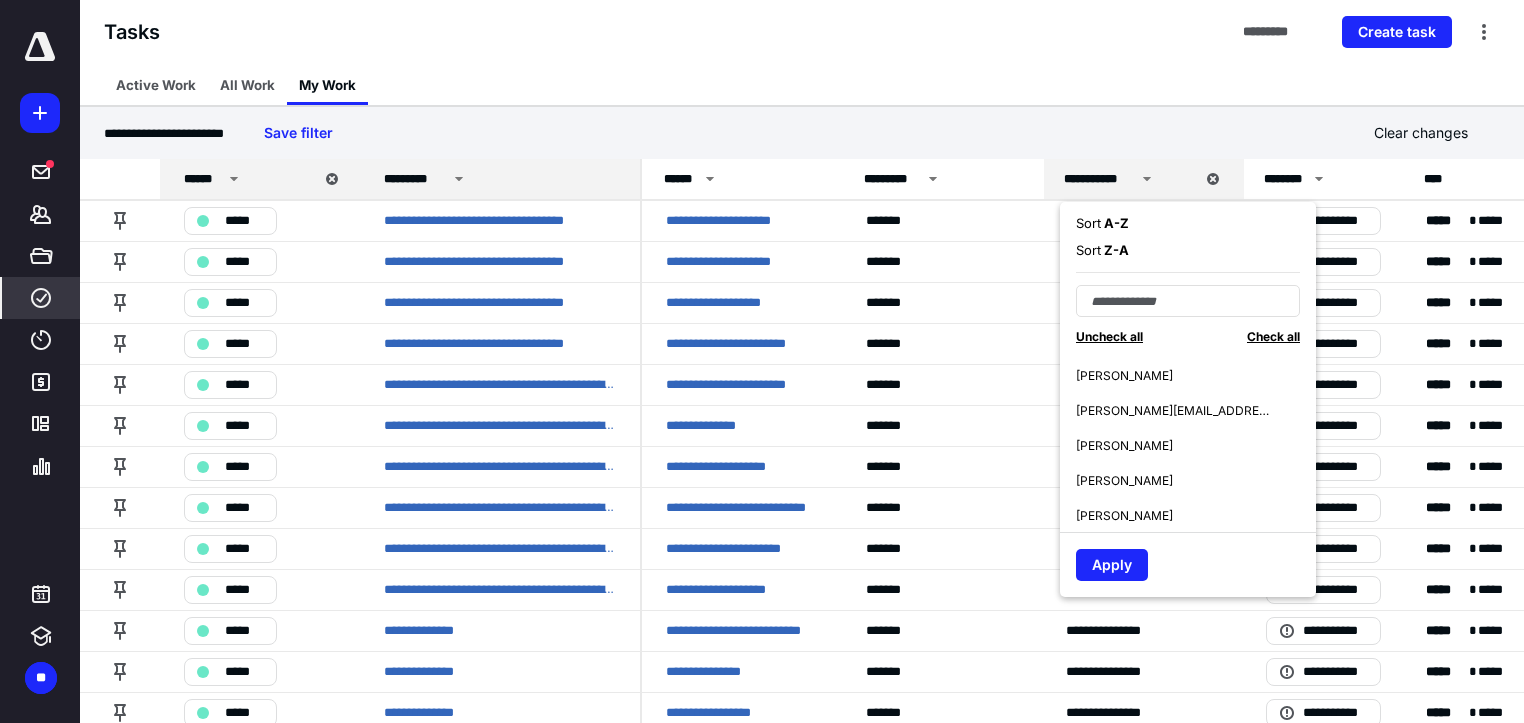 drag, startPoint x: 1161, startPoint y: 476, endPoint x: 1183, endPoint y: 469, distance: 23.086792 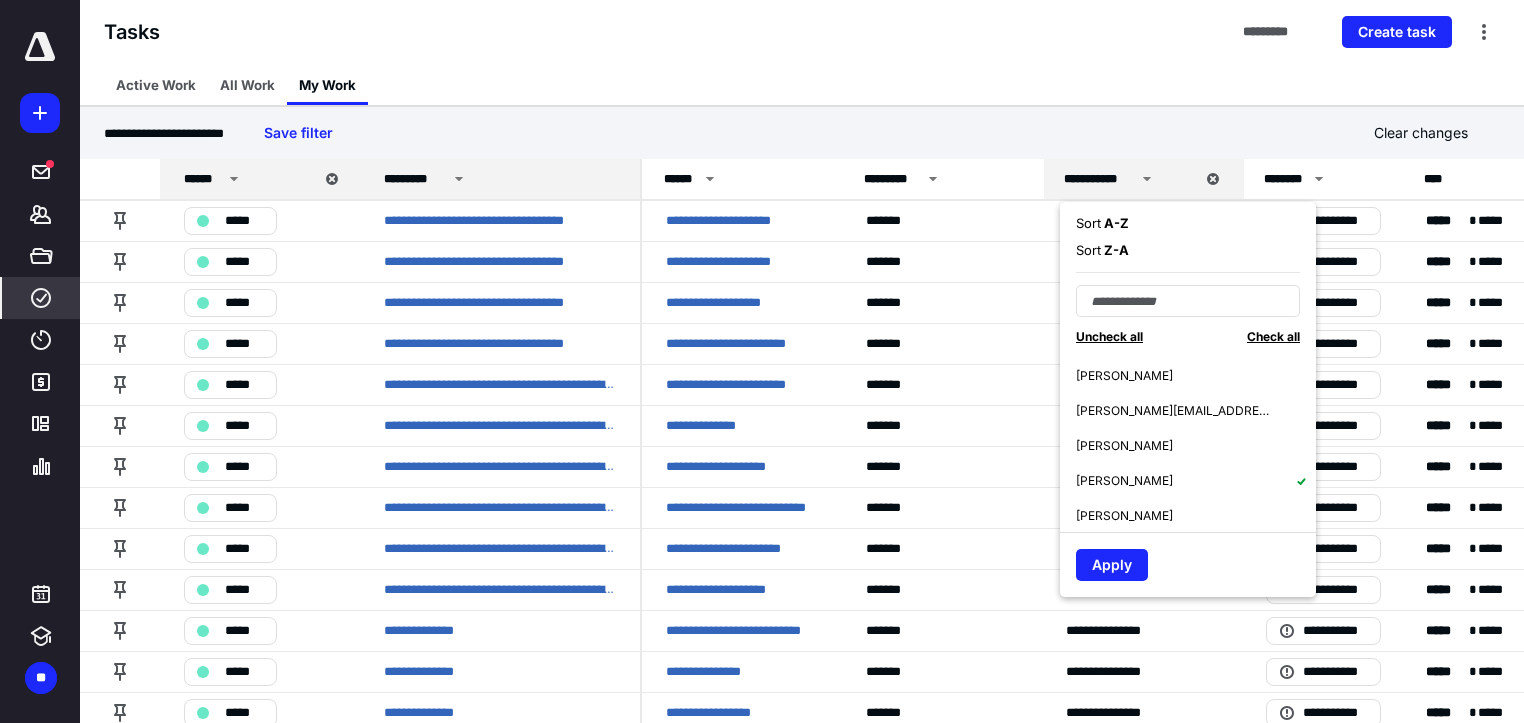 scroll, scrollTop: 320, scrollLeft: 0, axis: vertical 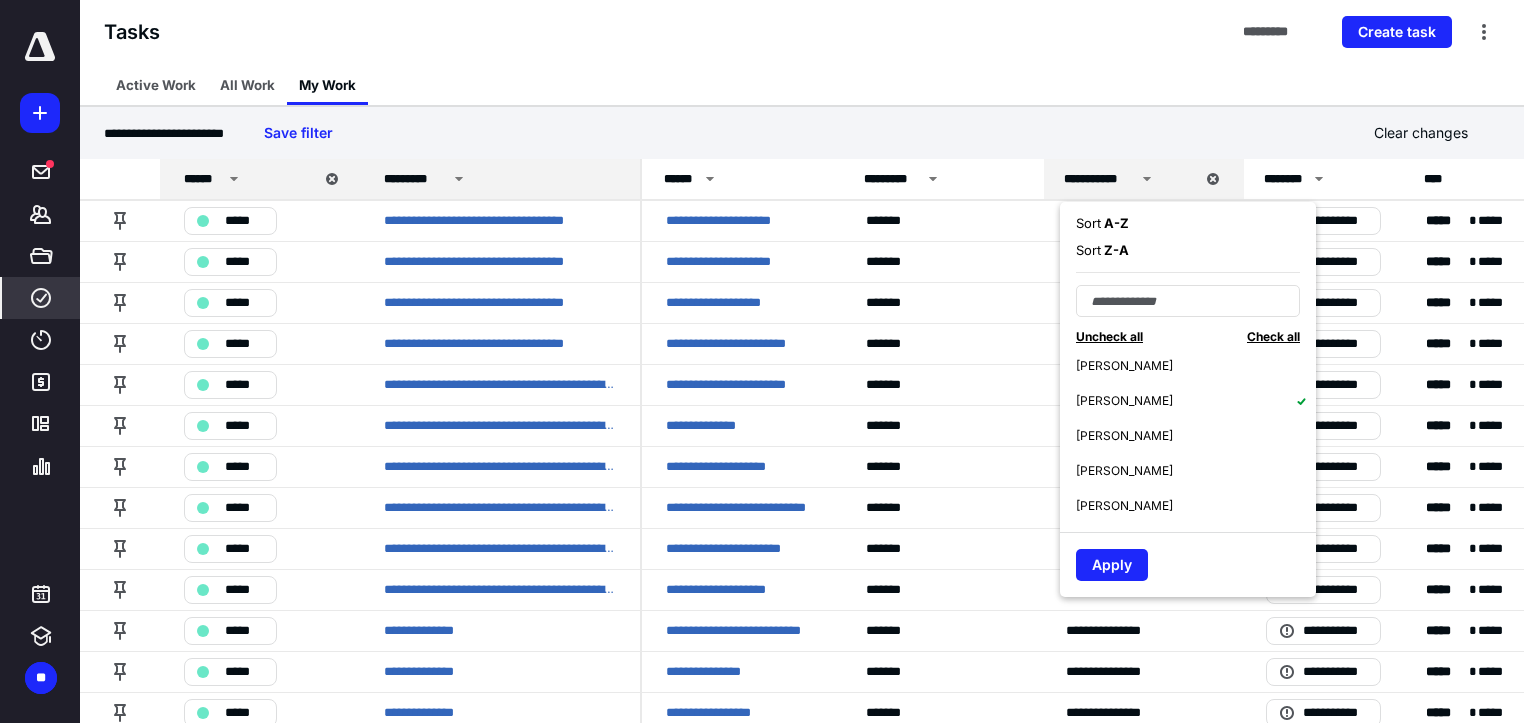 click on "[PERSON_NAME]" at bounding box center (1196, 505) 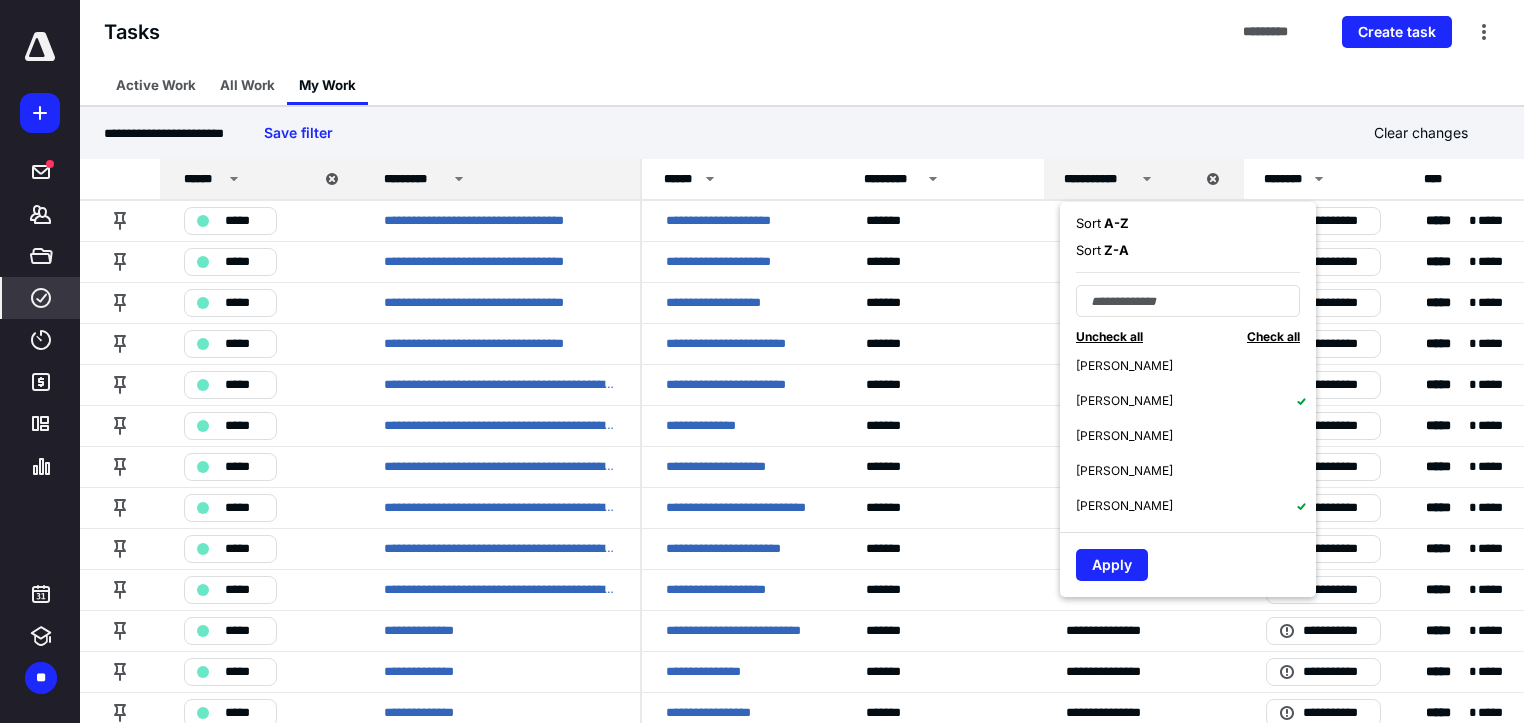 scroll, scrollTop: 400, scrollLeft: 0, axis: vertical 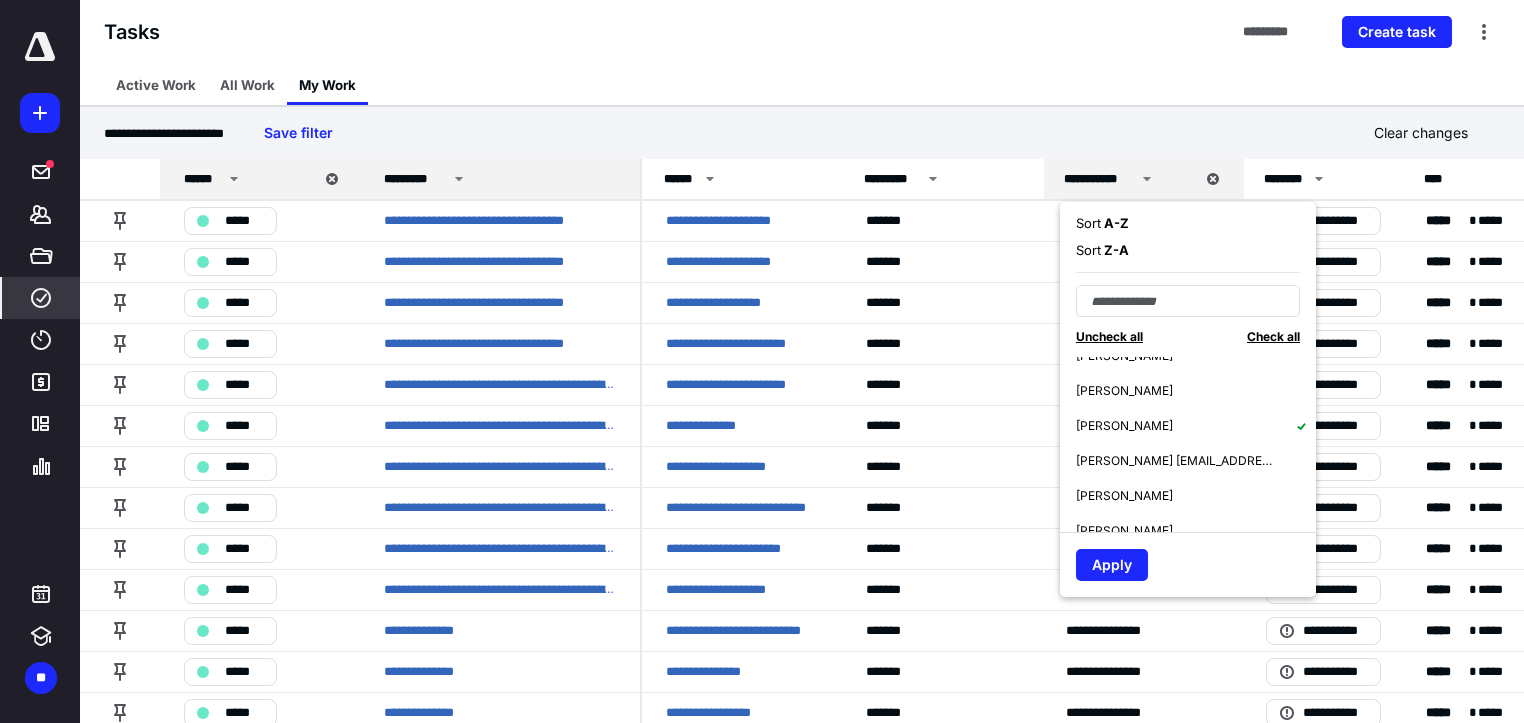 click on "[PERSON_NAME]" at bounding box center (1196, 390) 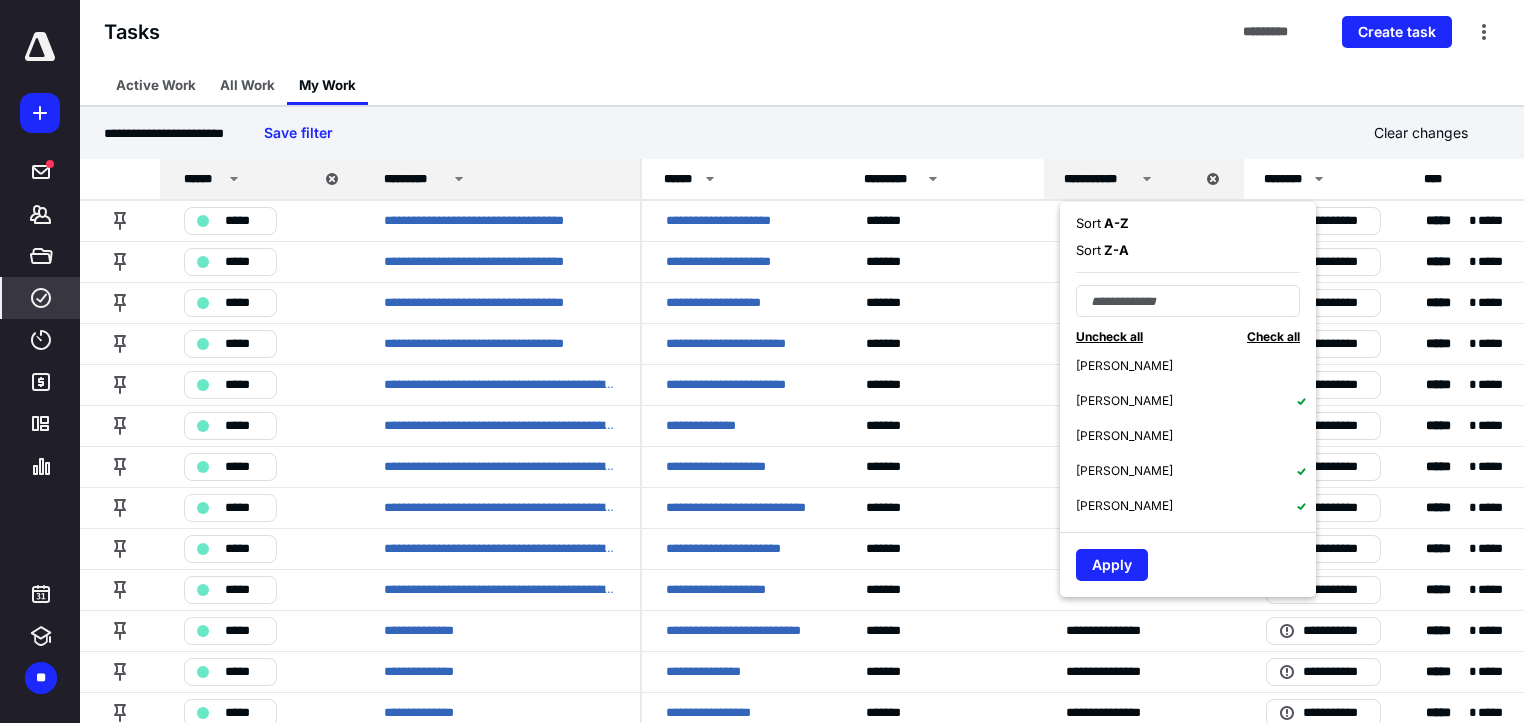 scroll, scrollTop: 400, scrollLeft: 0, axis: vertical 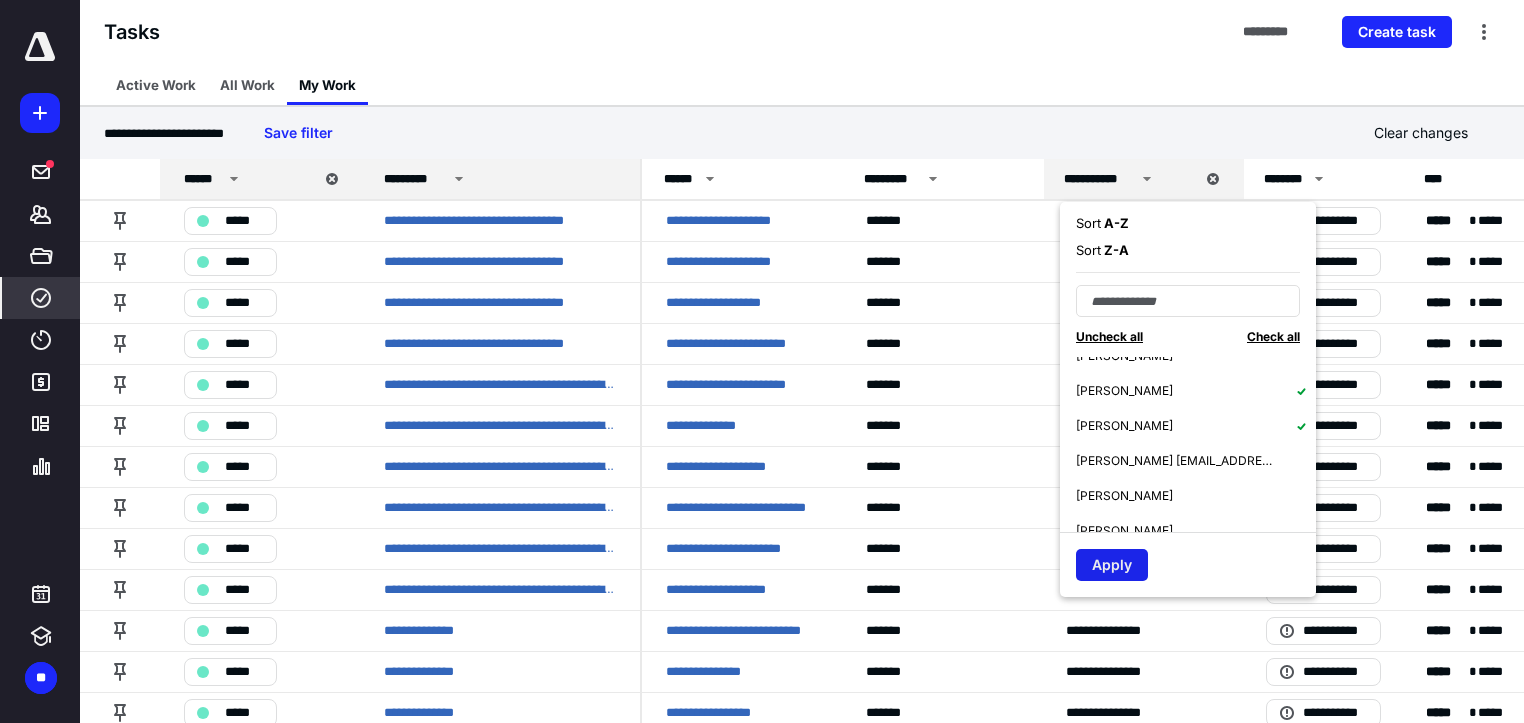 click on "Apply" at bounding box center [1112, 565] 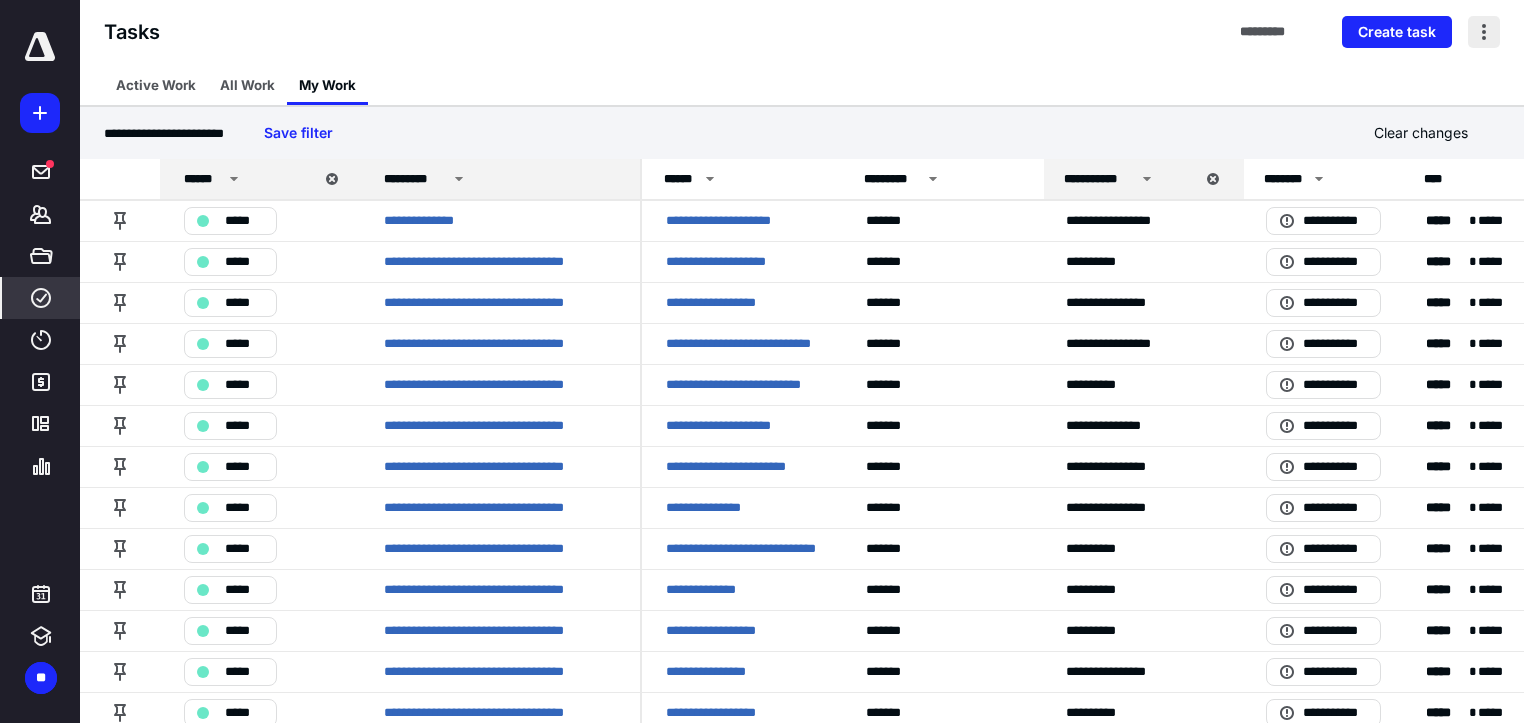 click at bounding box center [1484, 32] 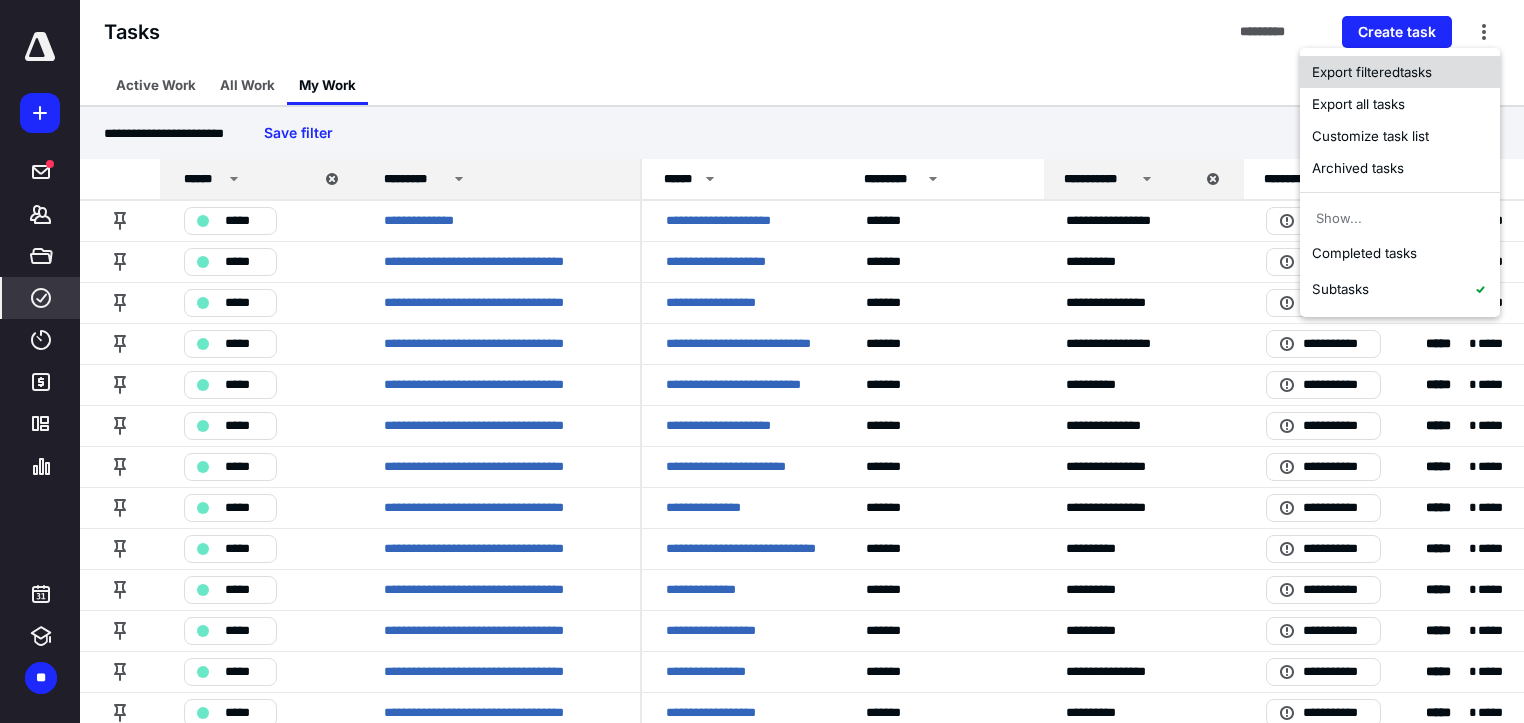 click on "Export filtered  tasks" at bounding box center [1400, 72] 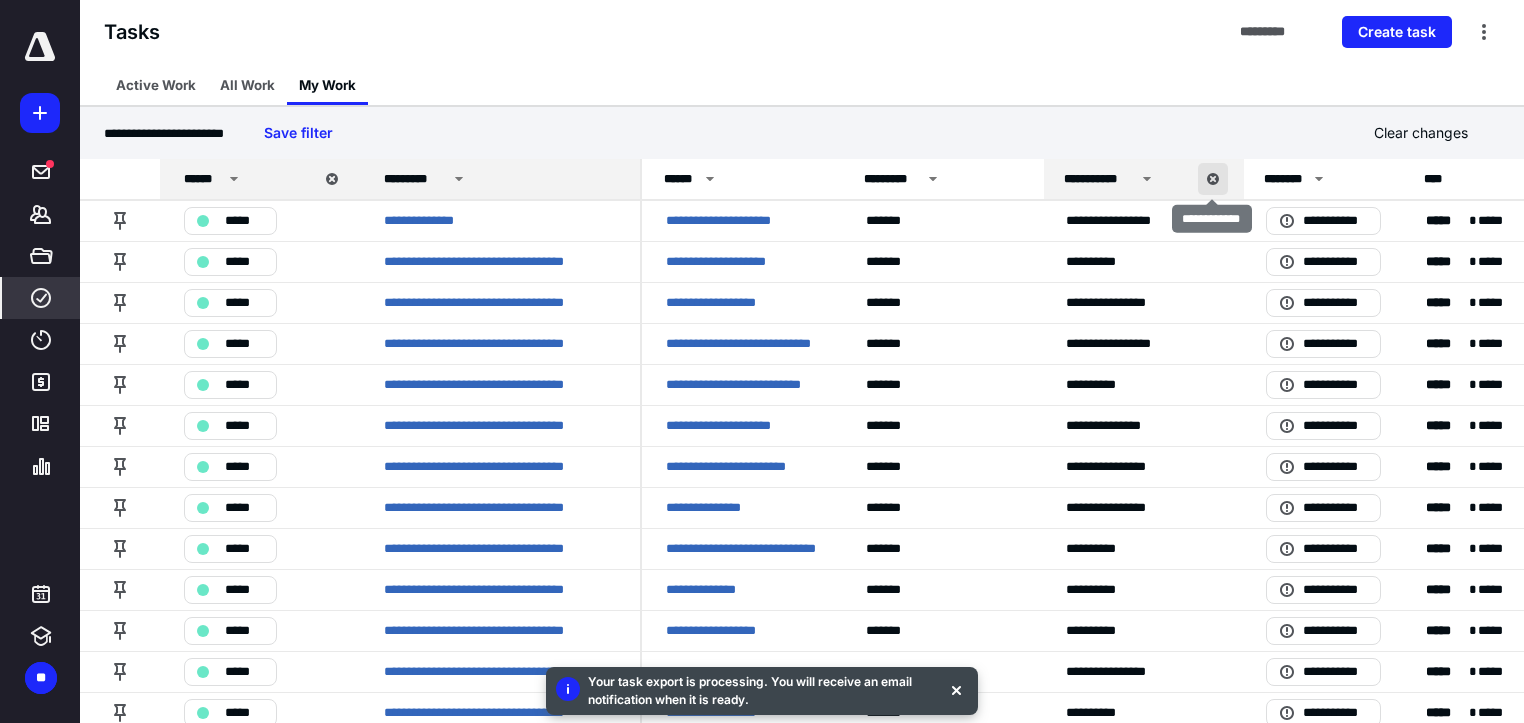 click at bounding box center (1213, 179) 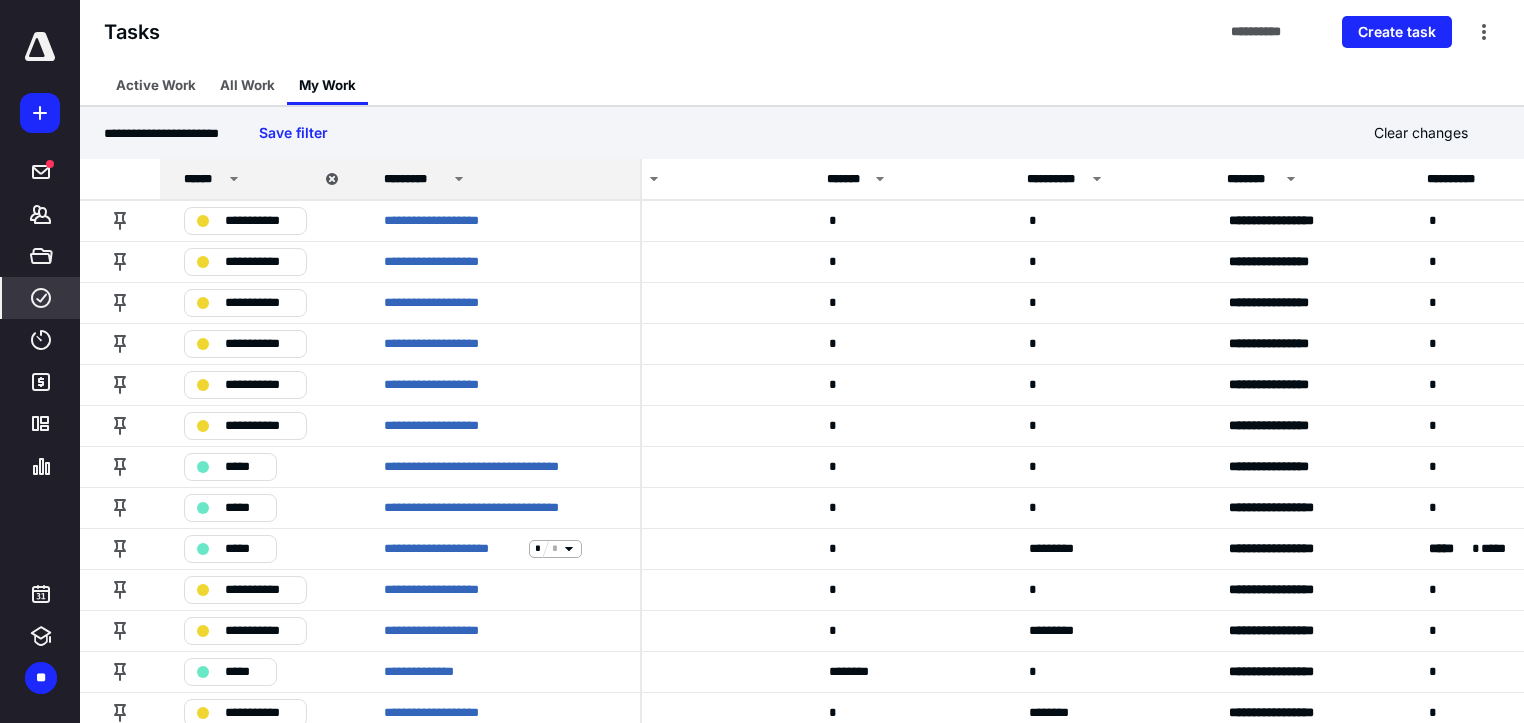 scroll, scrollTop: 0, scrollLeft: 2841, axis: horizontal 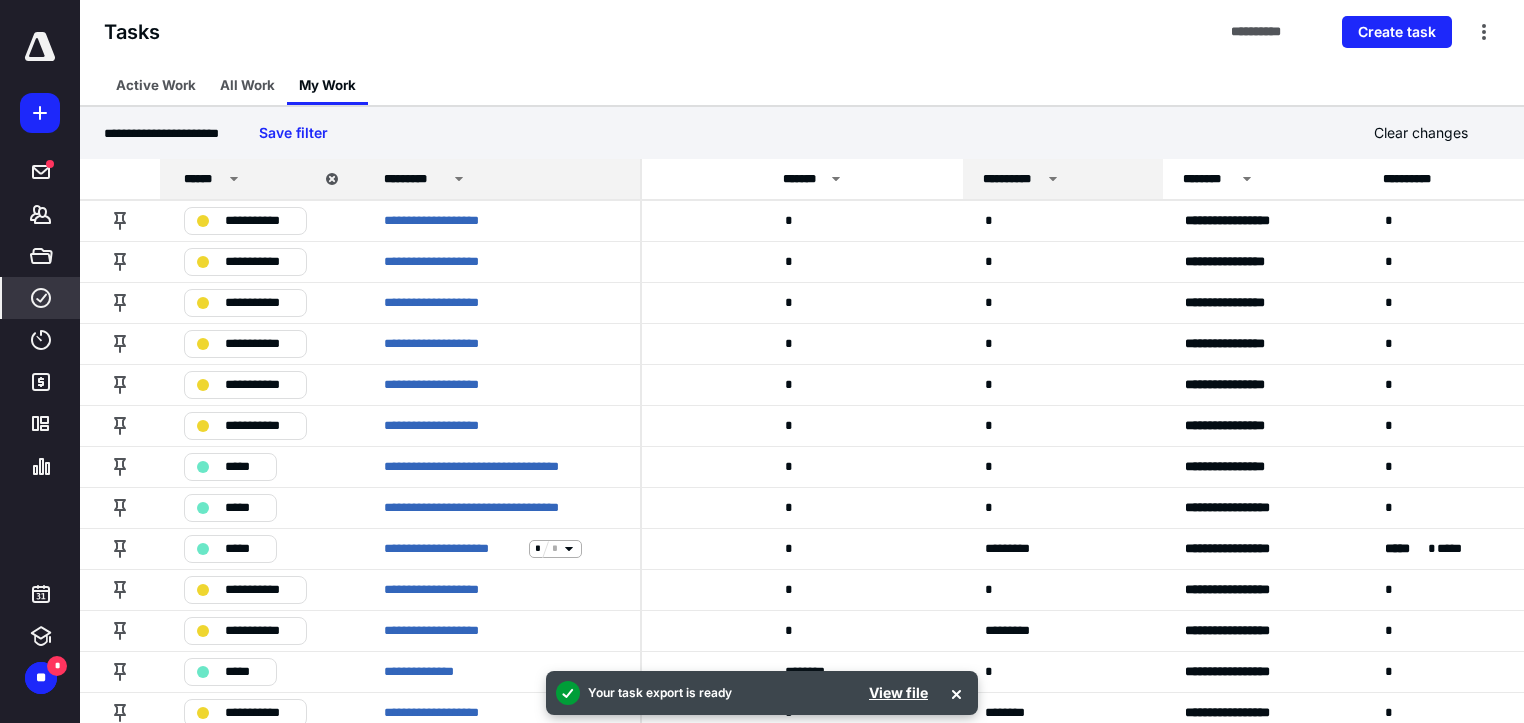 click 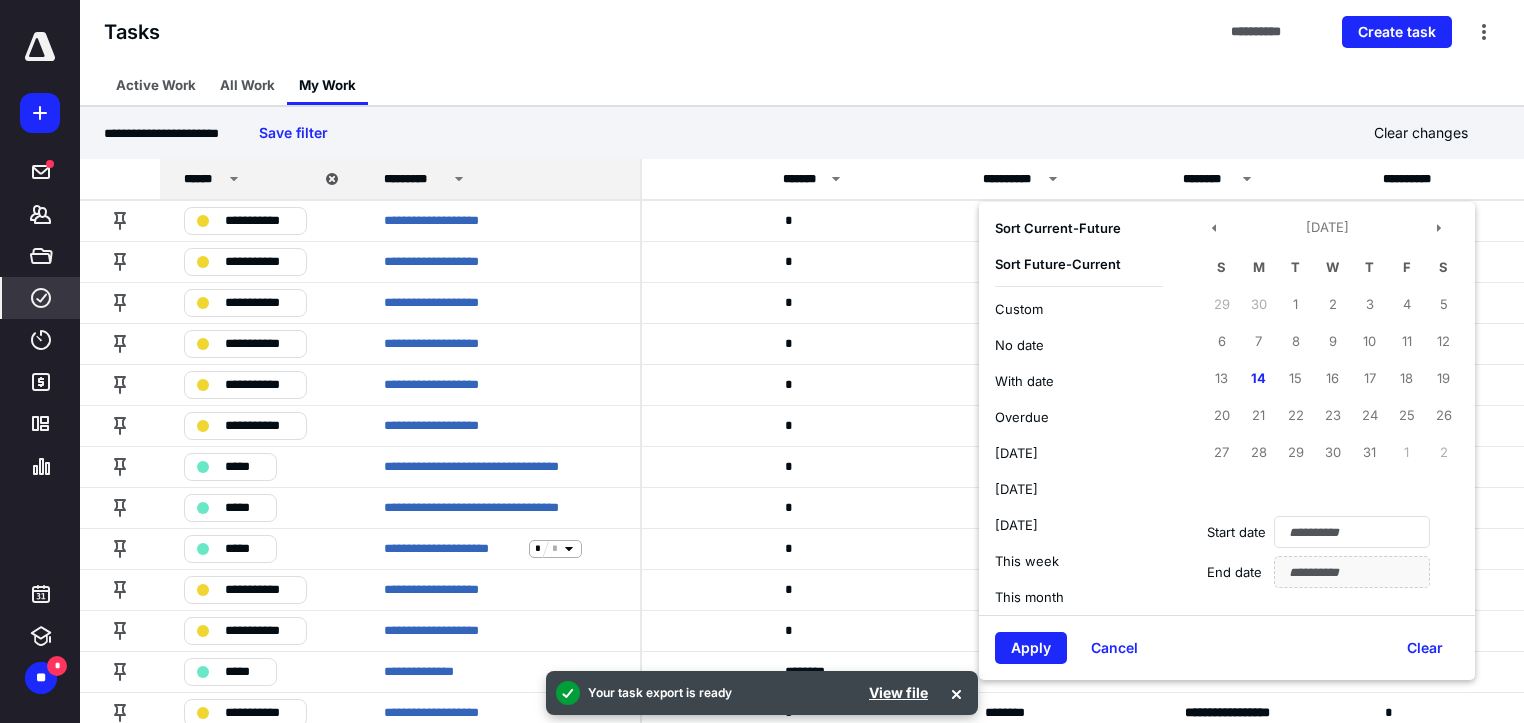 click on "Sort   Current  -  Future" at bounding box center [1058, 228] 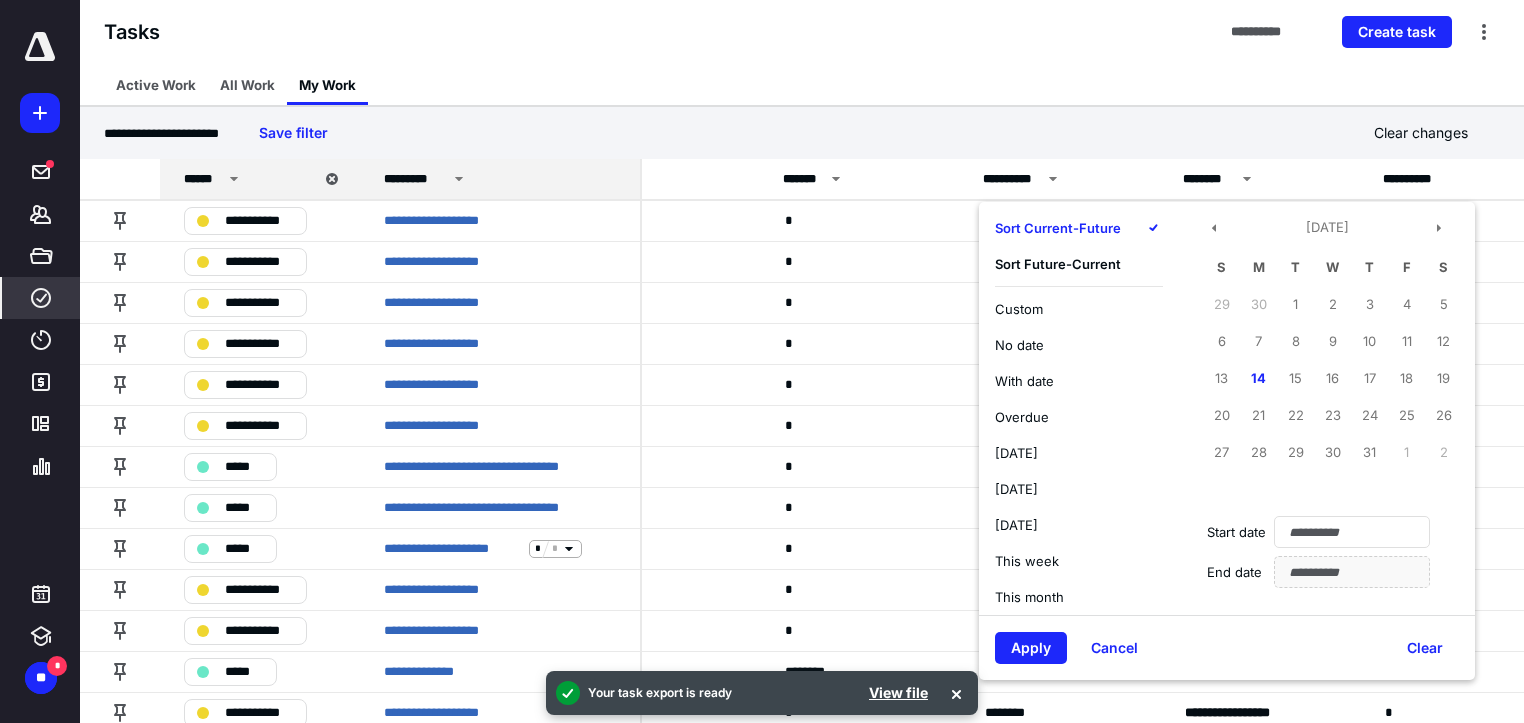 click on "**********" at bounding box center (802, 32) 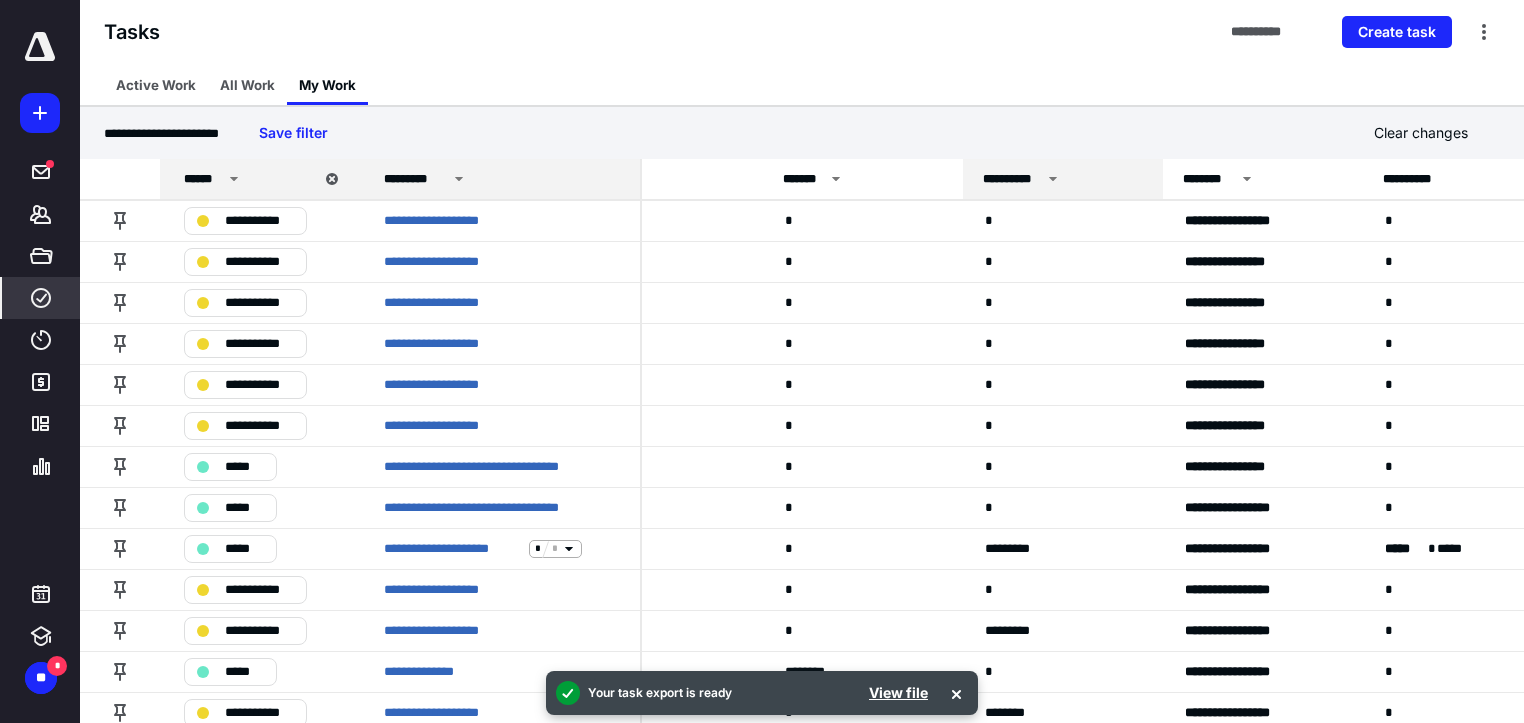click 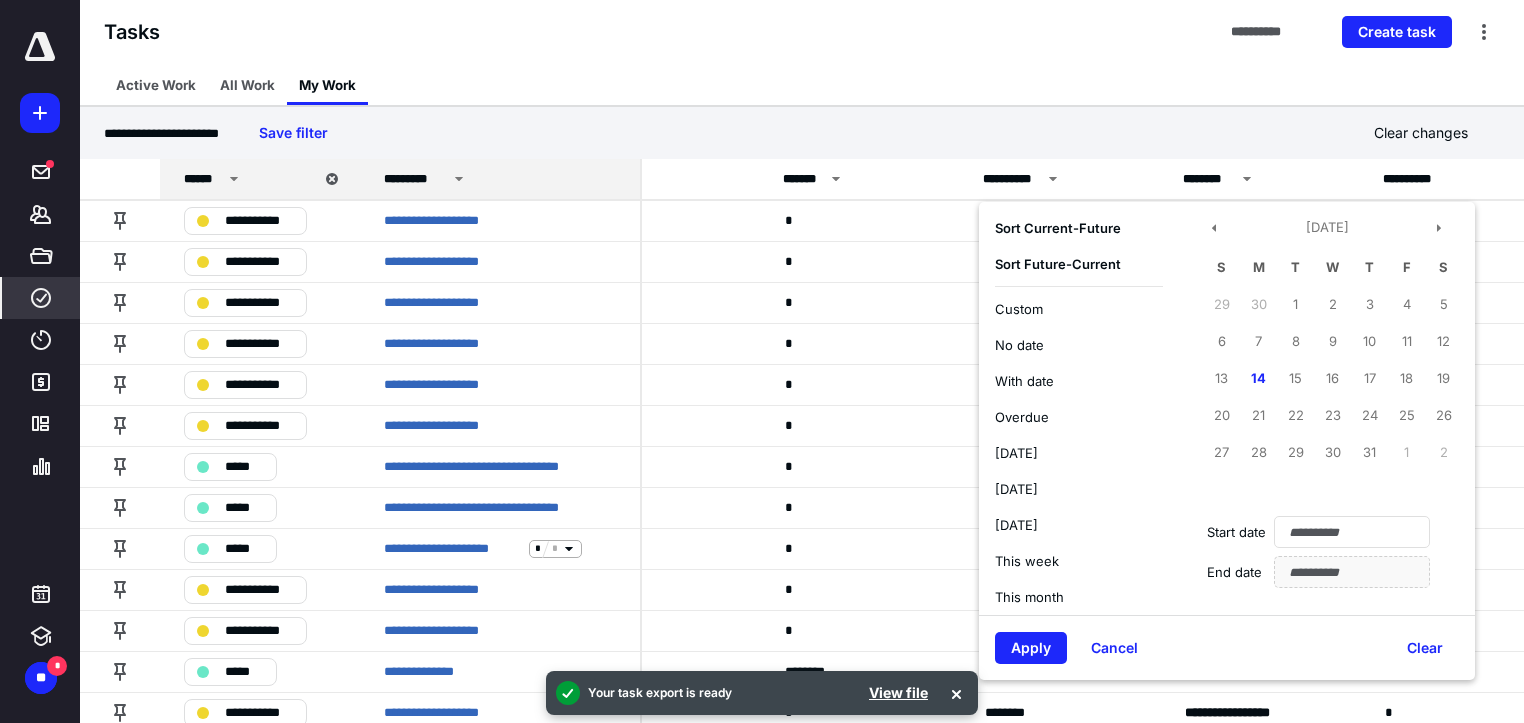 click on "Current  -  Future" at bounding box center [1071, 228] 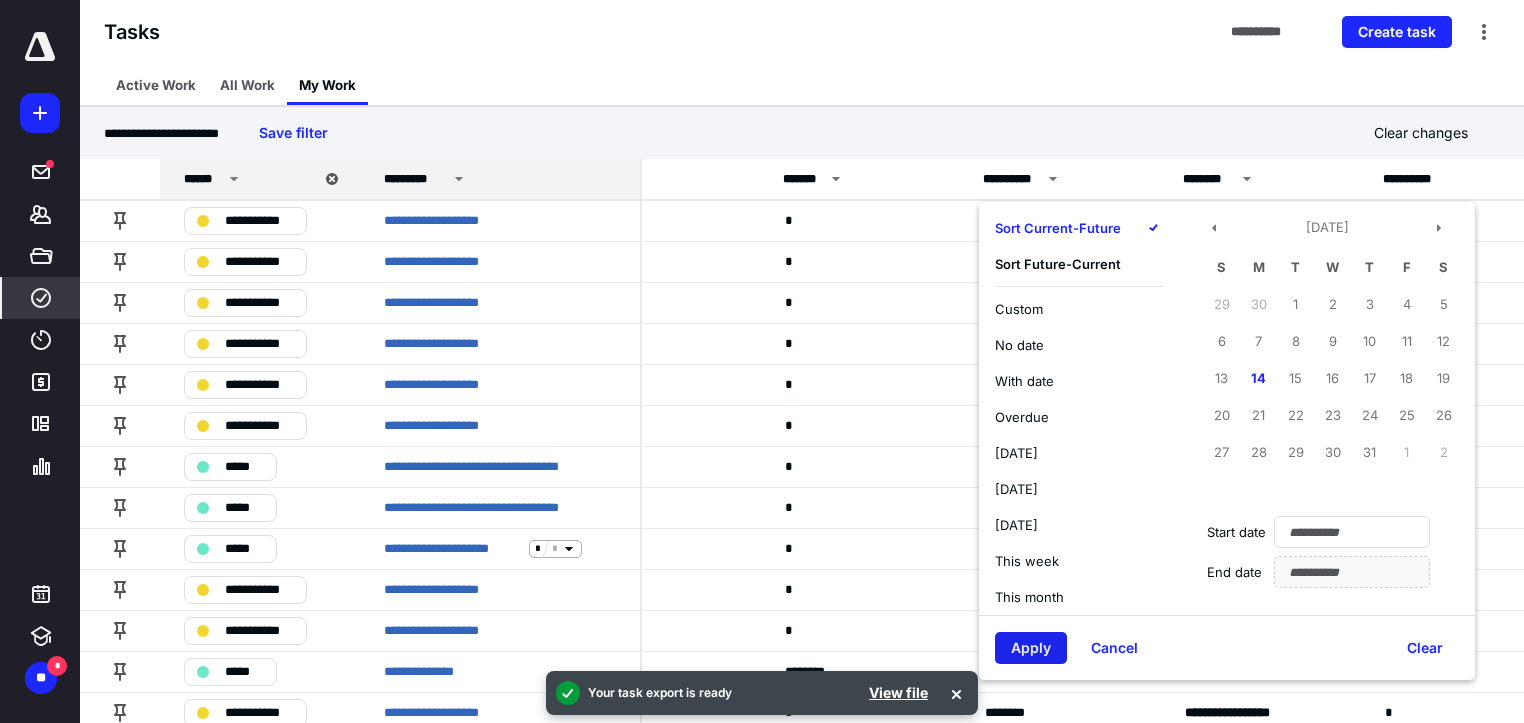 click on "Apply" at bounding box center (1031, 648) 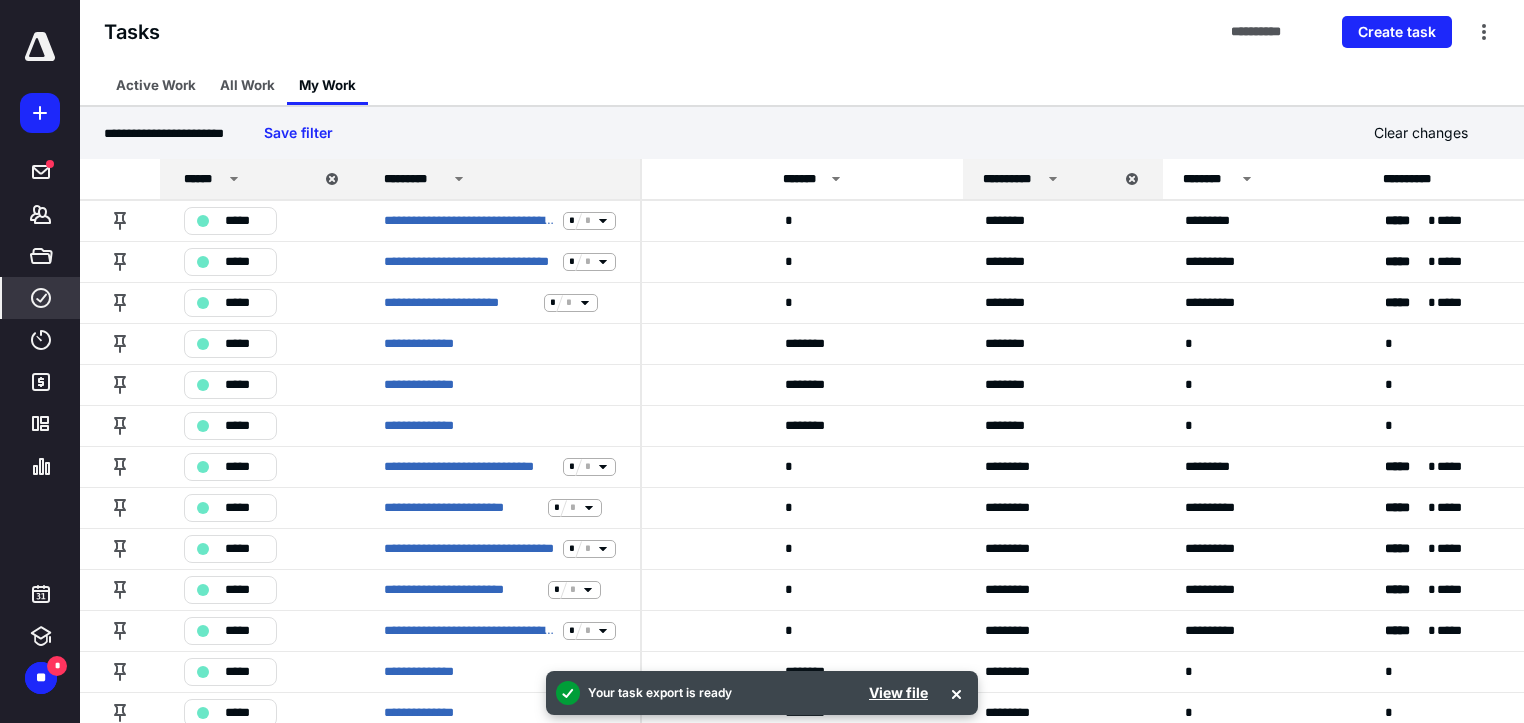 click on "Active Work All Work My Work" at bounding box center (802, 85) 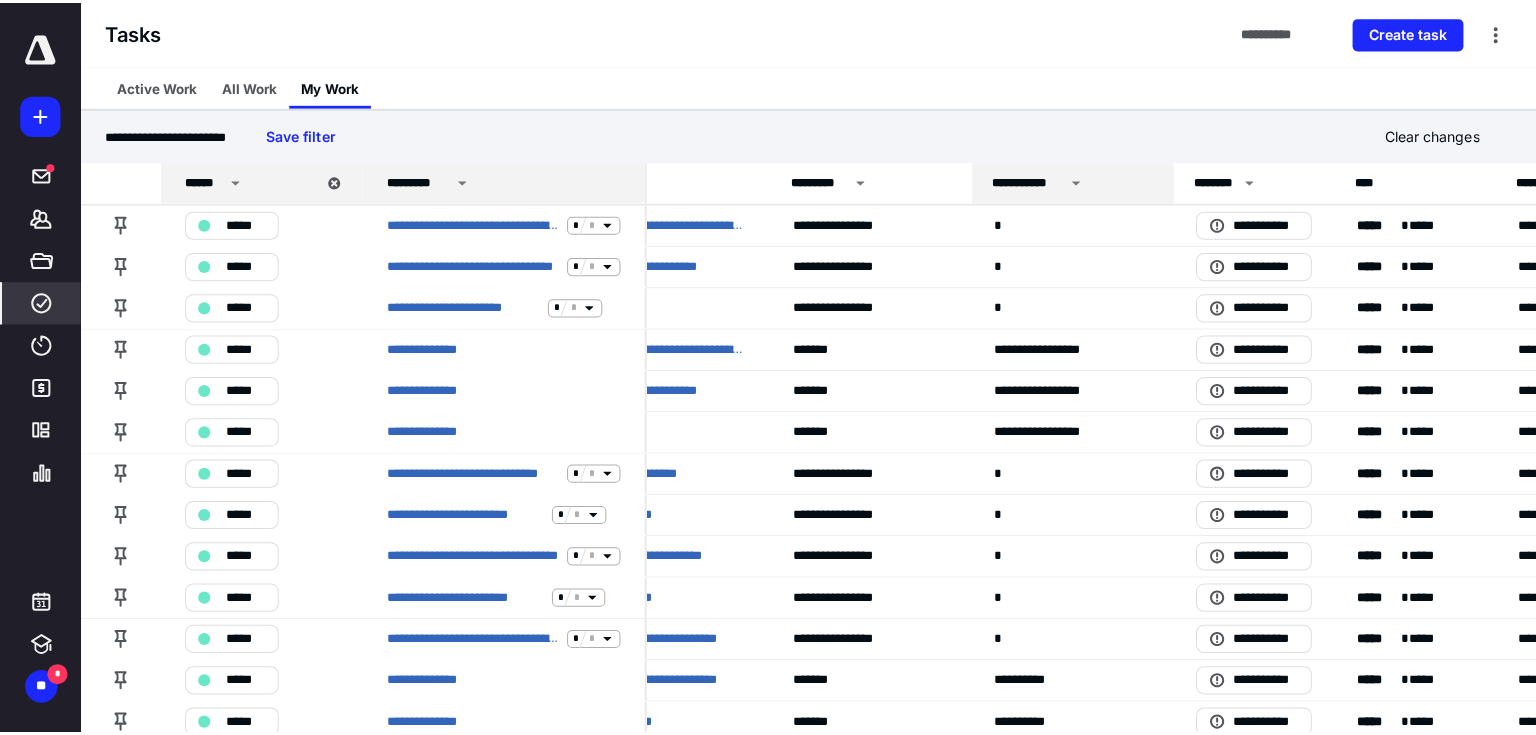 scroll, scrollTop: 0, scrollLeft: 0, axis: both 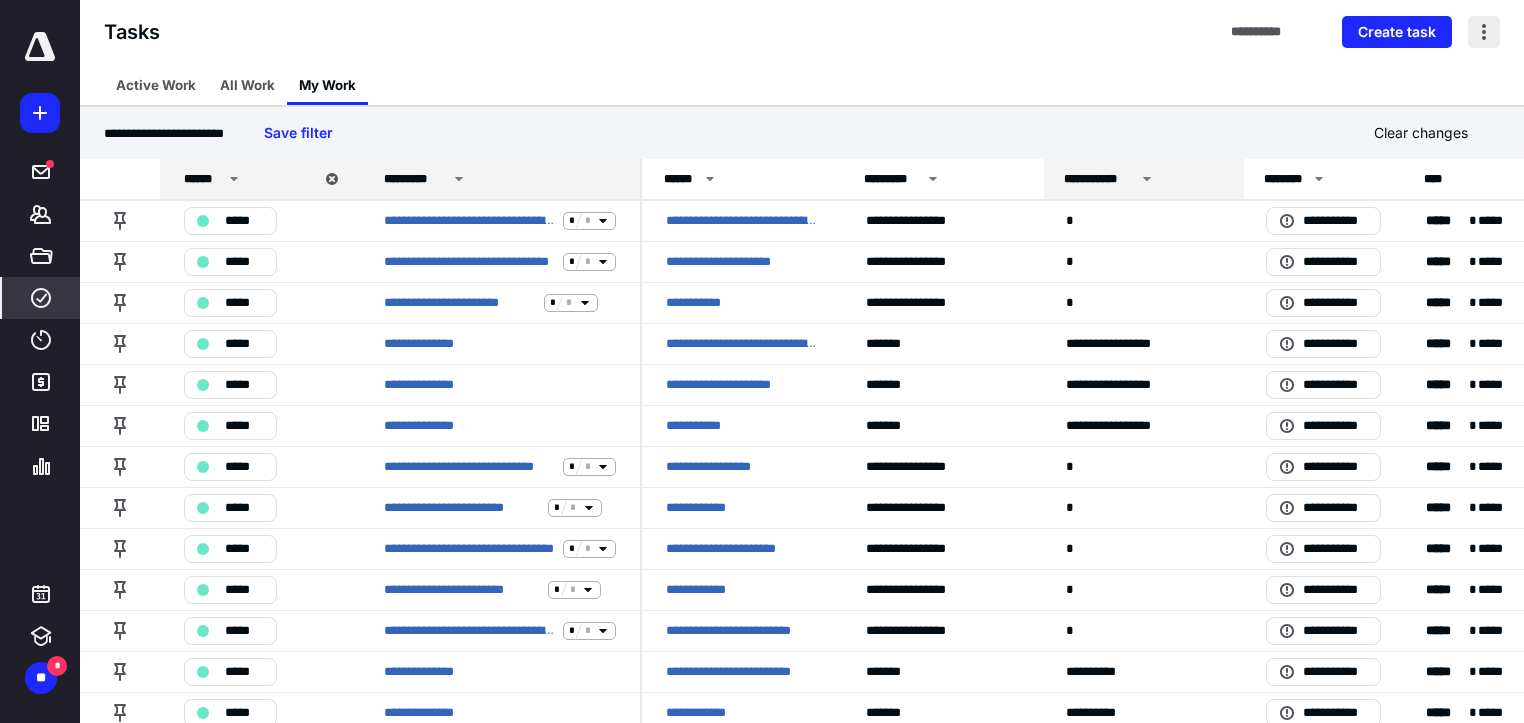 click at bounding box center (1484, 32) 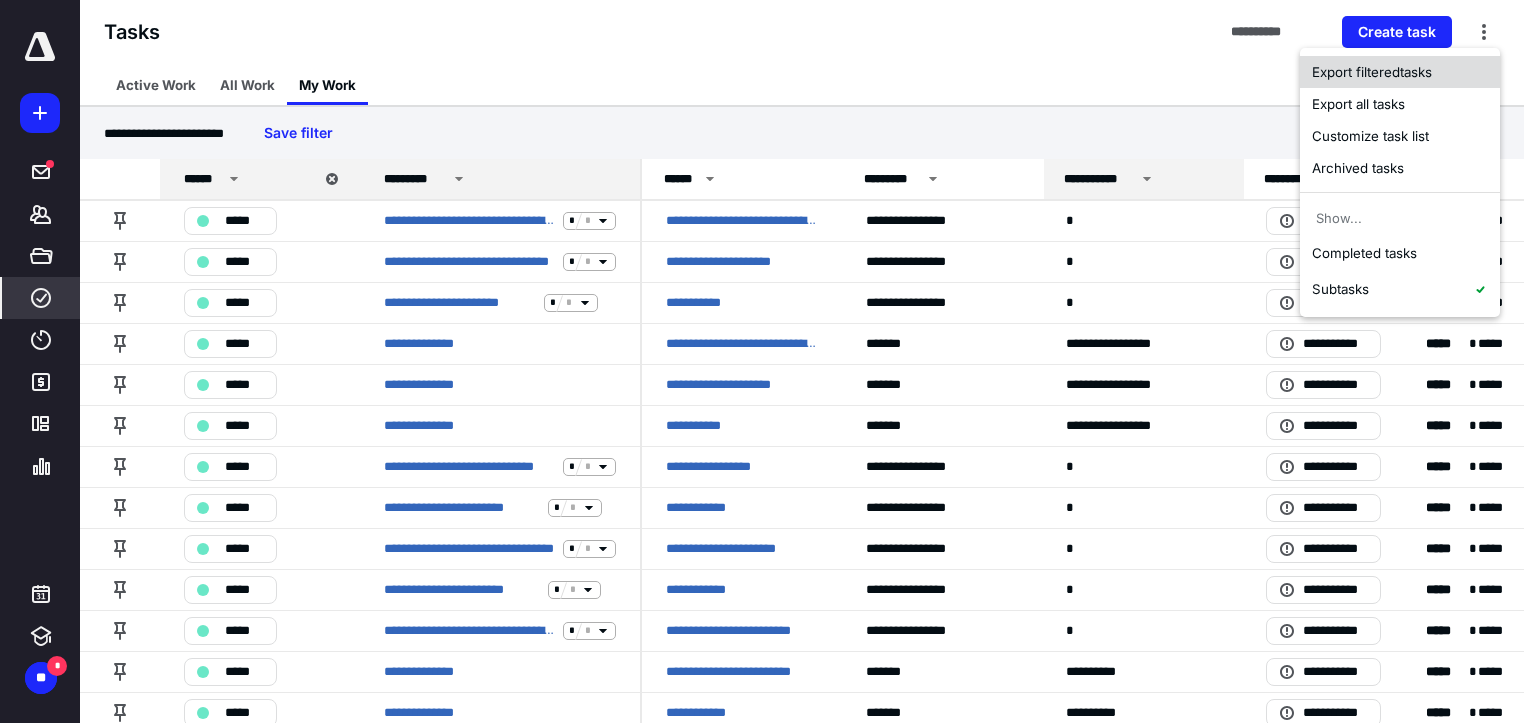 click on "Export filtered  tasks" at bounding box center (1400, 72) 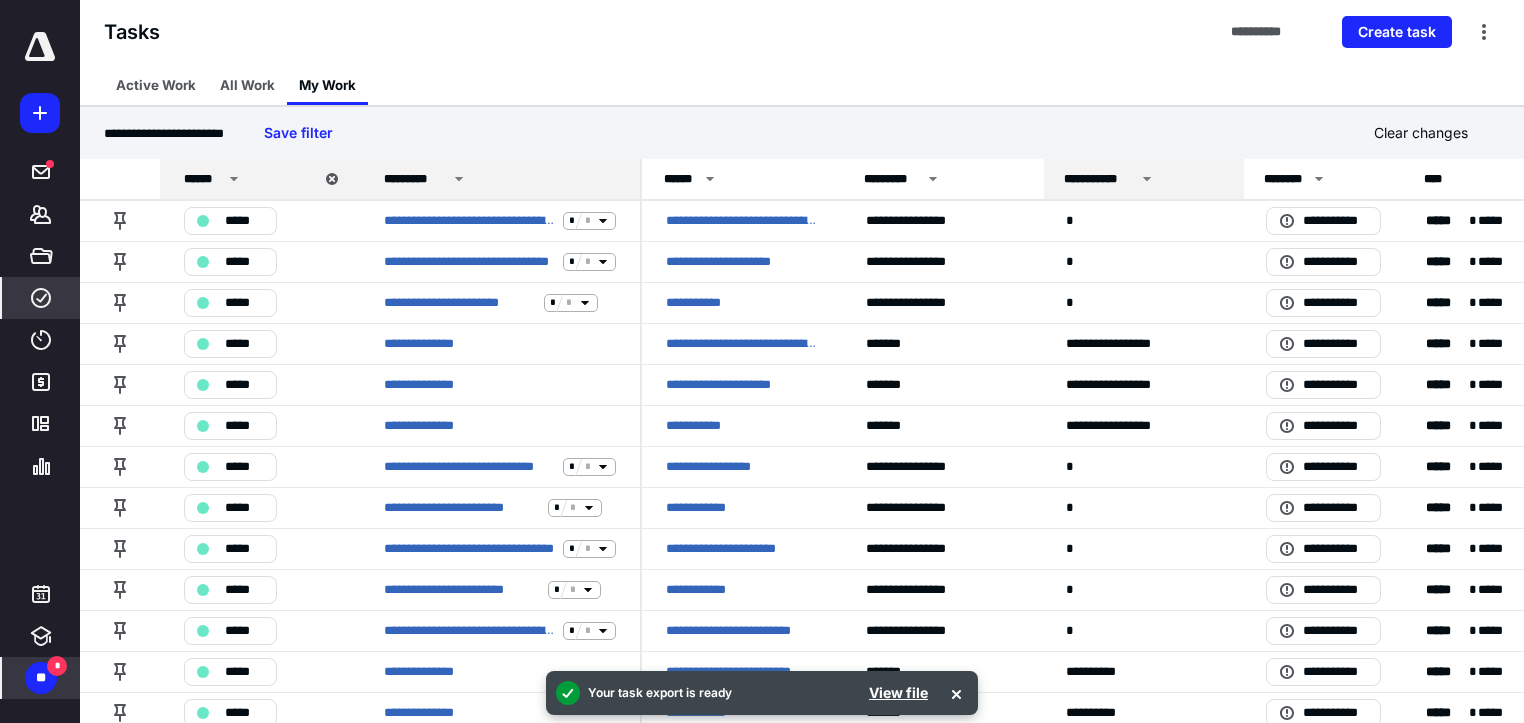 drag, startPoint x: 47, startPoint y: 672, endPoint x: 64, endPoint y: 658, distance: 22.022715 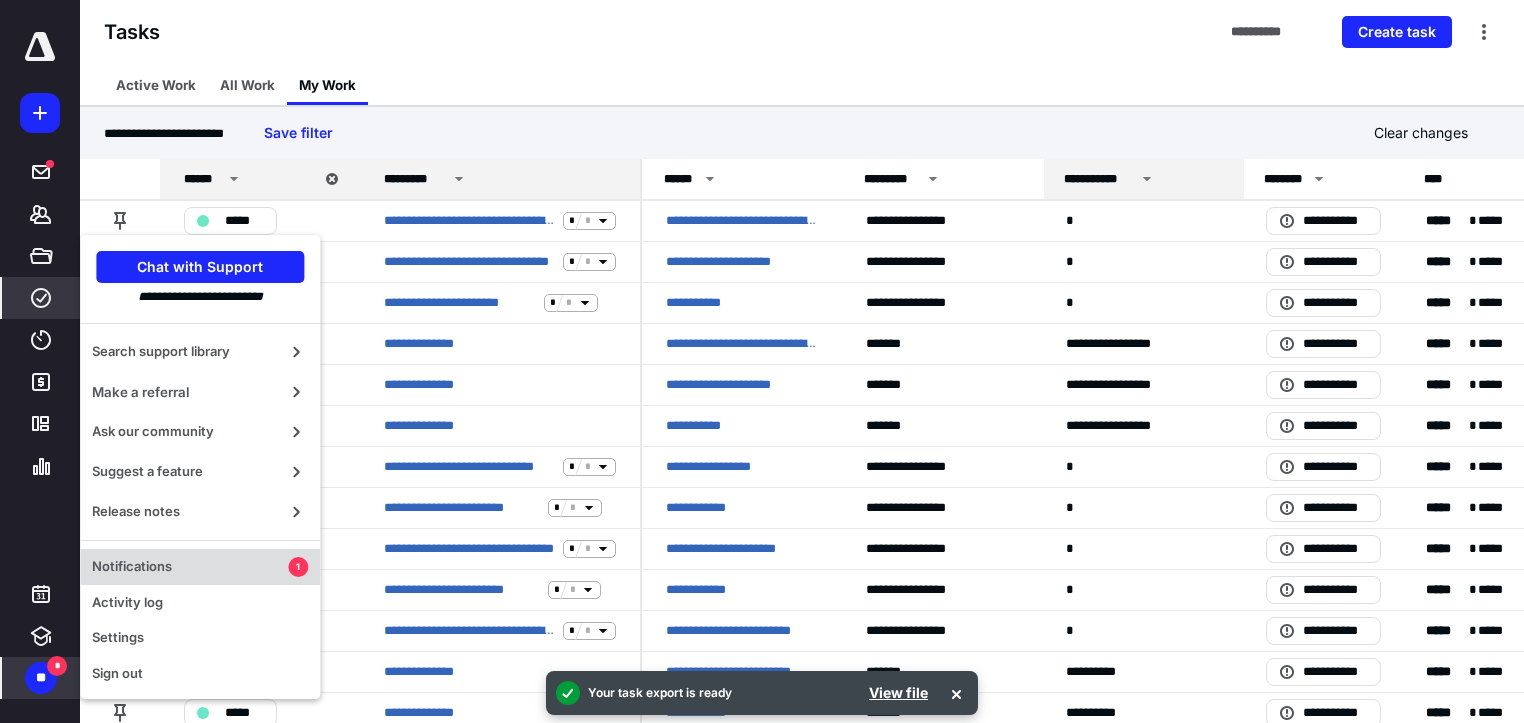 click on "Notifications" at bounding box center [190, 567] 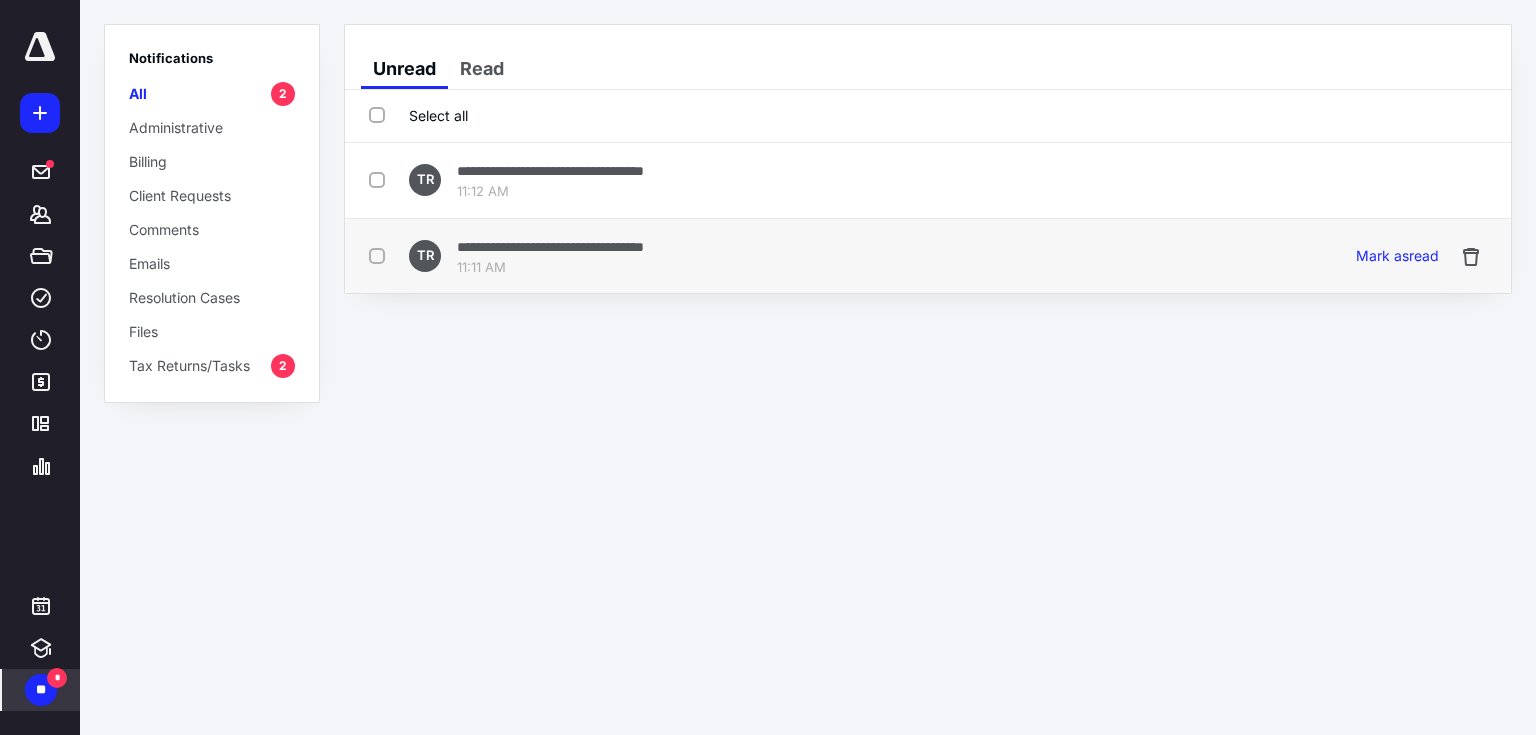 click on "**********" at bounding box center (550, 247) 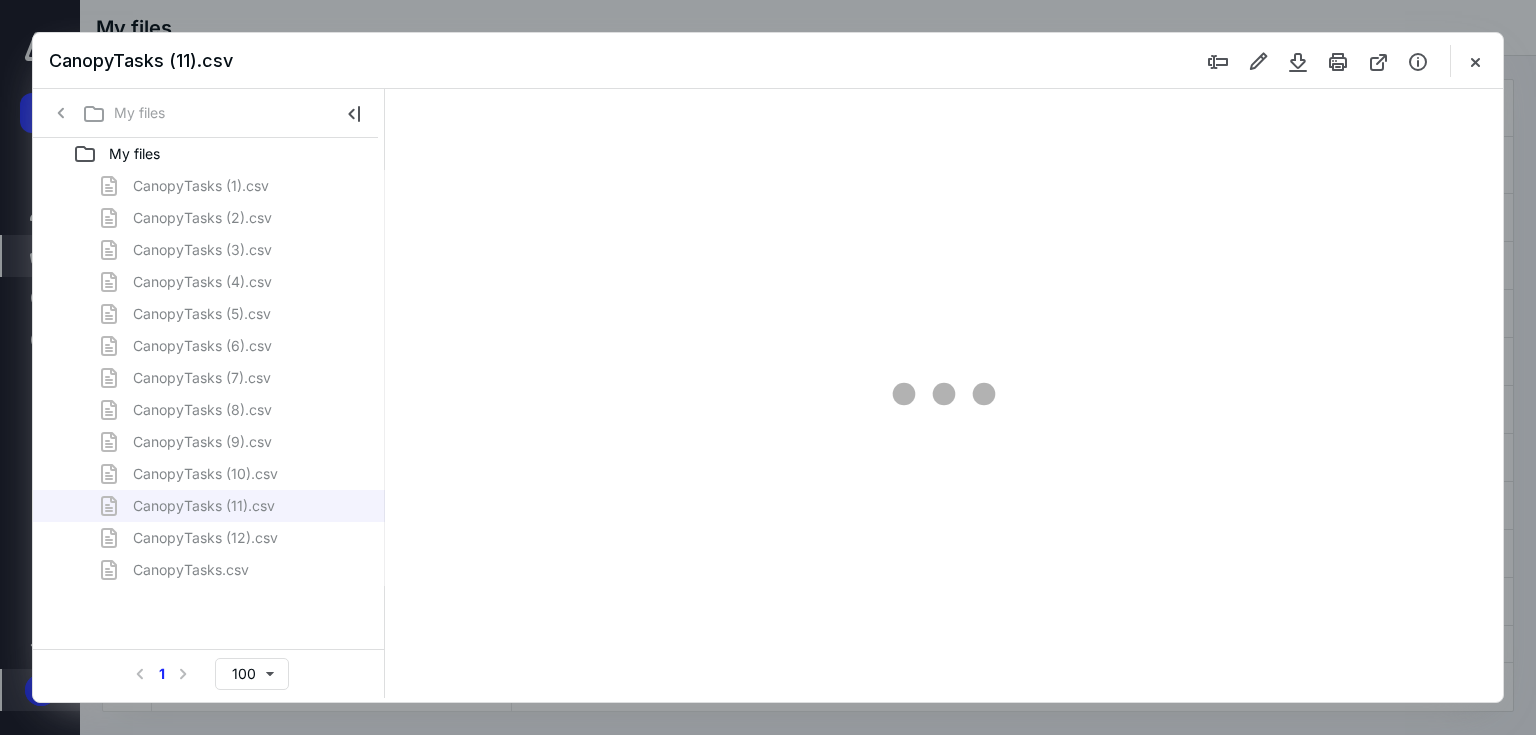 click at bounding box center [1475, 61] 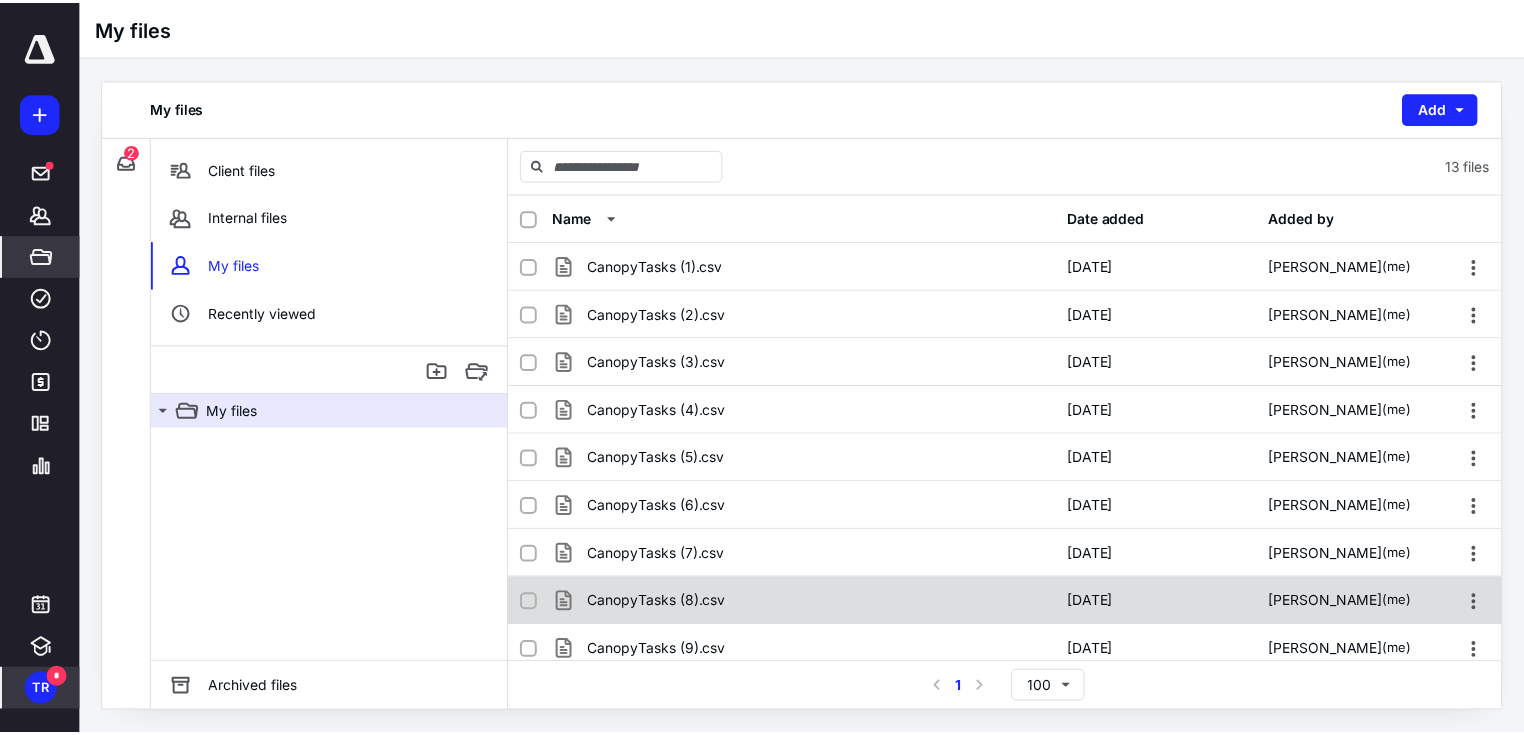 scroll, scrollTop: 200, scrollLeft: 0, axis: vertical 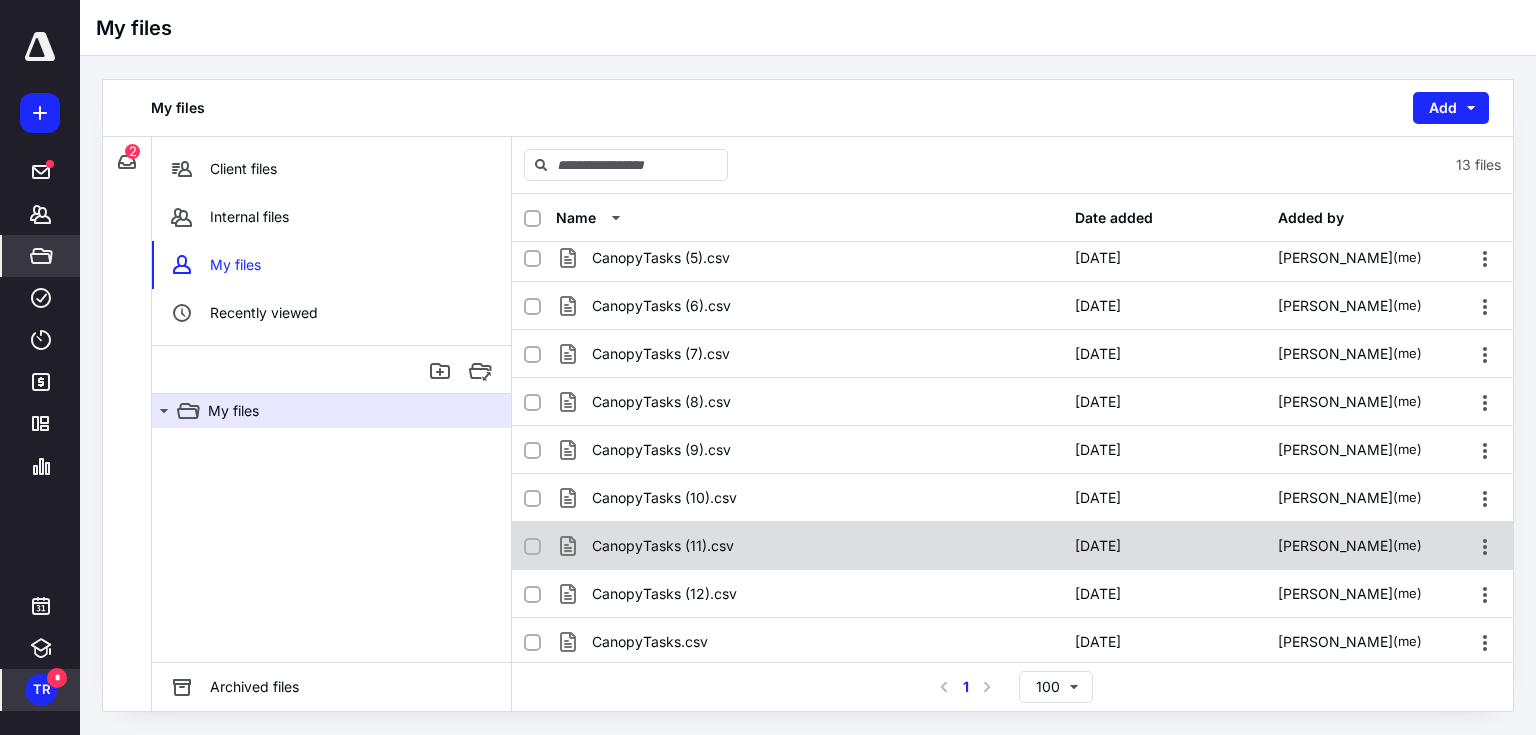 click 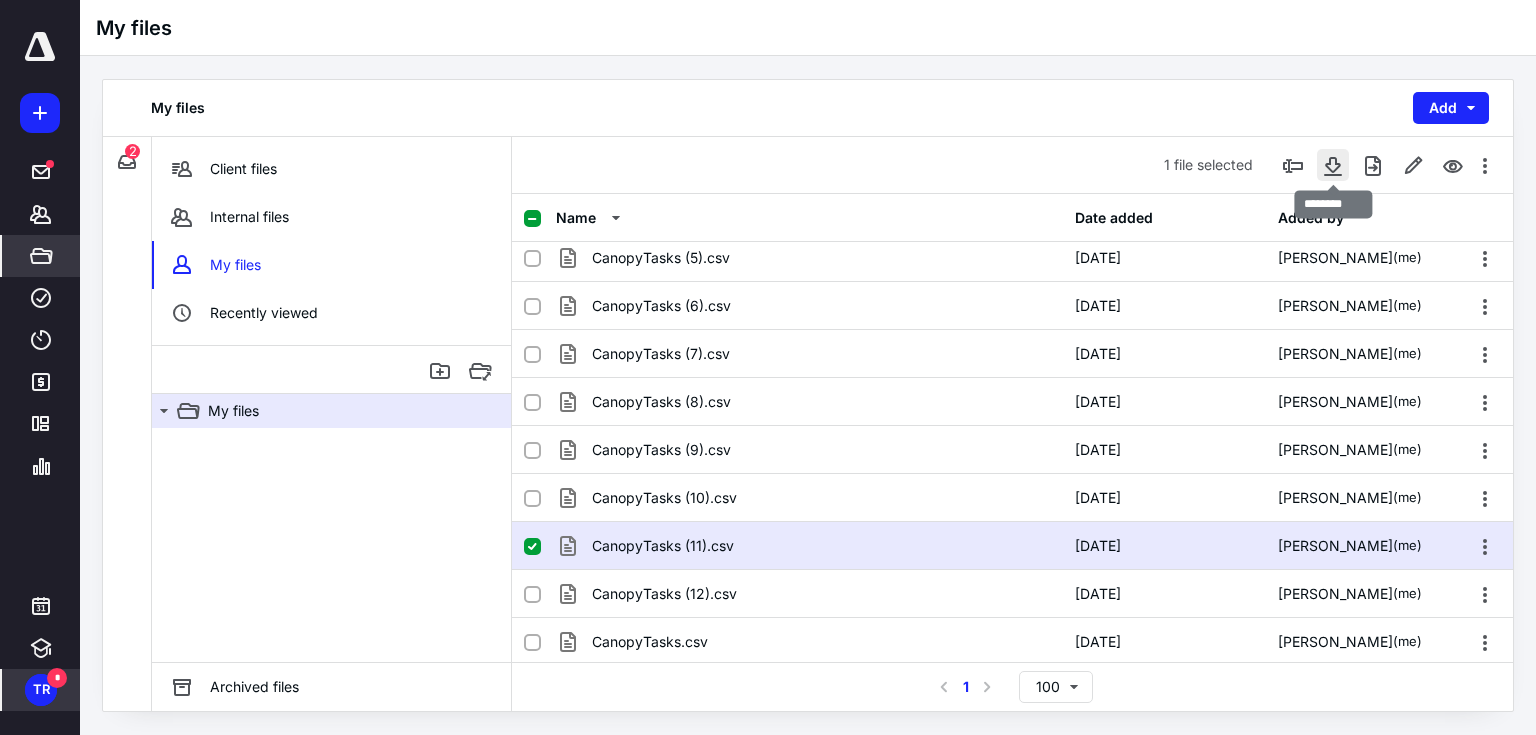 click at bounding box center [1333, 165] 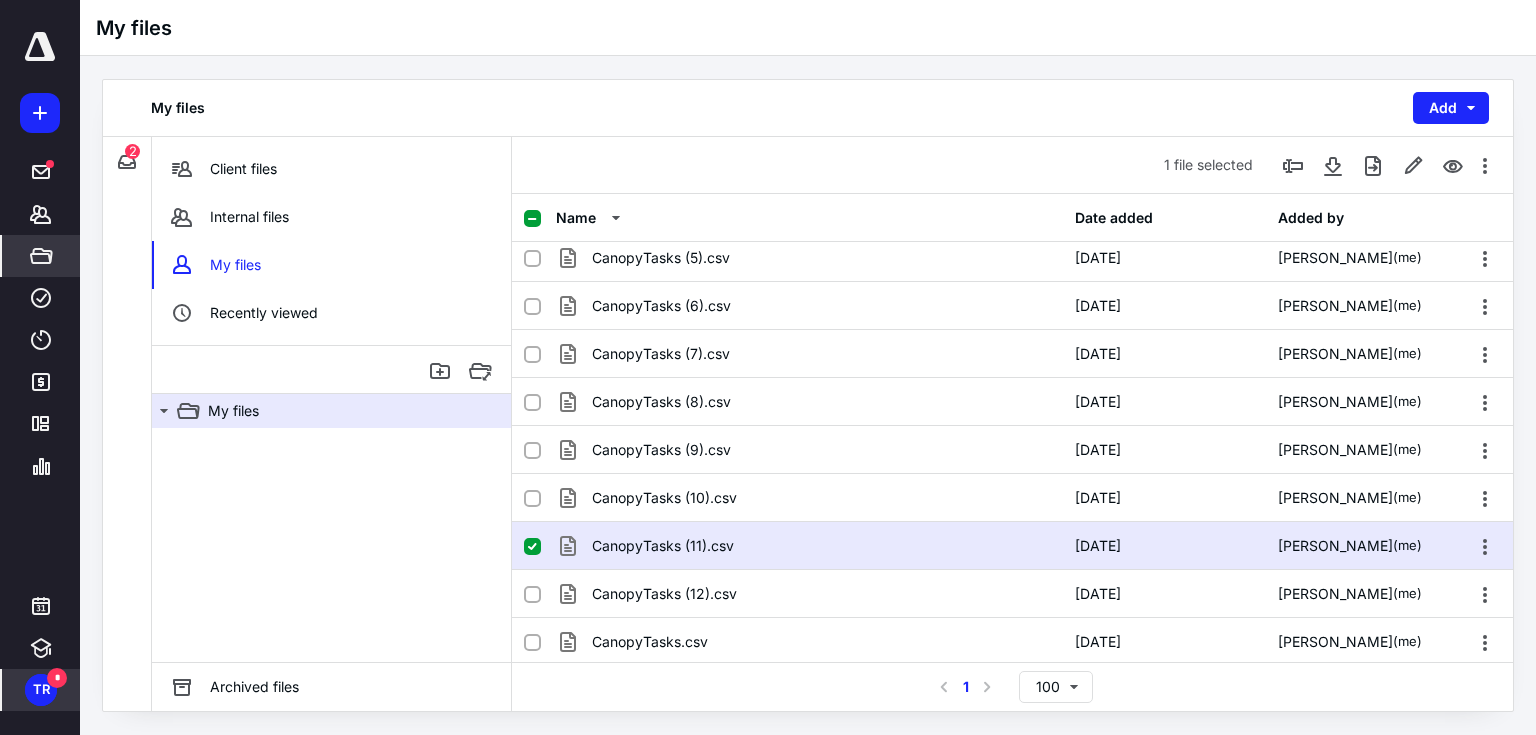 click at bounding box center [532, 547] 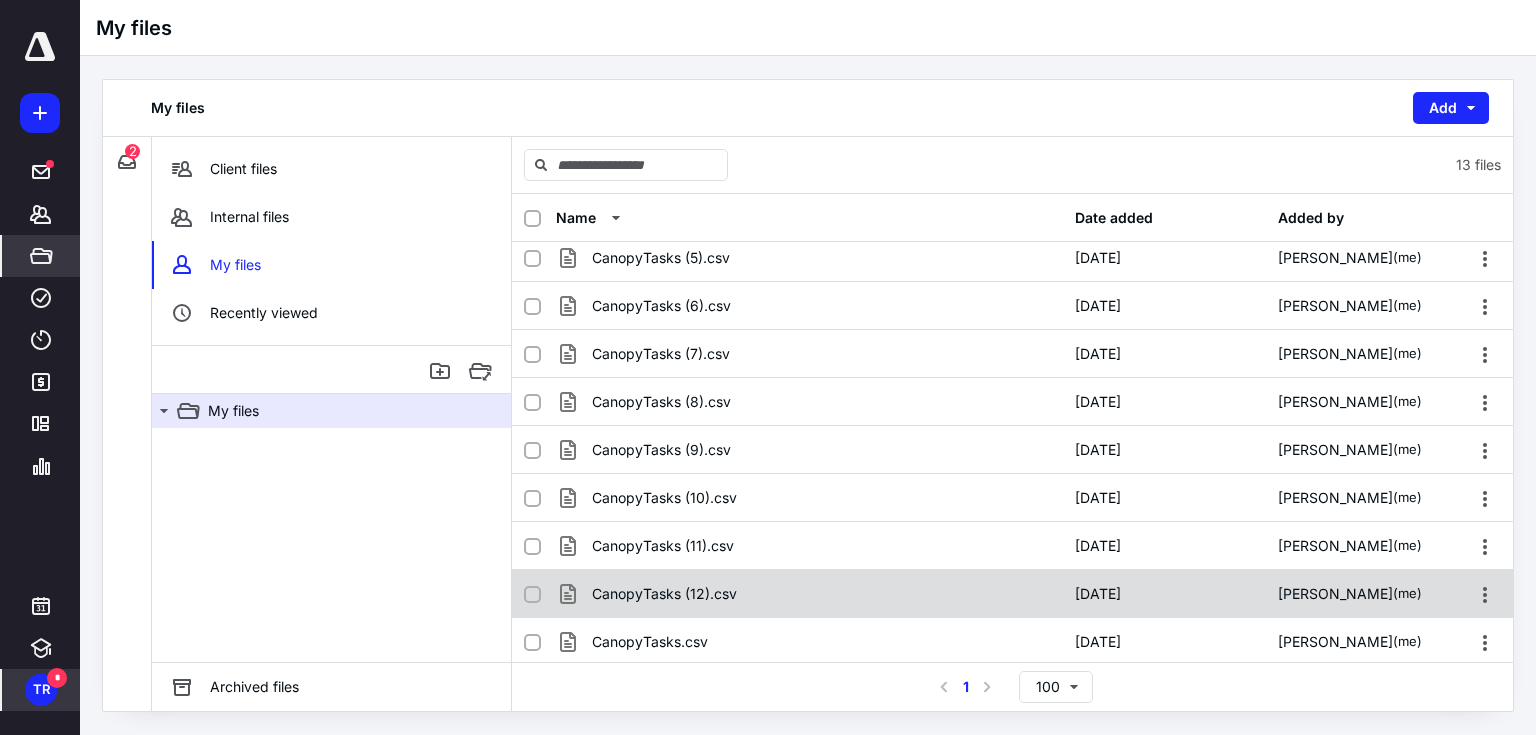 click 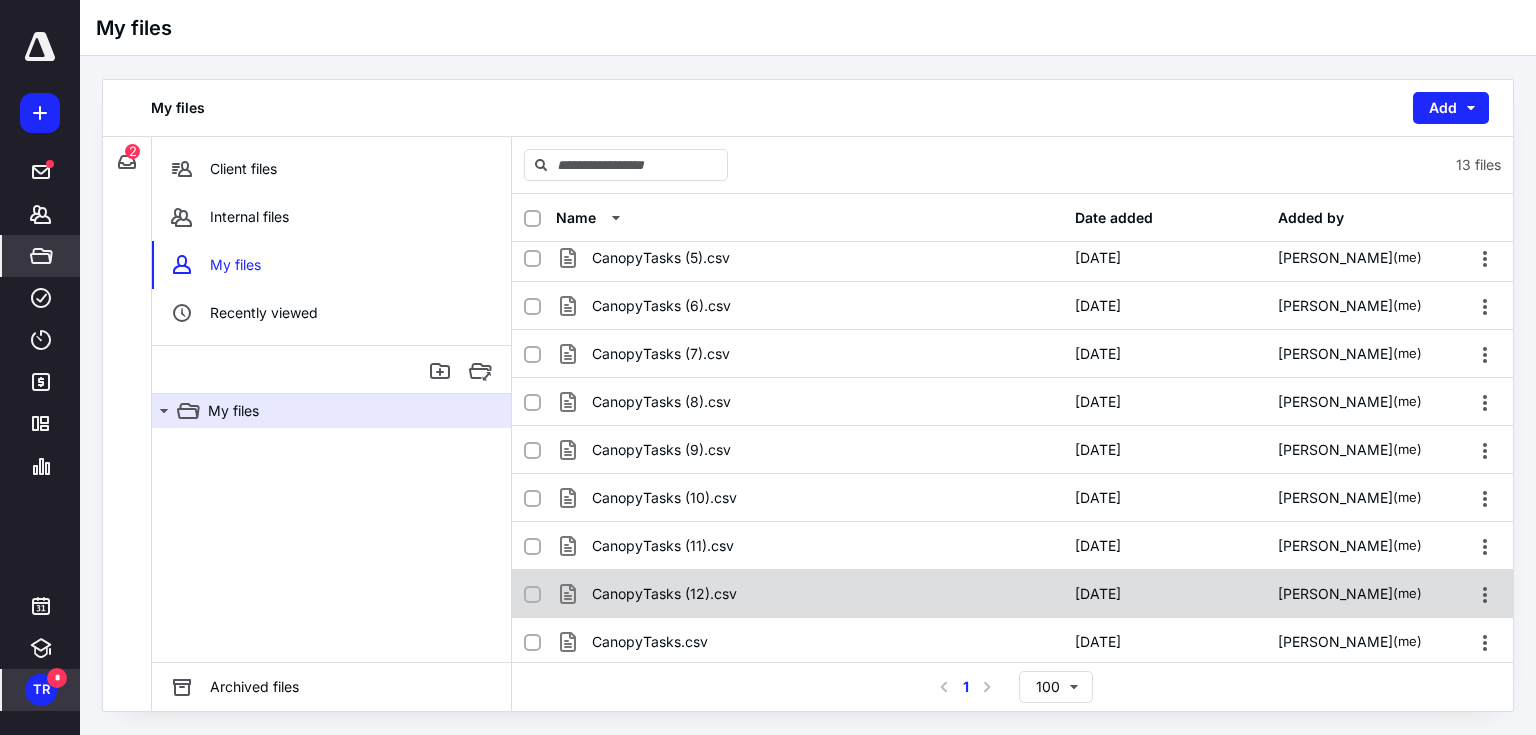 checkbox on "true" 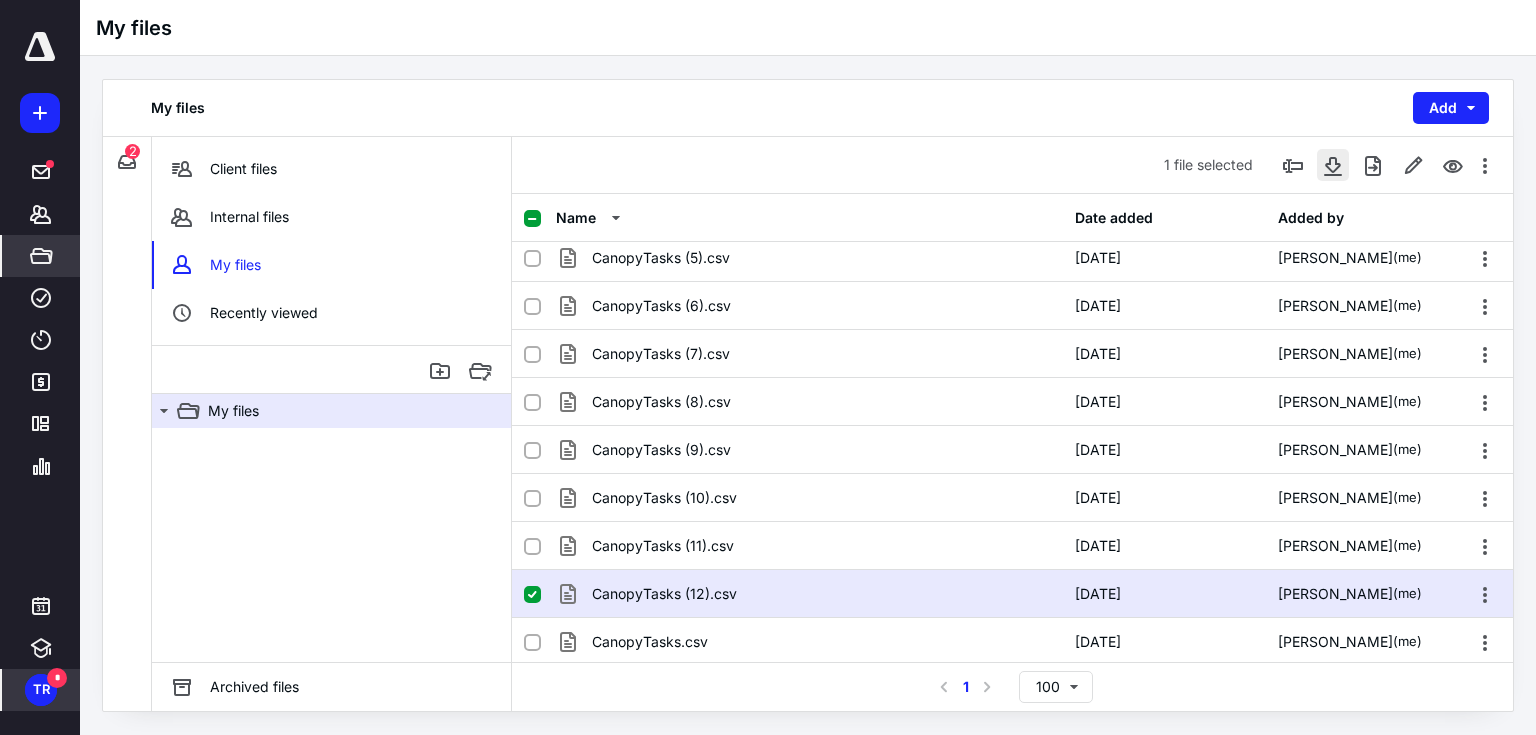 click at bounding box center (1333, 165) 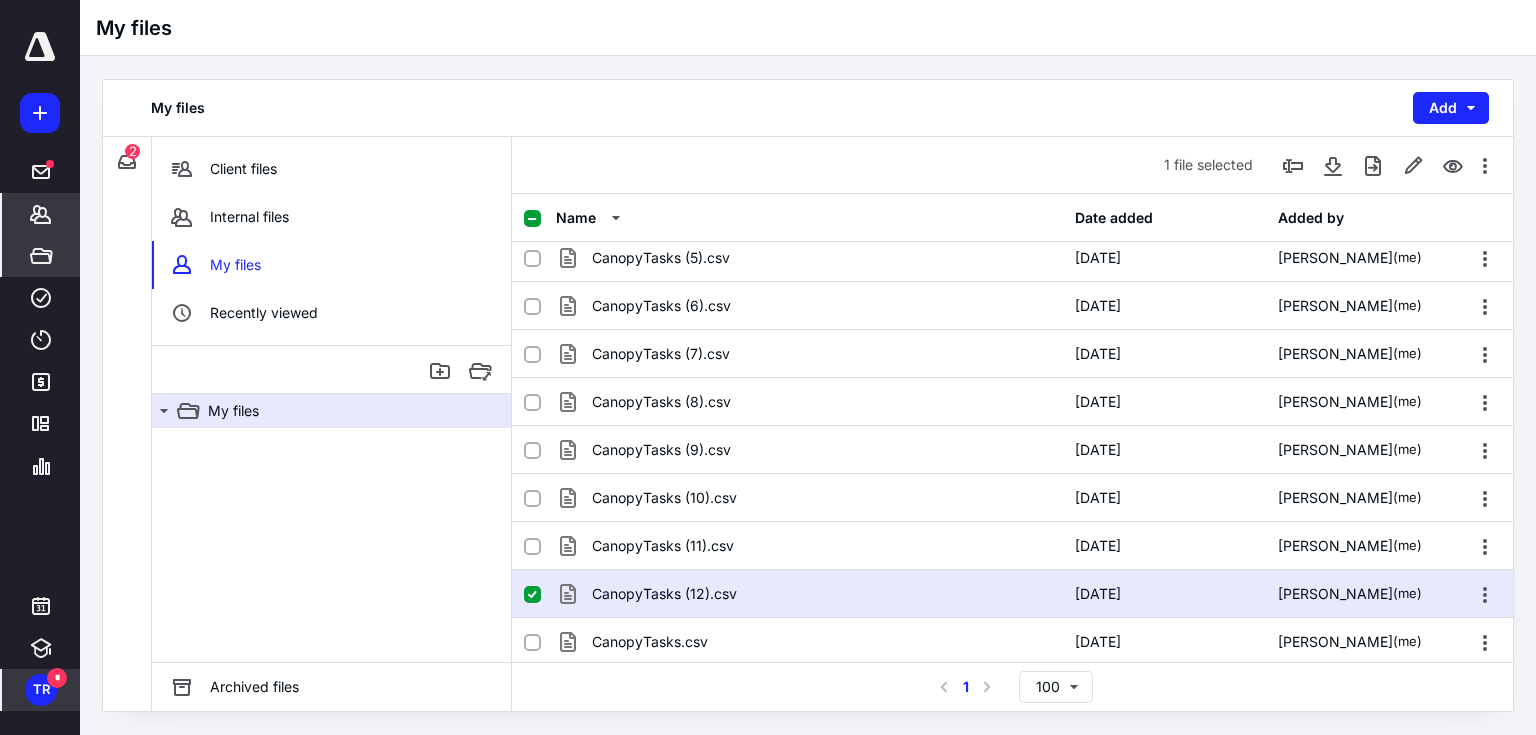 click 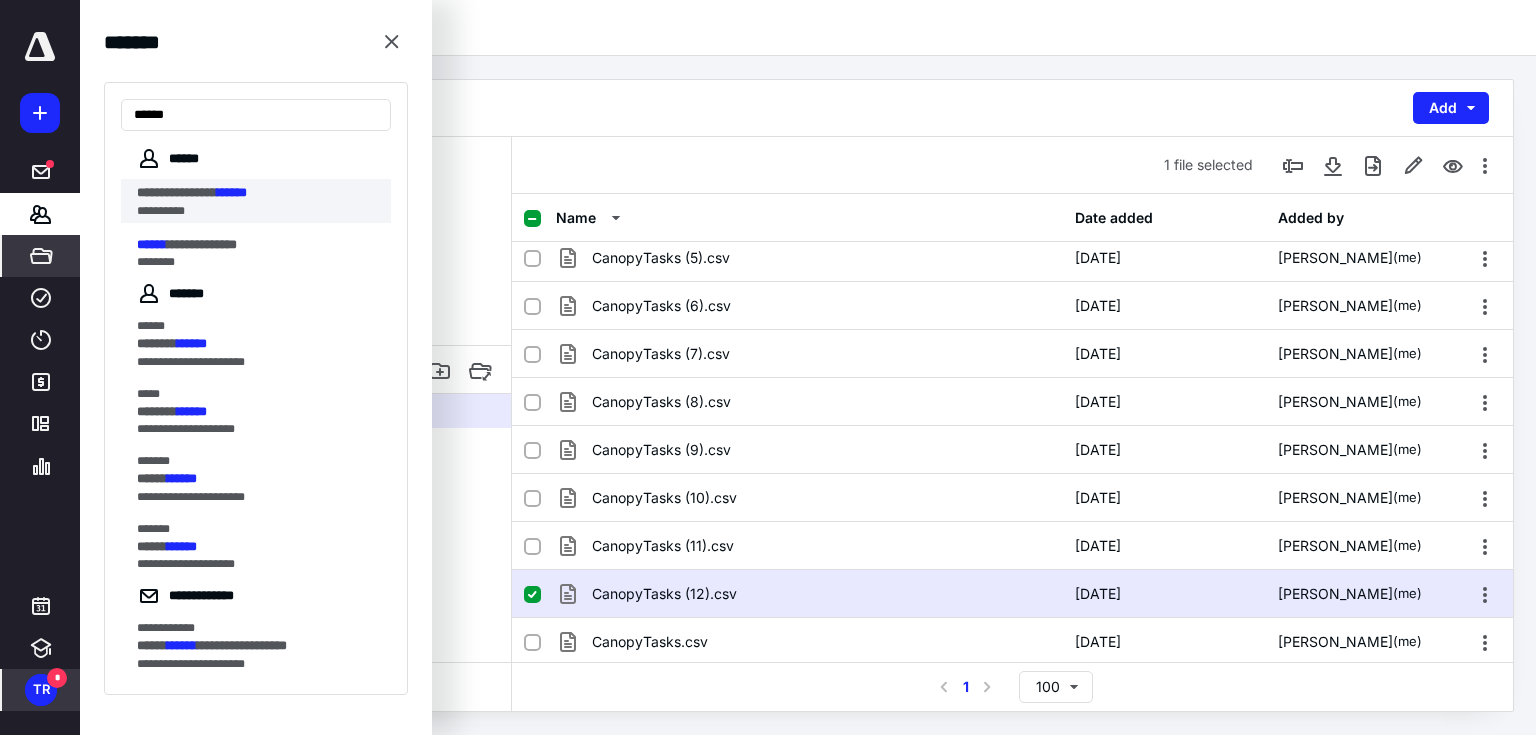 type on "******" 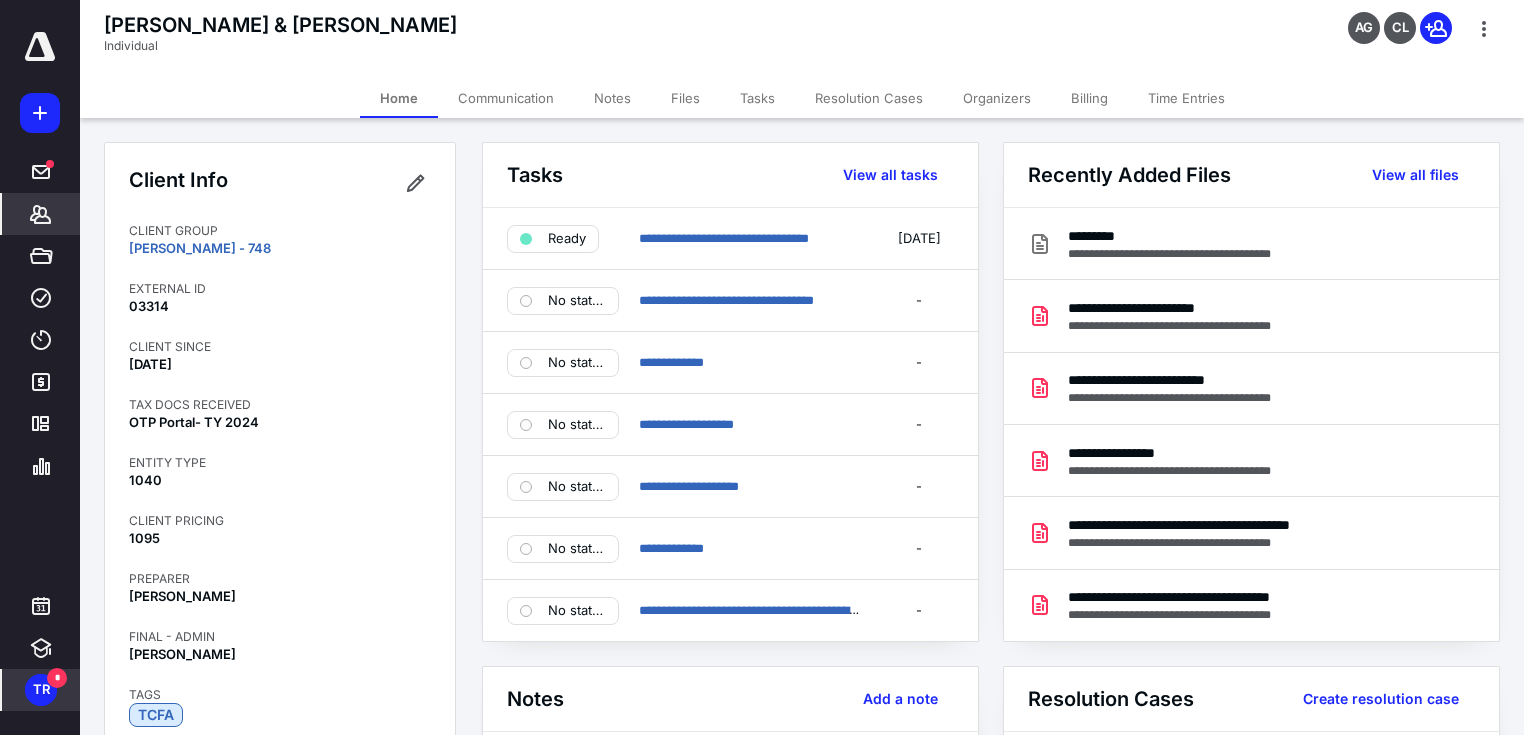 click on "**********" at bounding box center (730, 239) 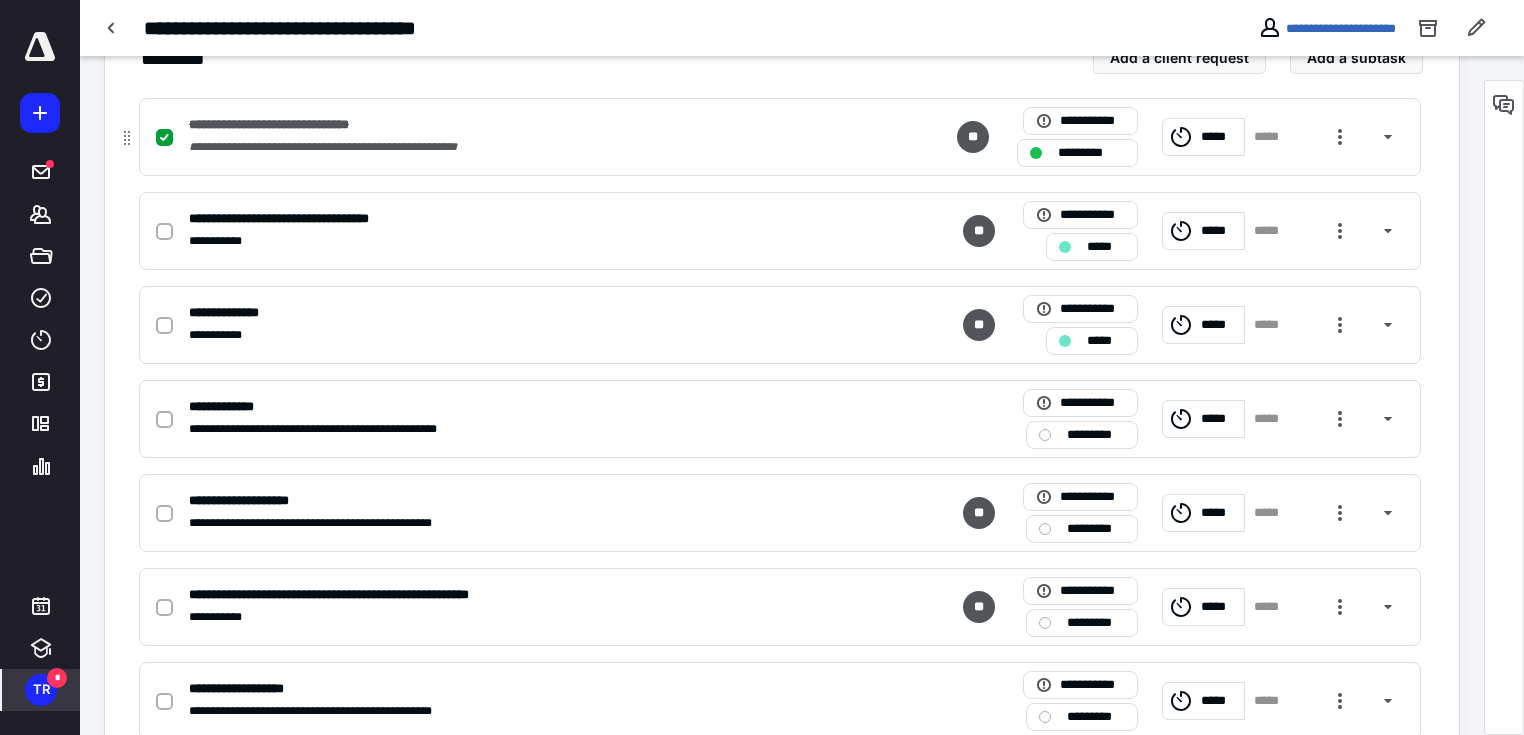 scroll, scrollTop: 0, scrollLeft: 0, axis: both 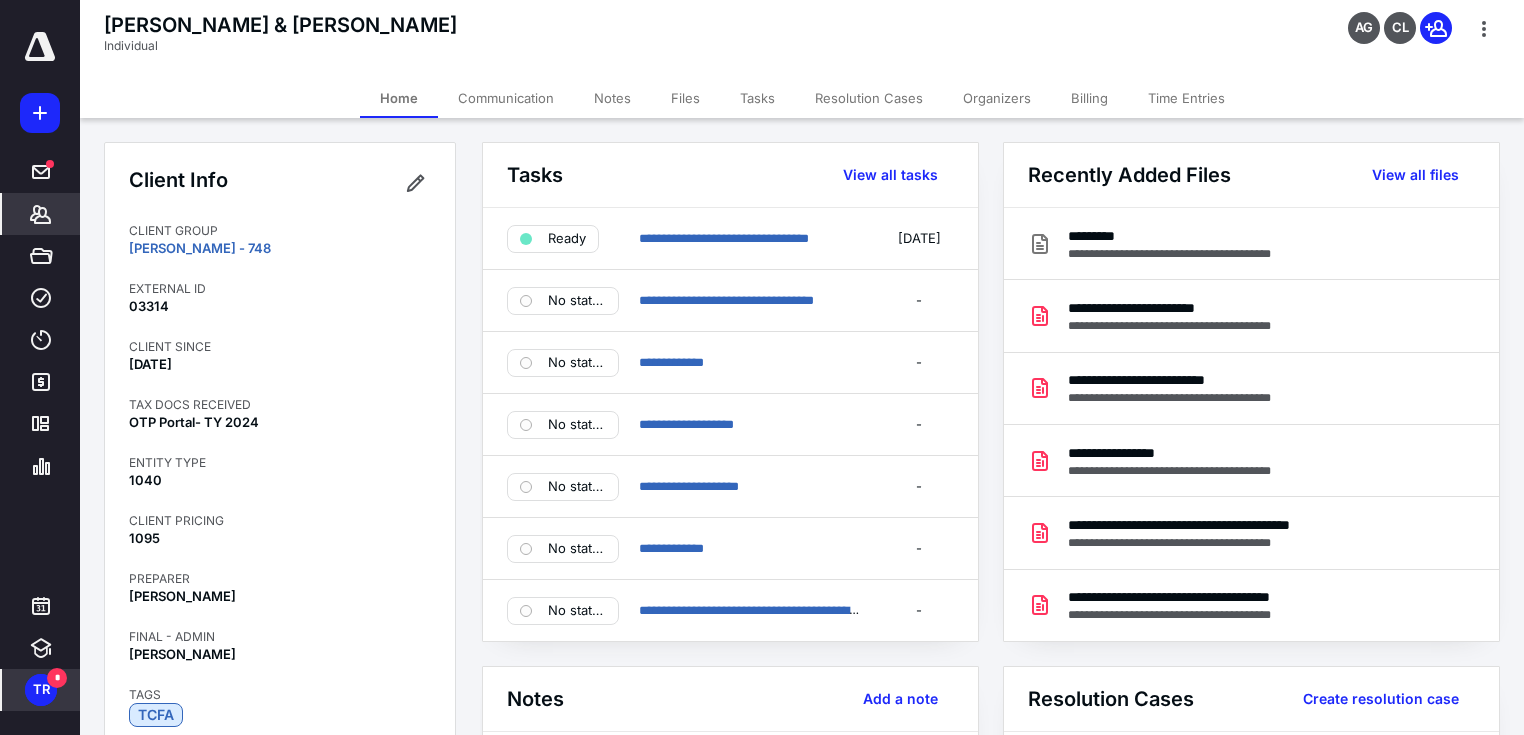 click on "TR" at bounding box center [41, 690] 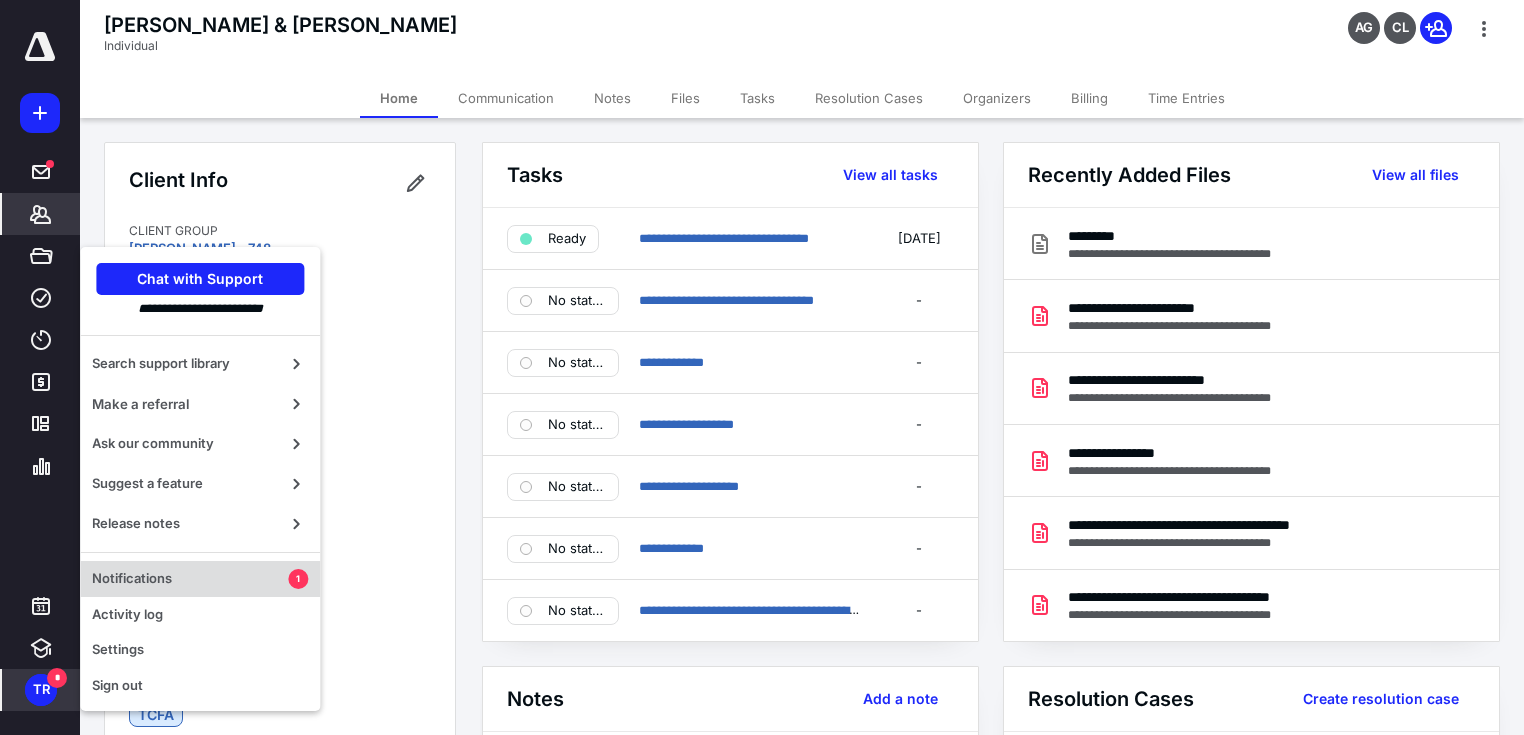 click on "Notifications 1" at bounding box center (200, 579) 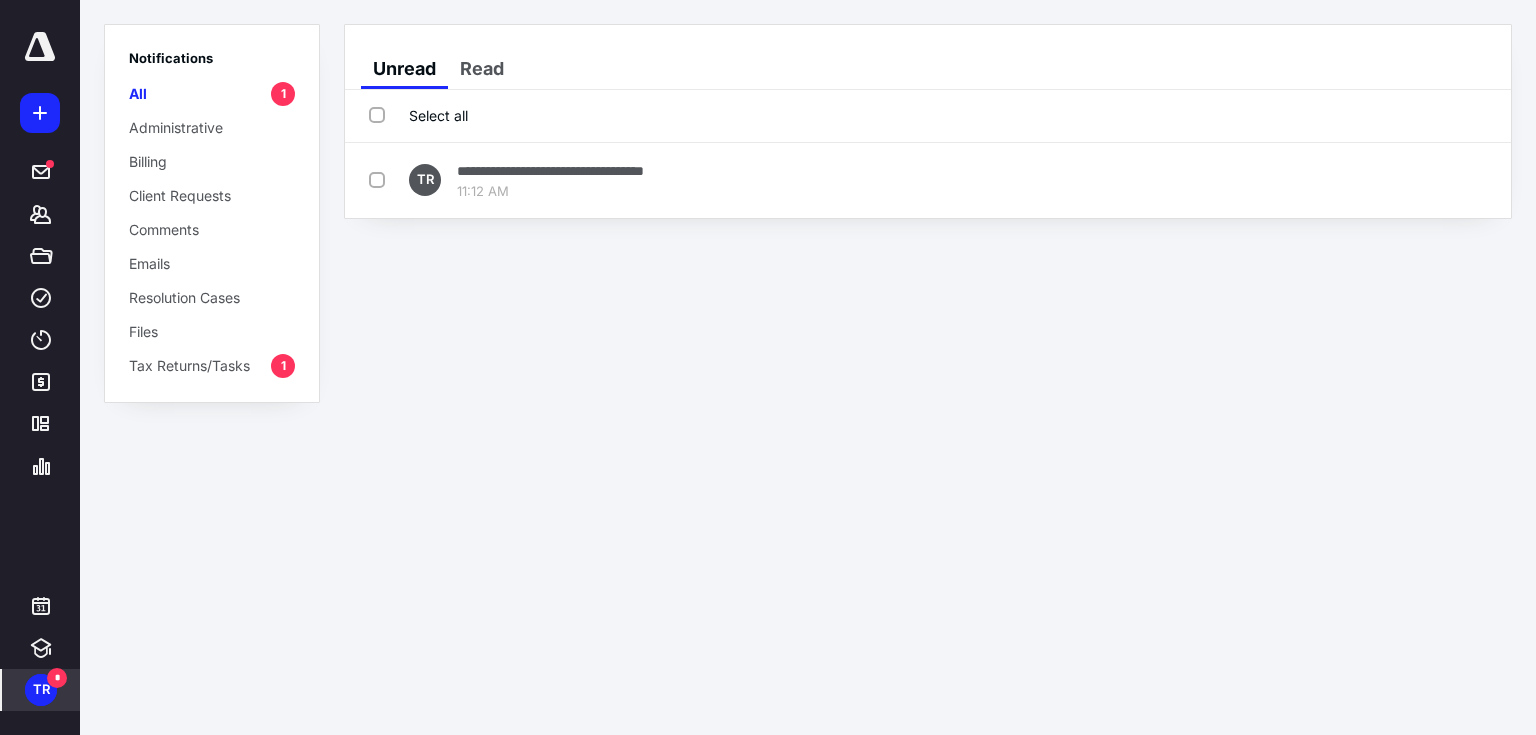 click on "Select all" at bounding box center [418, 115] 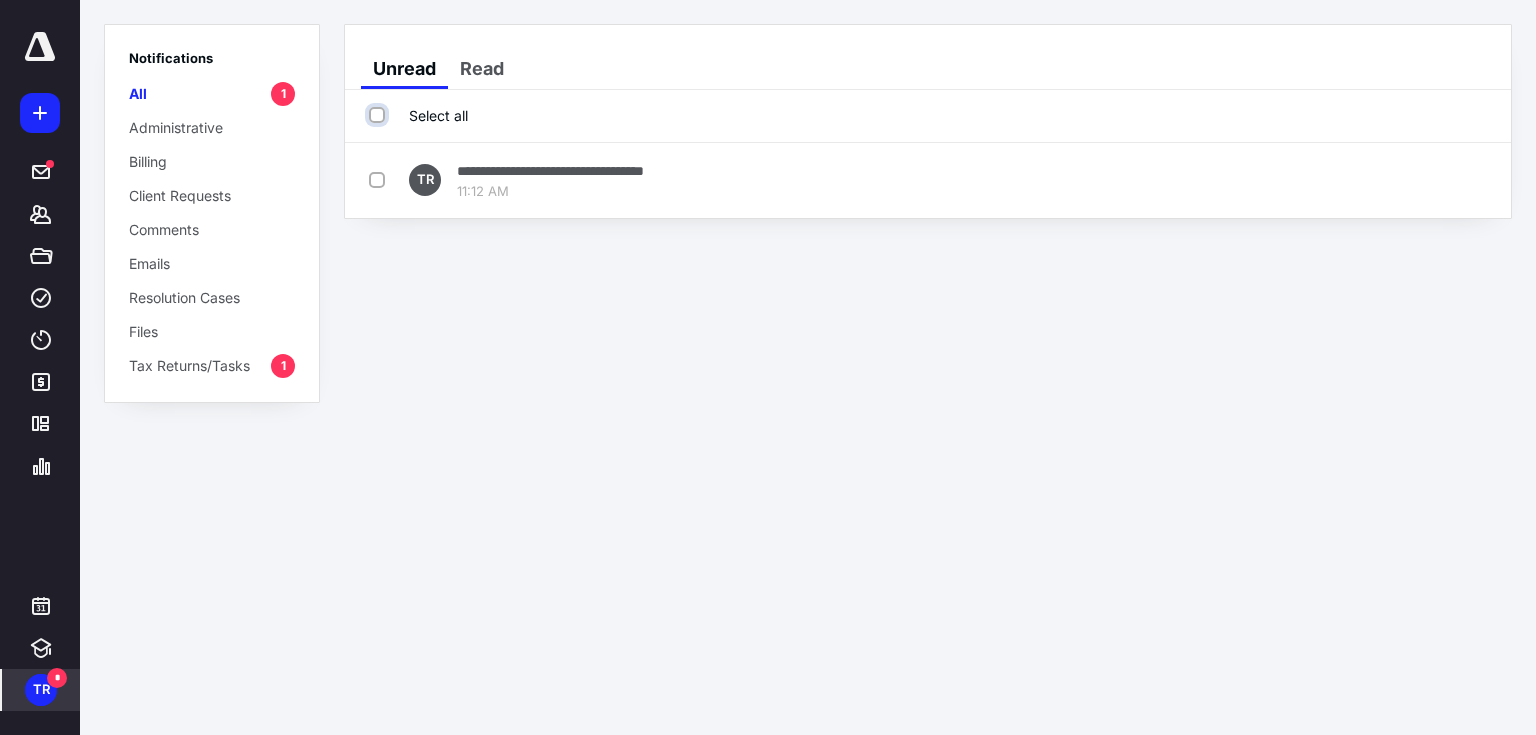 checkbox on "true" 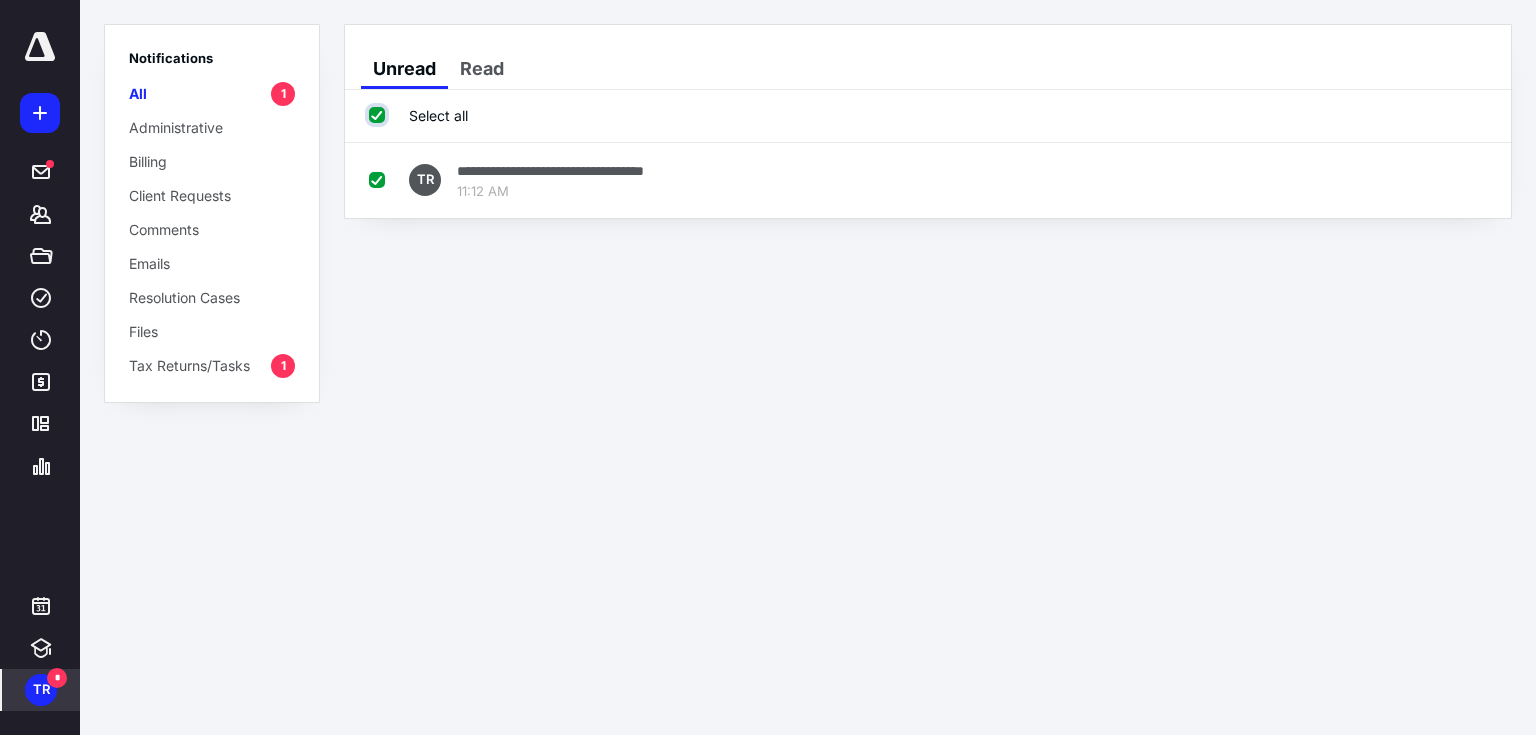 checkbox on "true" 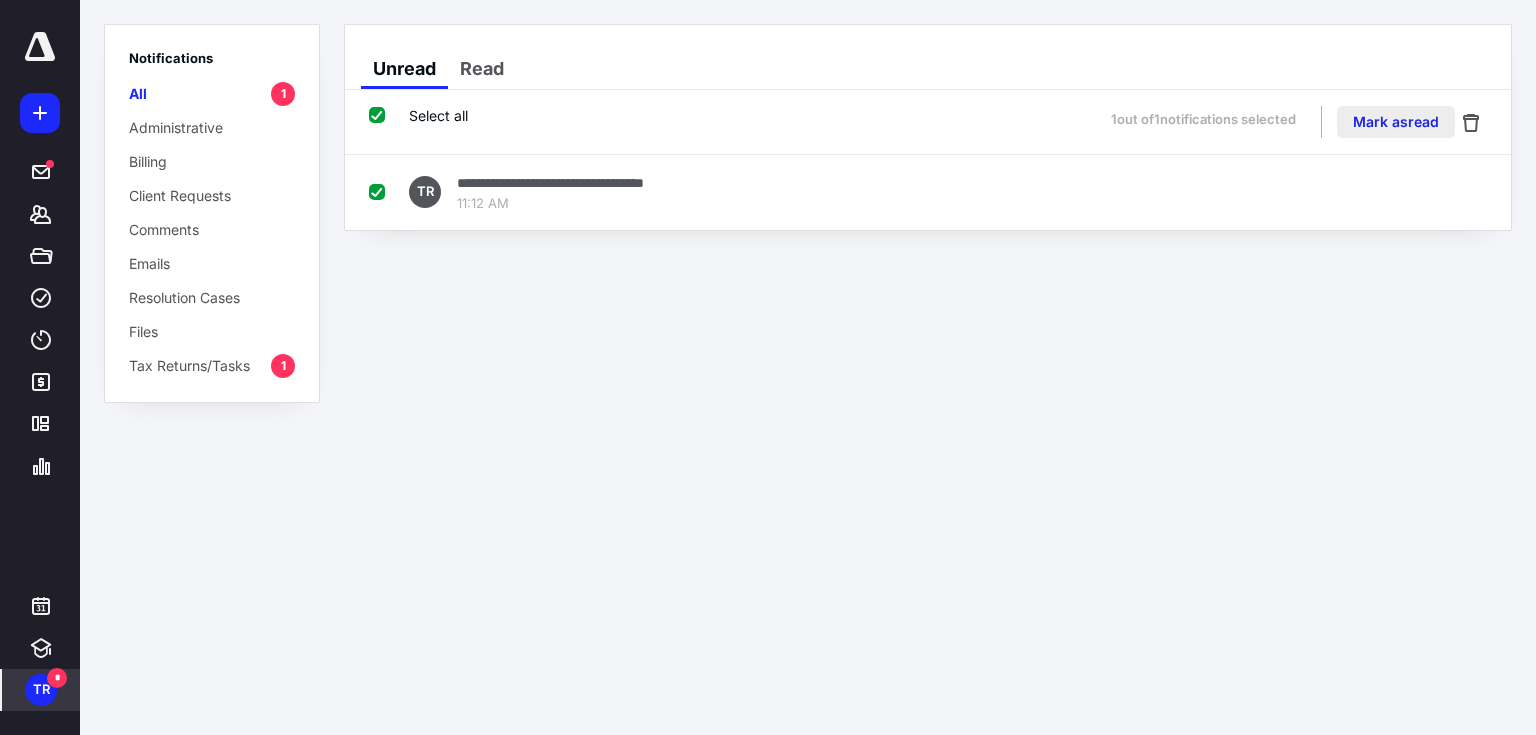 click on "Mark as  read" at bounding box center (1396, 122) 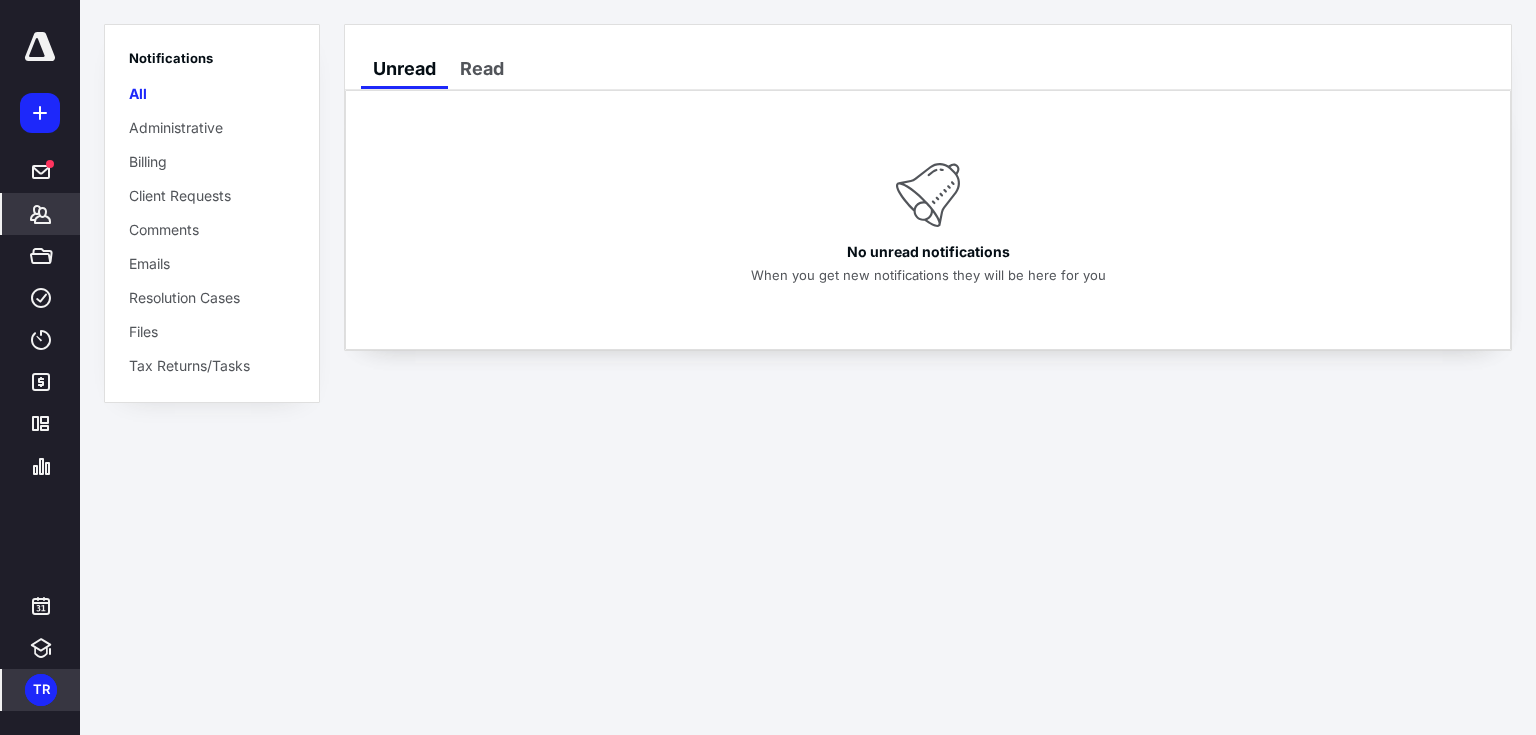 click 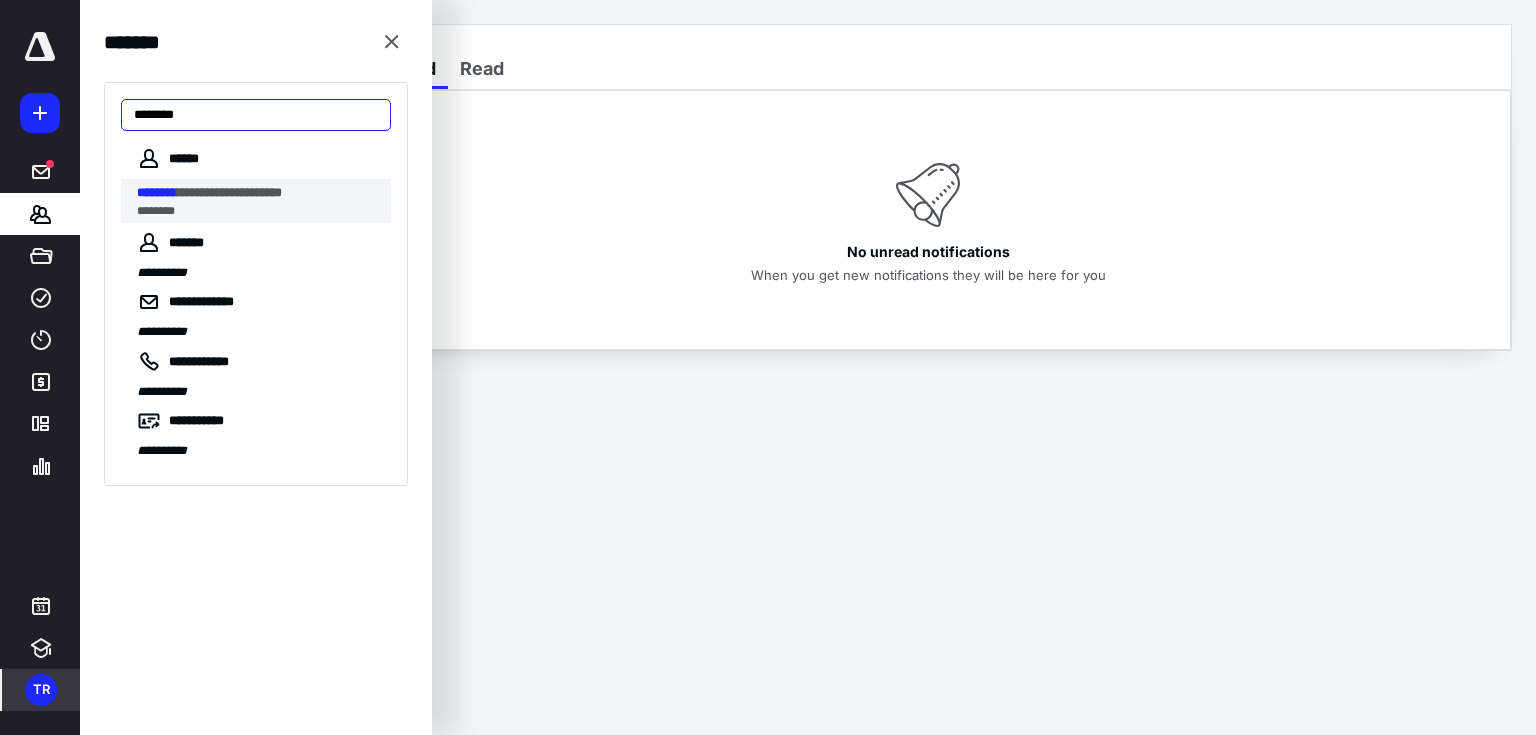 type on "********" 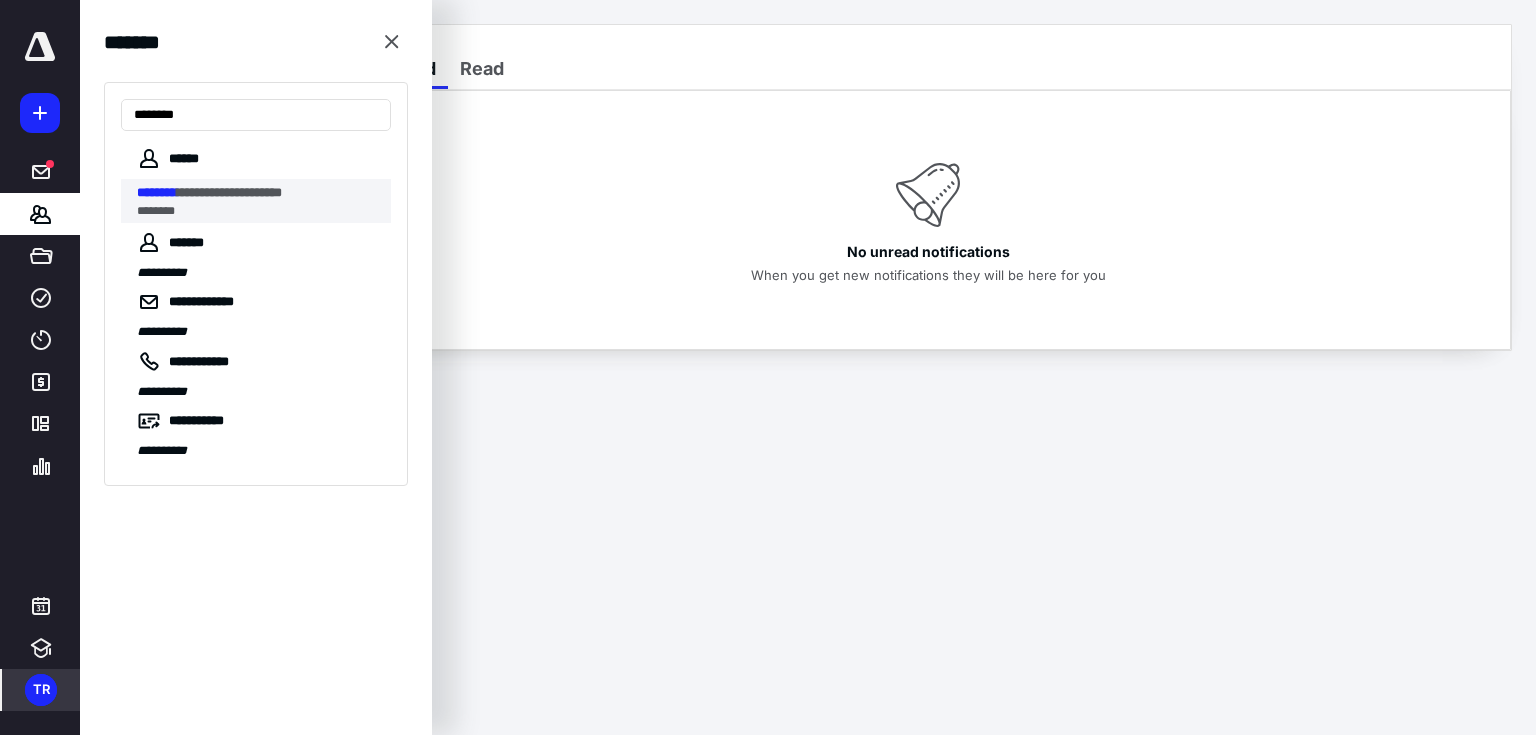 click on "********" at bounding box center [258, 211] 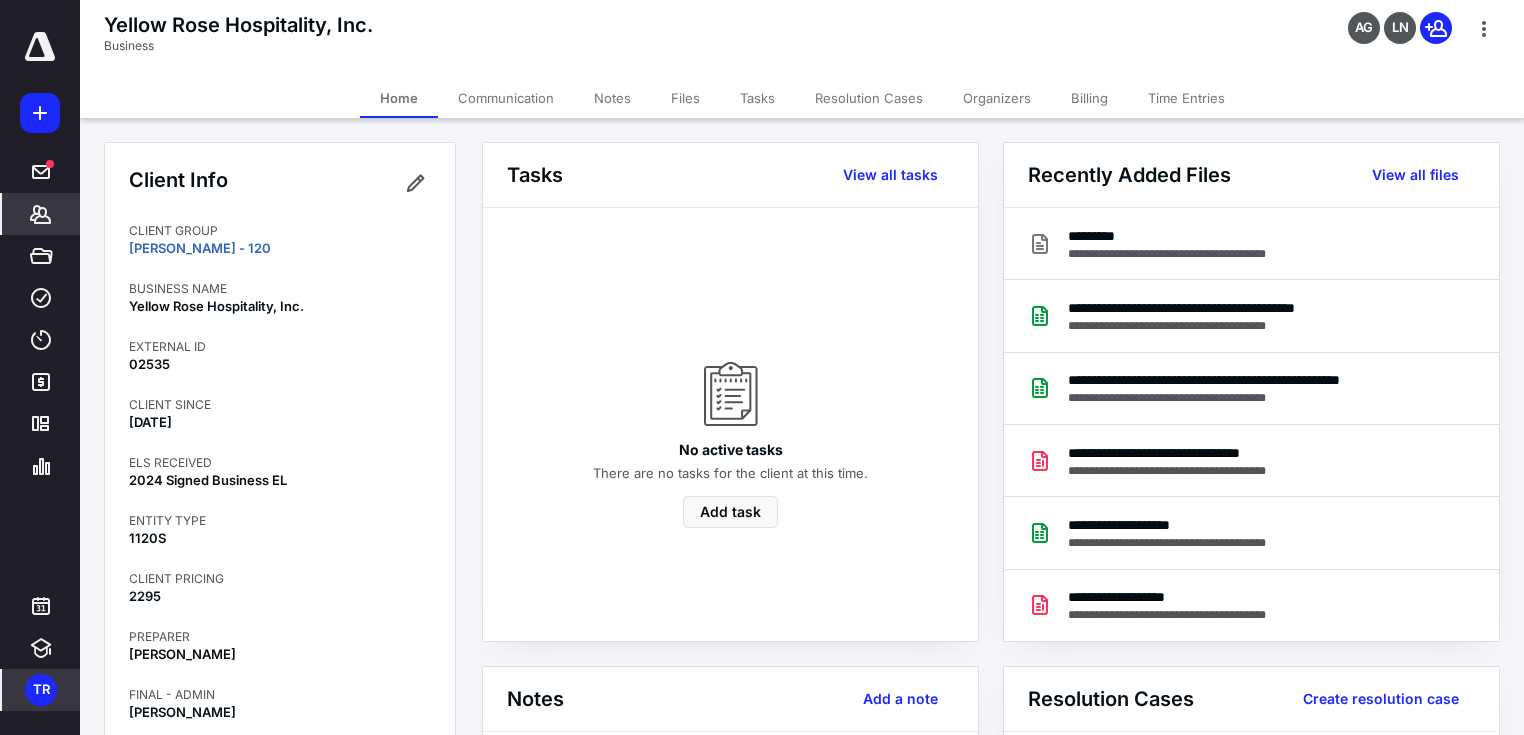 click 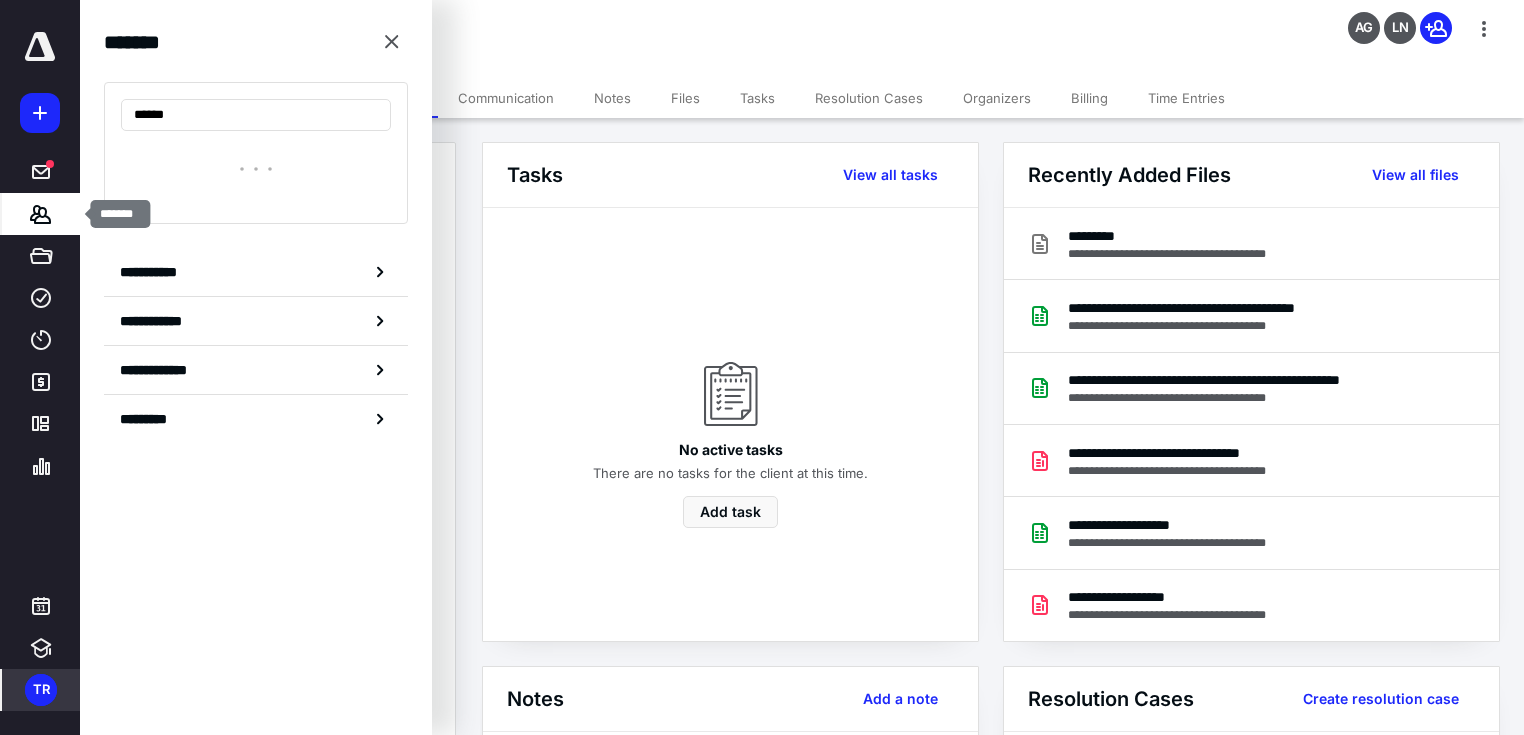 type on "******" 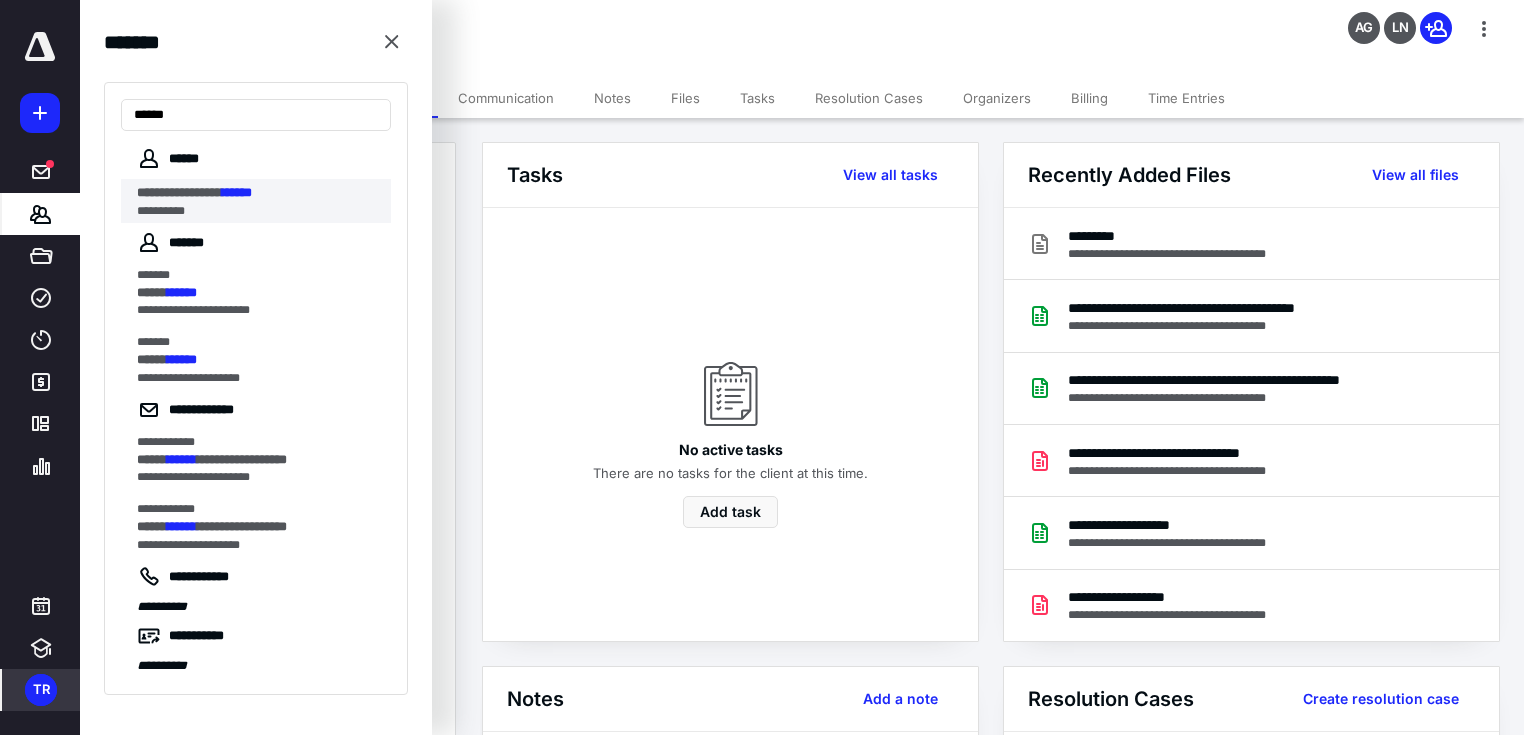 click on "**********" at bounding box center (179, 192) 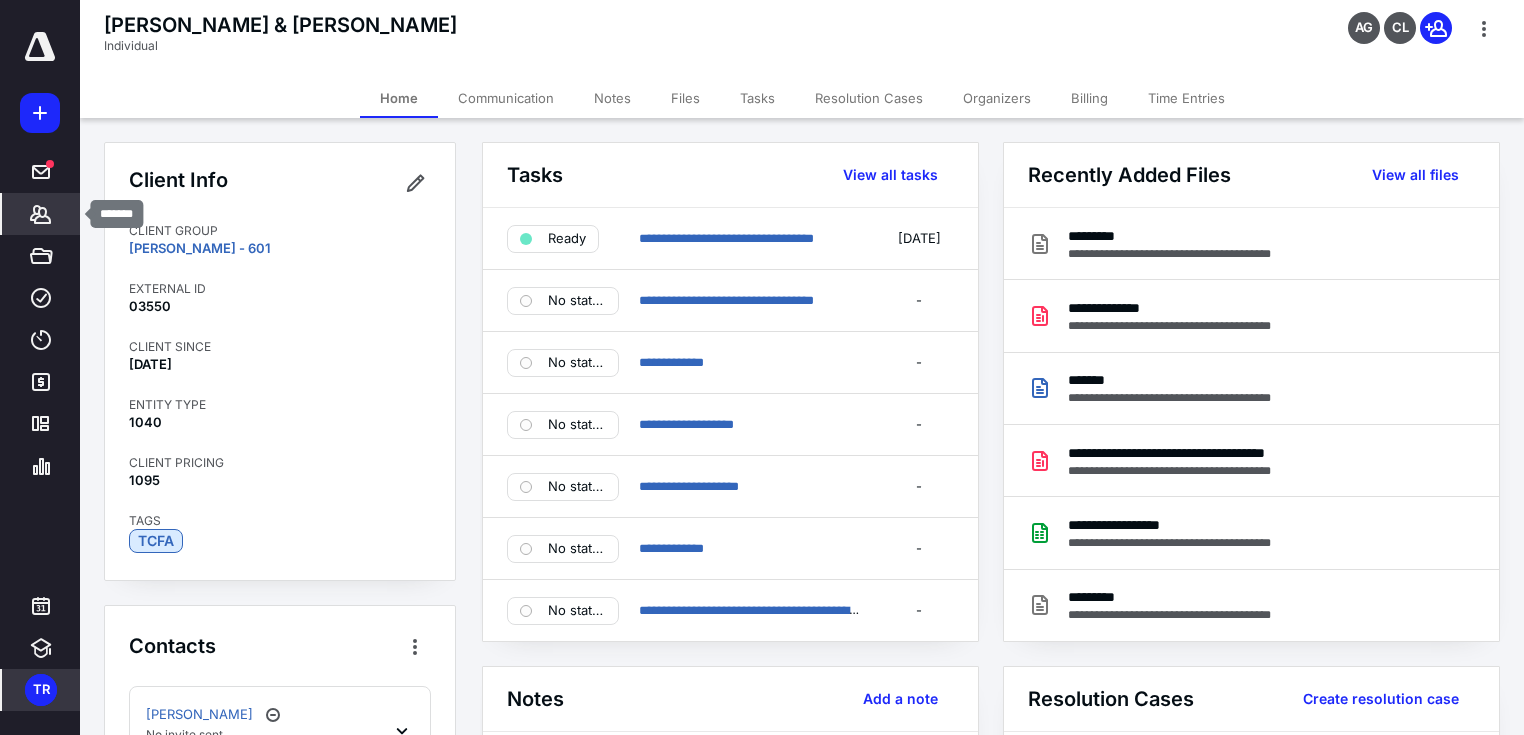 click 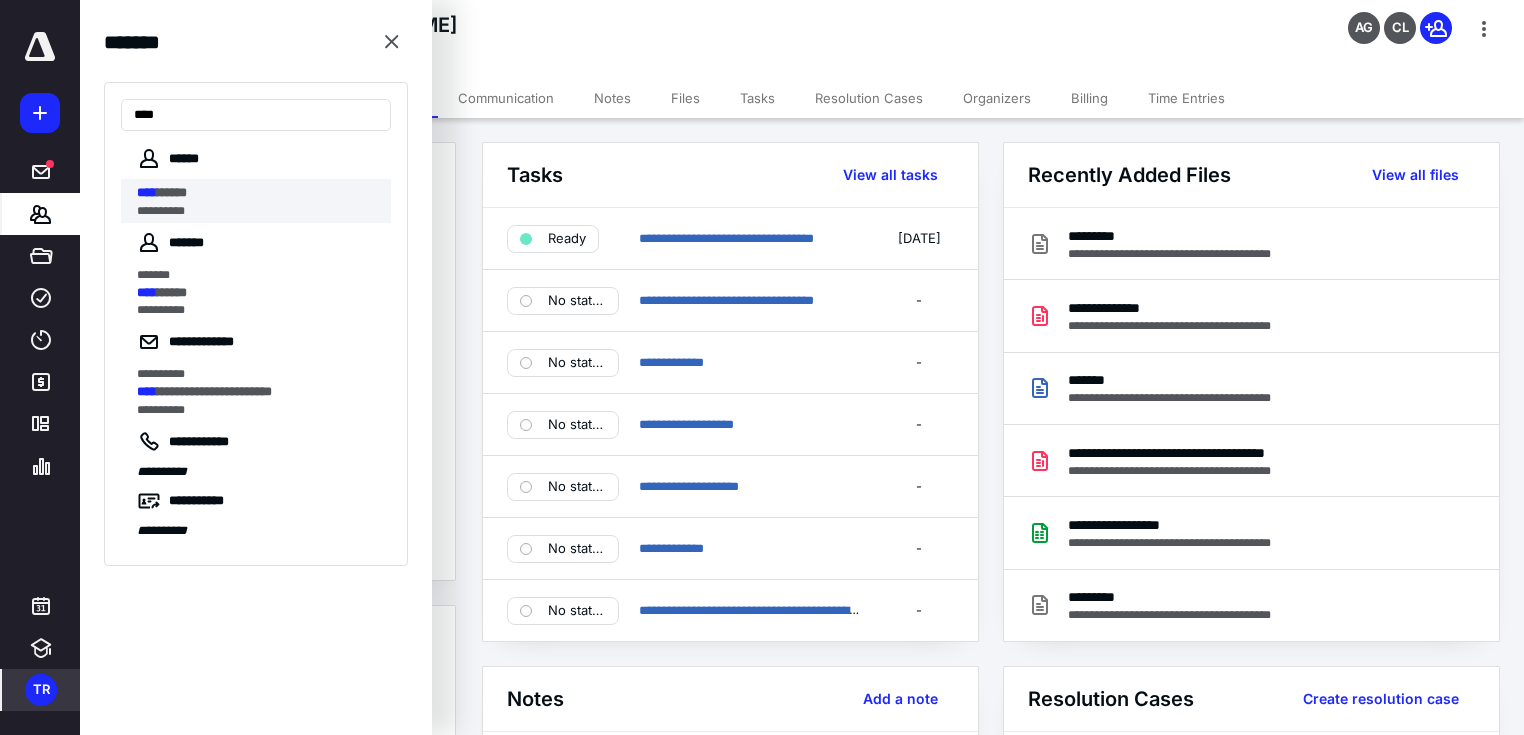 type on "****" 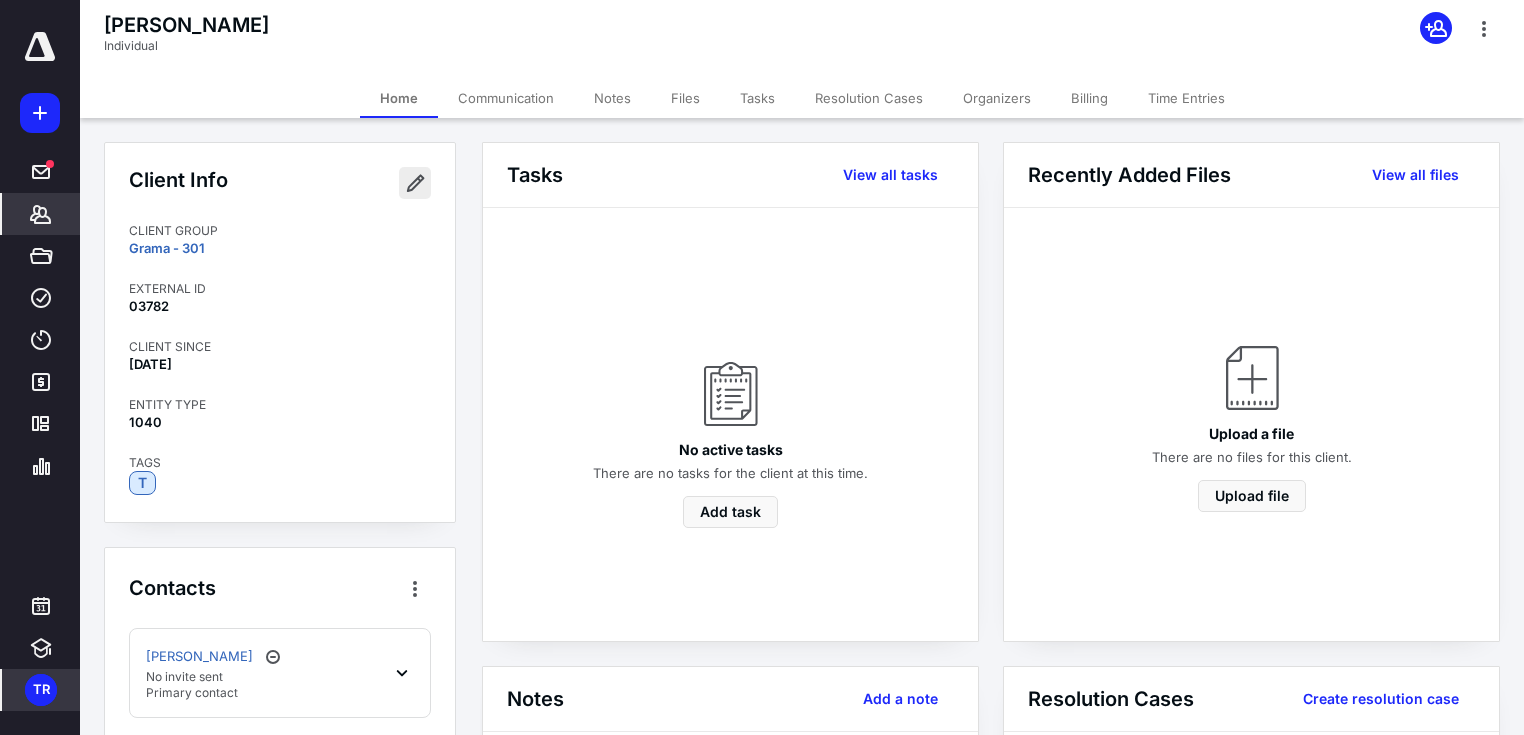 click at bounding box center [415, 183] 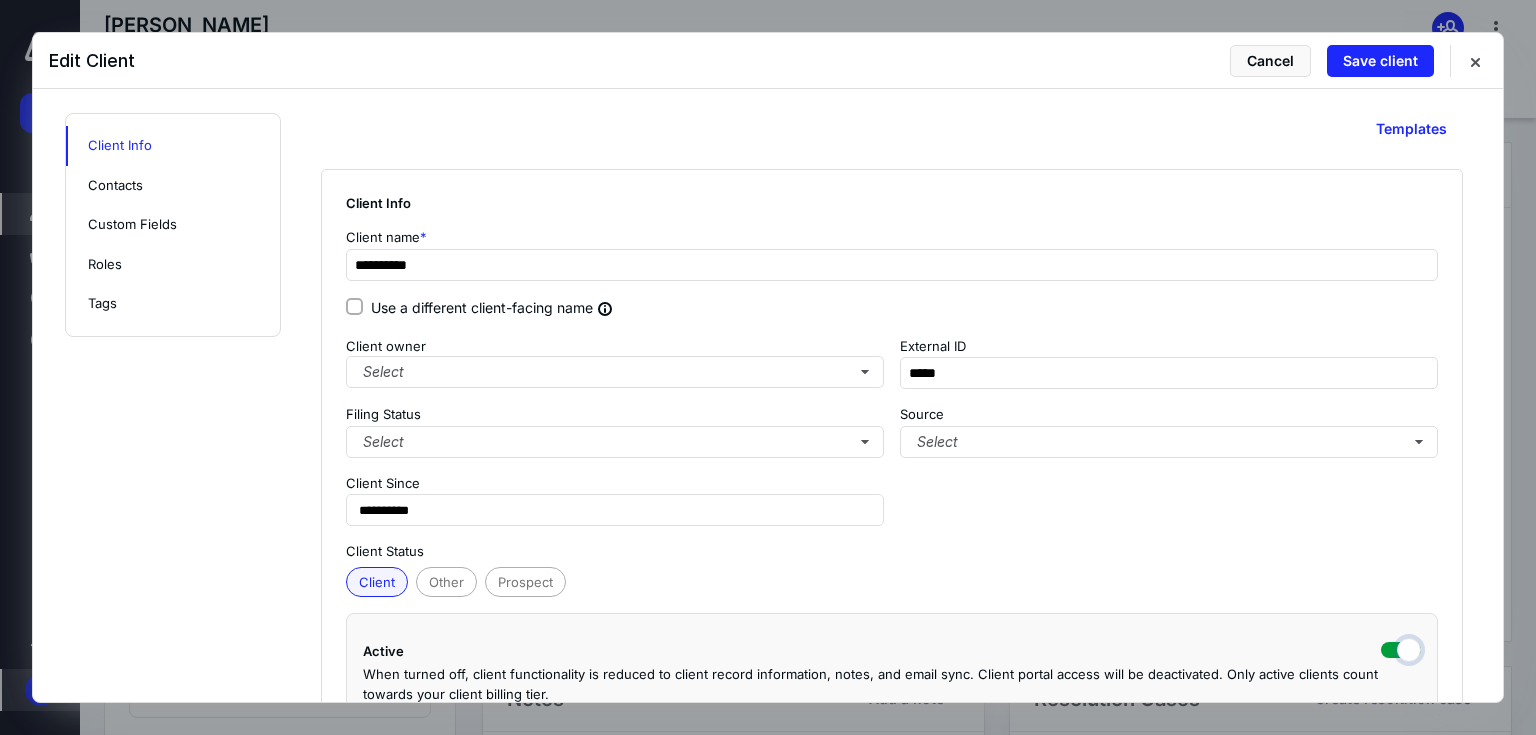 click at bounding box center (1401, 648) 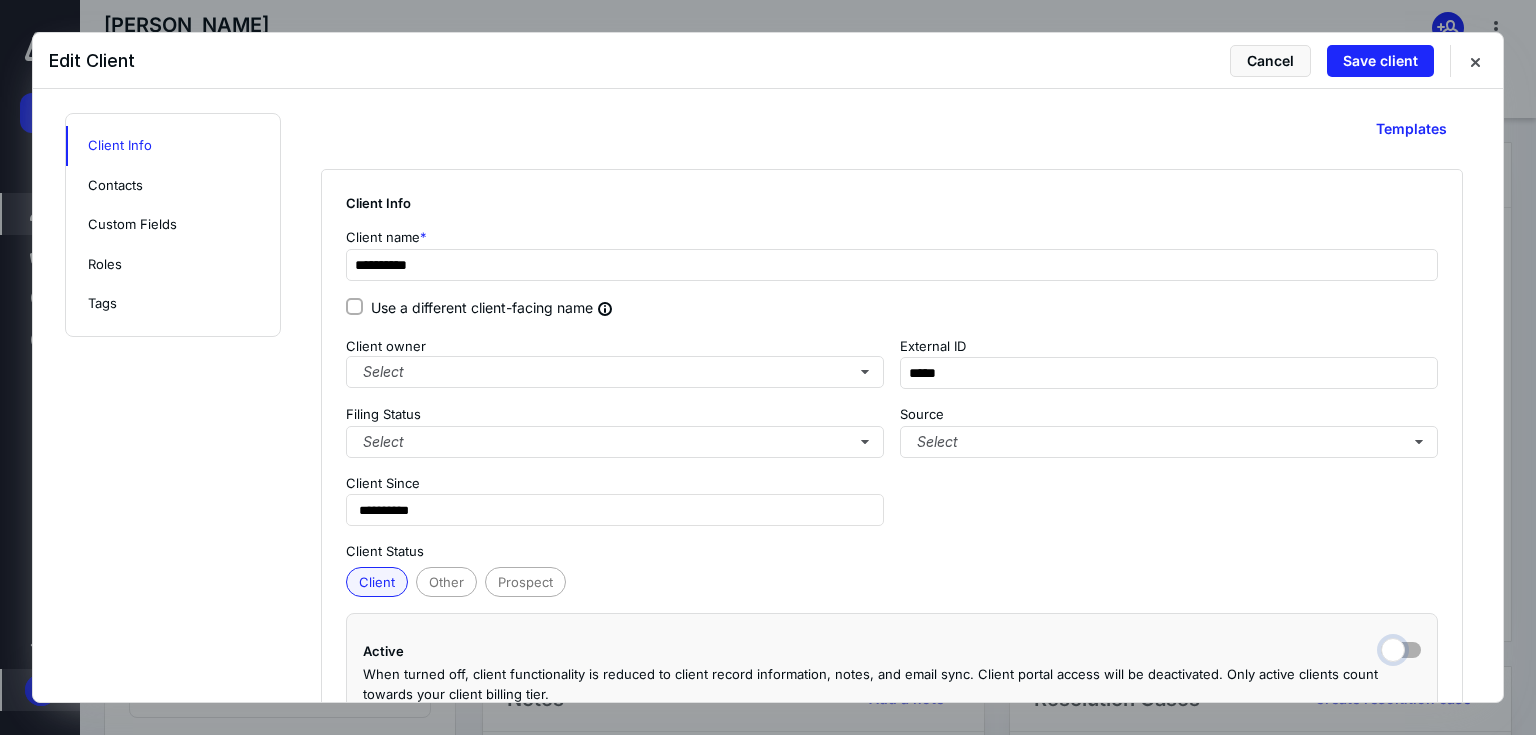 checkbox on "false" 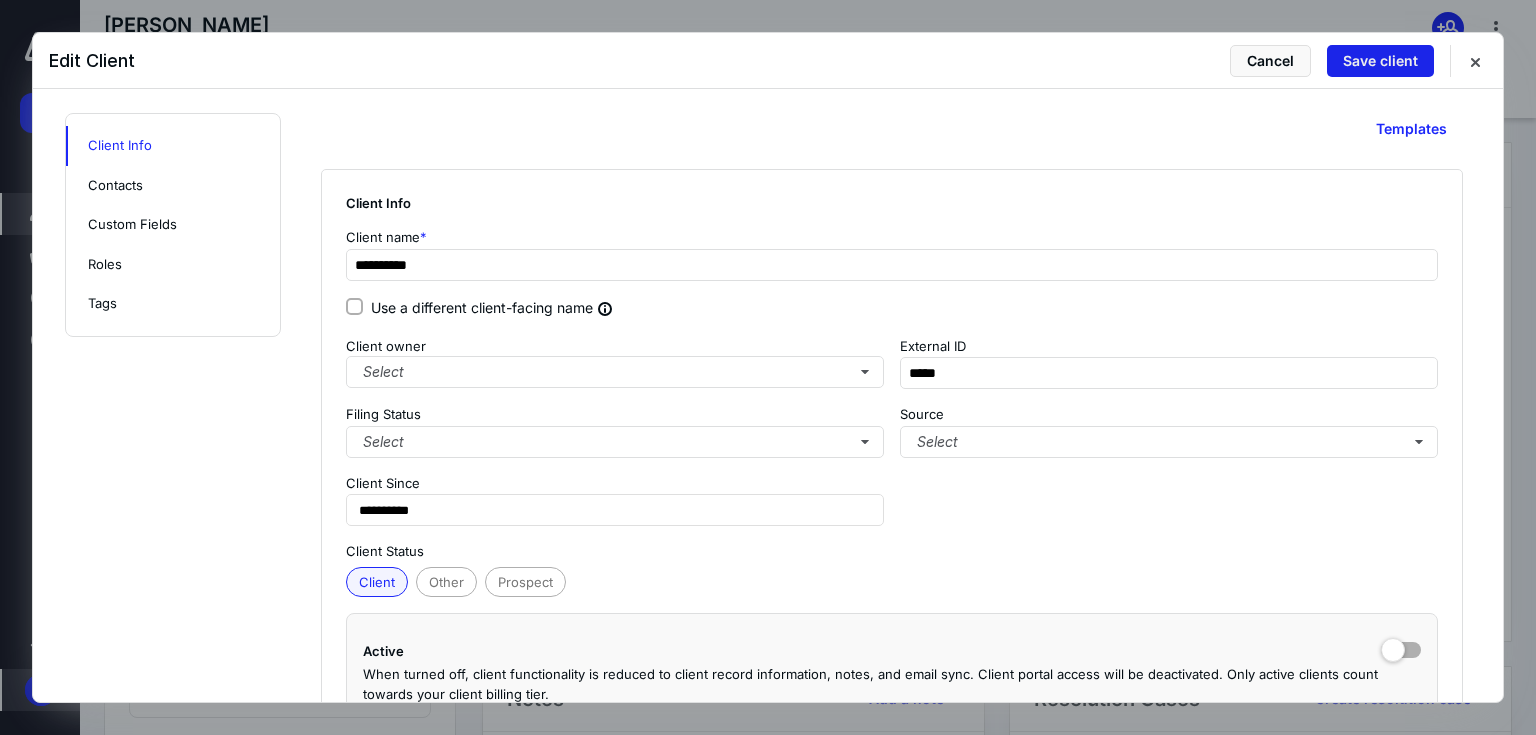 click on "Save client" at bounding box center (1380, 61) 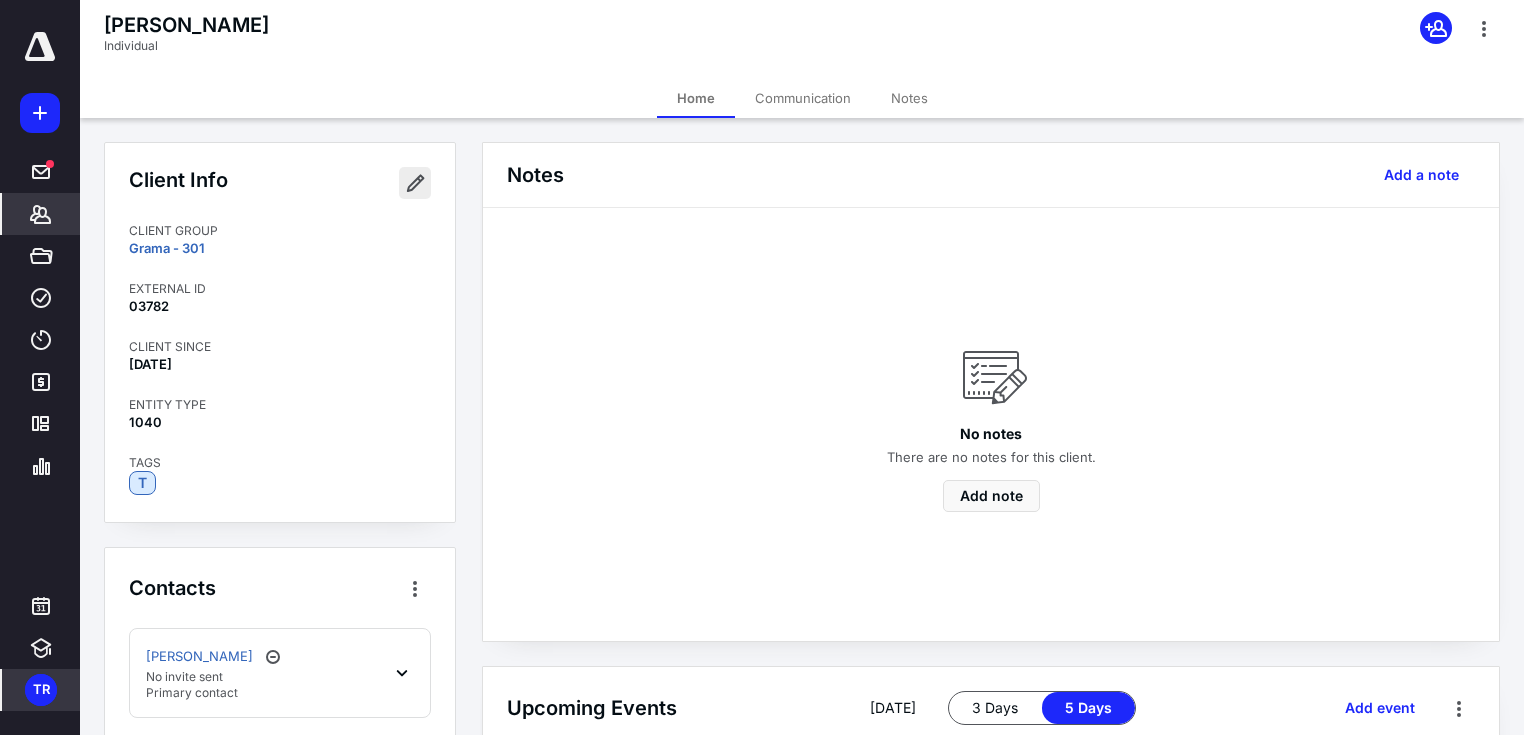 click at bounding box center (415, 183) 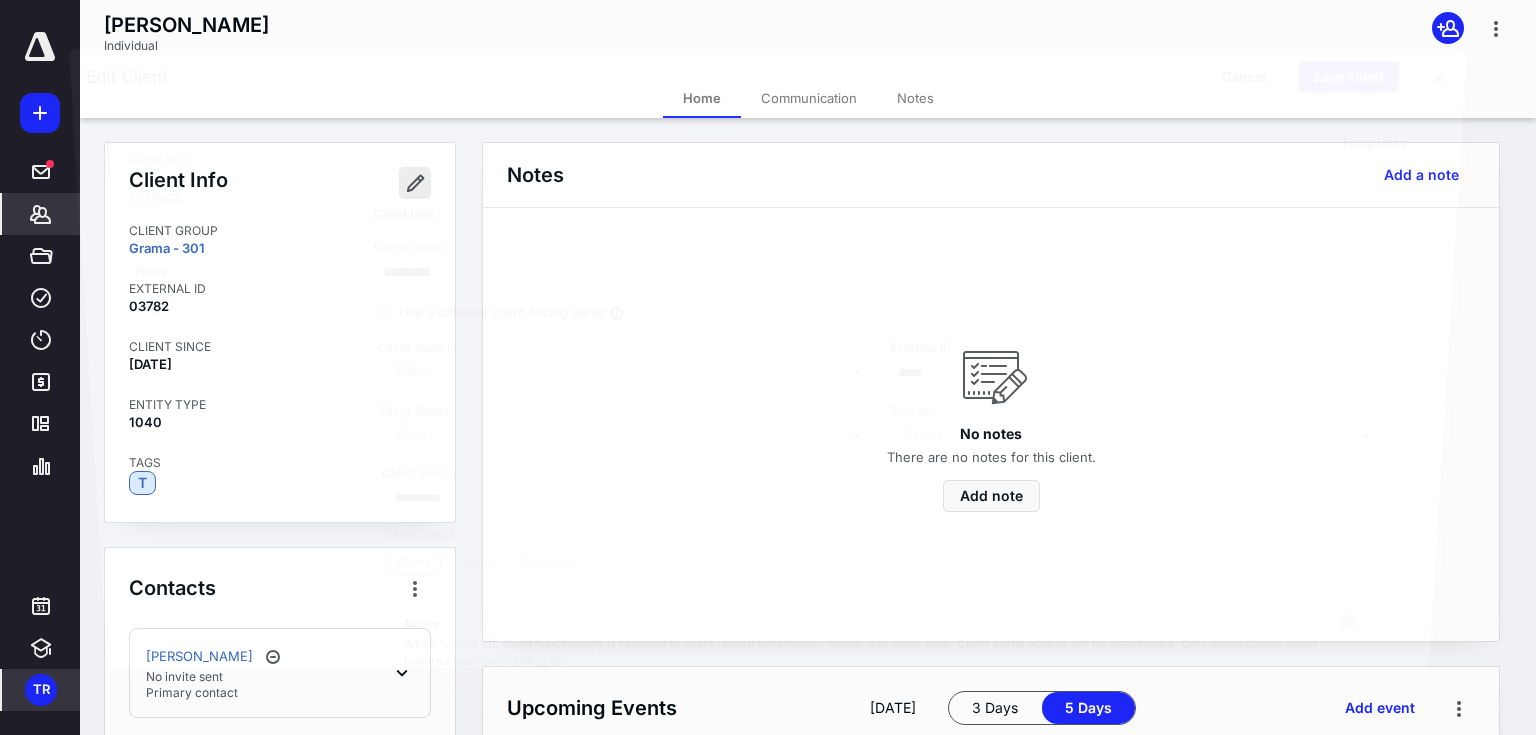checkbox on "false" 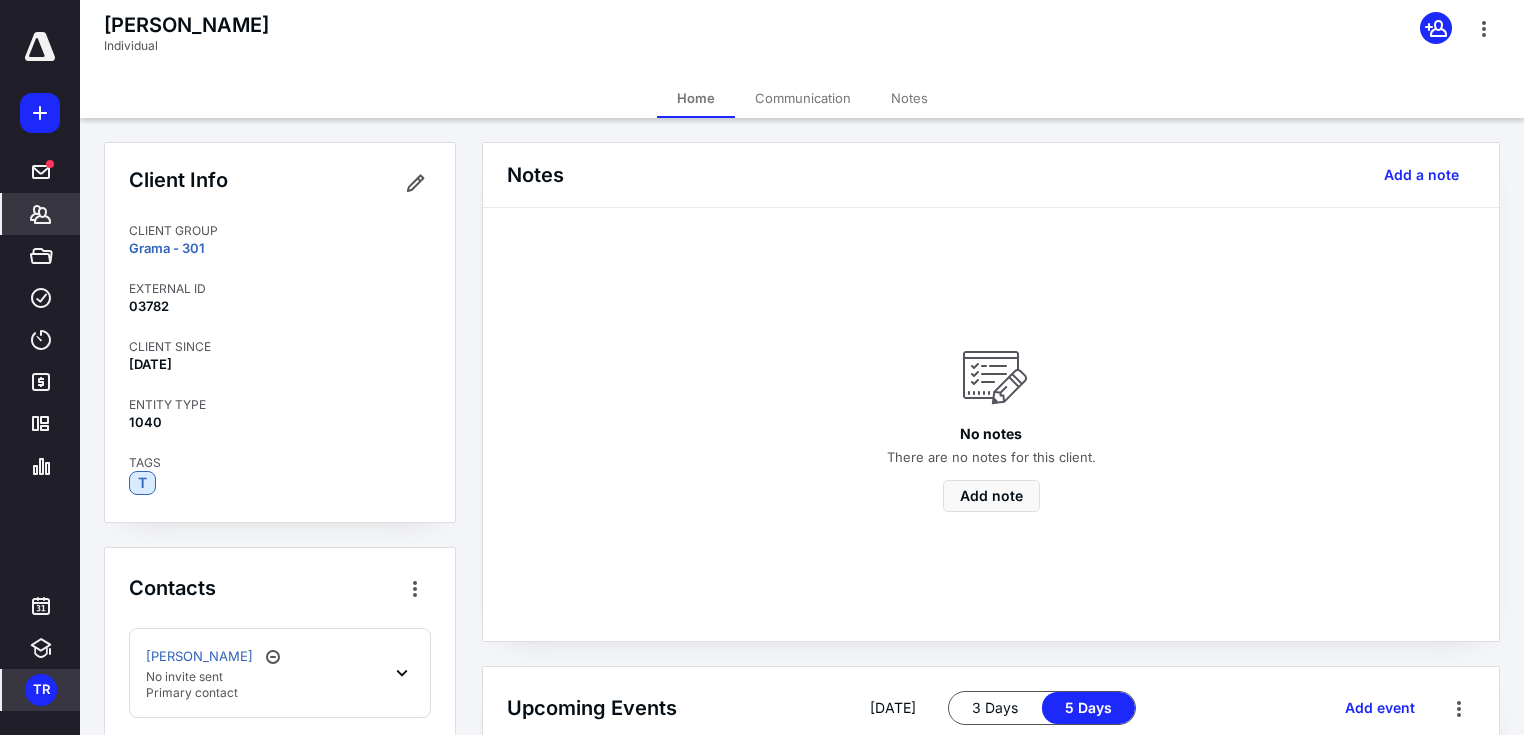 click 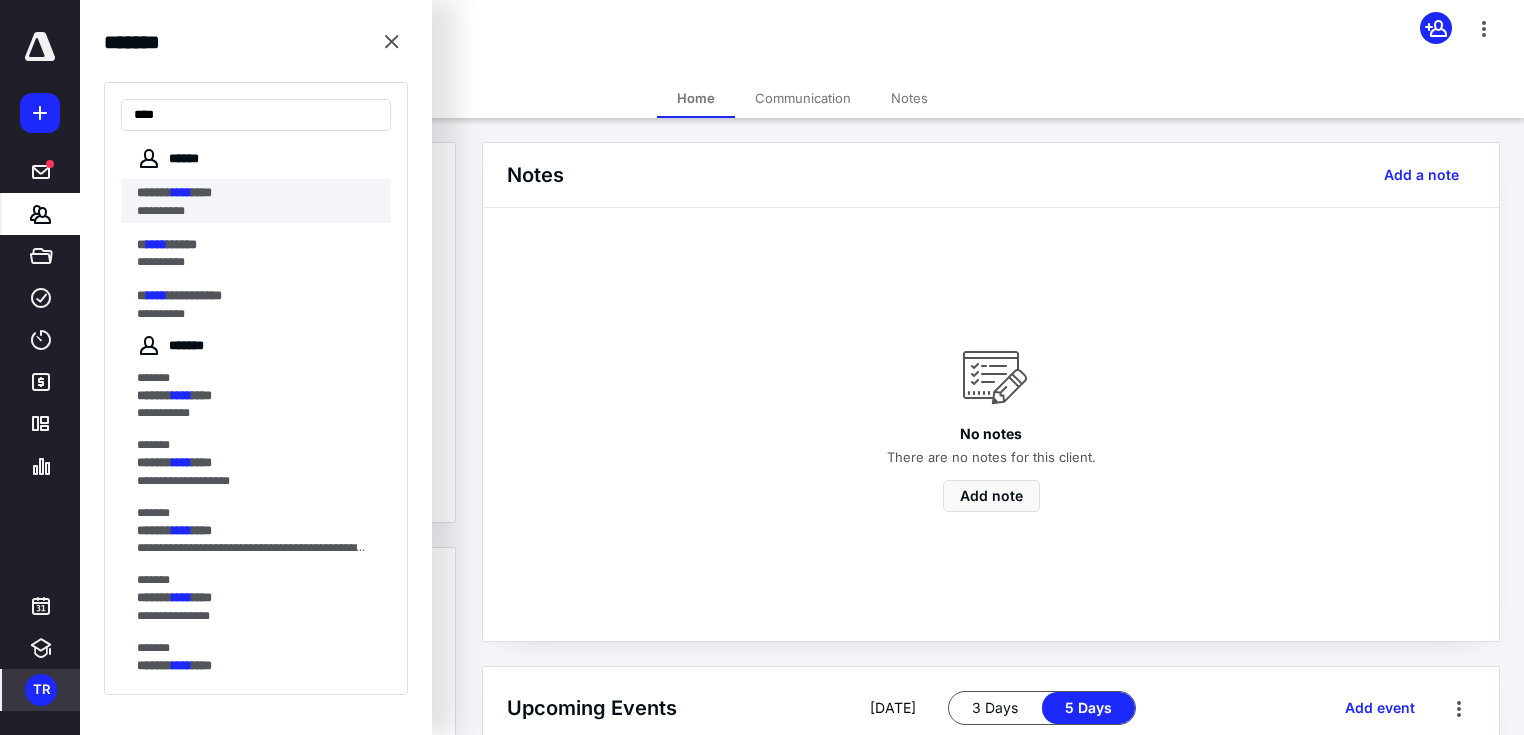 type on "****" 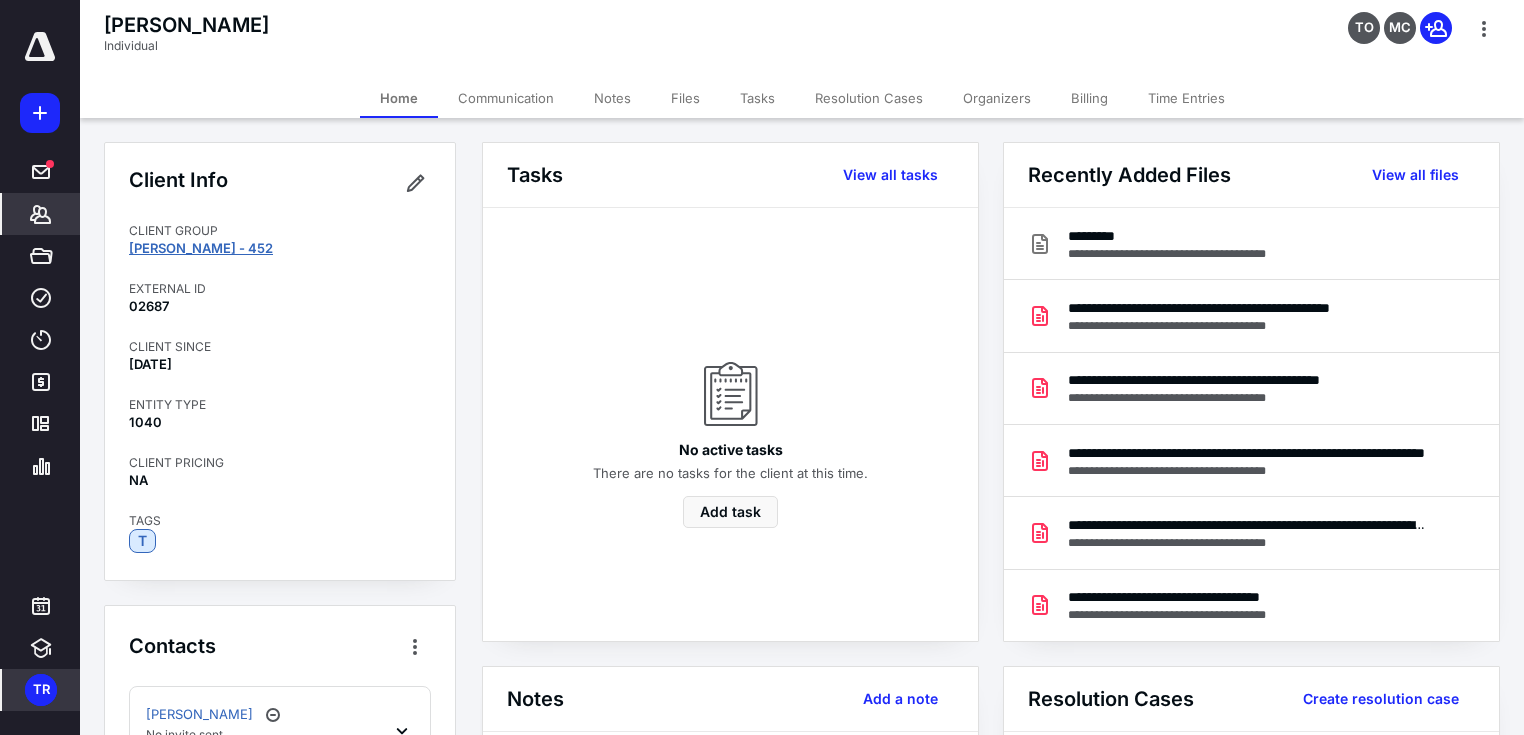 click on "[PERSON_NAME] - 452" at bounding box center (201, 248) 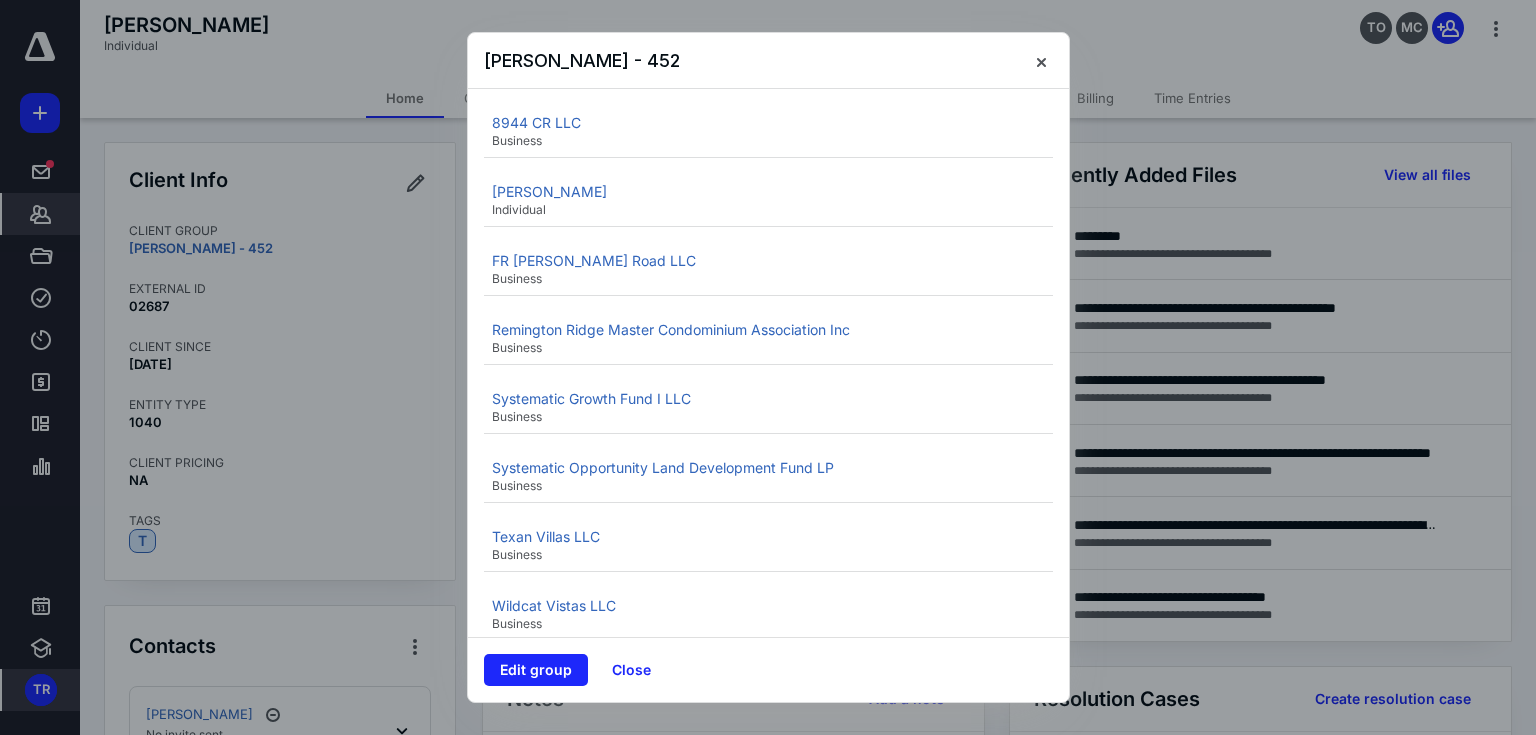 click at bounding box center (768, 367) 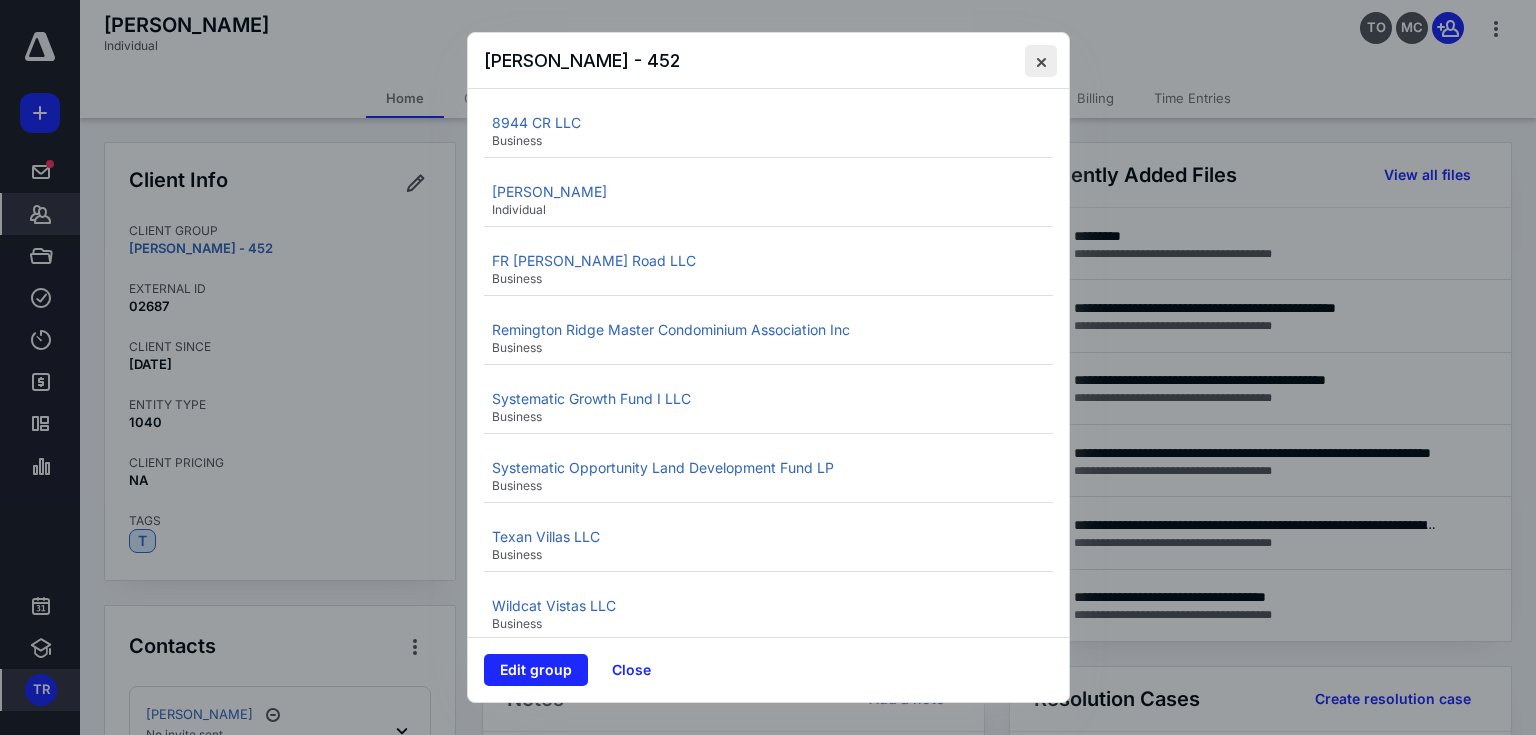 click at bounding box center [1041, 61] 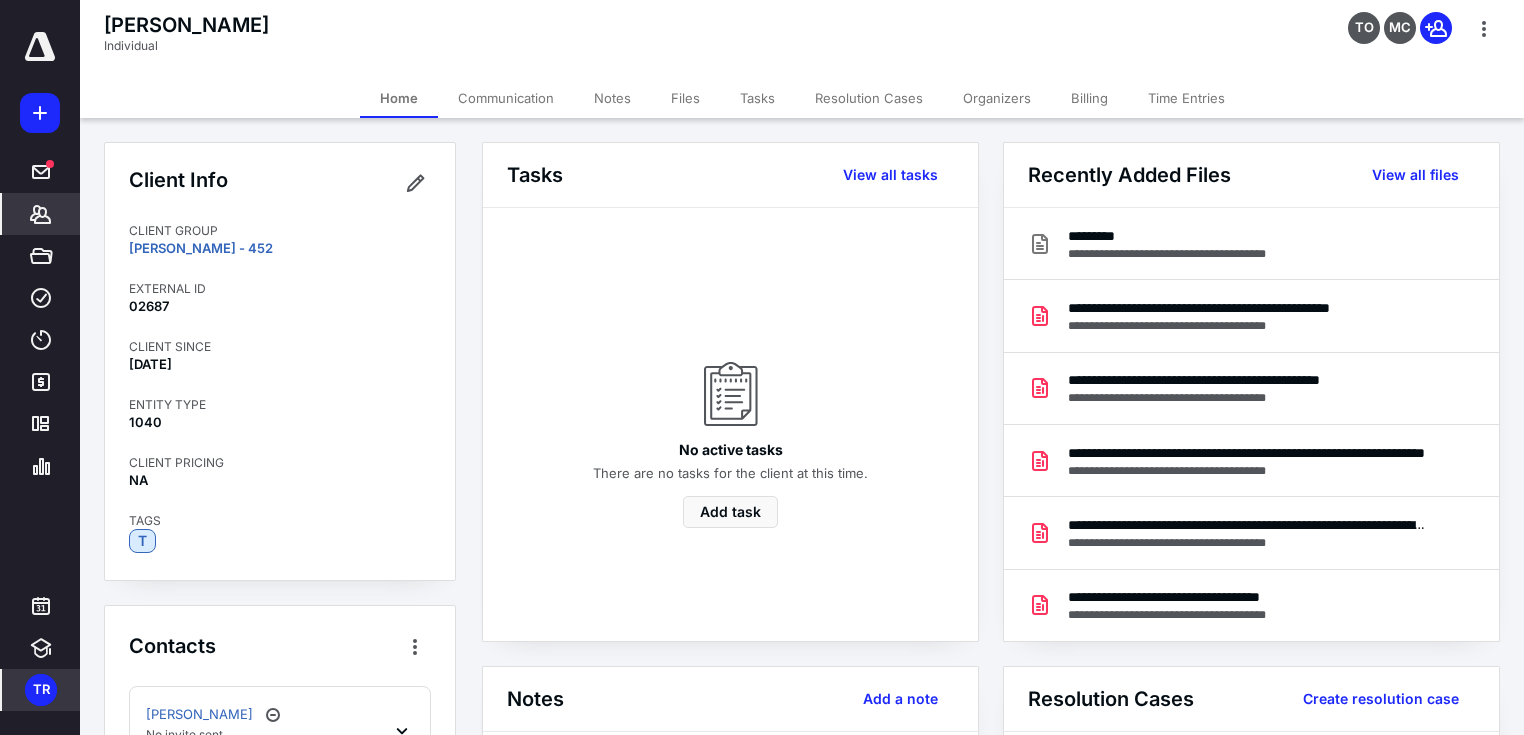 click 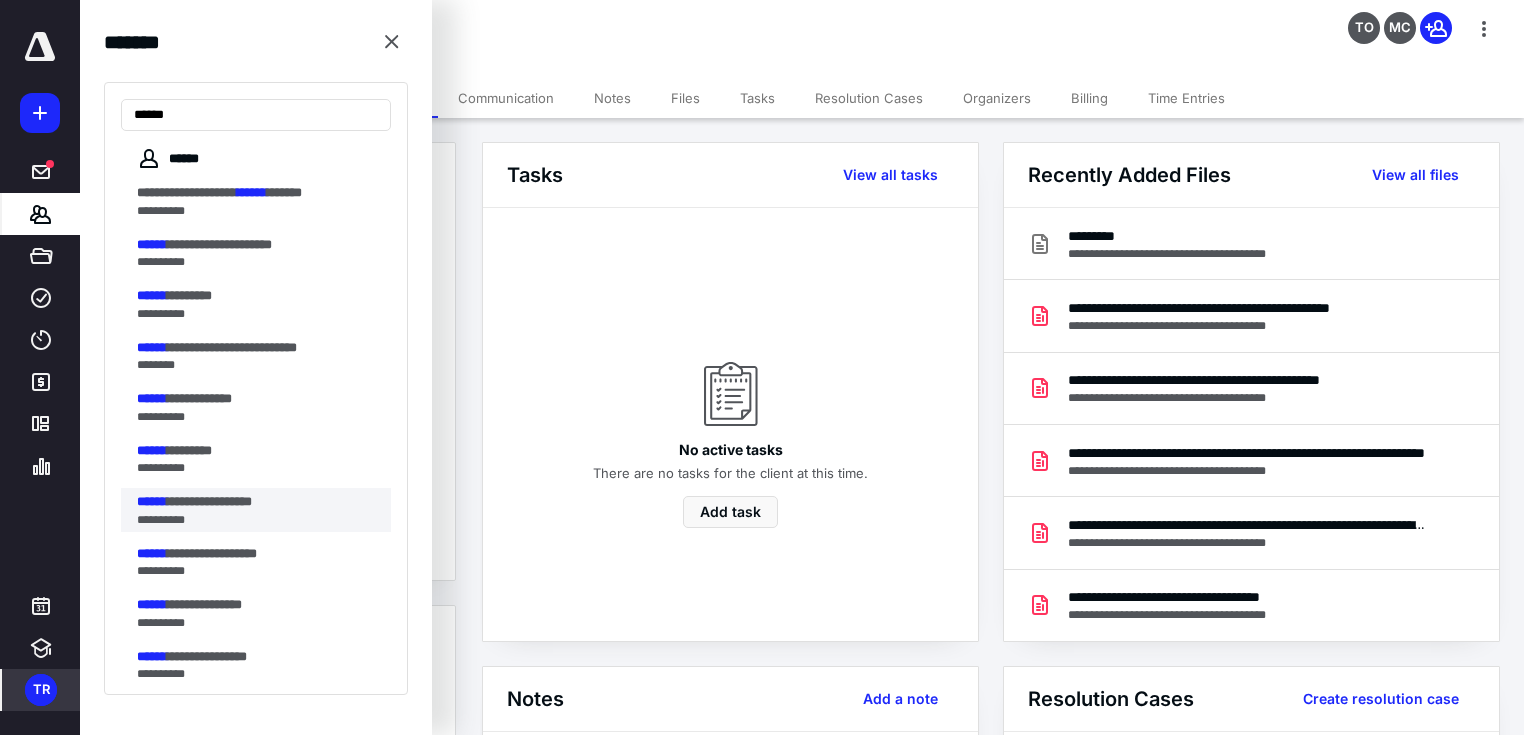 type on "******" 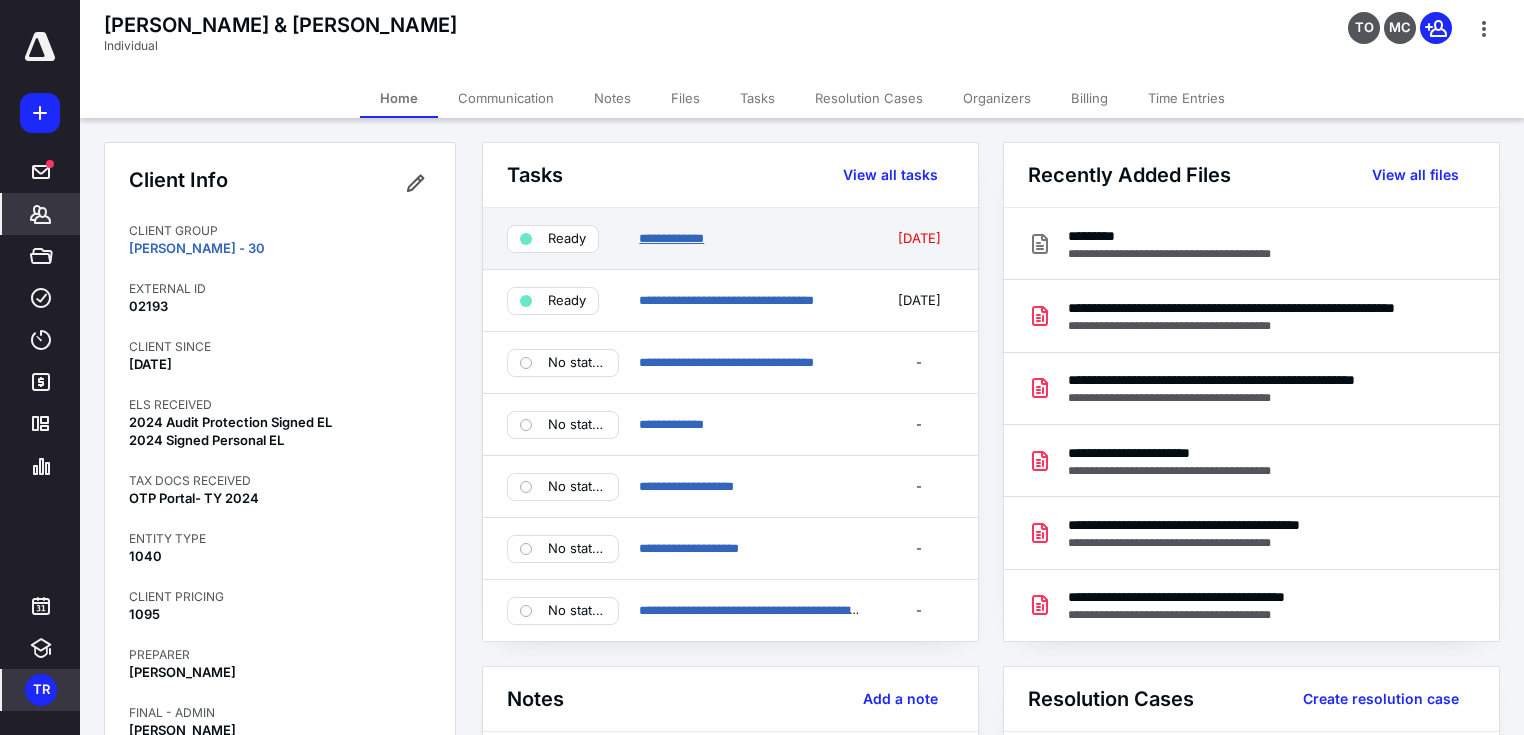 click on "**********" at bounding box center [671, 238] 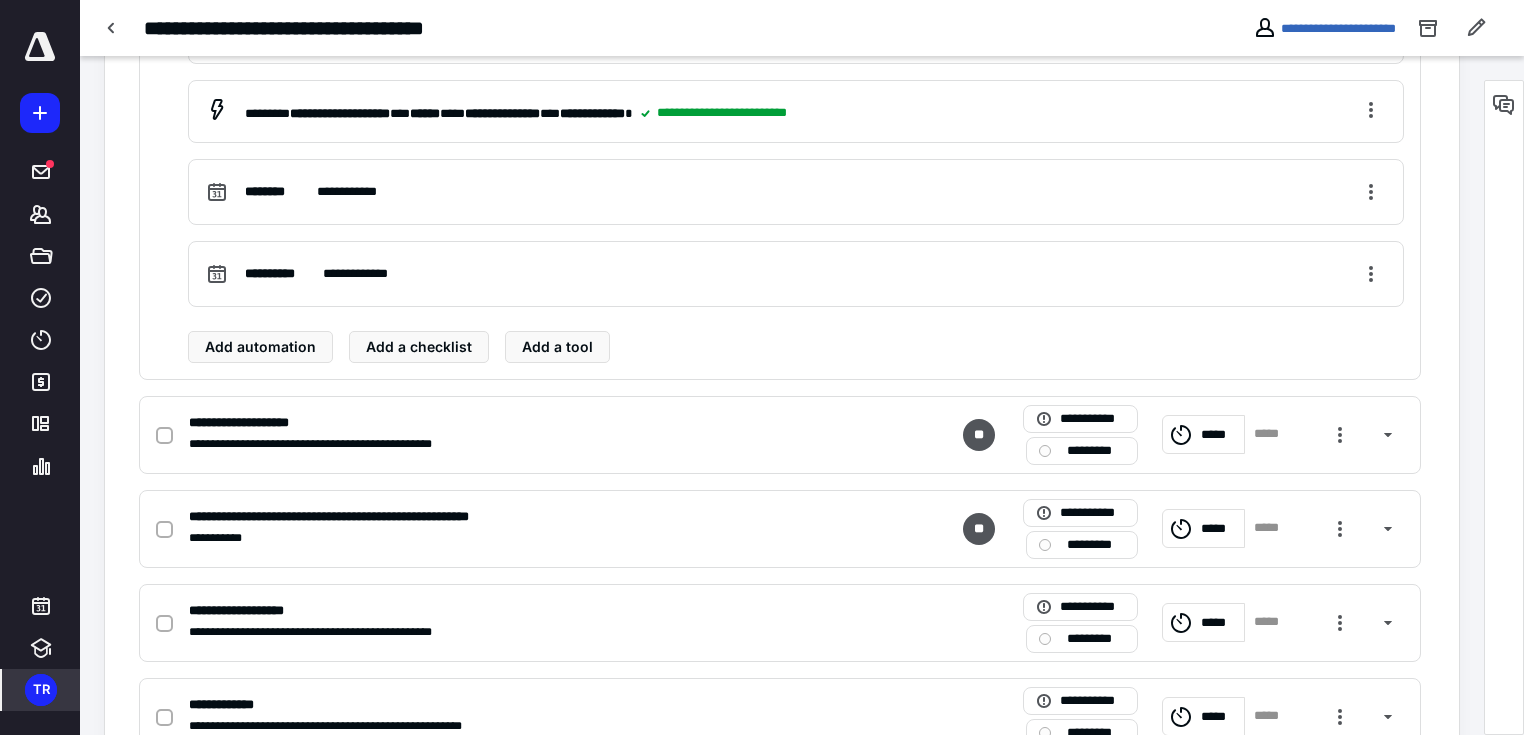 scroll, scrollTop: 732, scrollLeft: 0, axis: vertical 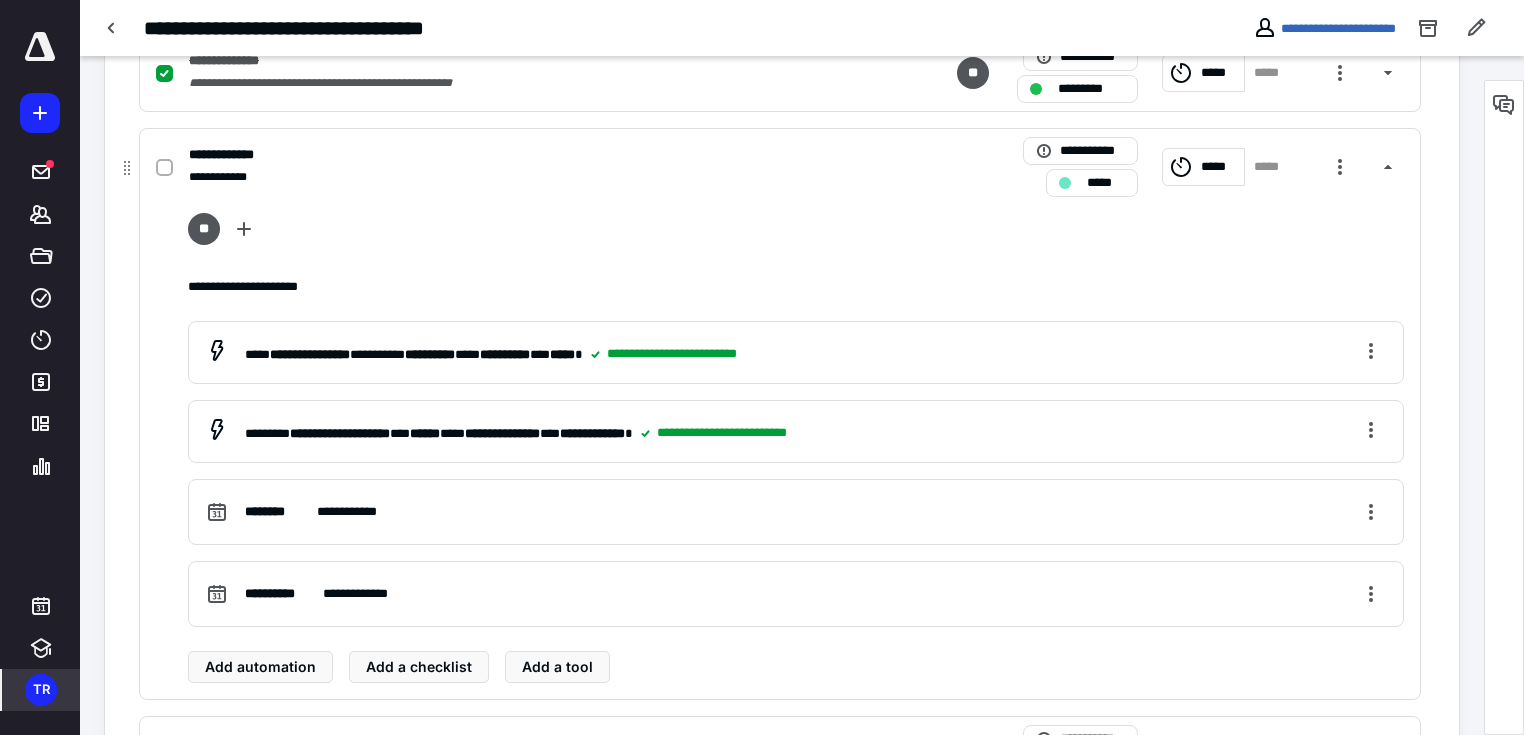 click 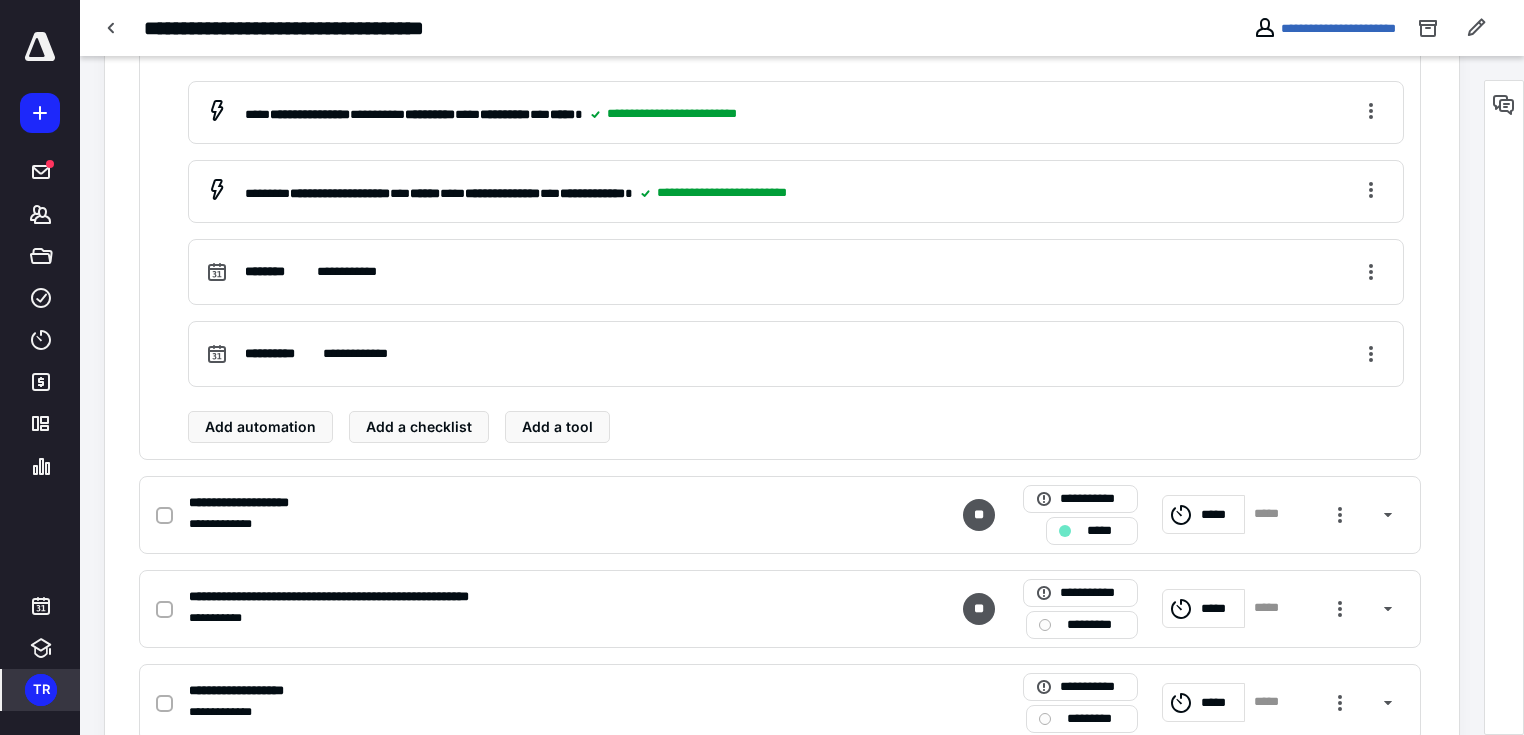 scroll, scrollTop: 652, scrollLeft: 0, axis: vertical 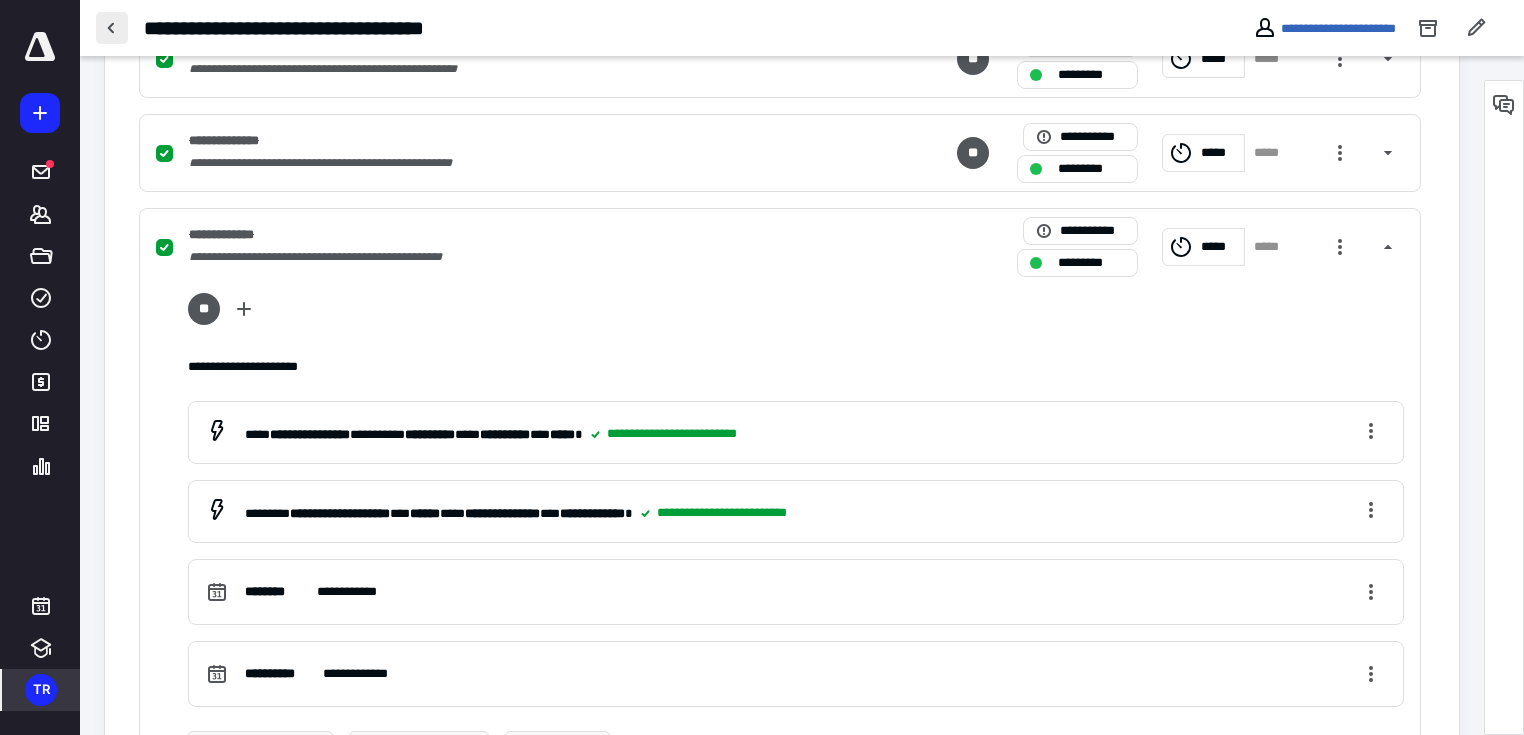 click at bounding box center (112, 28) 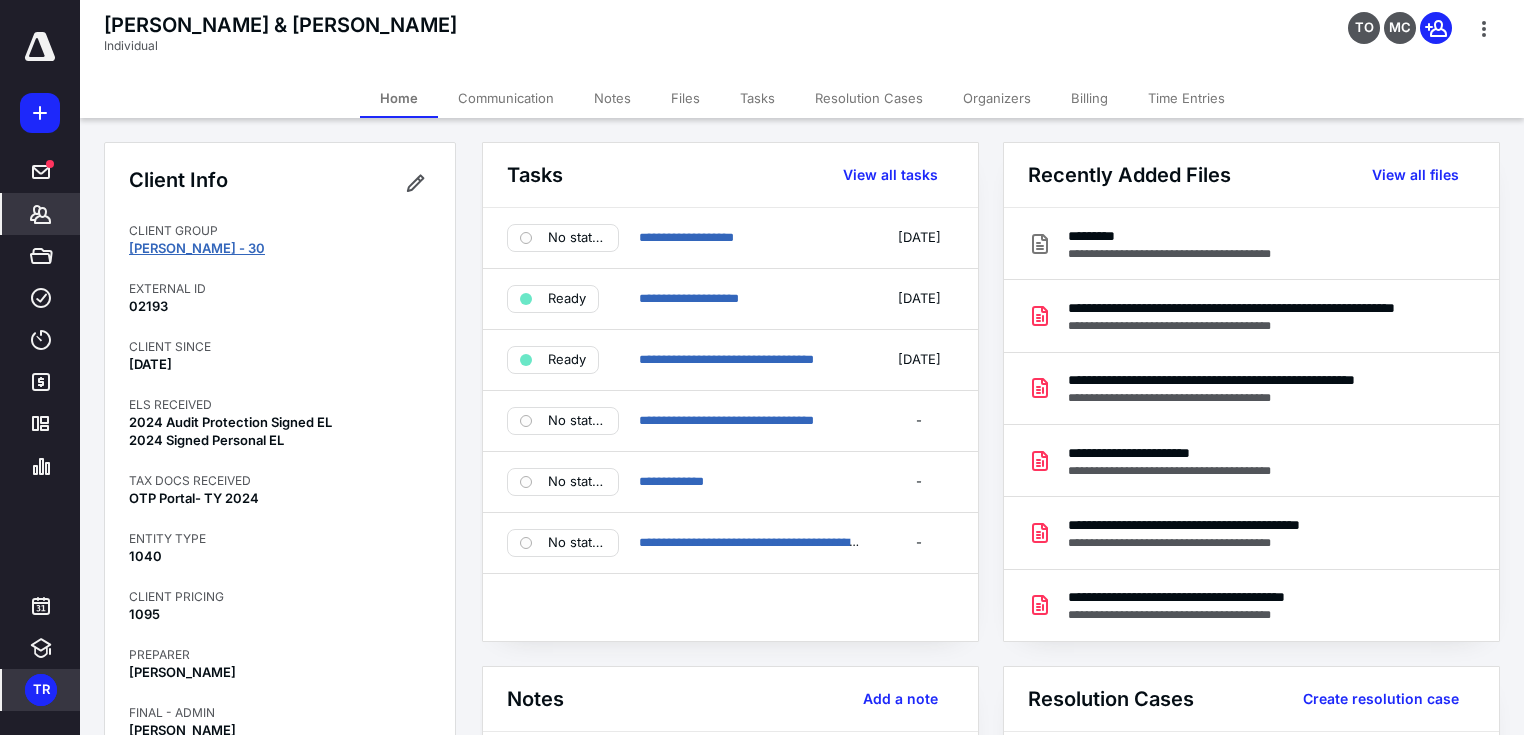 drag, startPoint x: 179, startPoint y: 238, endPoint x: 172, endPoint y: 252, distance: 15.652476 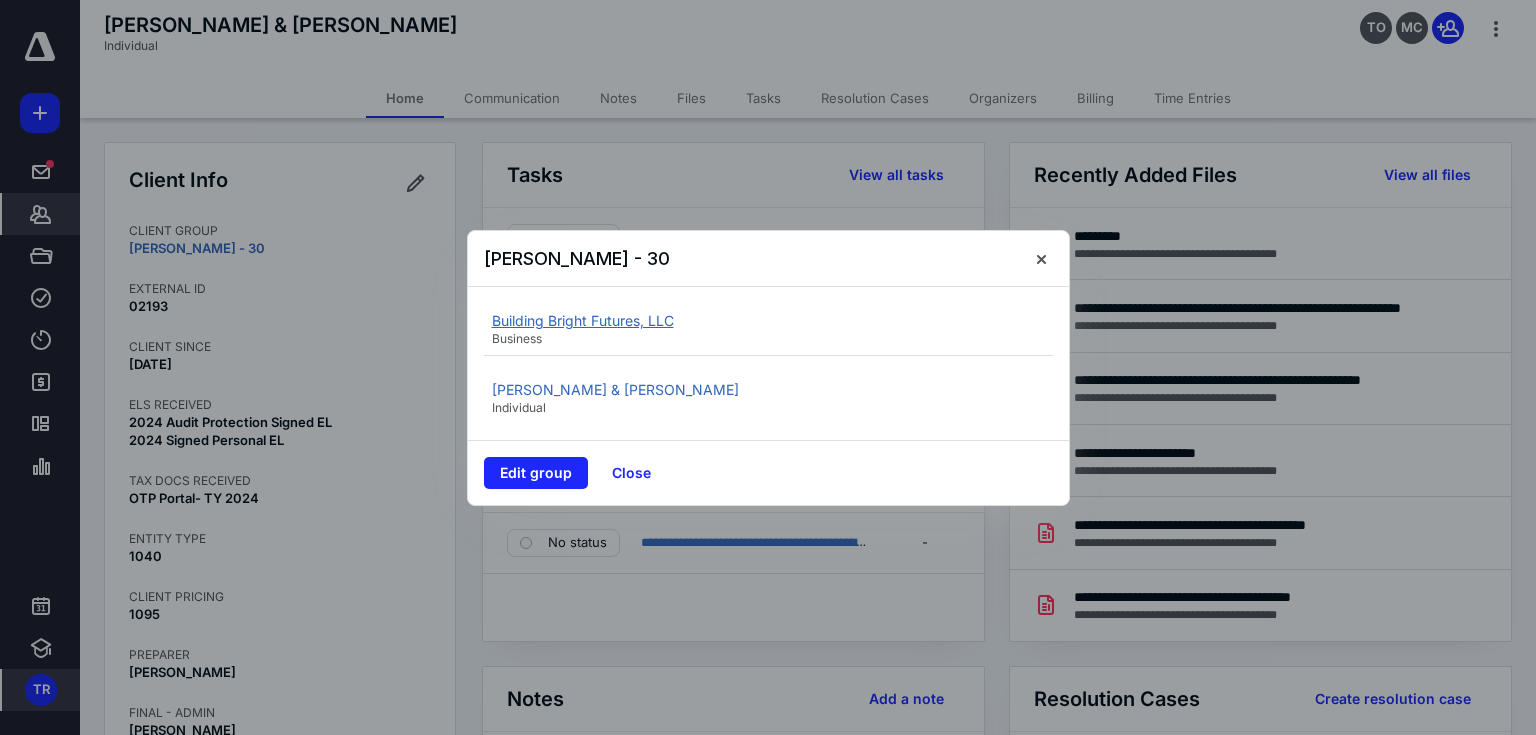 click on "Building Bright Futures, LLC" at bounding box center [583, 320] 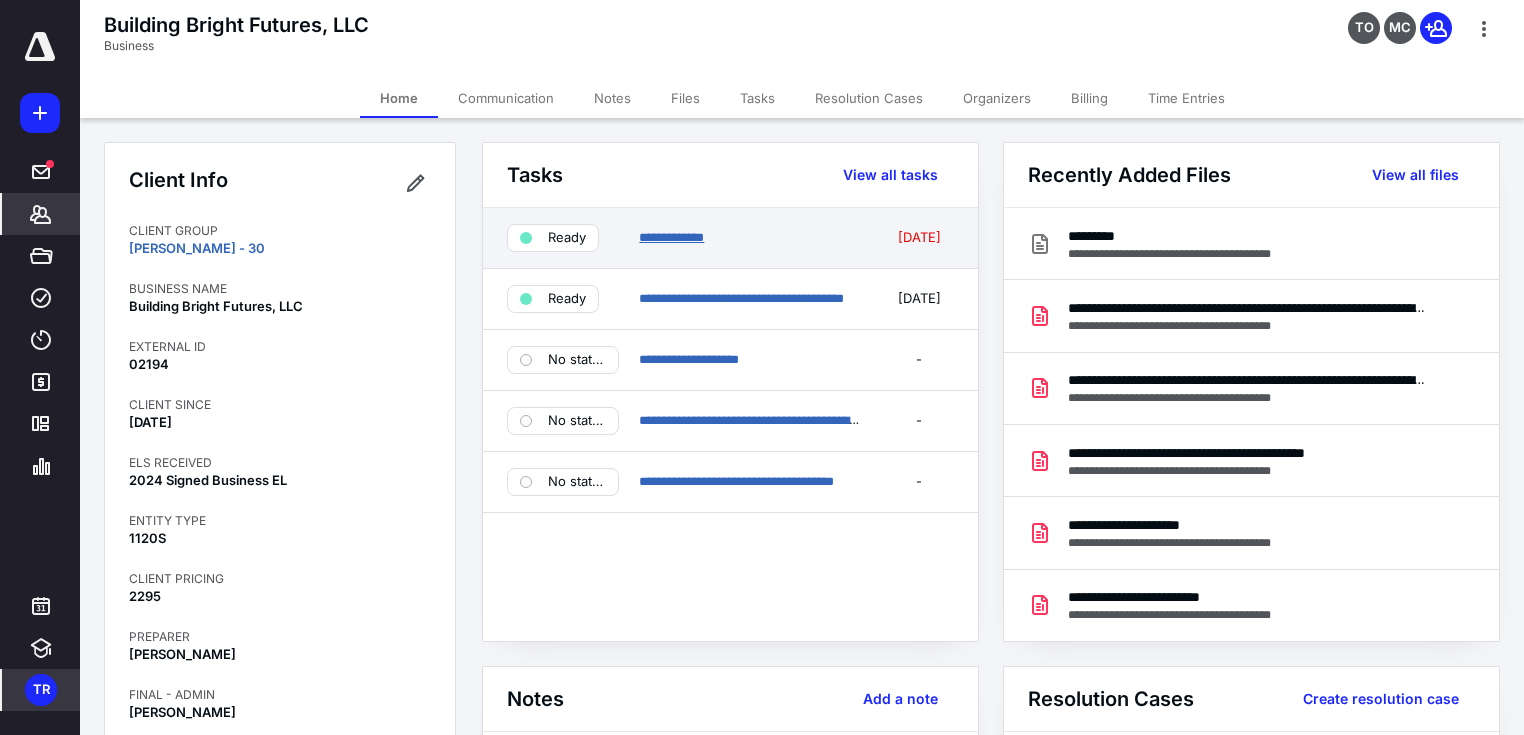 click on "**********" at bounding box center (671, 237) 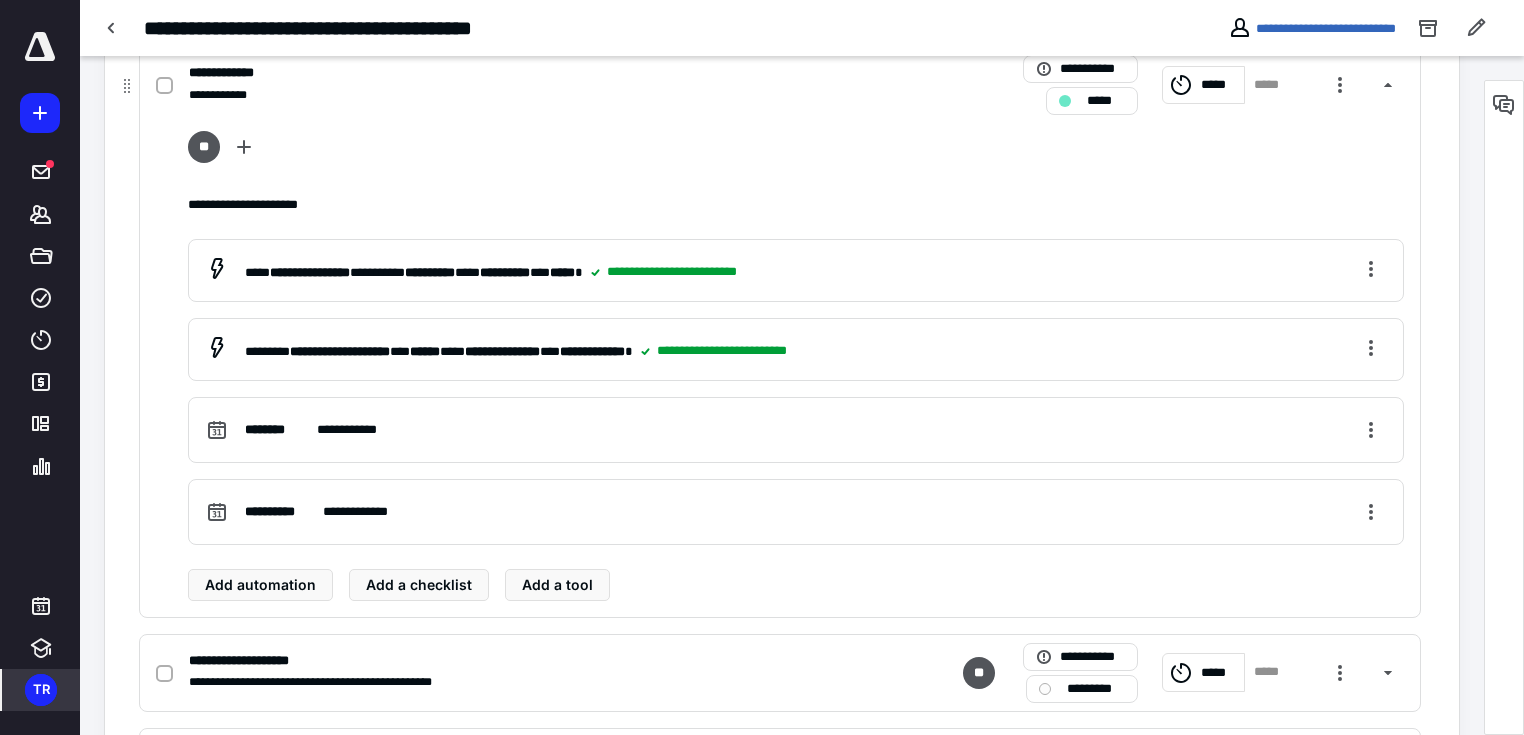 scroll, scrollTop: 640, scrollLeft: 0, axis: vertical 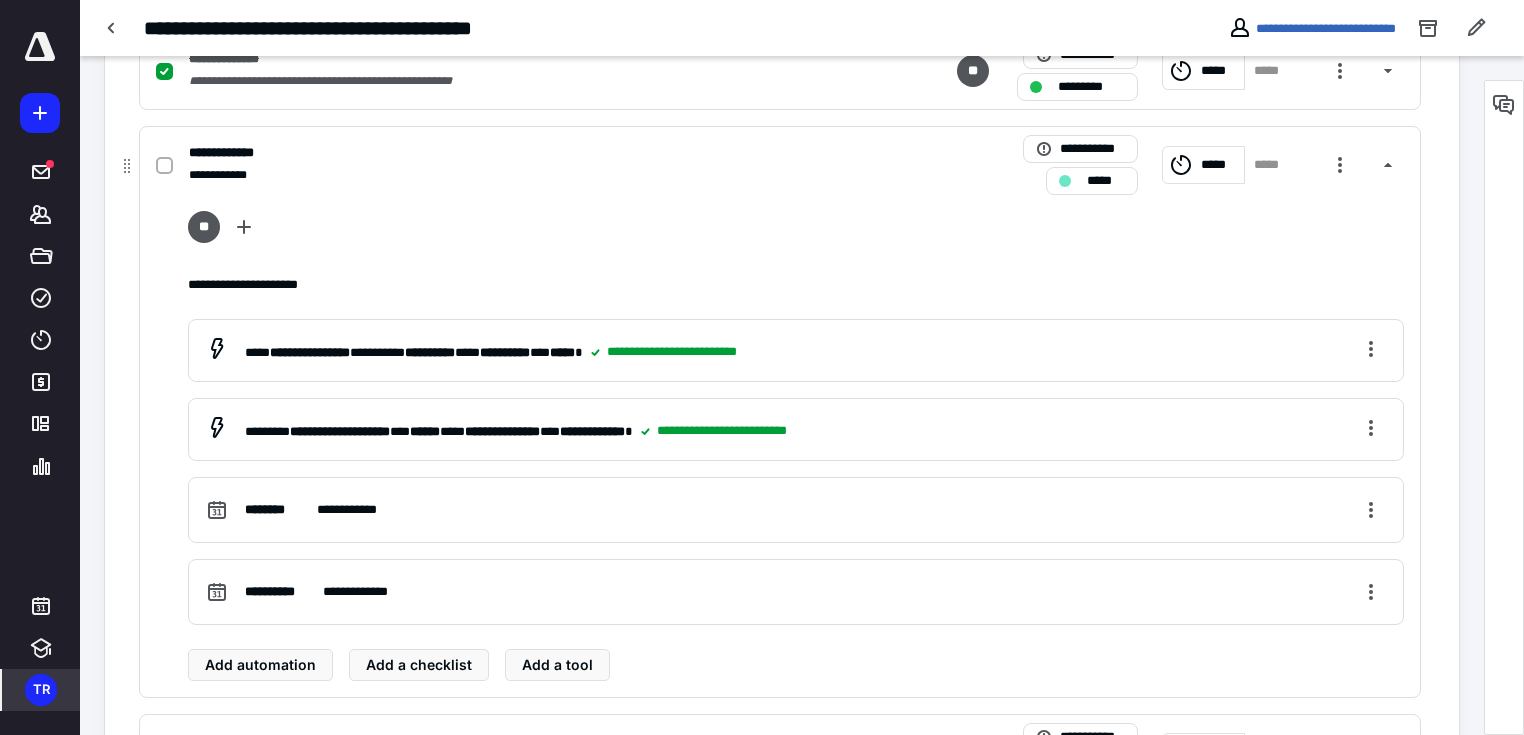 click 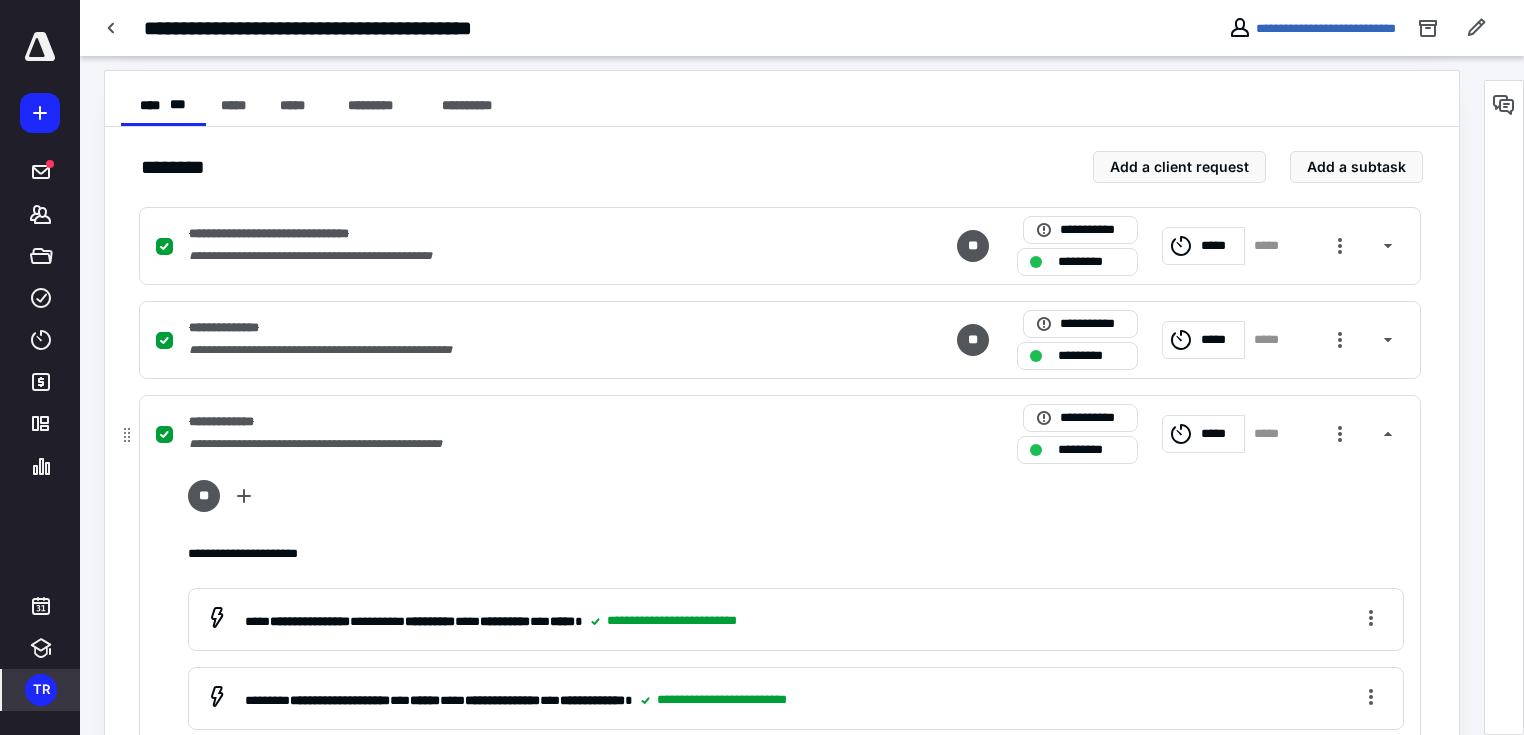 scroll, scrollTop: 0, scrollLeft: 0, axis: both 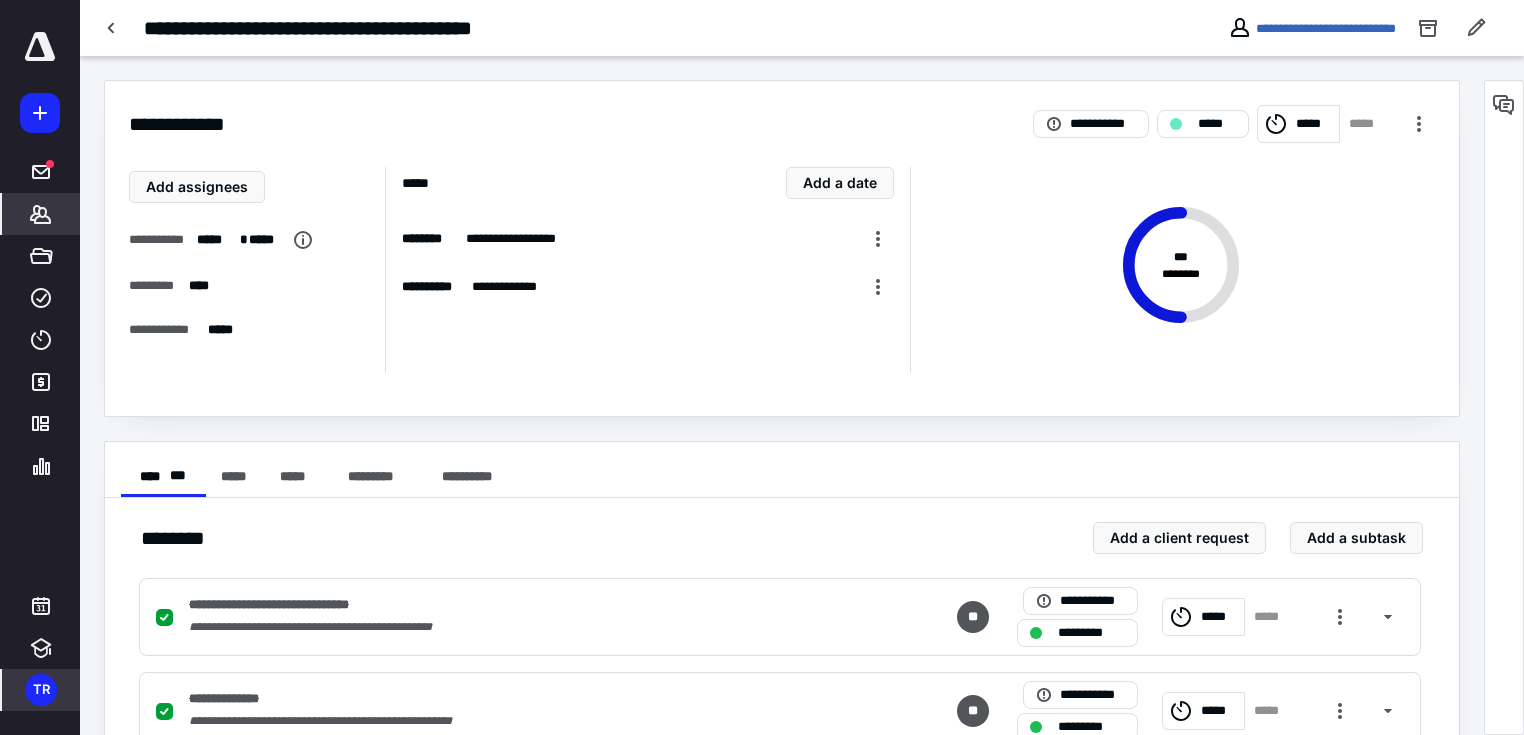 drag, startPoint x: 33, startPoint y: 218, endPoint x: 22, endPoint y: 220, distance: 11.18034 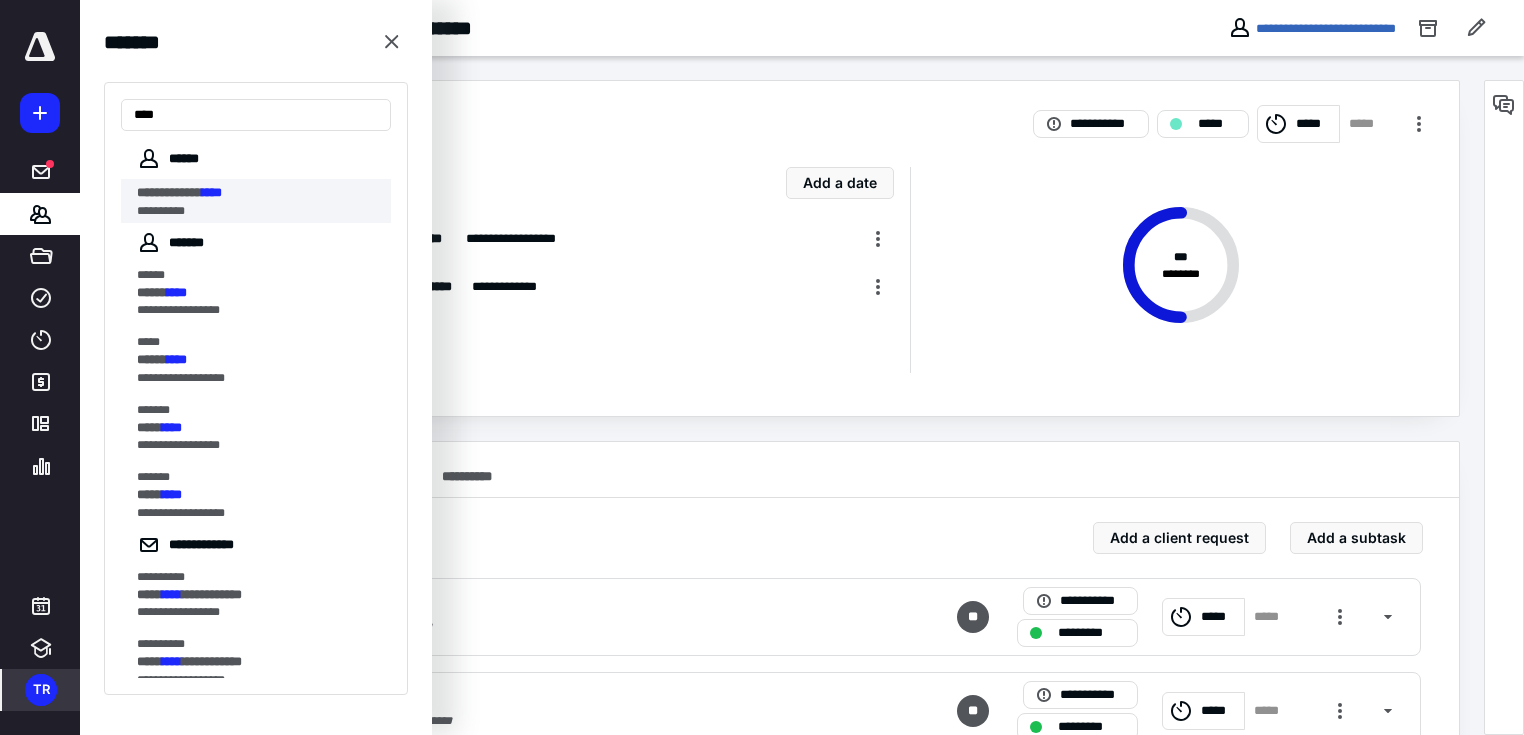 type on "****" 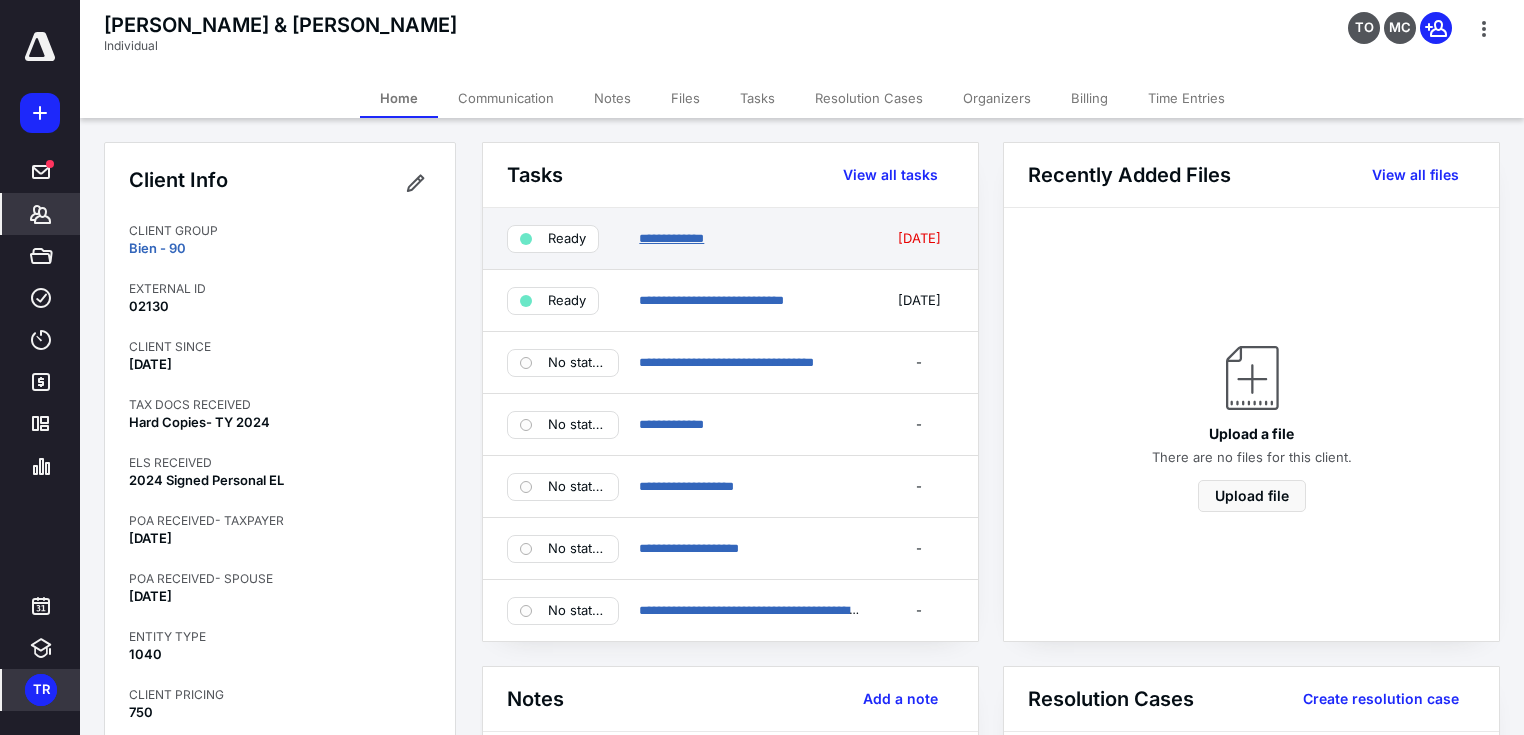 click on "**********" at bounding box center [671, 238] 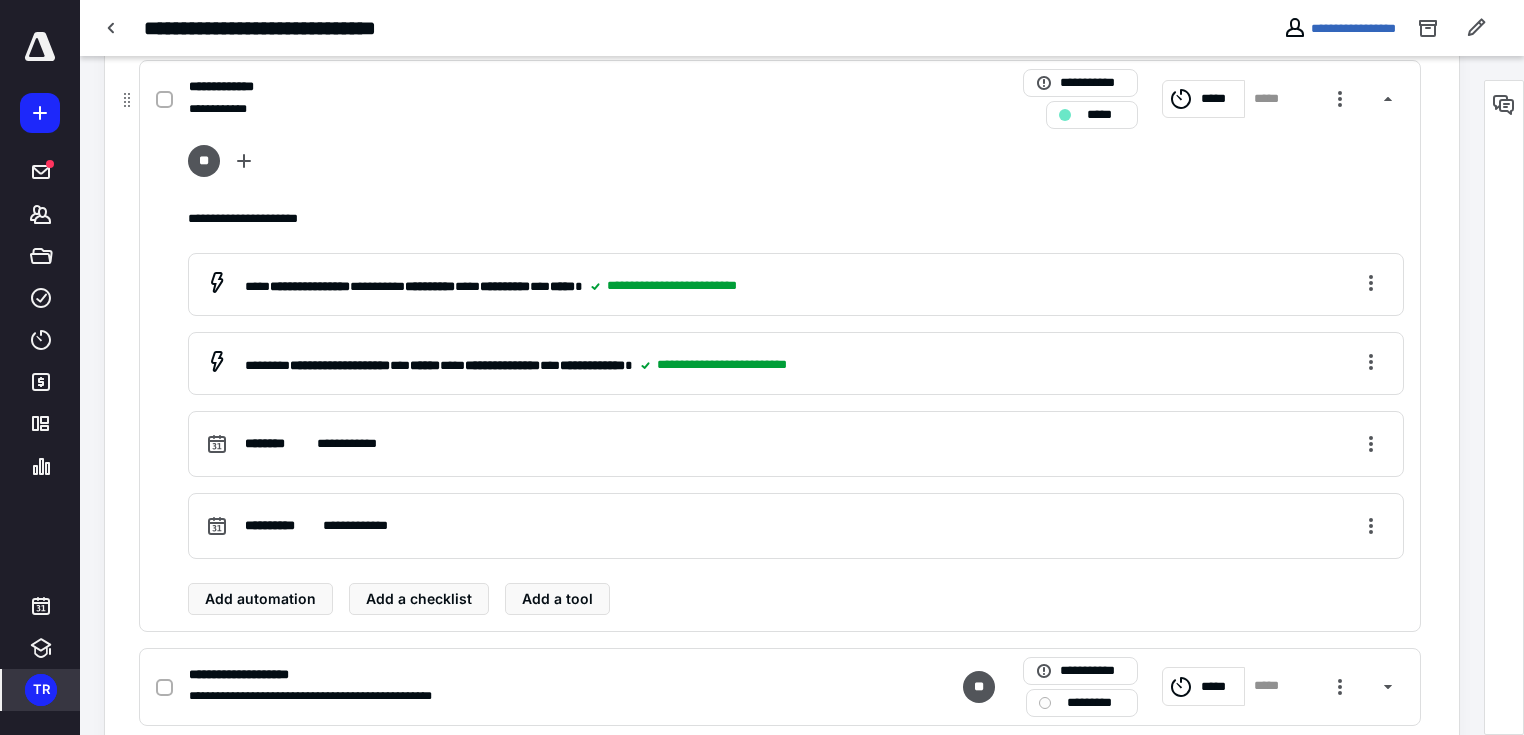 scroll, scrollTop: 640, scrollLeft: 0, axis: vertical 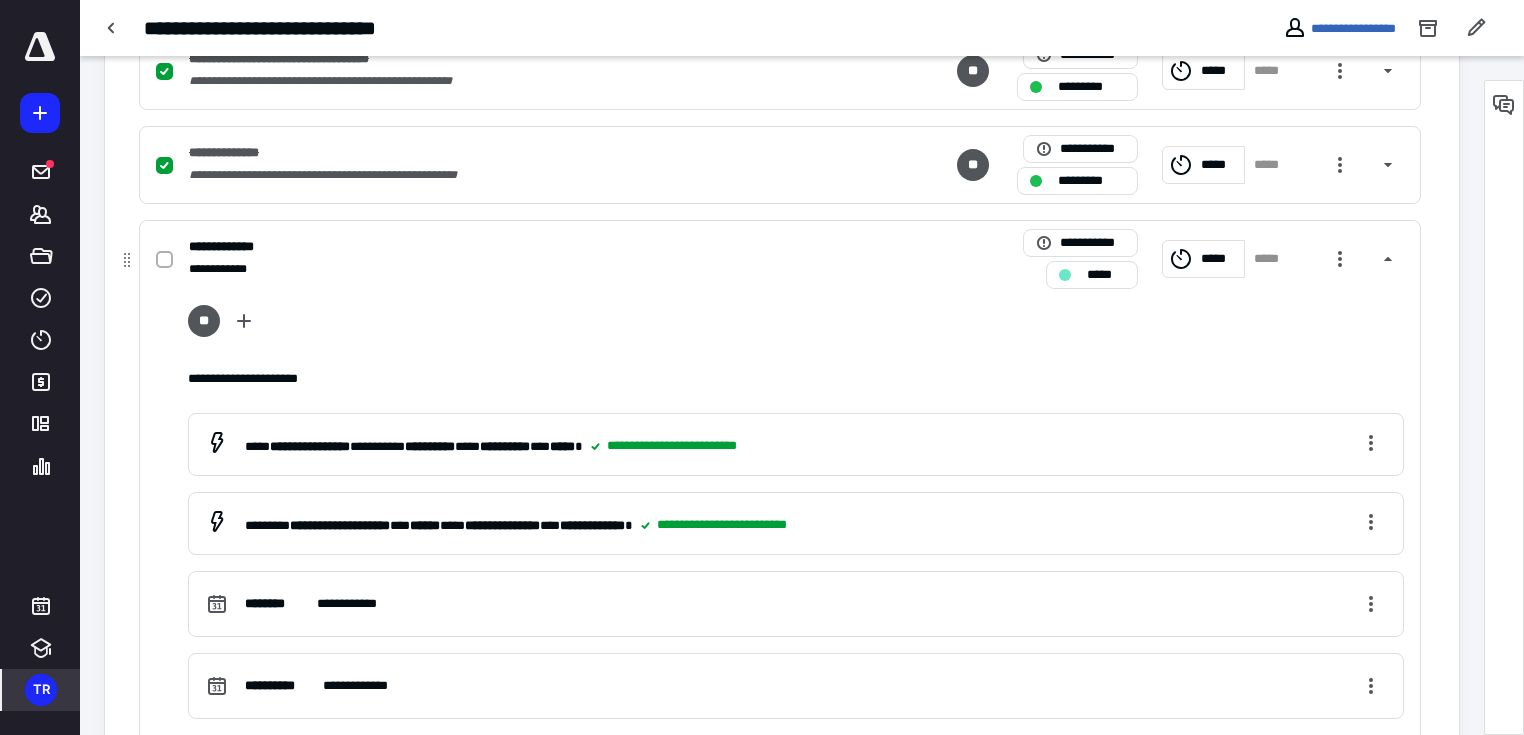 click 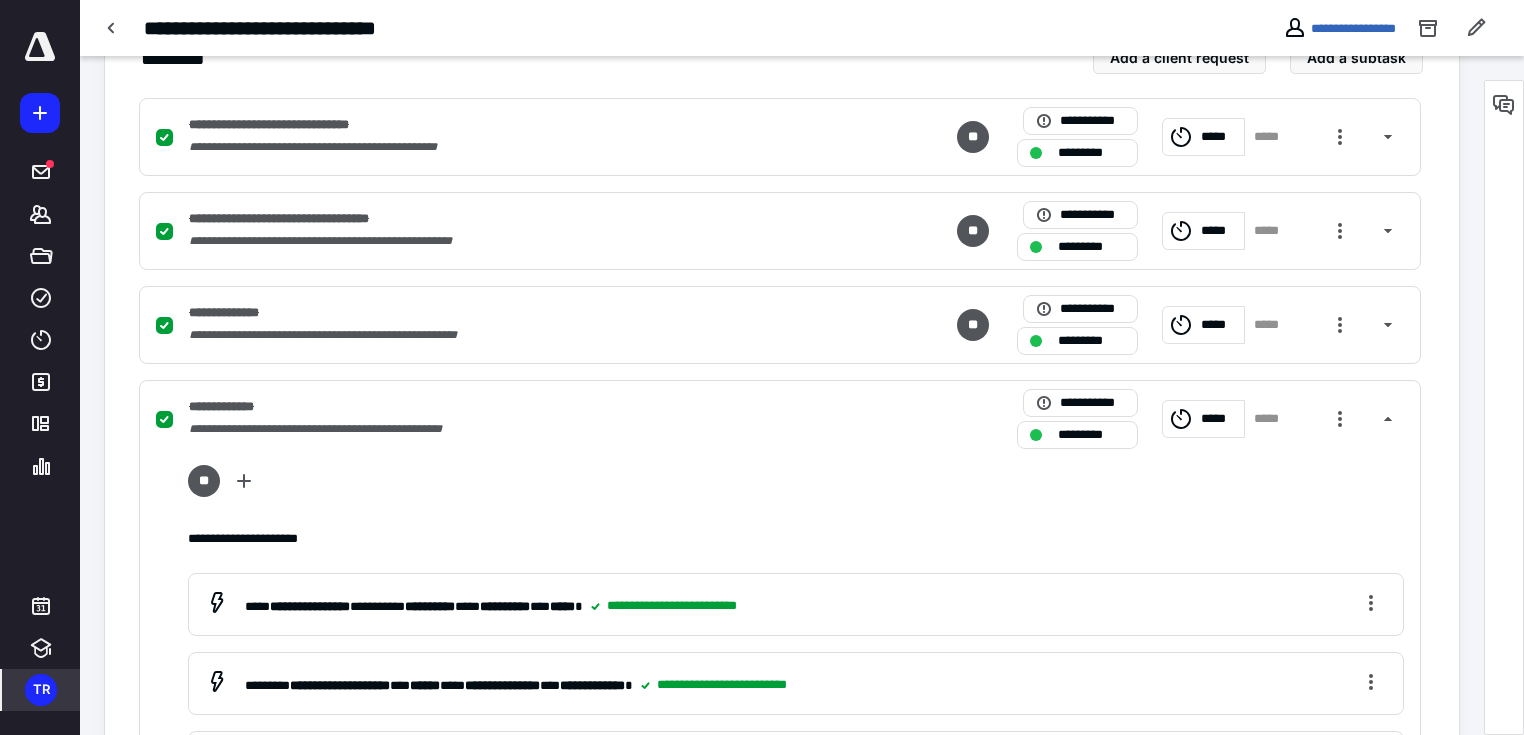 scroll, scrollTop: 0, scrollLeft: 0, axis: both 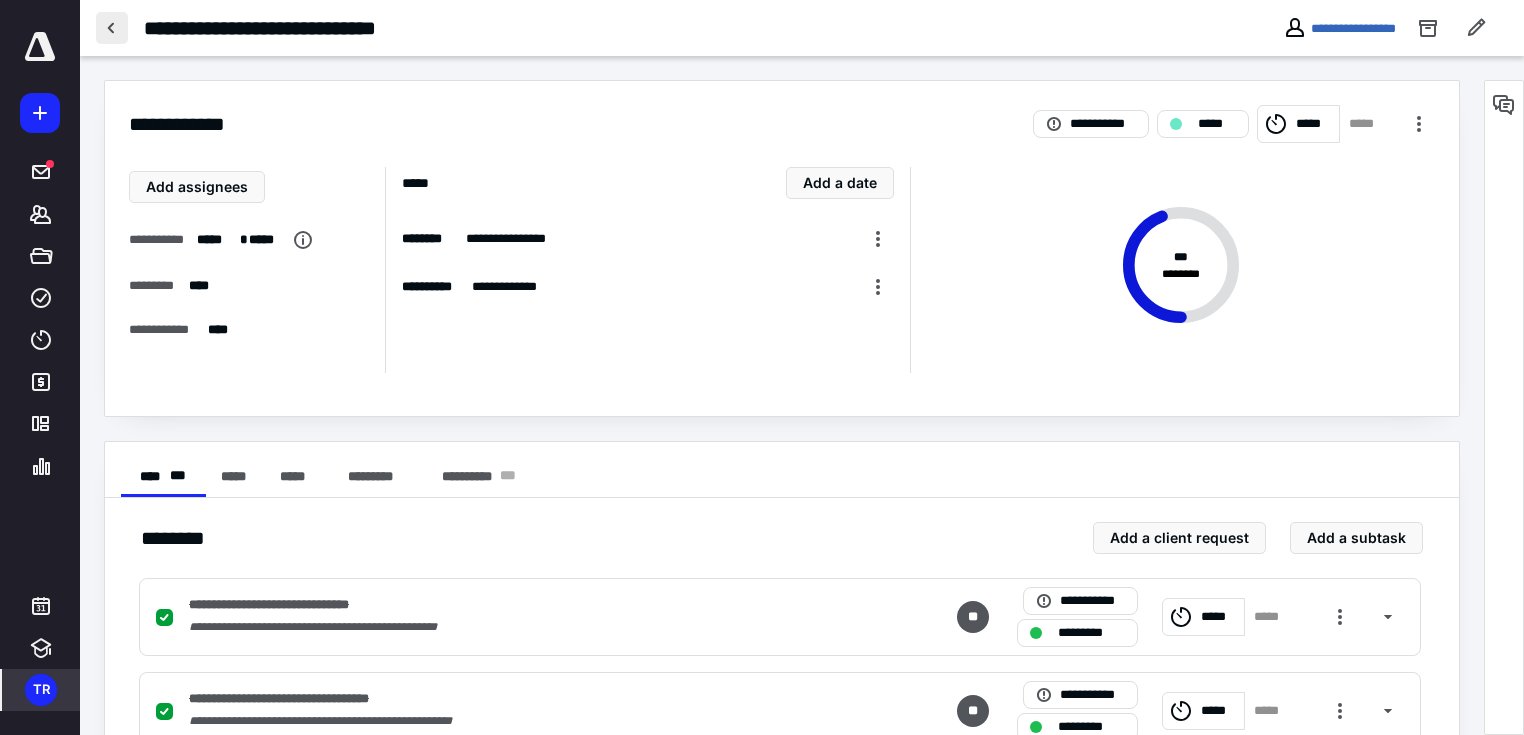 click at bounding box center (112, 28) 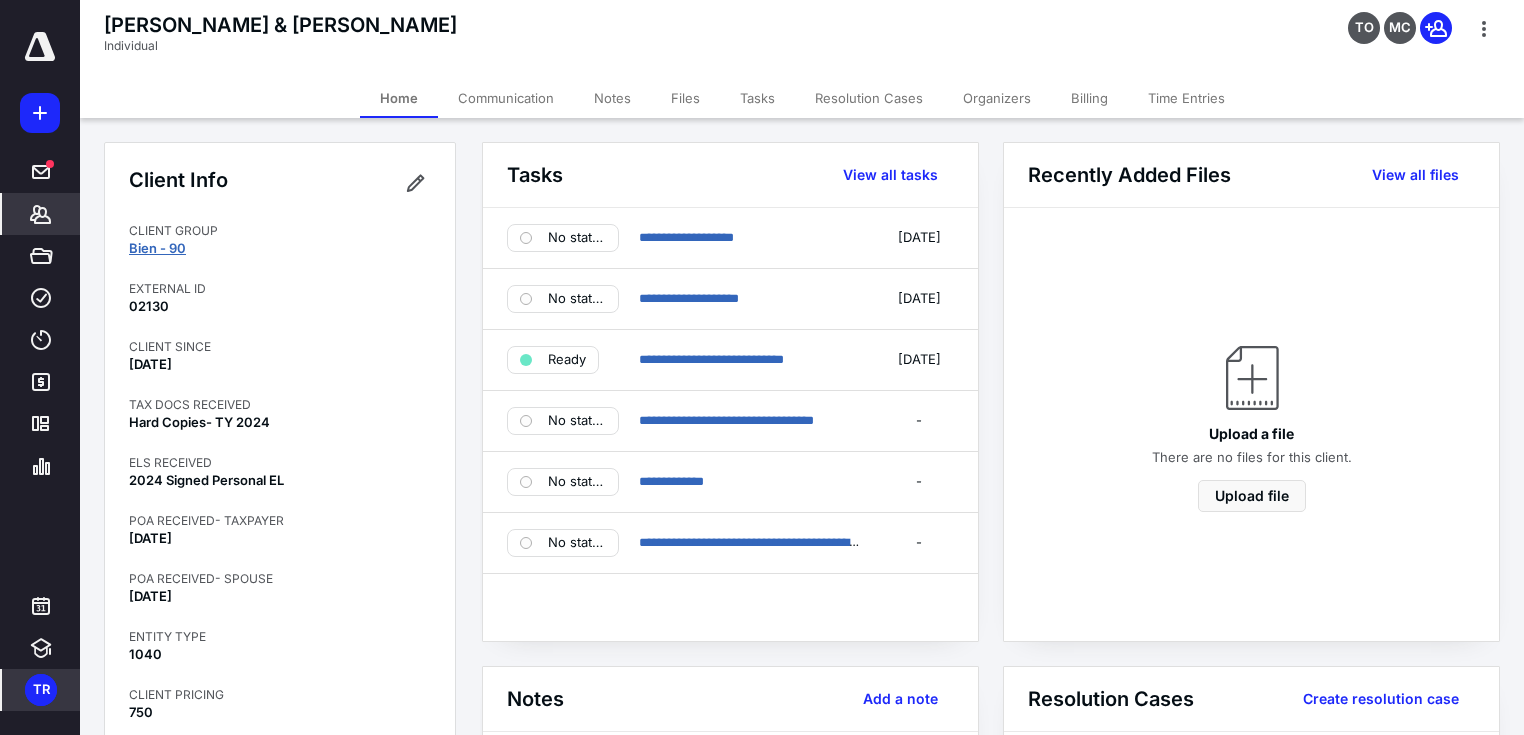 click on "Bien - 90" at bounding box center [157, 248] 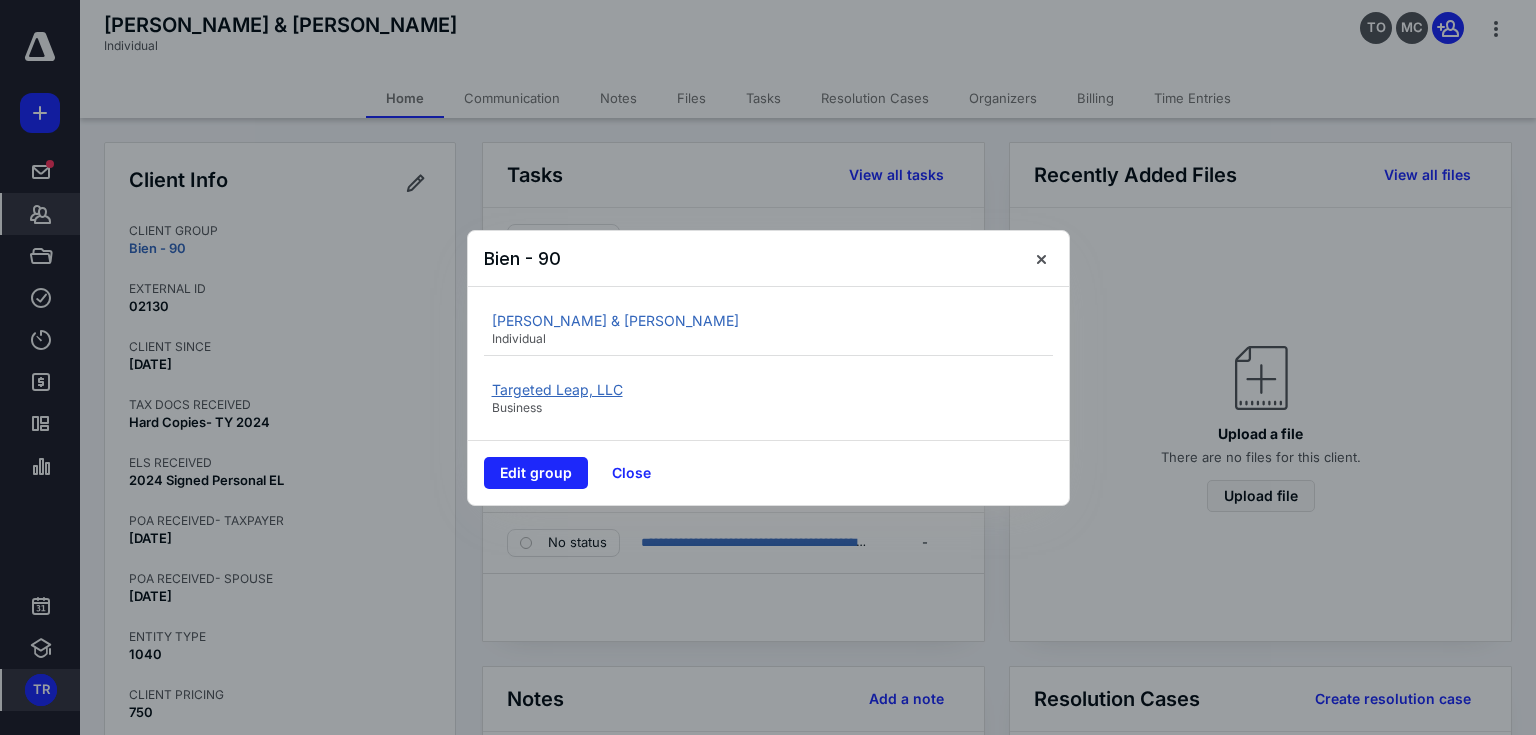 click on "Targeted Leap, LLC" at bounding box center (557, 389) 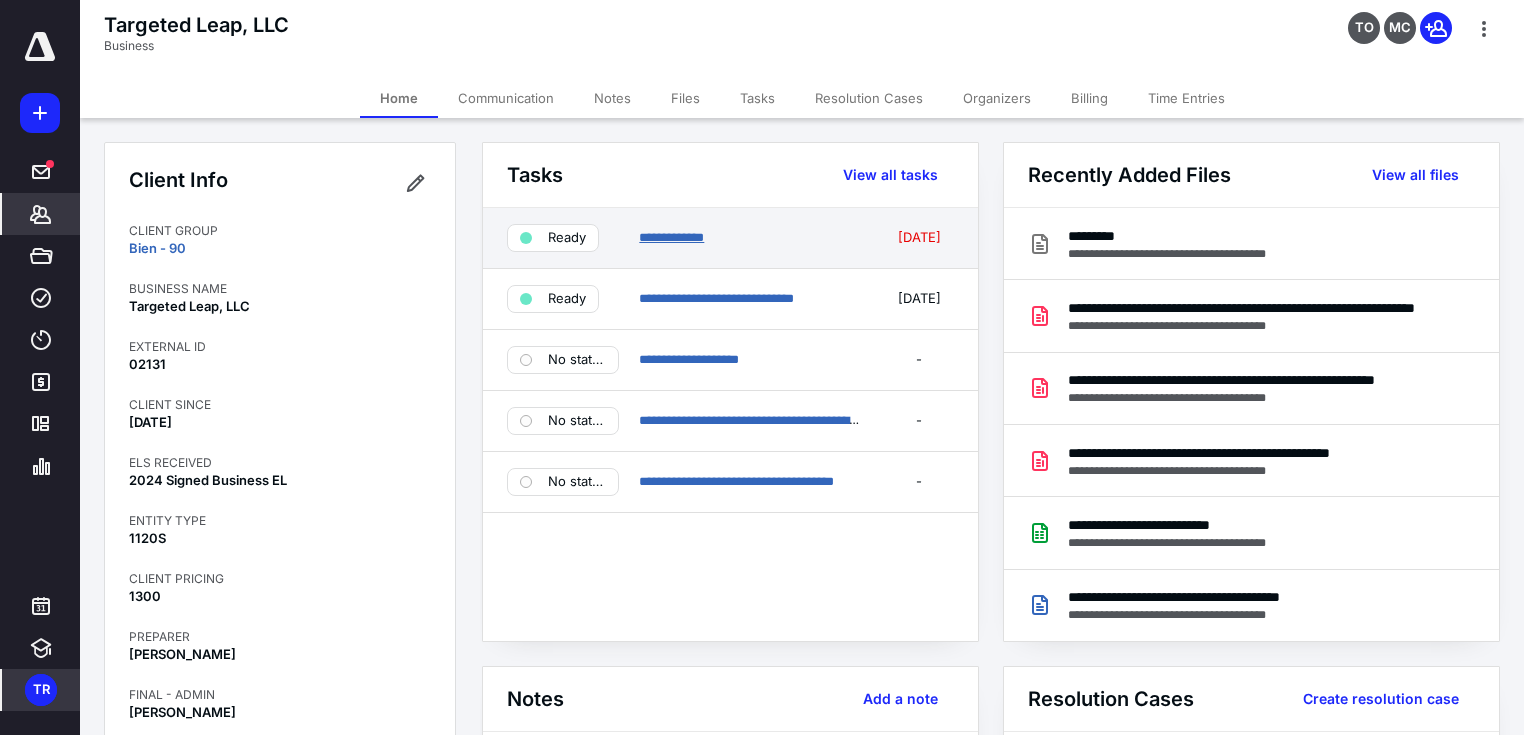 click on "**********" at bounding box center [671, 237] 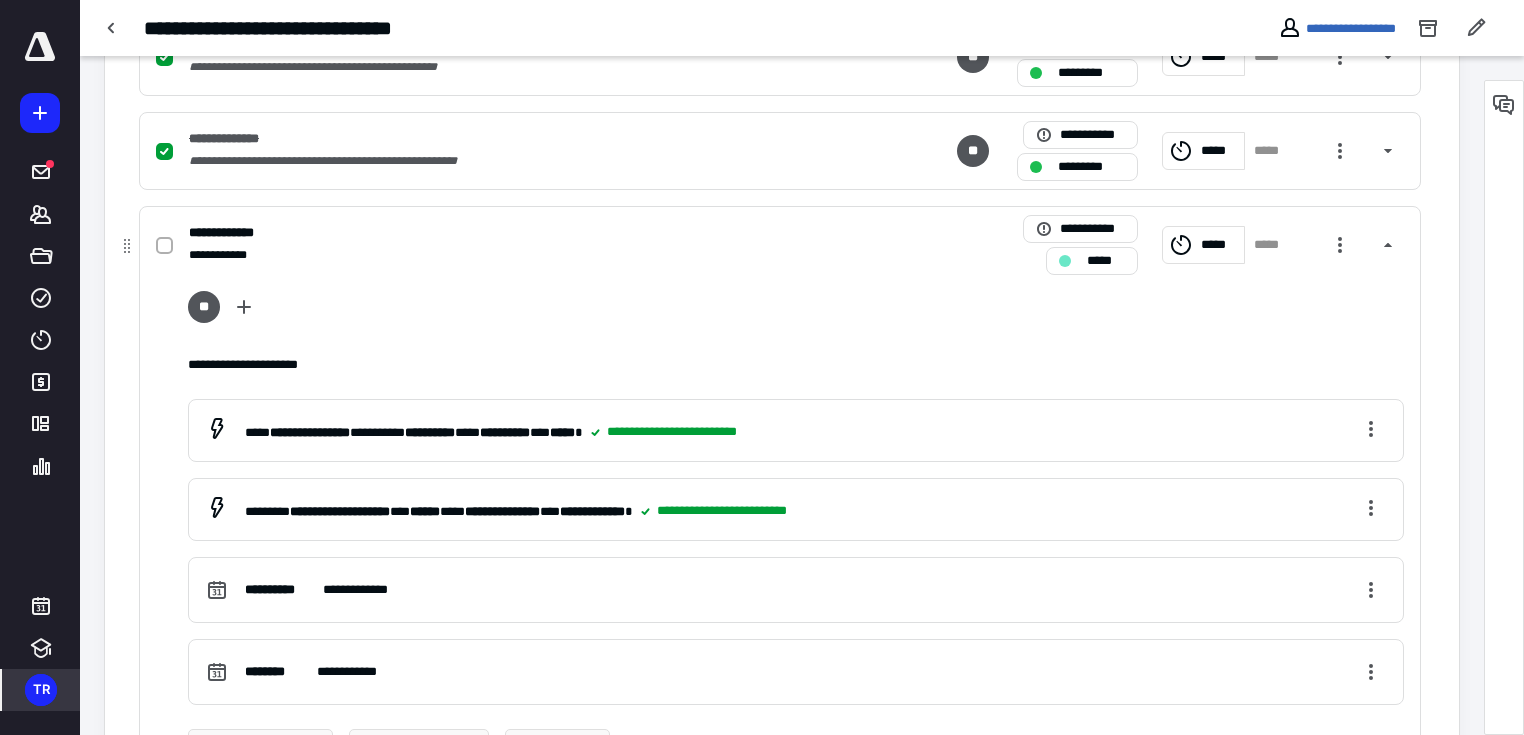 scroll, scrollTop: 720, scrollLeft: 0, axis: vertical 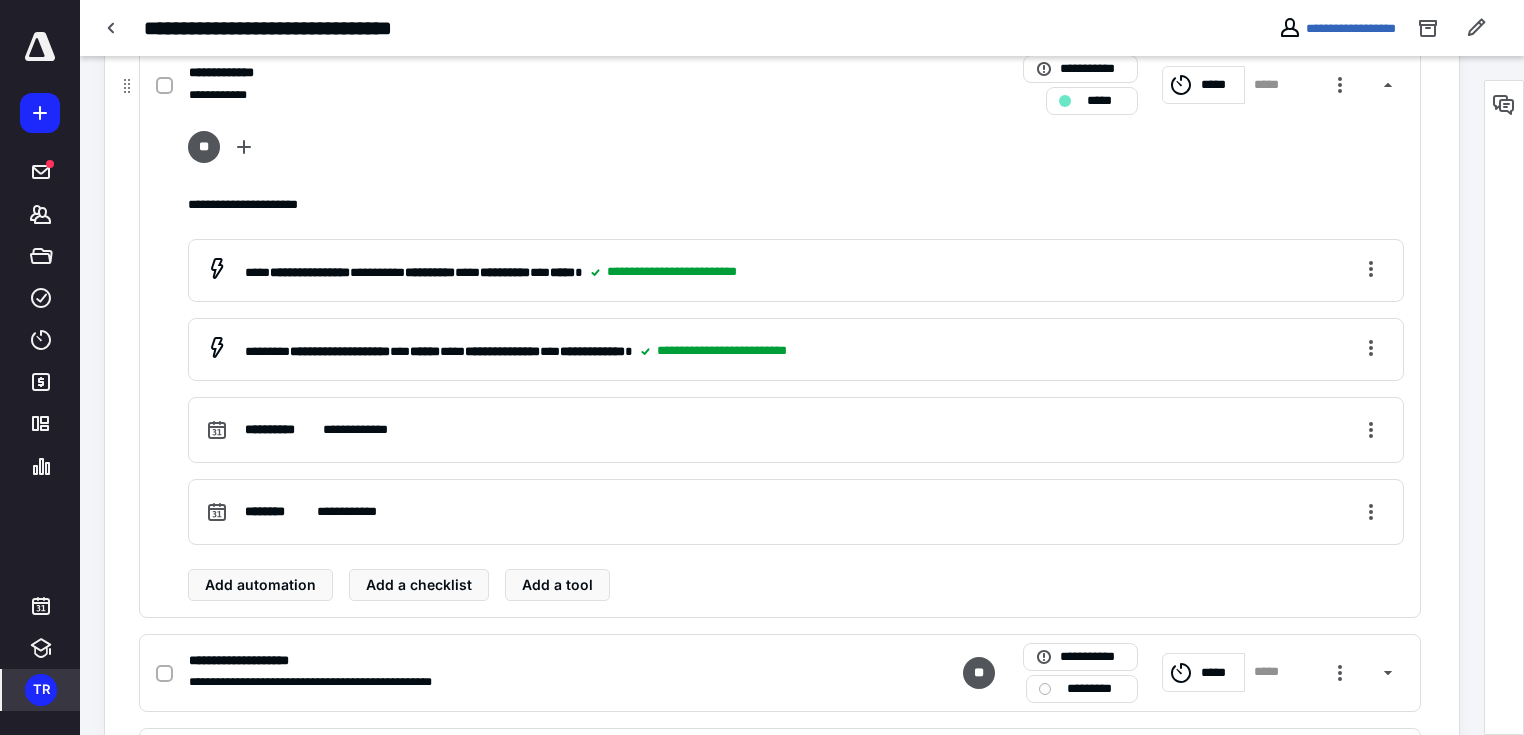 click 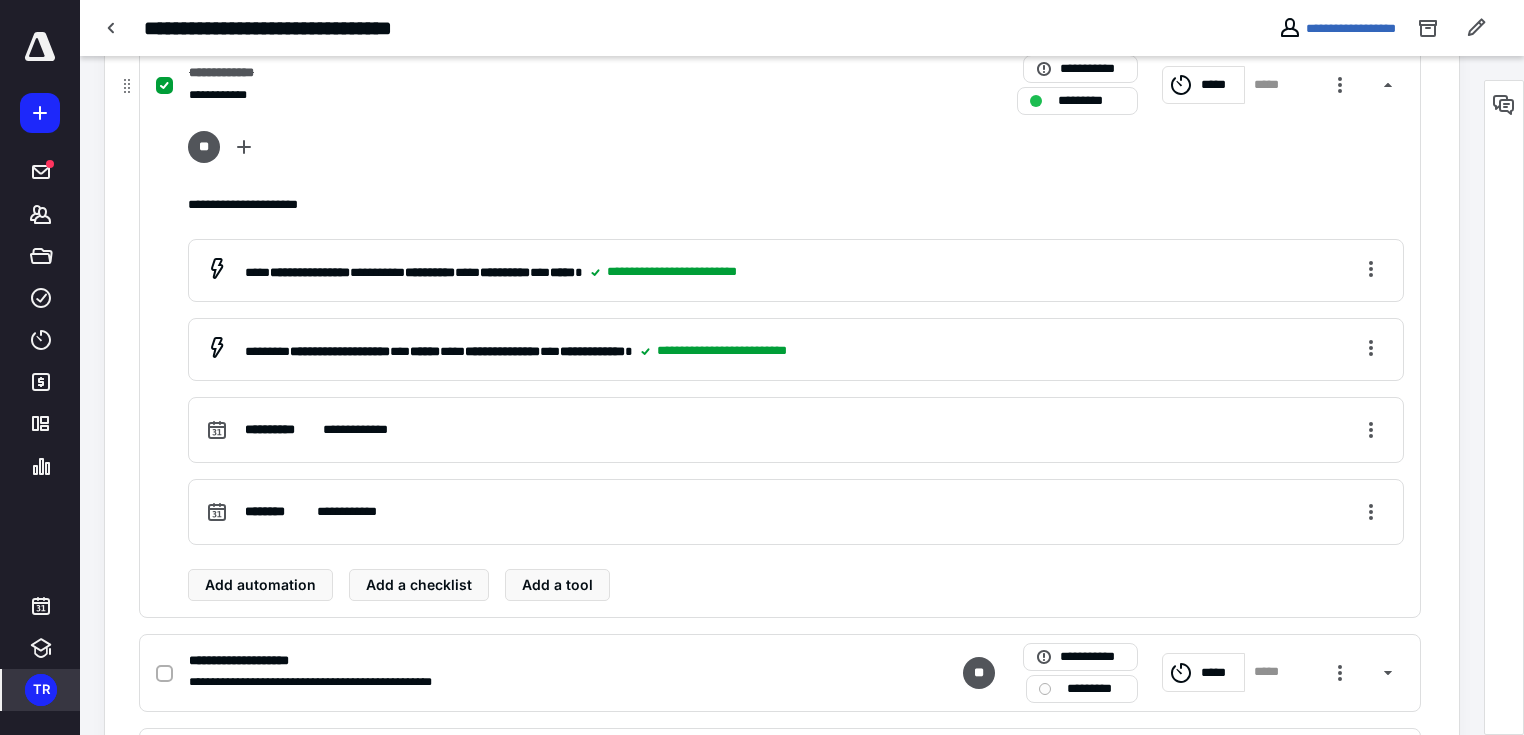 scroll, scrollTop: 400, scrollLeft: 0, axis: vertical 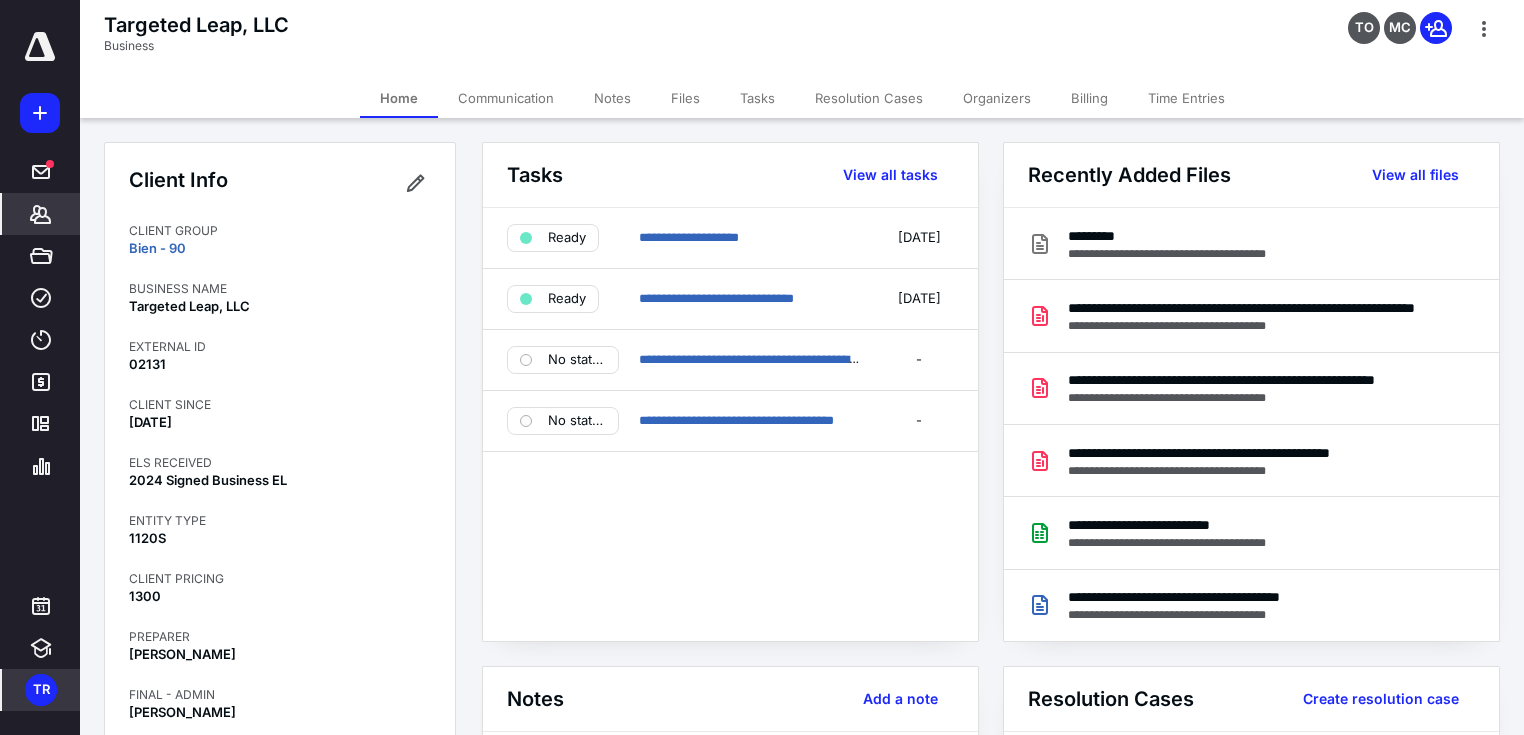 click on "Targeted Leap, LLC Business TO MC" at bounding box center [802, 39] 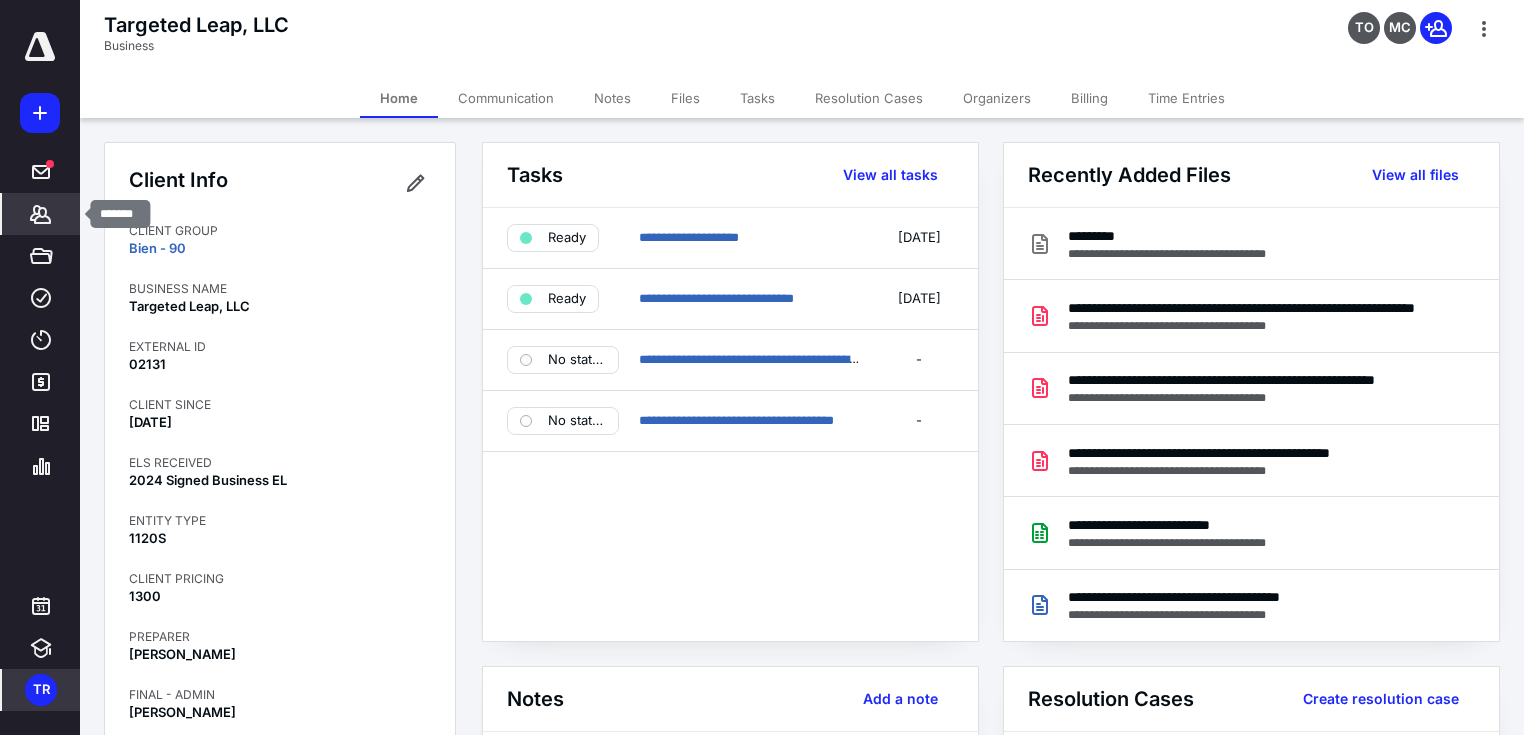 click 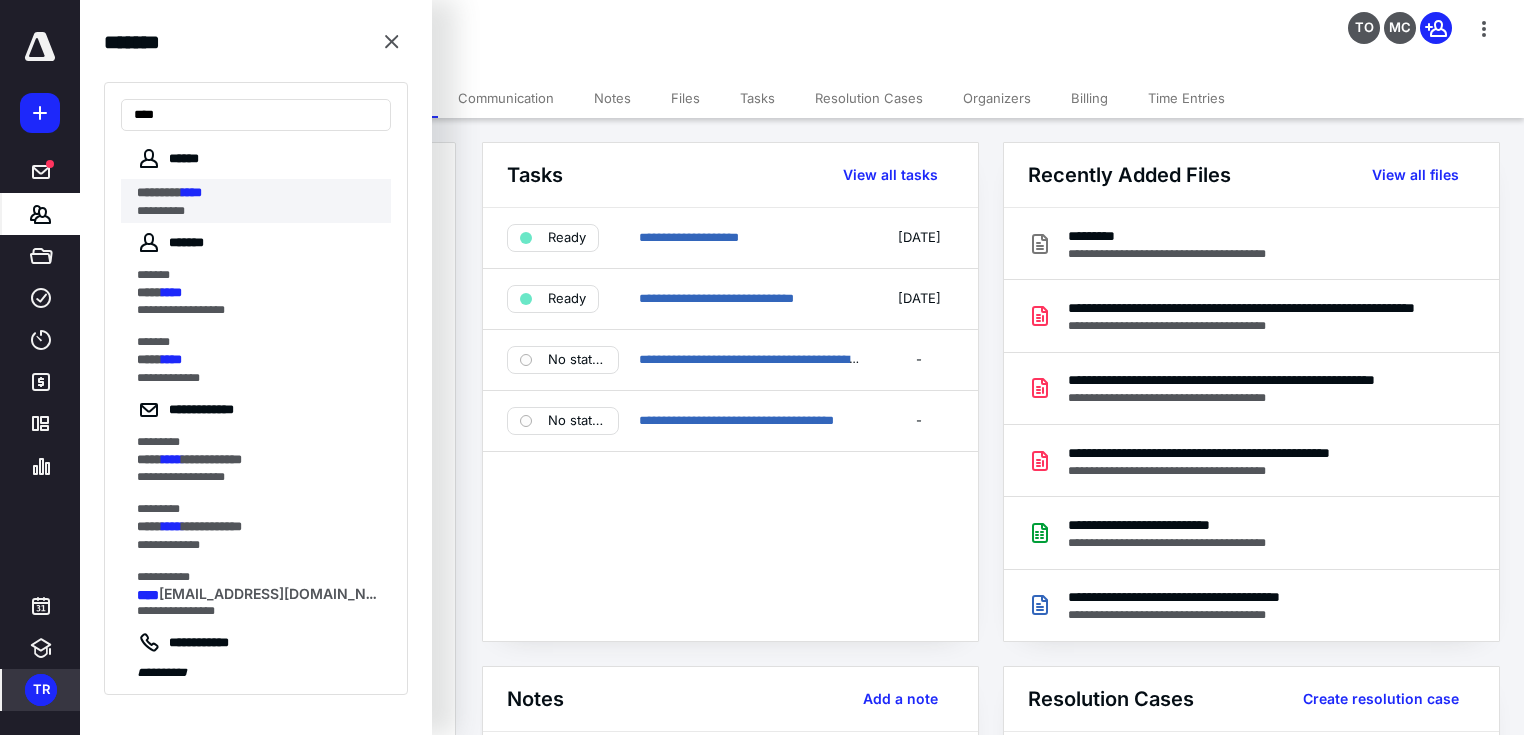 type on "****" 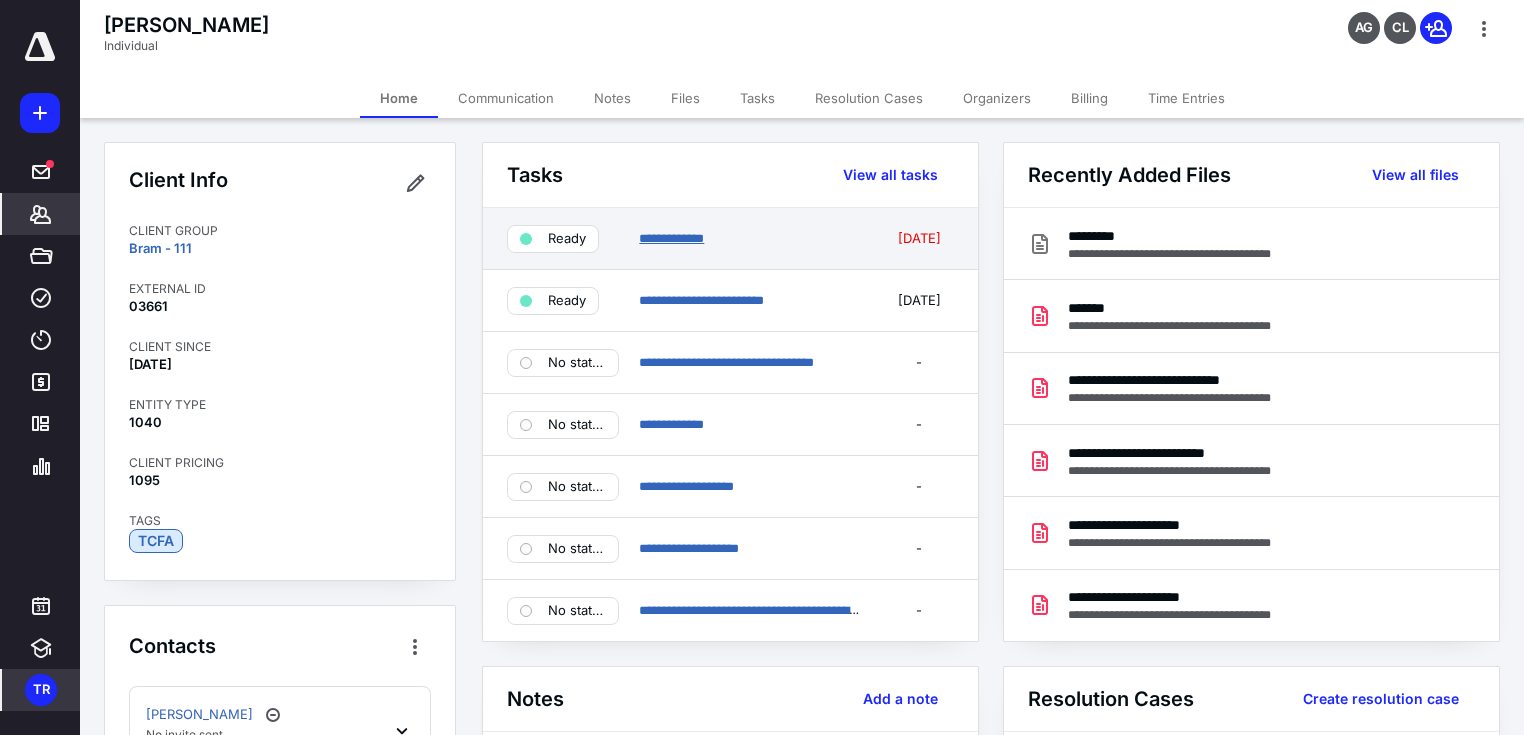 click on "**********" at bounding box center [671, 238] 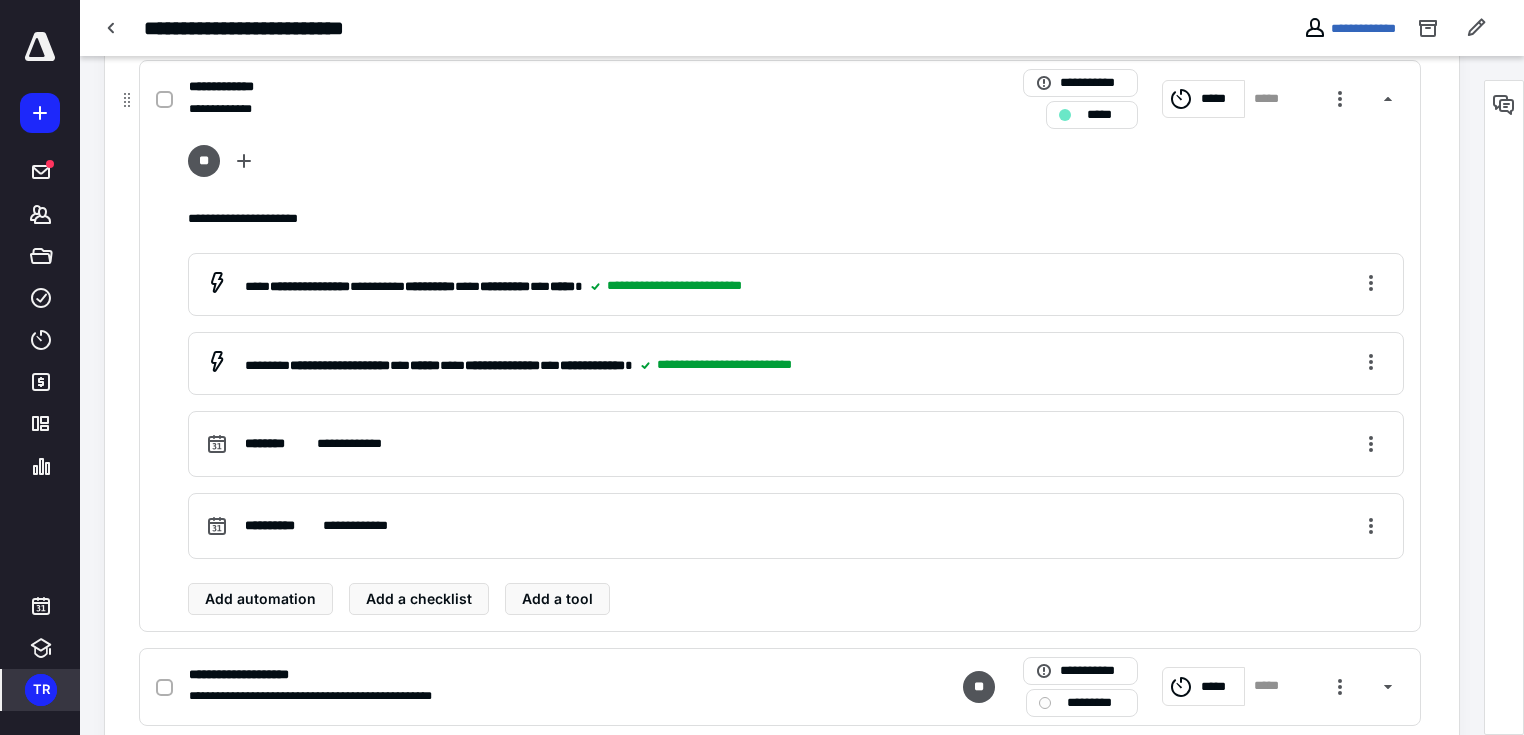 scroll, scrollTop: 720, scrollLeft: 0, axis: vertical 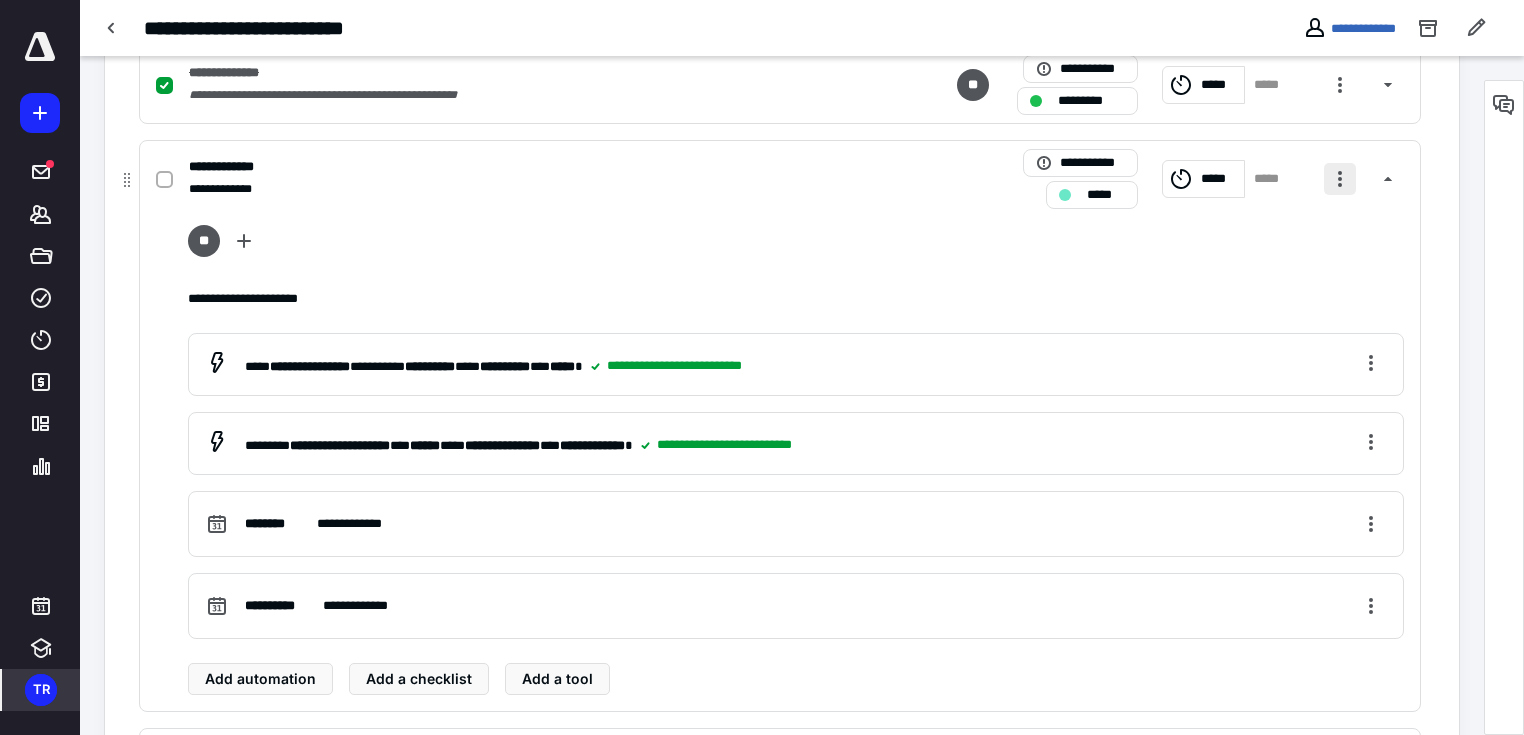 click at bounding box center (1340, 179) 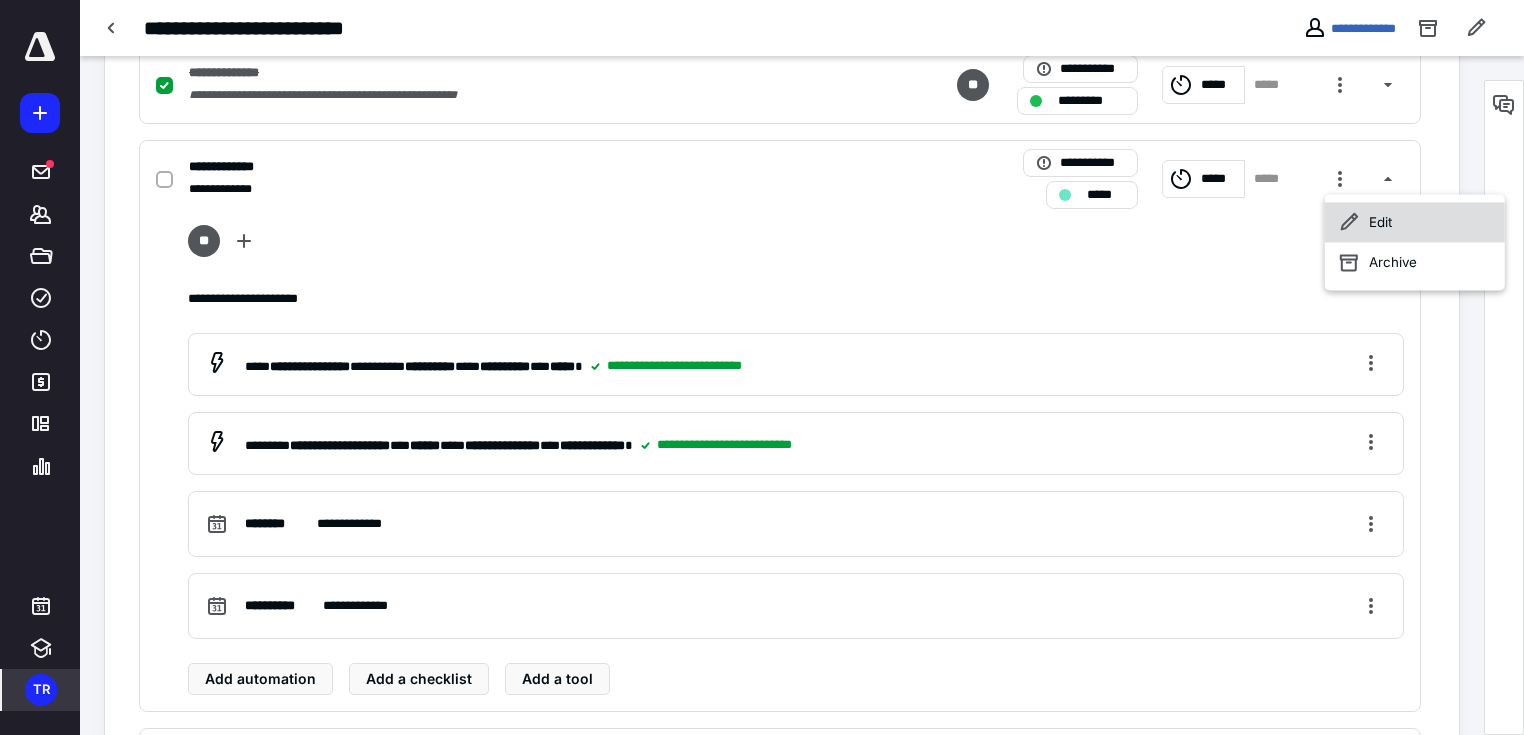 click on "Edit" at bounding box center [1415, 222] 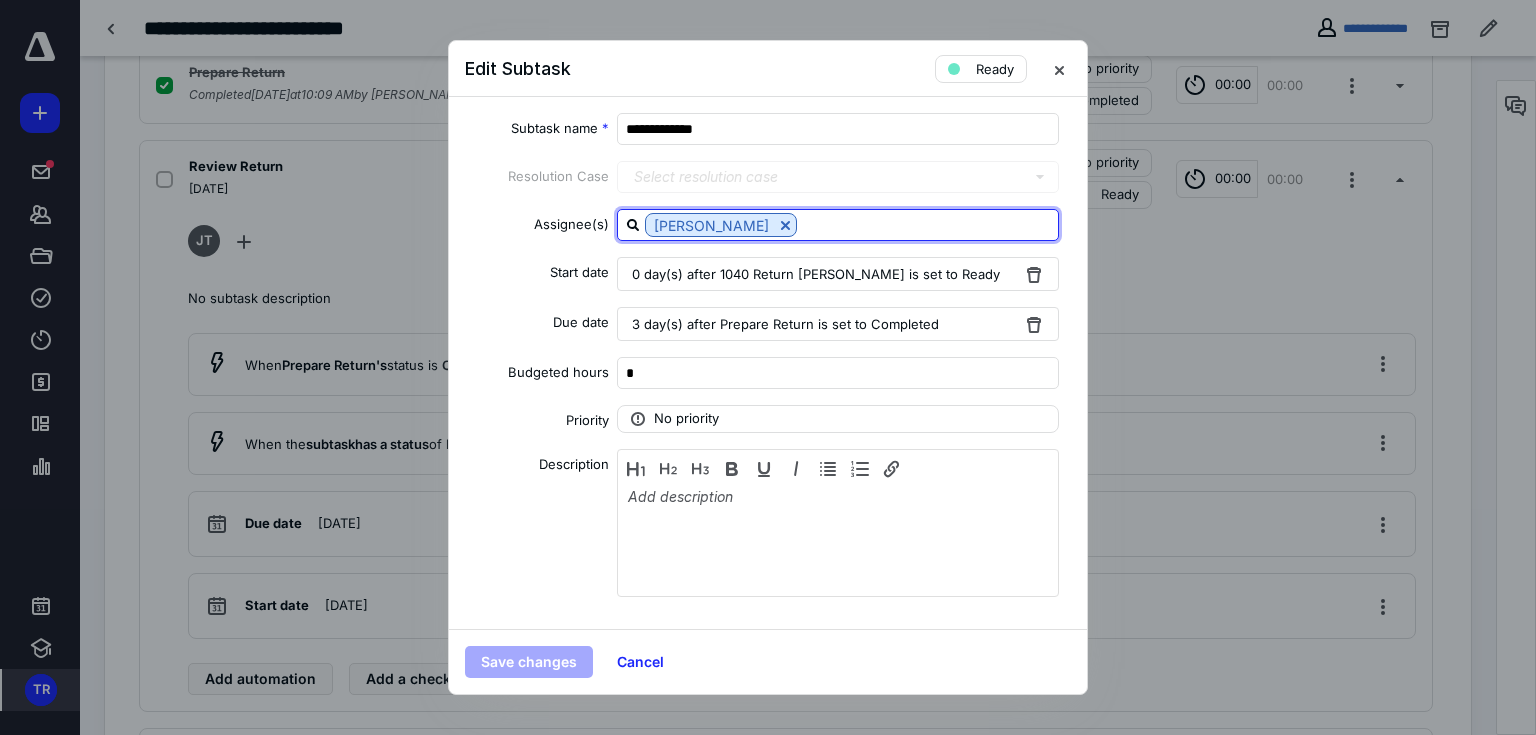 click at bounding box center [927, 224] 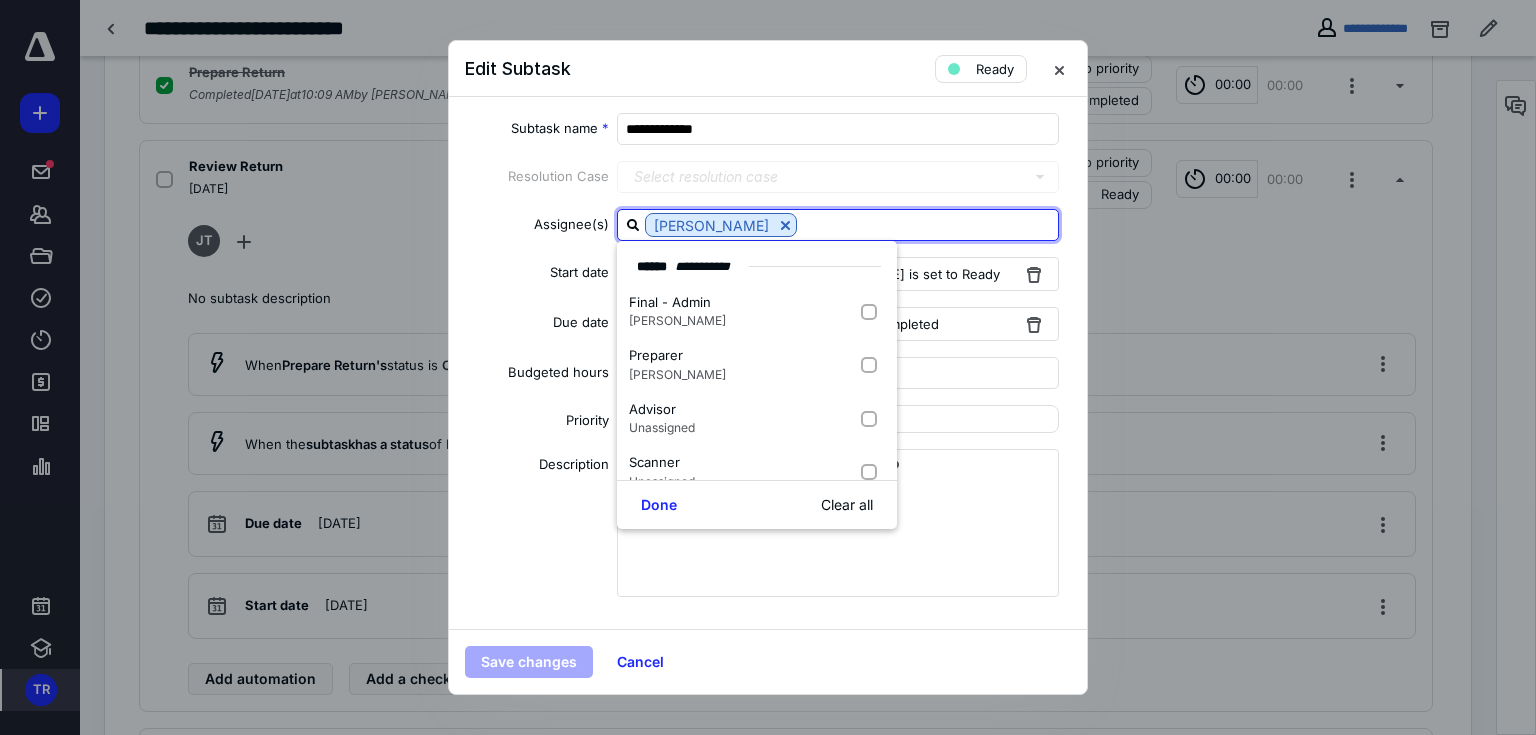 click on "Save changes" at bounding box center [529, 662] 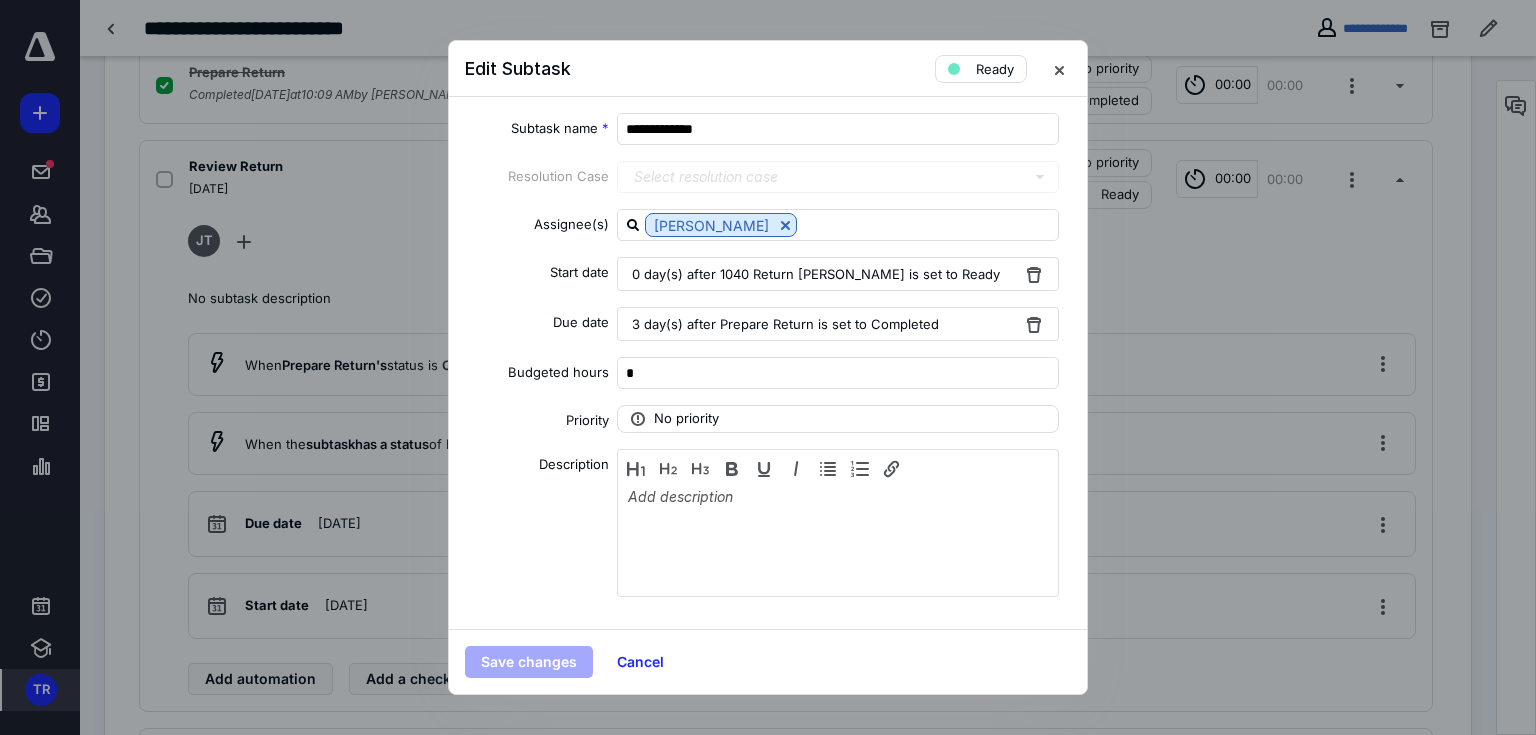 click on "Description" at bounding box center (537, 526) 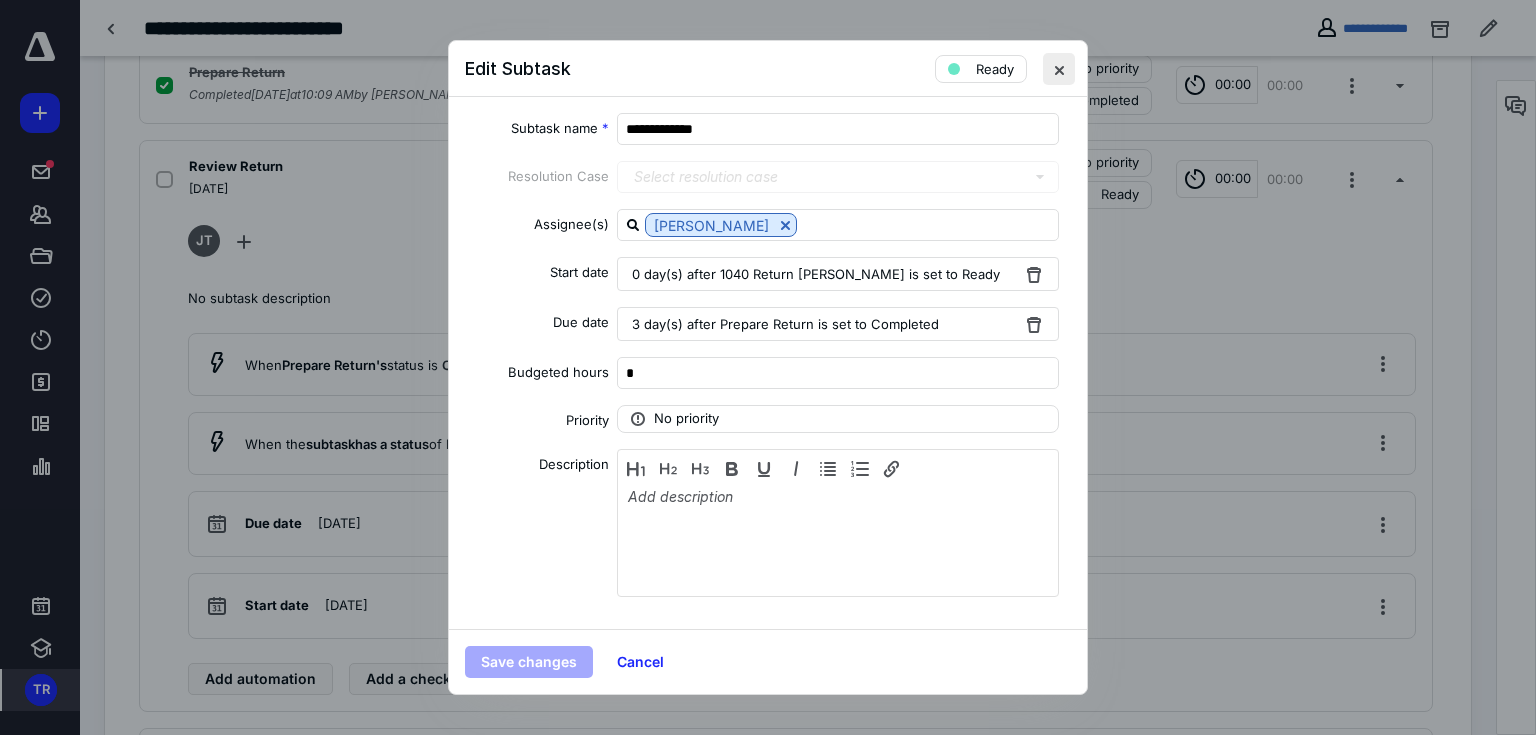 click at bounding box center [1059, 69] 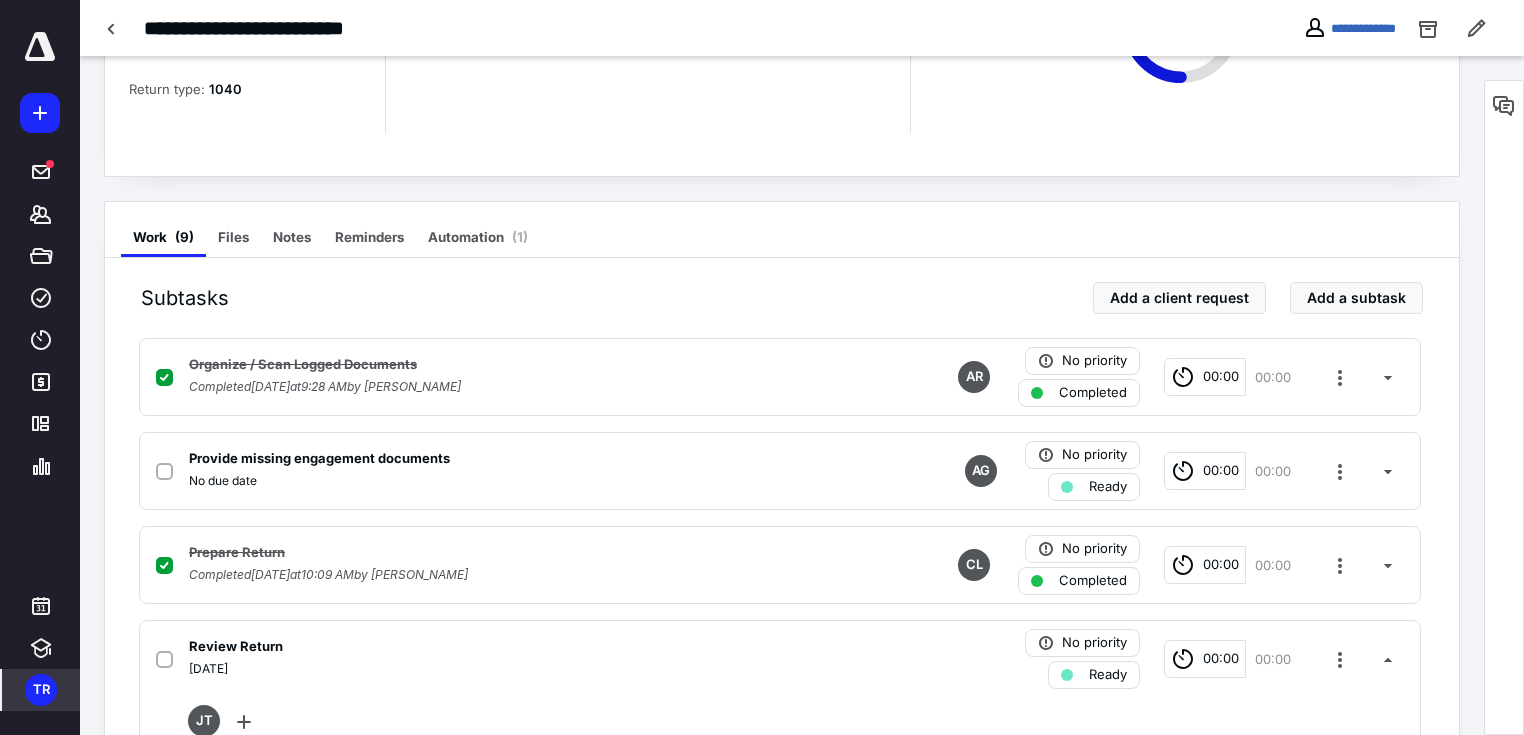 scroll, scrollTop: 0, scrollLeft: 0, axis: both 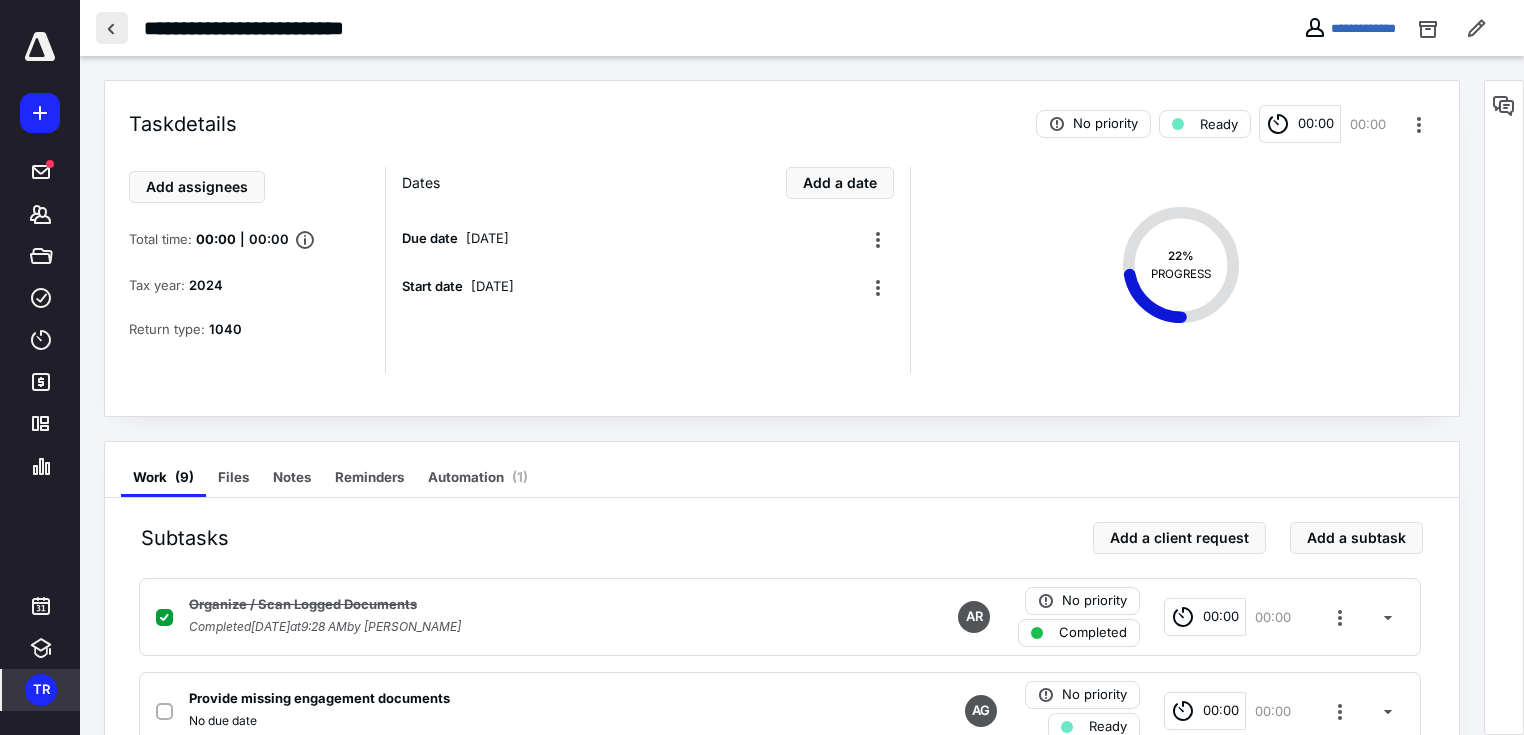 click at bounding box center [112, 28] 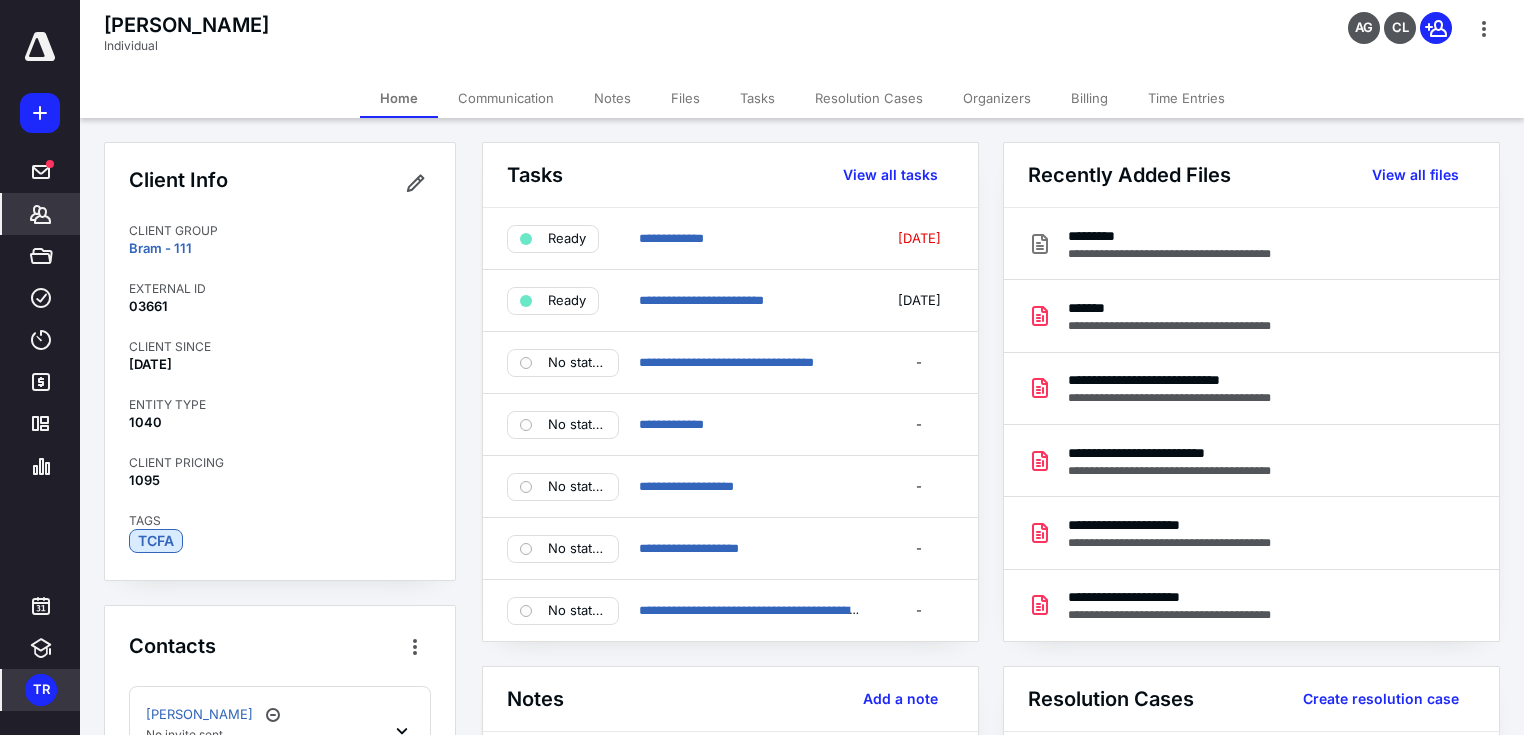 click on "Tasks" at bounding box center [757, 98] 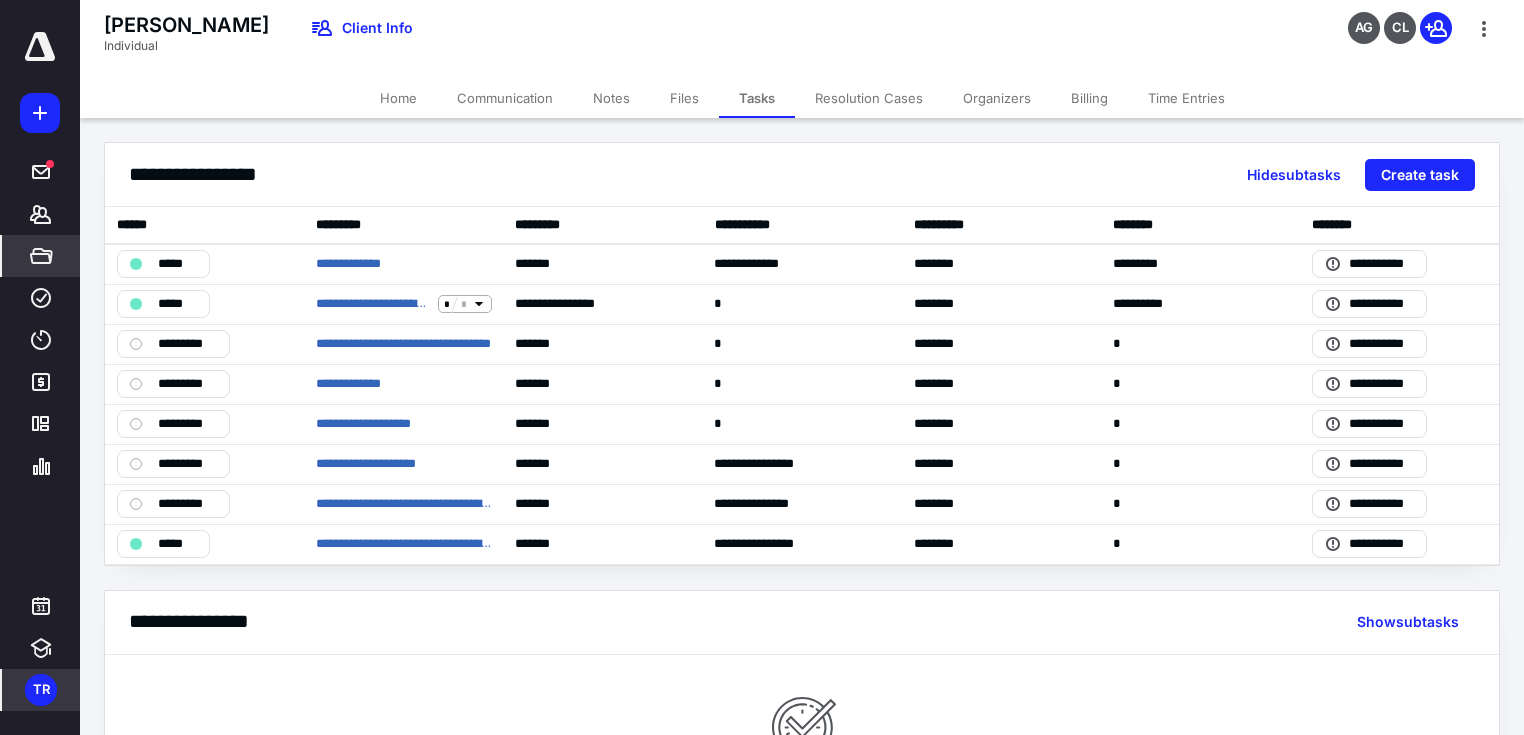click on "*****" at bounding box center (41, 256) 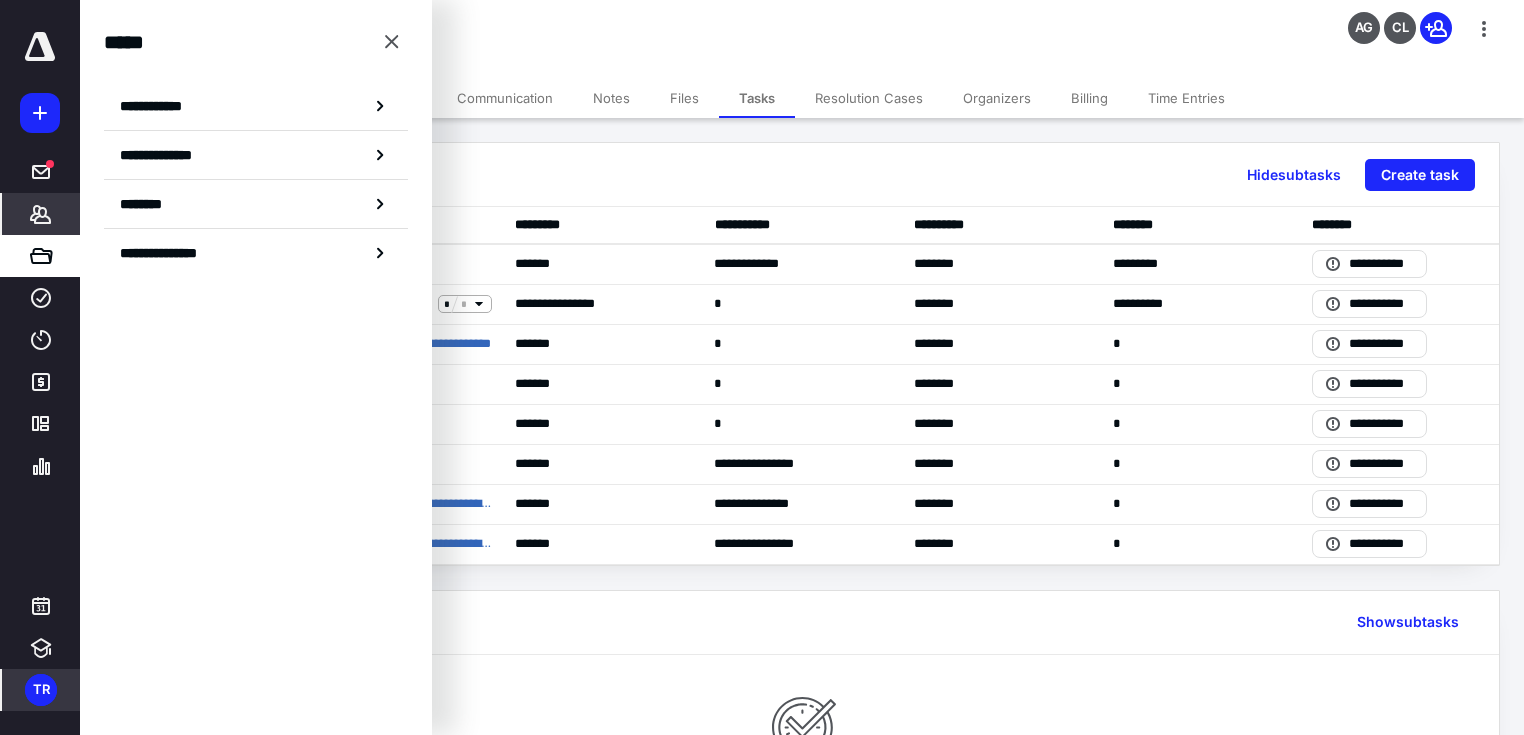 click on "*******" at bounding box center [41, 214] 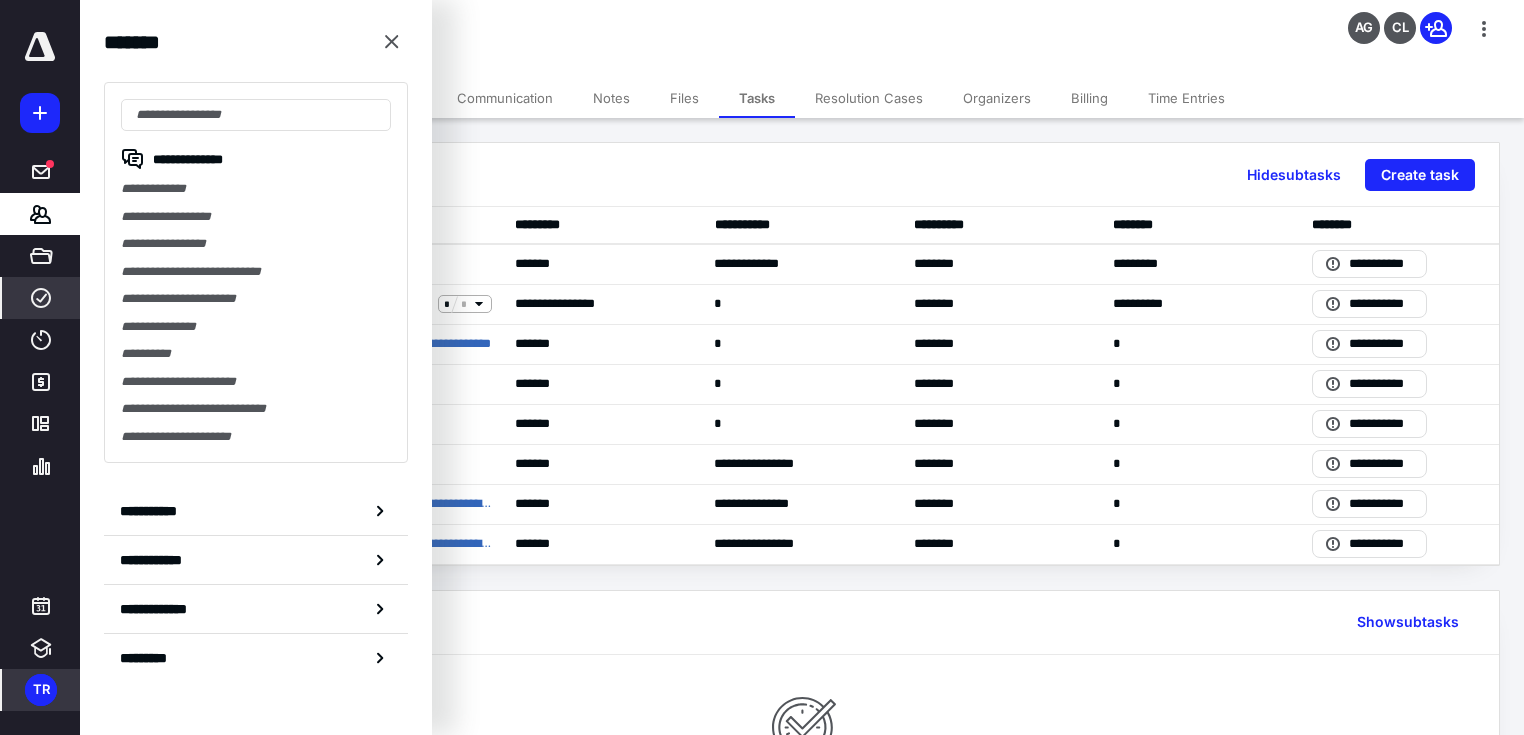 click on "****" at bounding box center (41, 298) 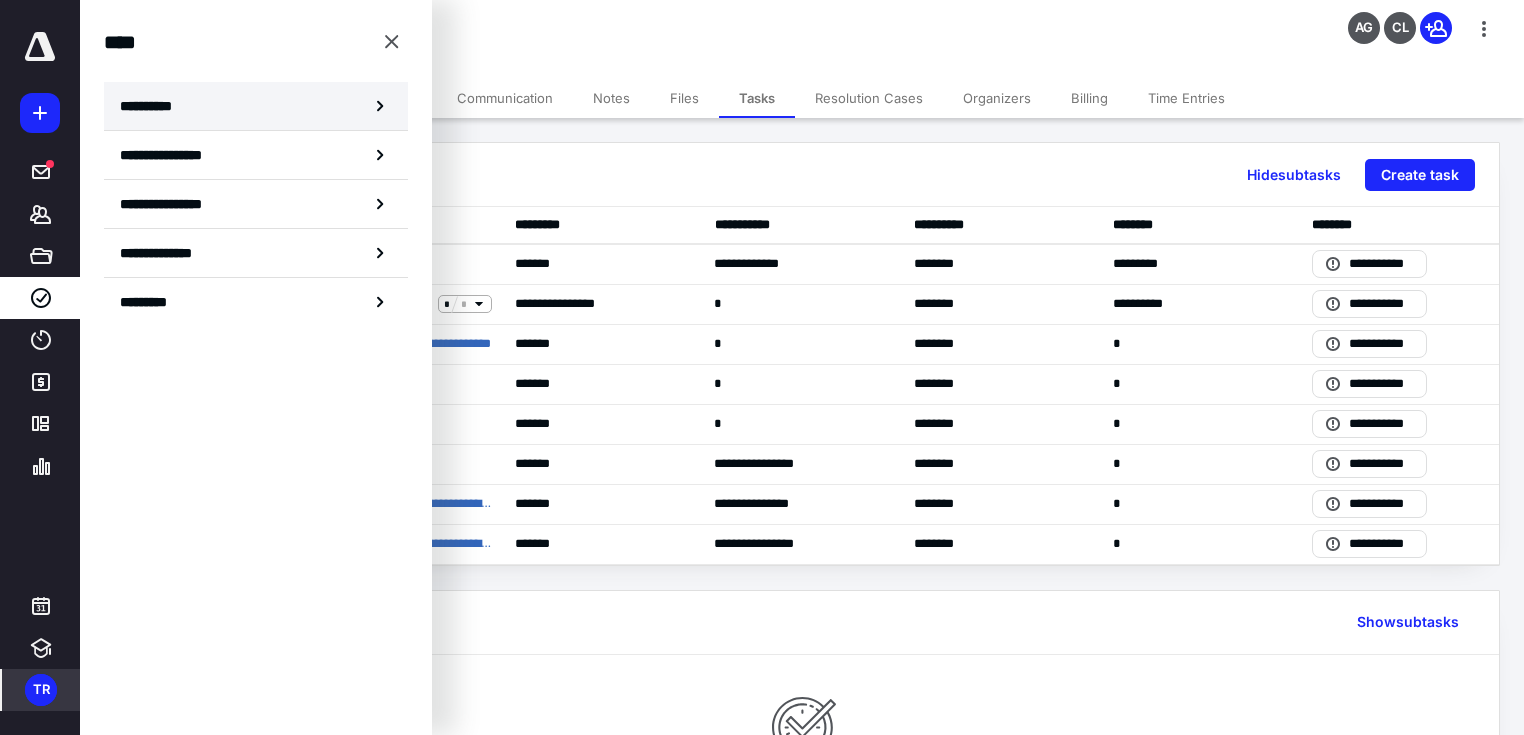 click on "**********" at bounding box center [256, 106] 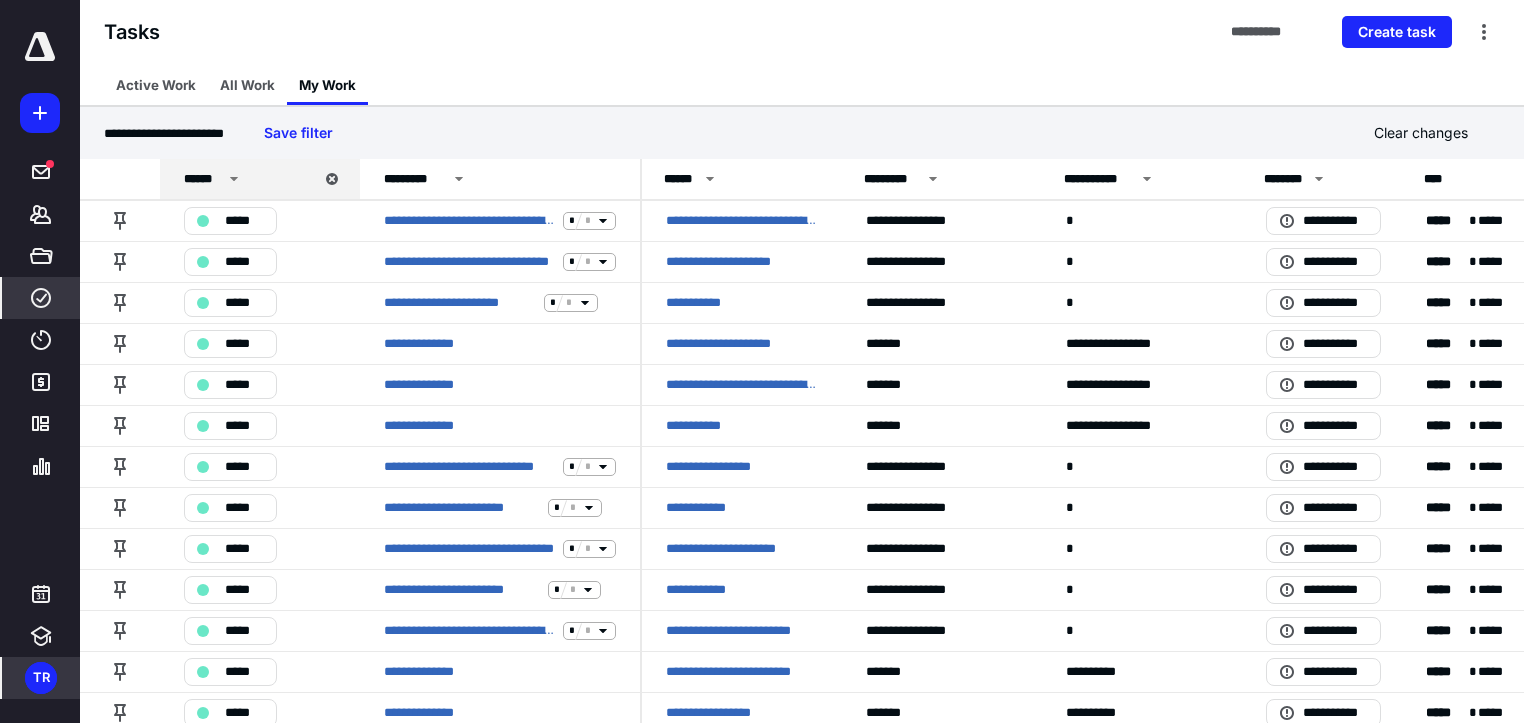 click on "**********" at bounding box center (802, 32) 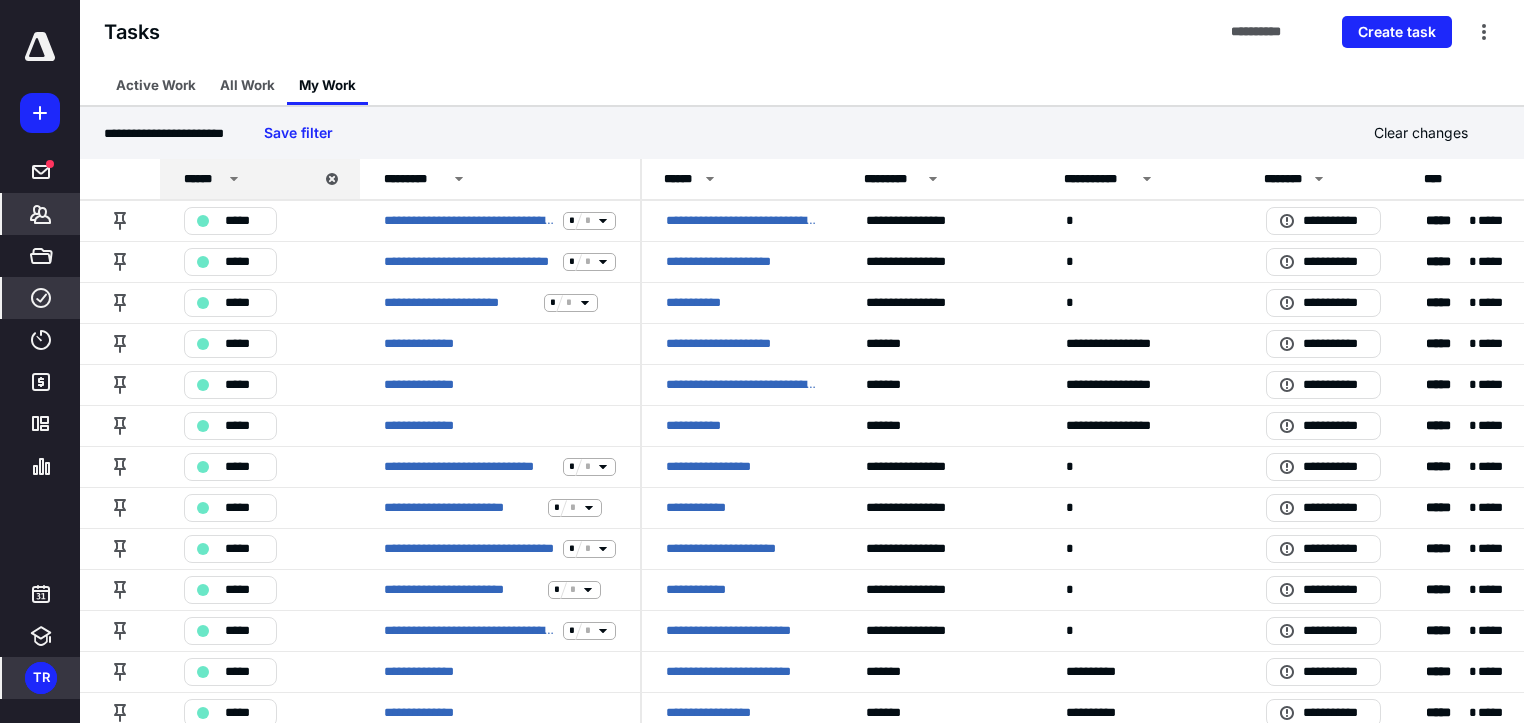 click on "*******" at bounding box center (41, 214) 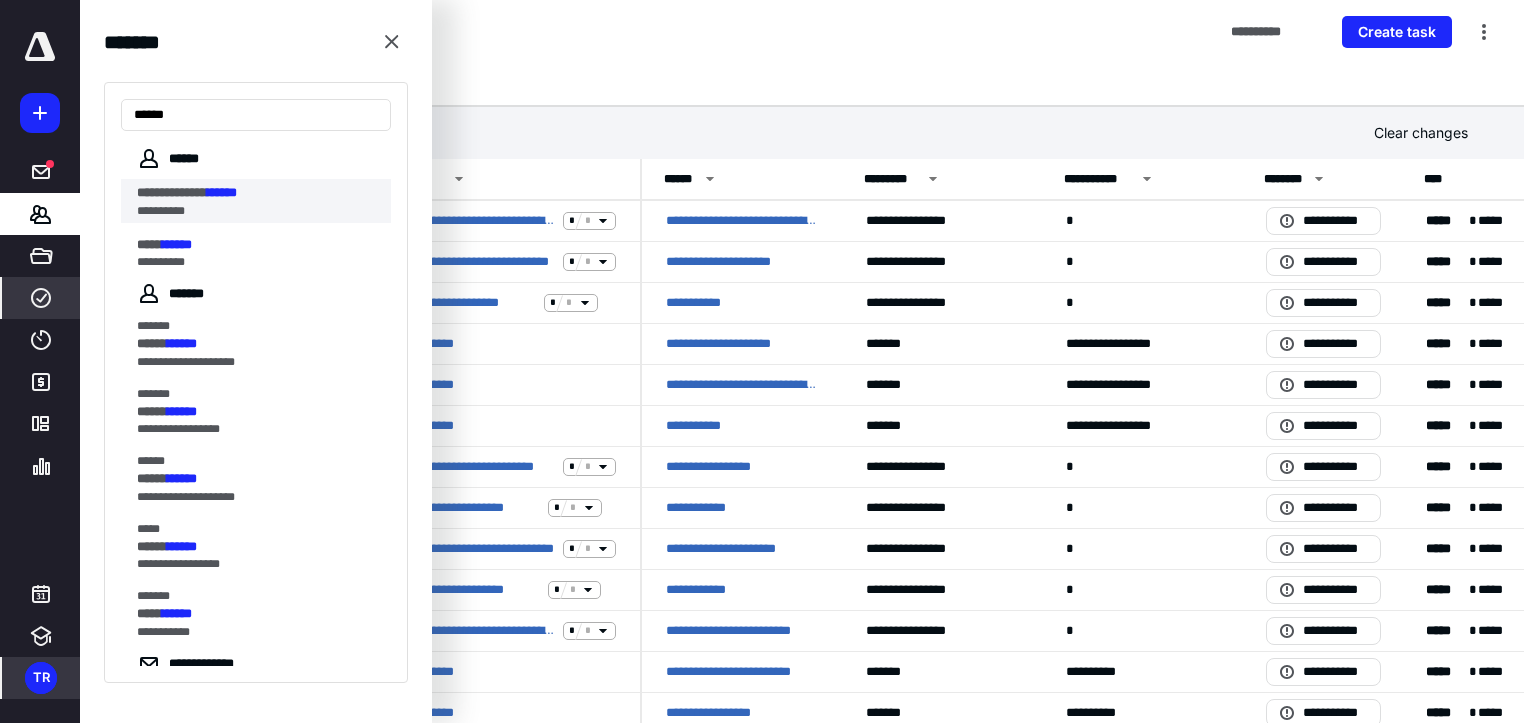 type on "******" 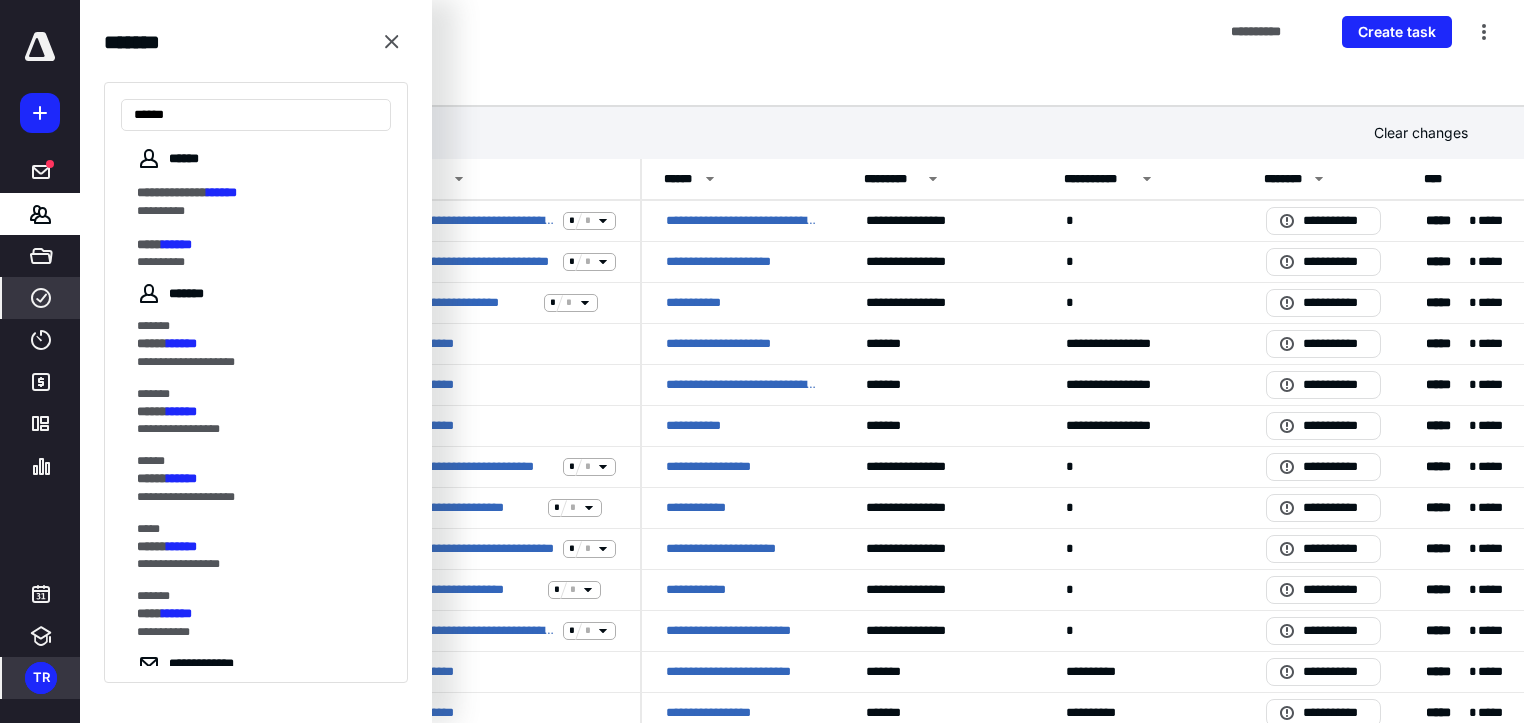 drag, startPoint x: 193, startPoint y: 196, endPoint x: 215, endPoint y: 192, distance: 22.36068 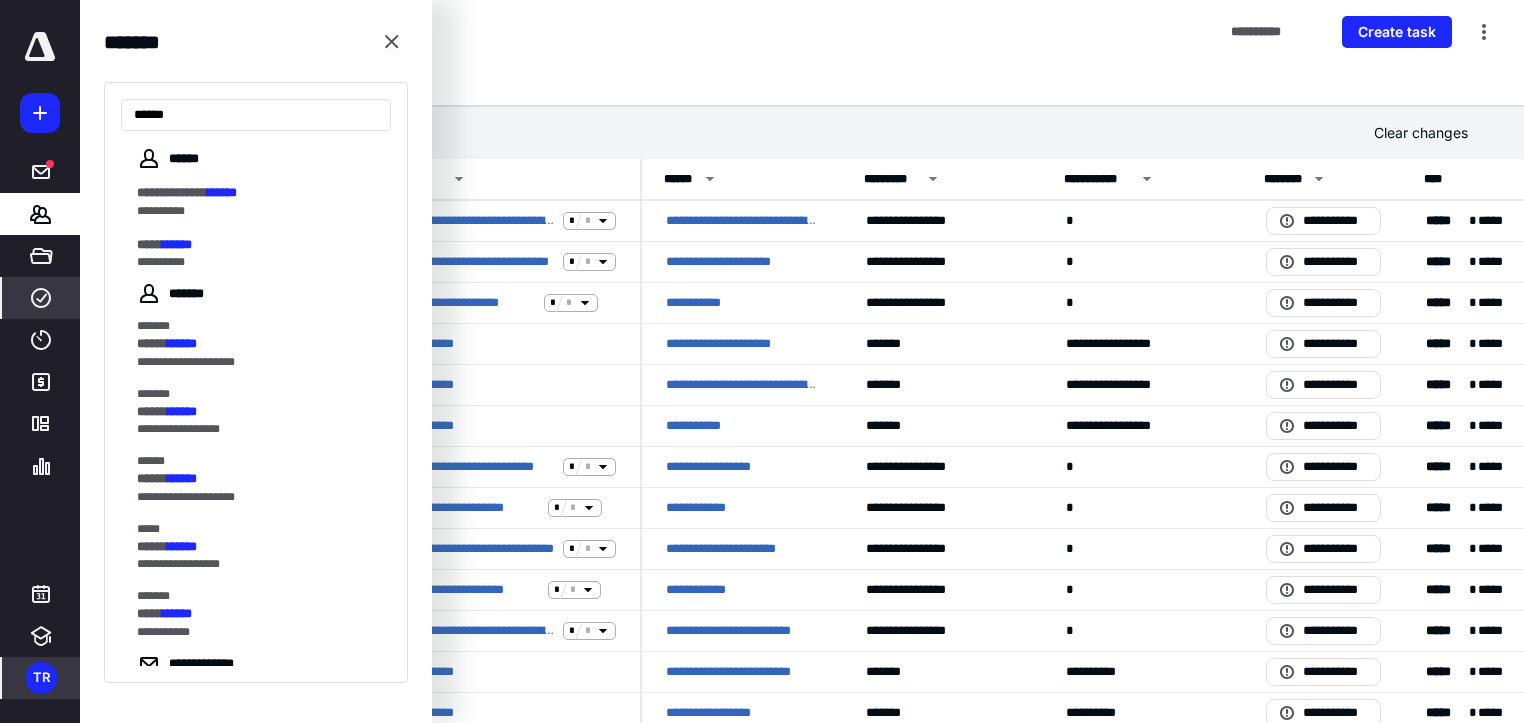 click on "**********" at bounding box center [172, 192] 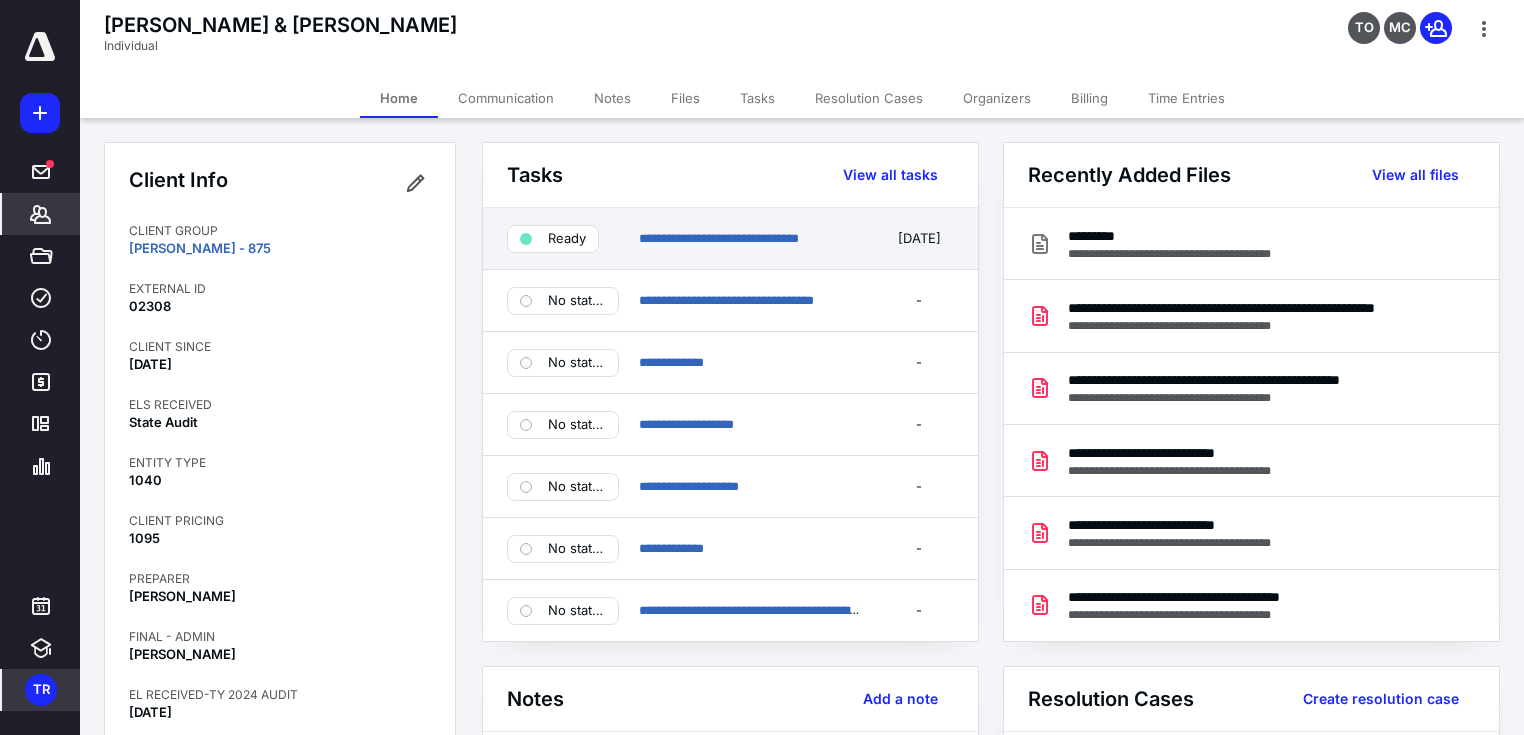 click on "**********" at bounding box center (730, 239) 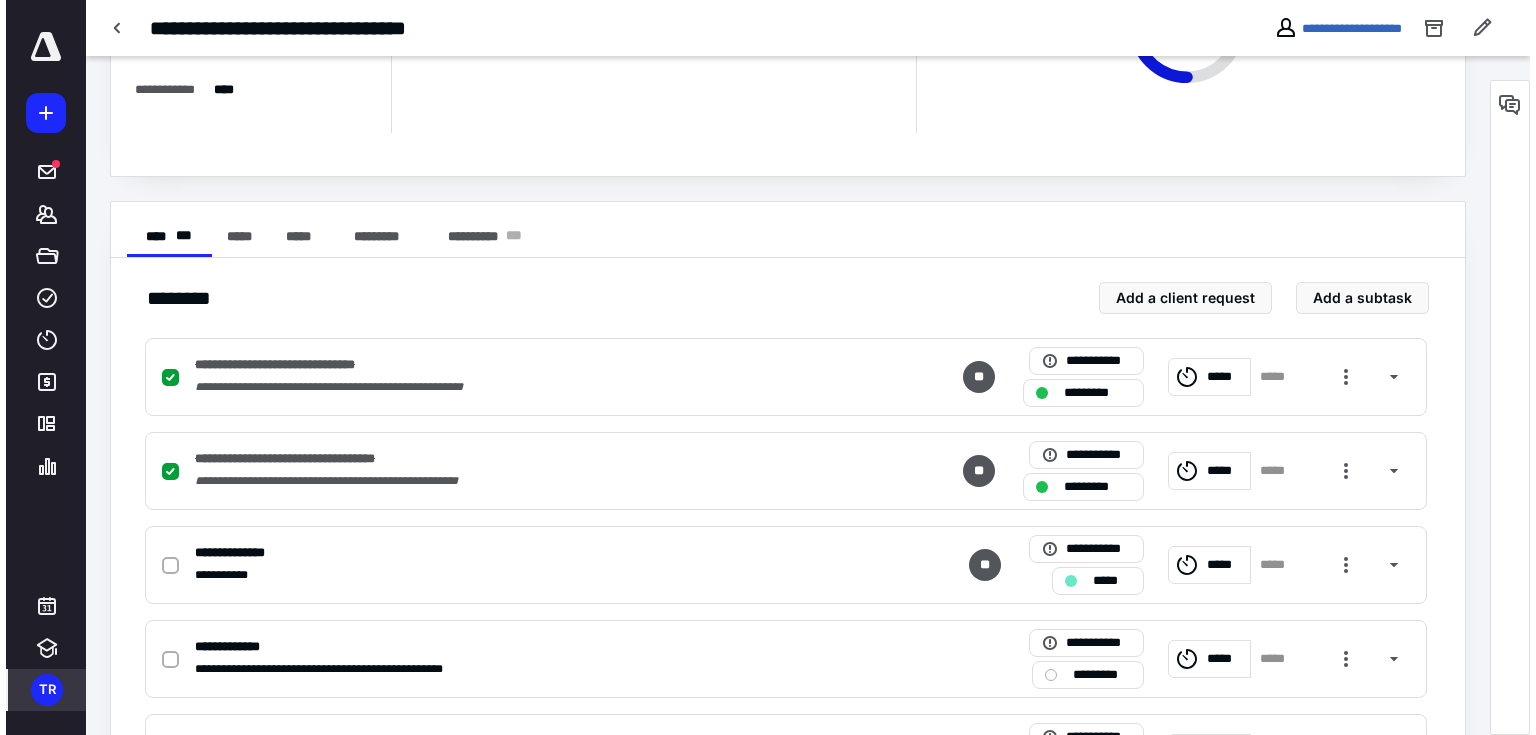 scroll, scrollTop: 0, scrollLeft: 0, axis: both 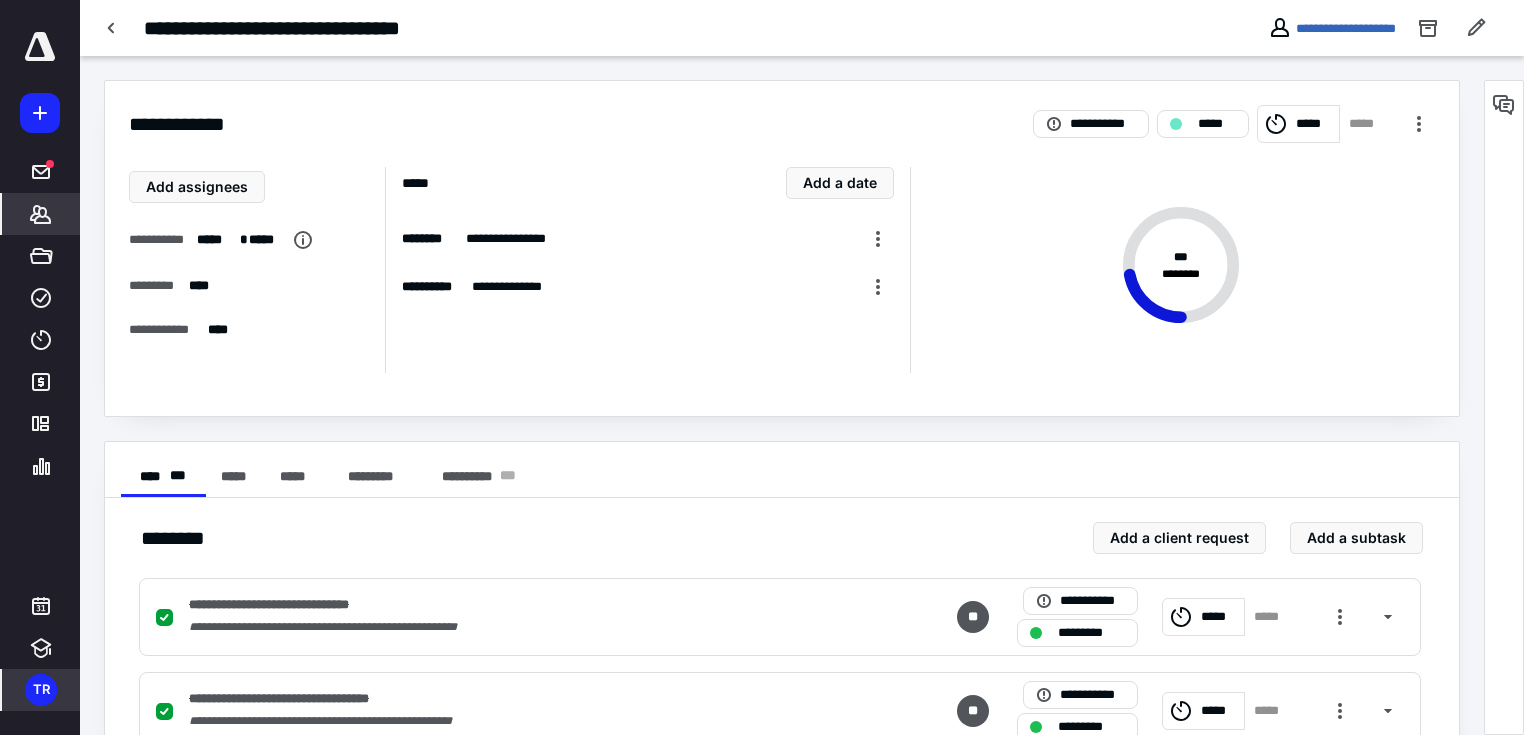 click 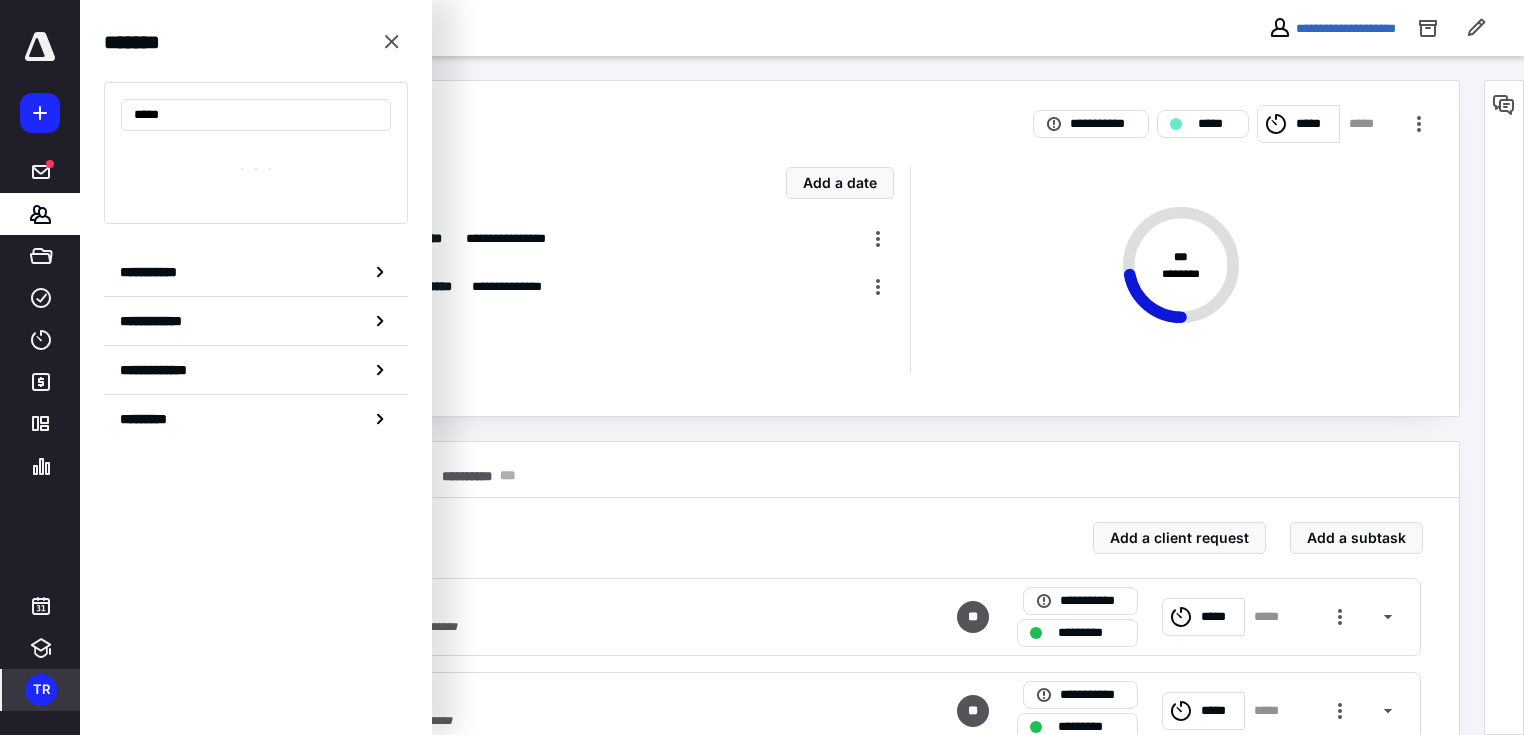 type on "******" 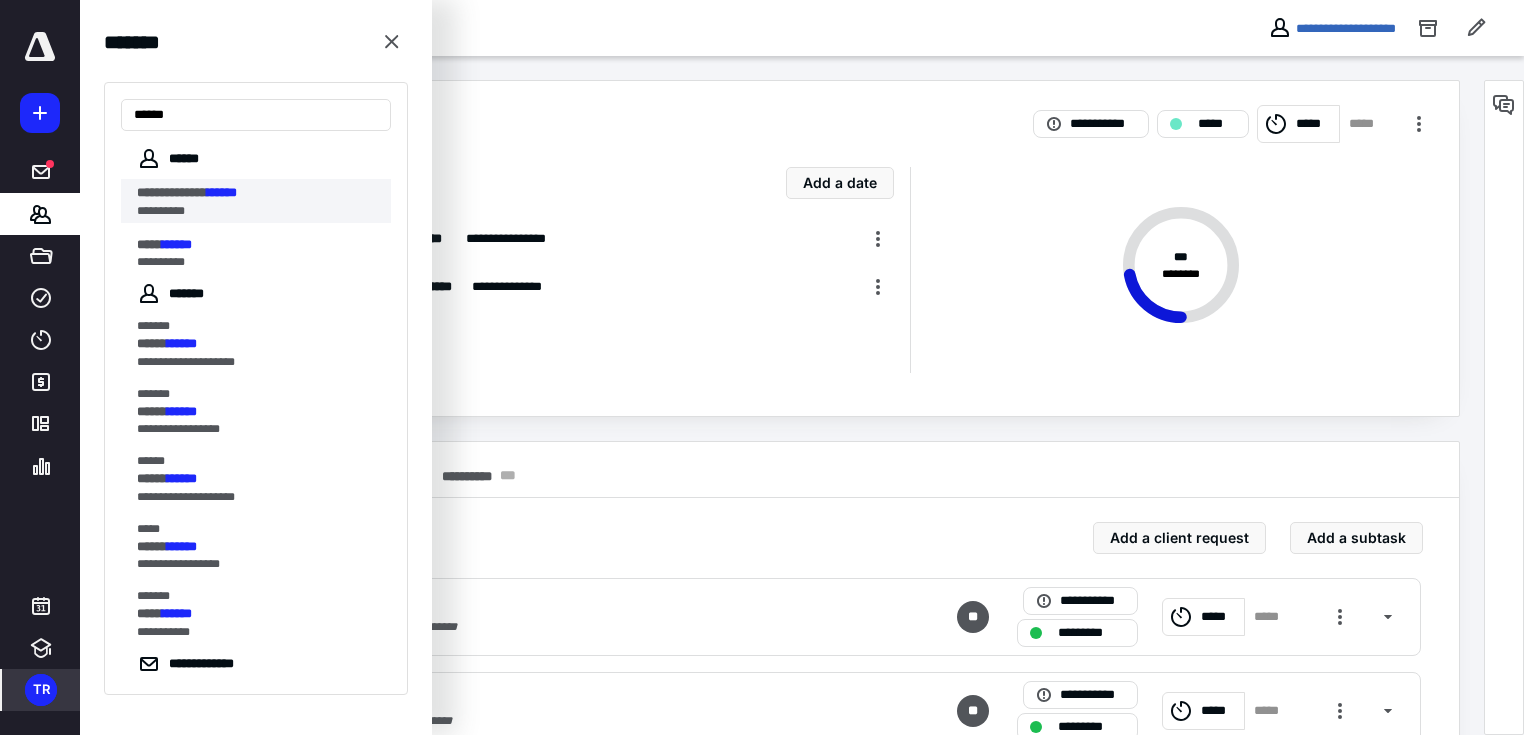 click on "**********" at bounding box center [172, 192] 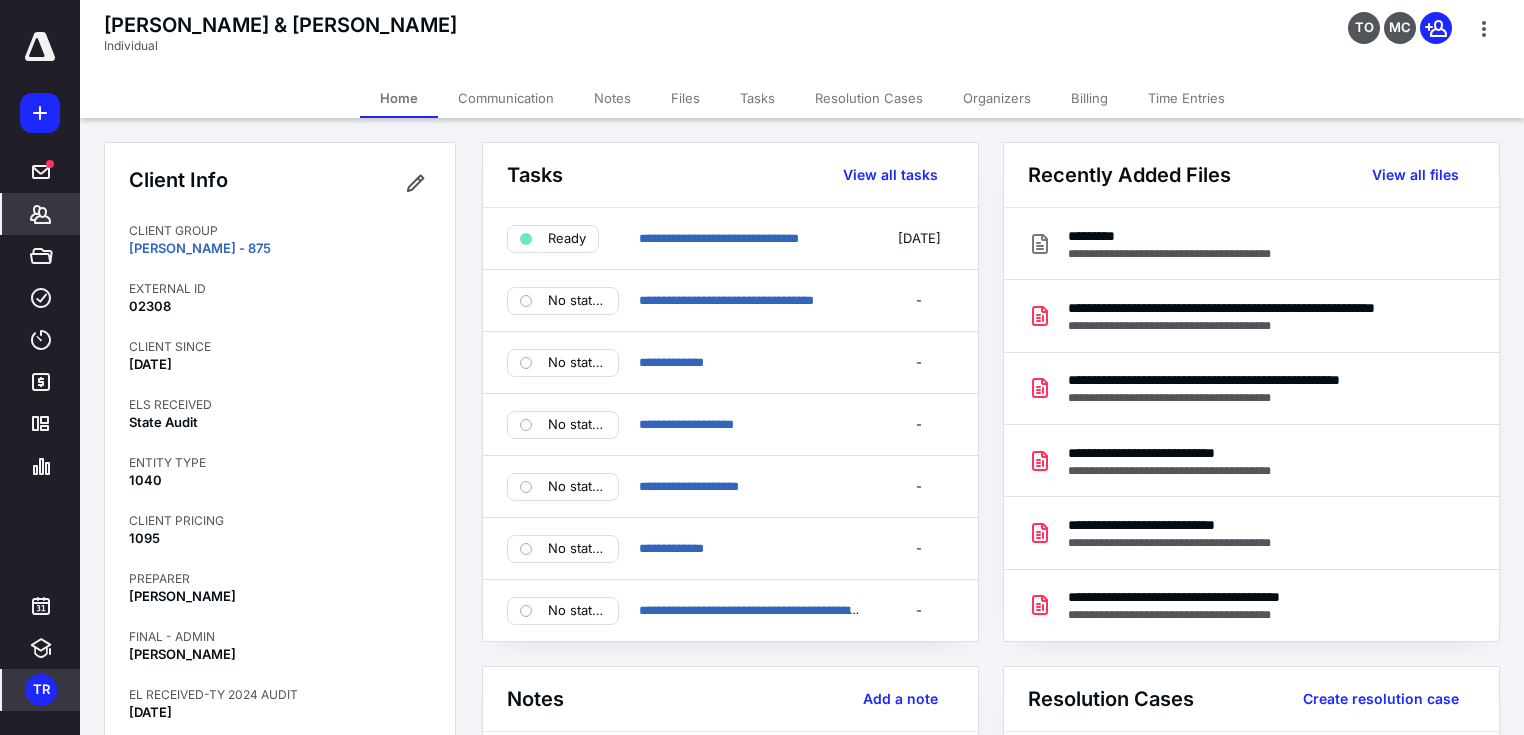 click 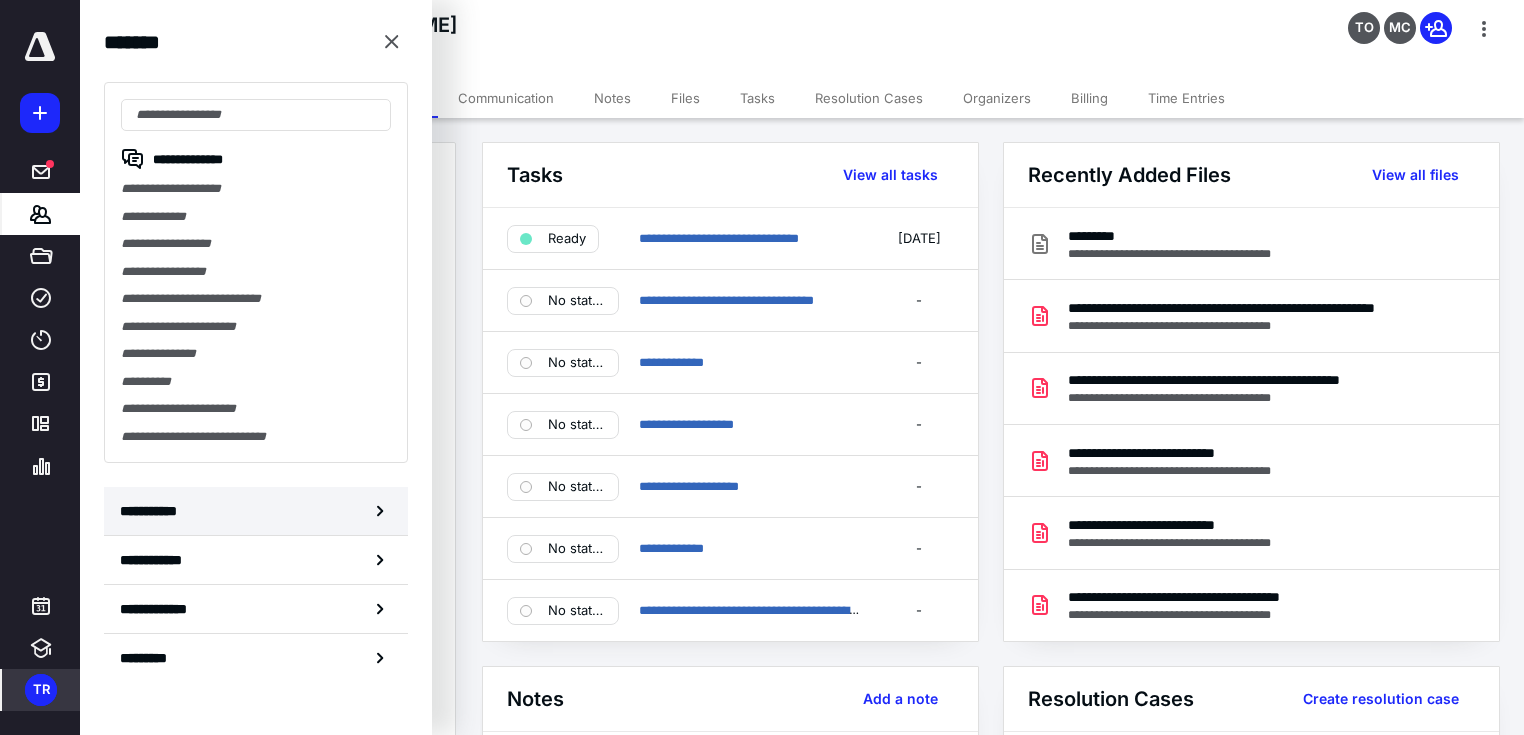 click on "**********" at bounding box center [256, 511] 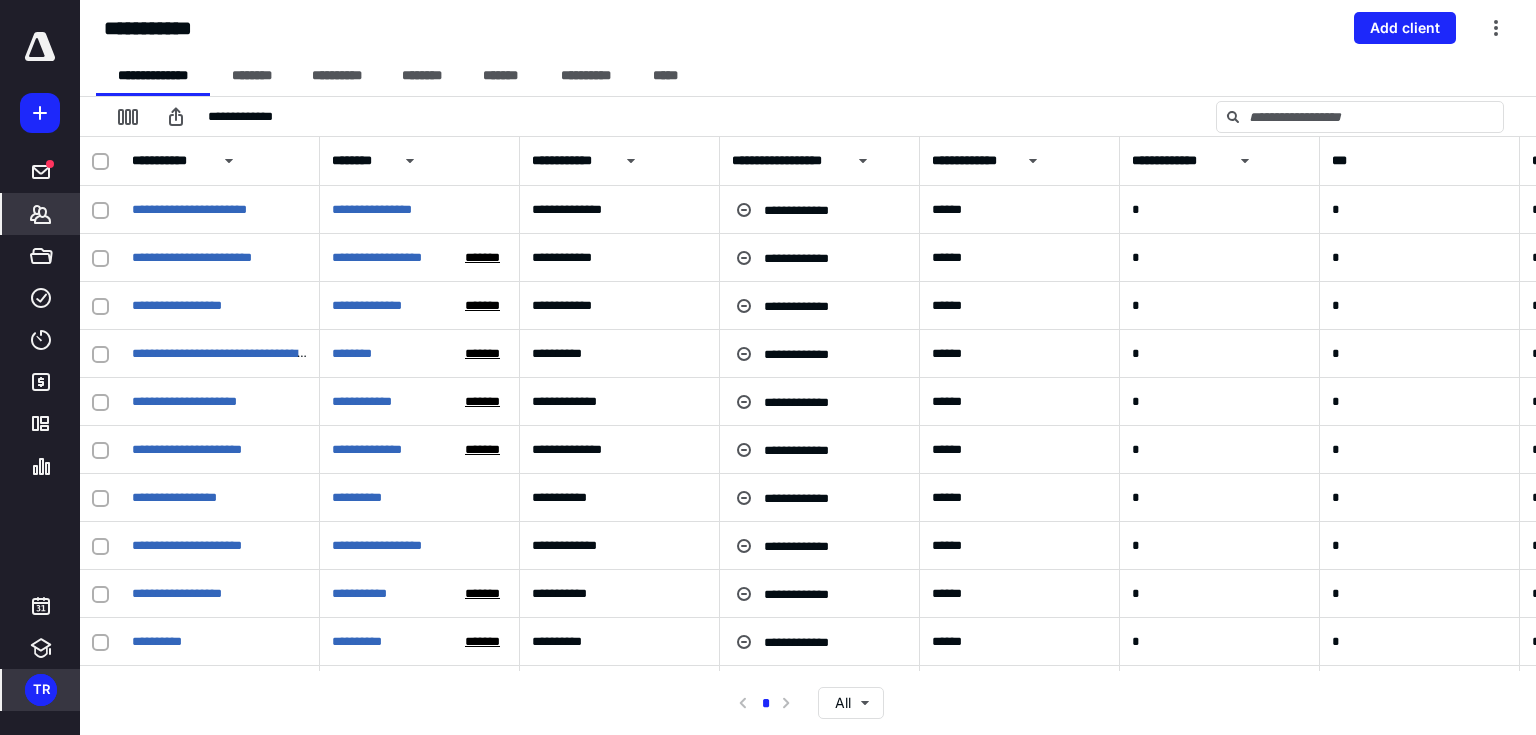 click on "********" at bounding box center (377, 161) 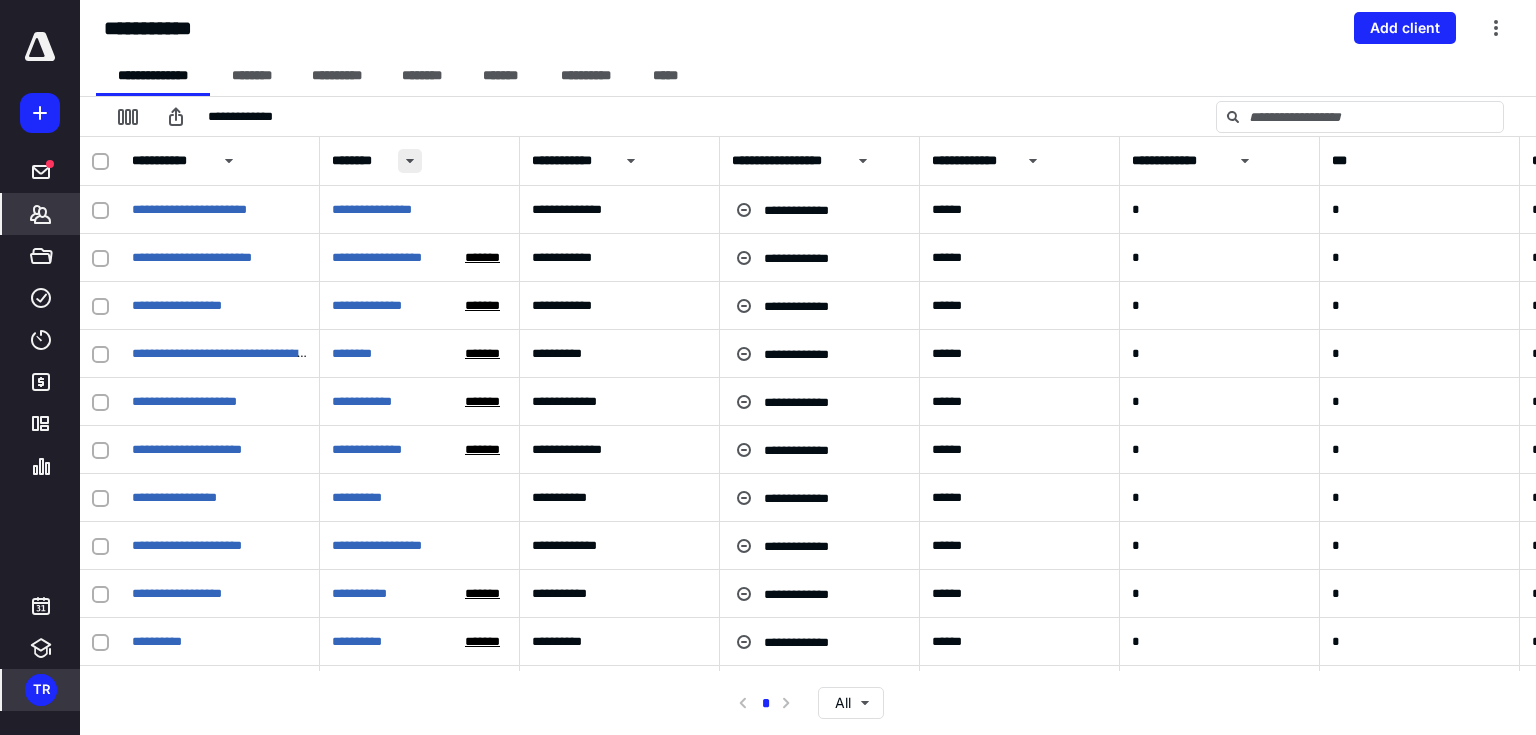 click at bounding box center [410, 161] 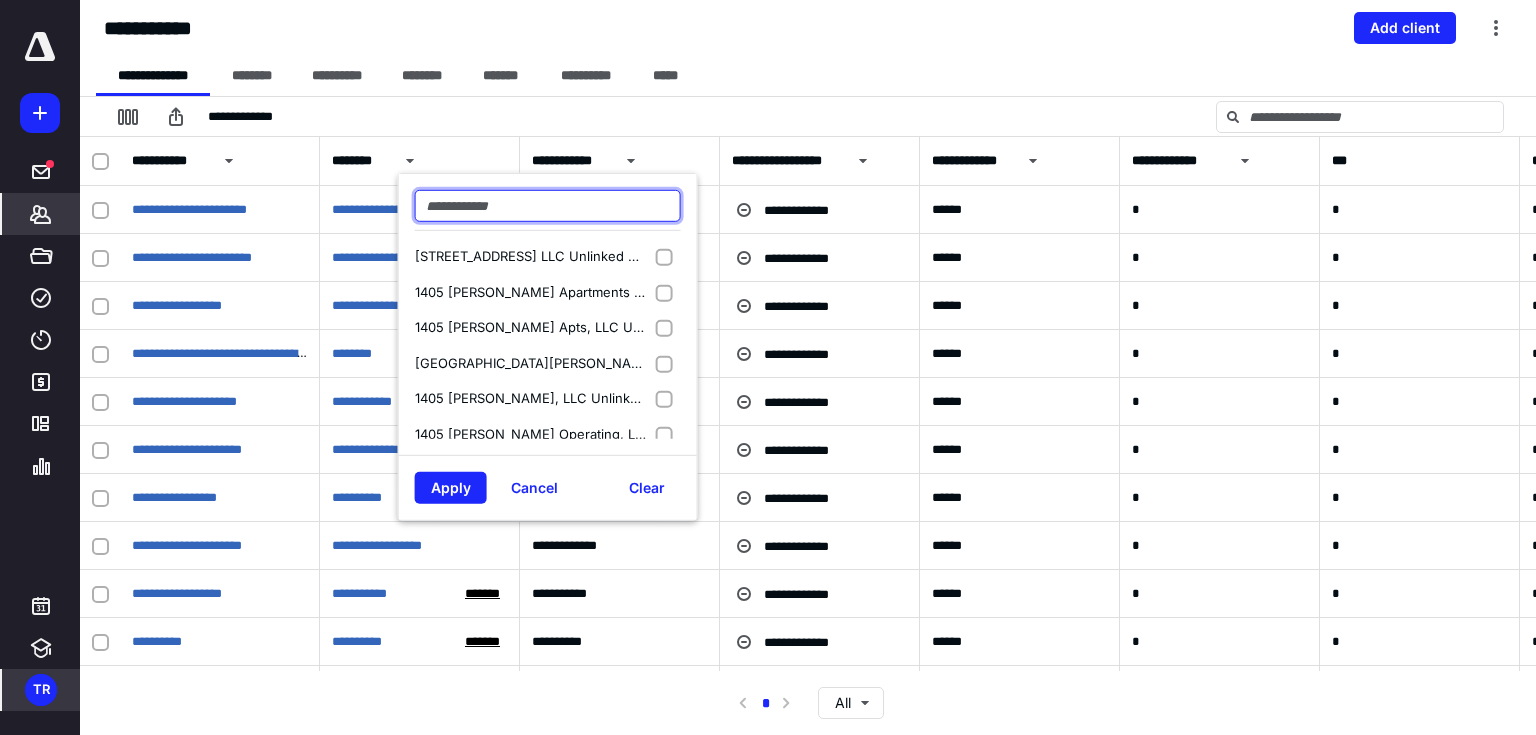 click at bounding box center [548, 206] 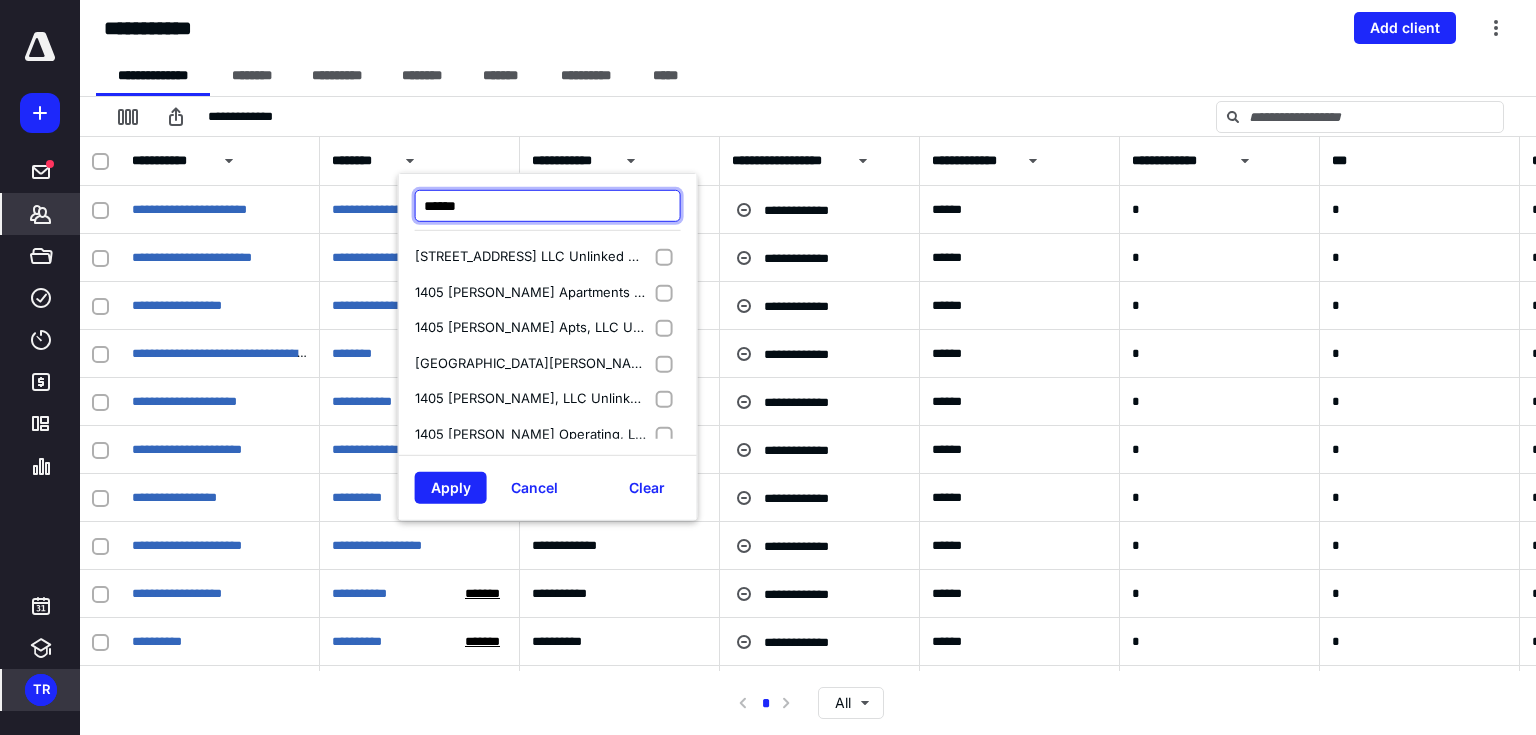 type on "******" 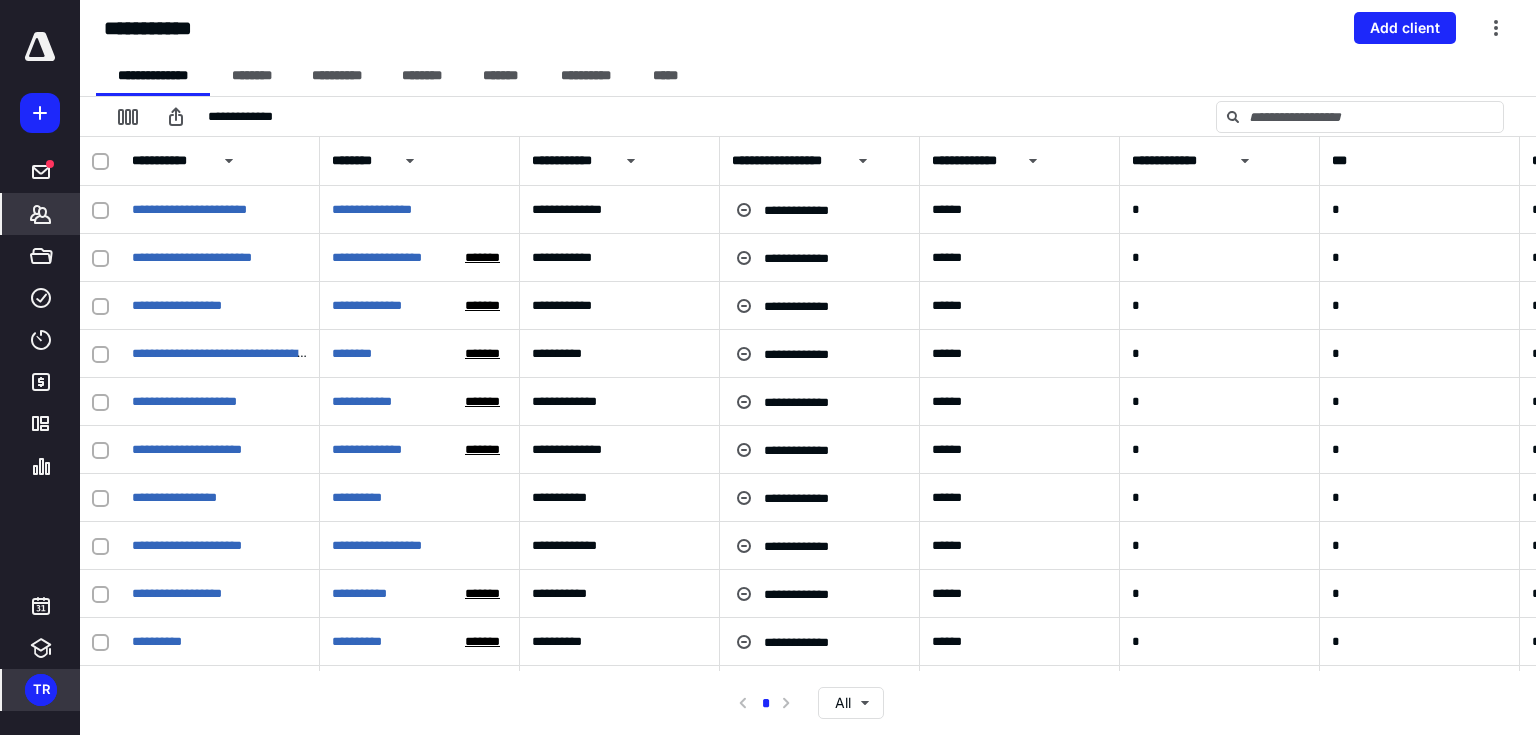 click on "********" at bounding box center [377, 161] 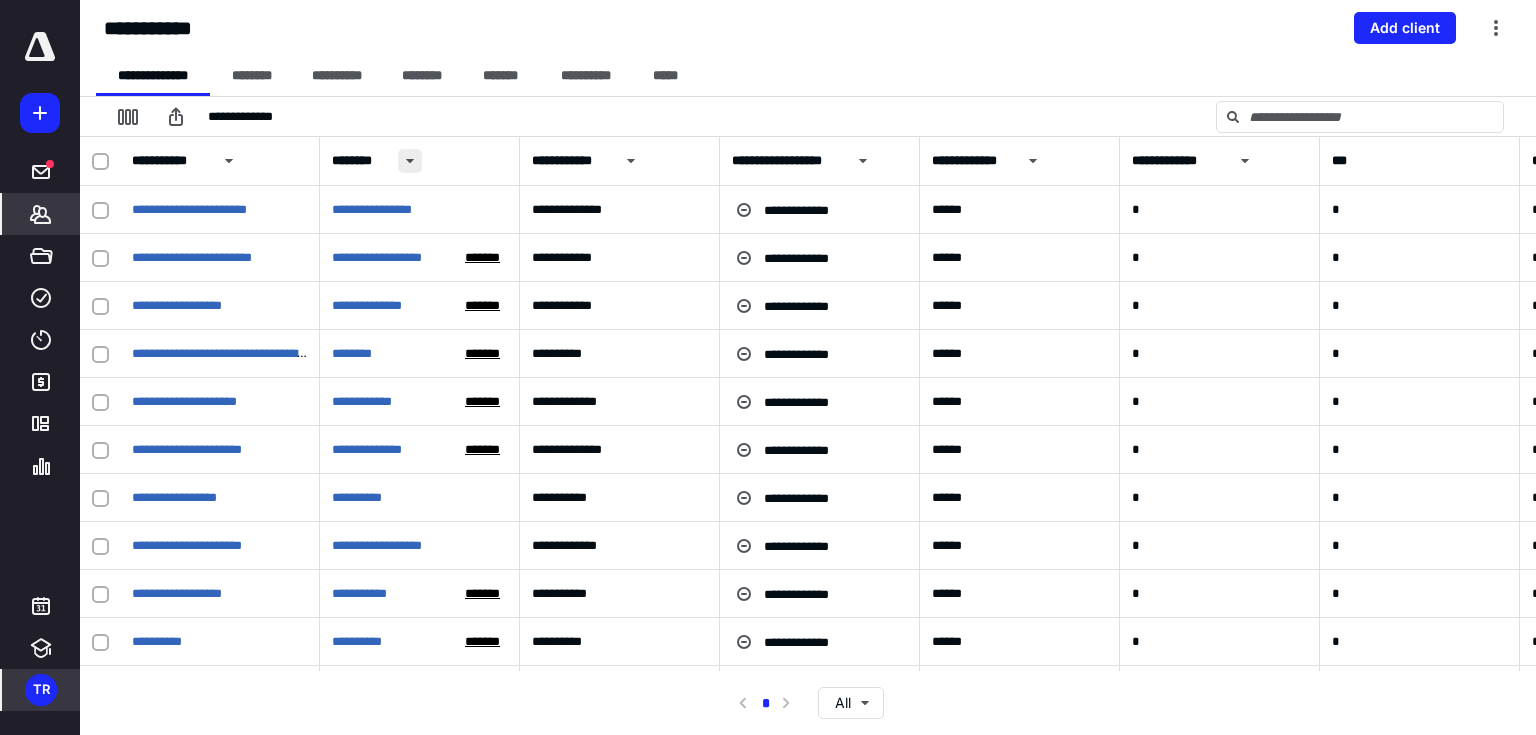 click at bounding box center (410, 161) 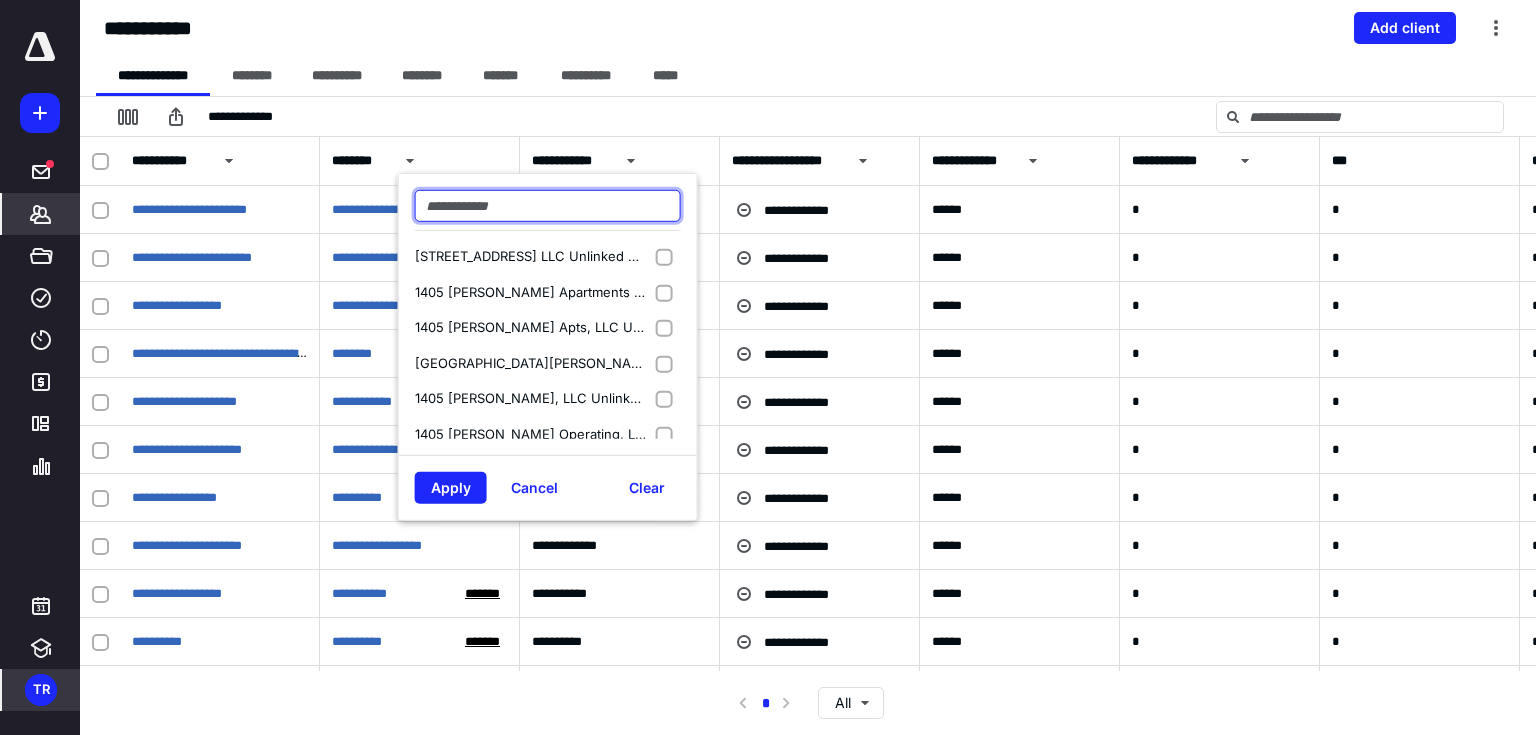 click at bounding box center [548, 206] 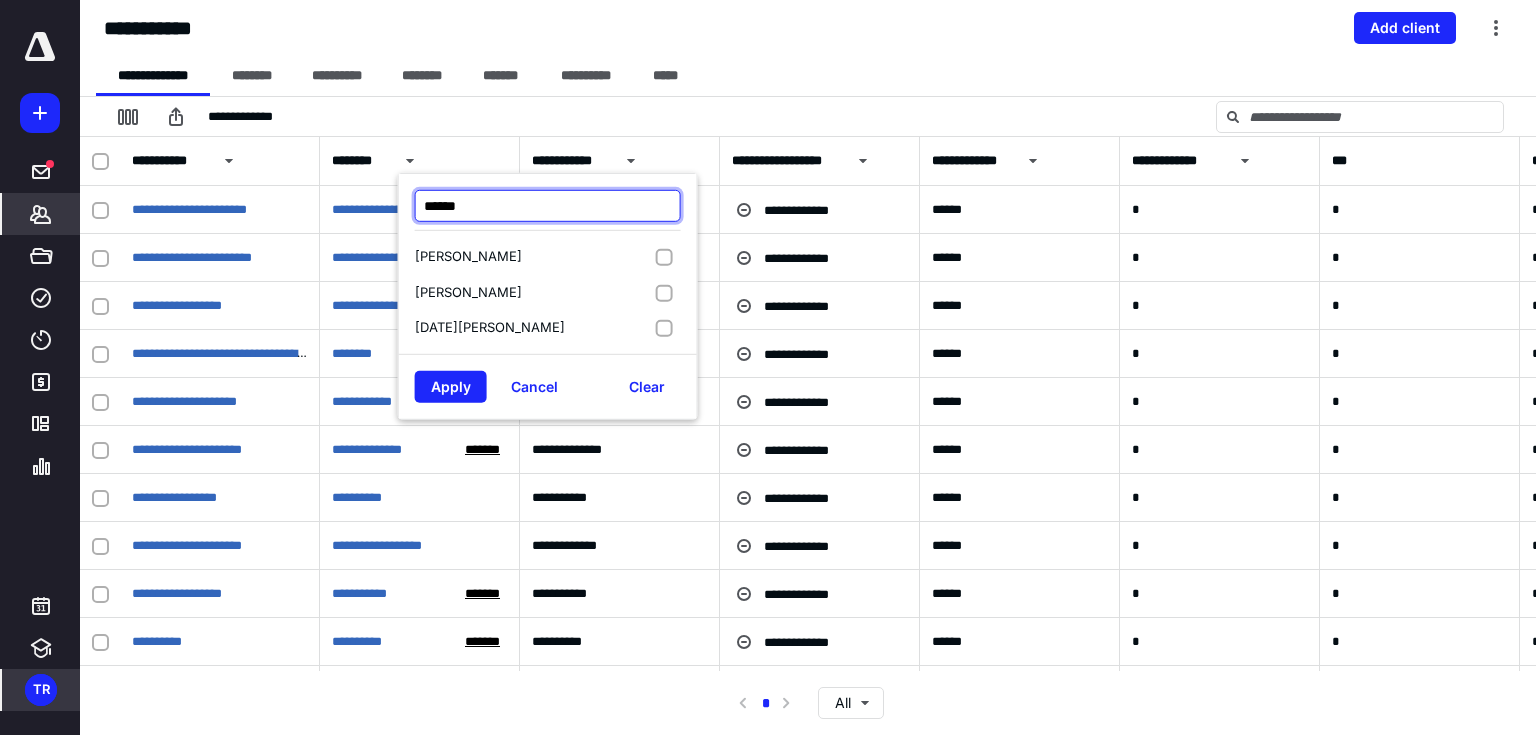 type on "******" 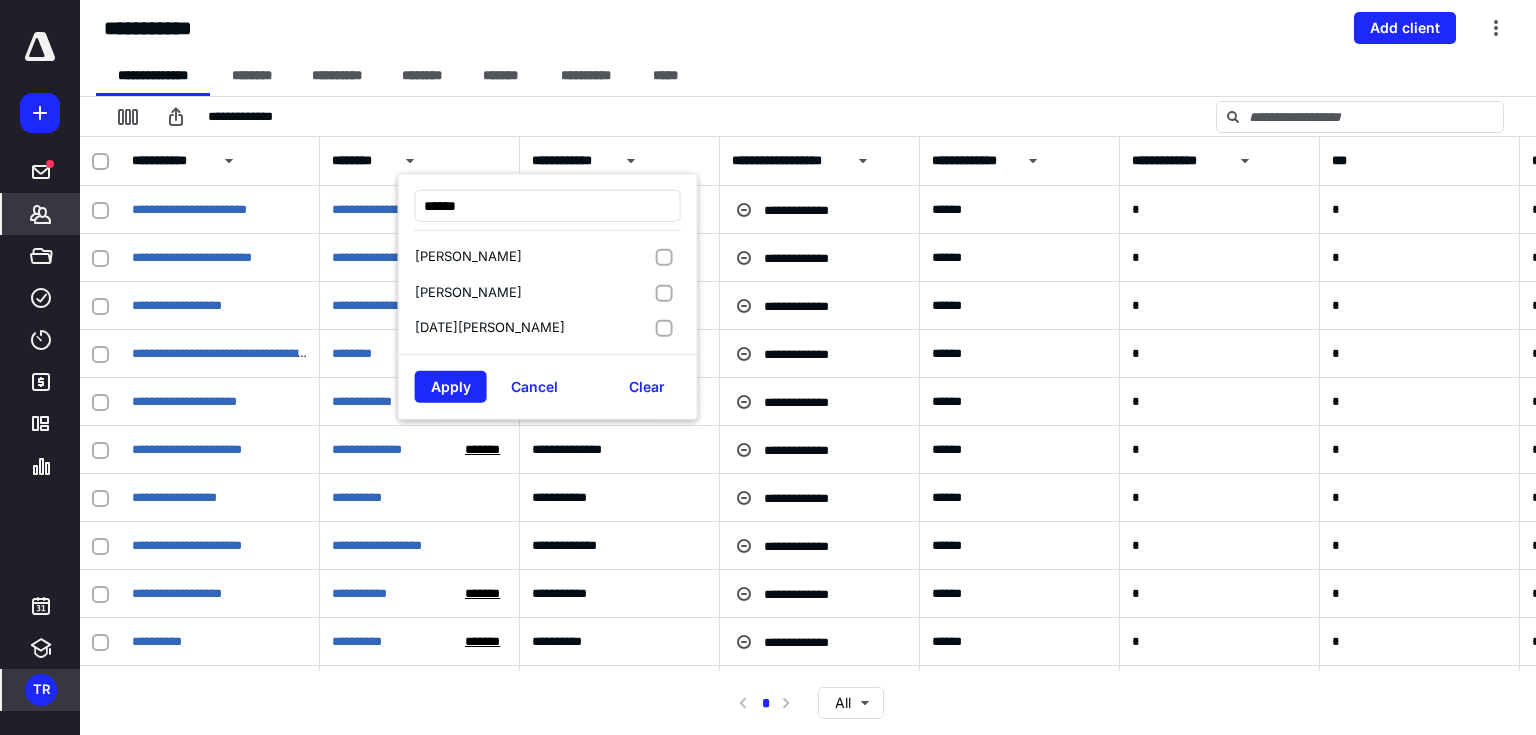 click 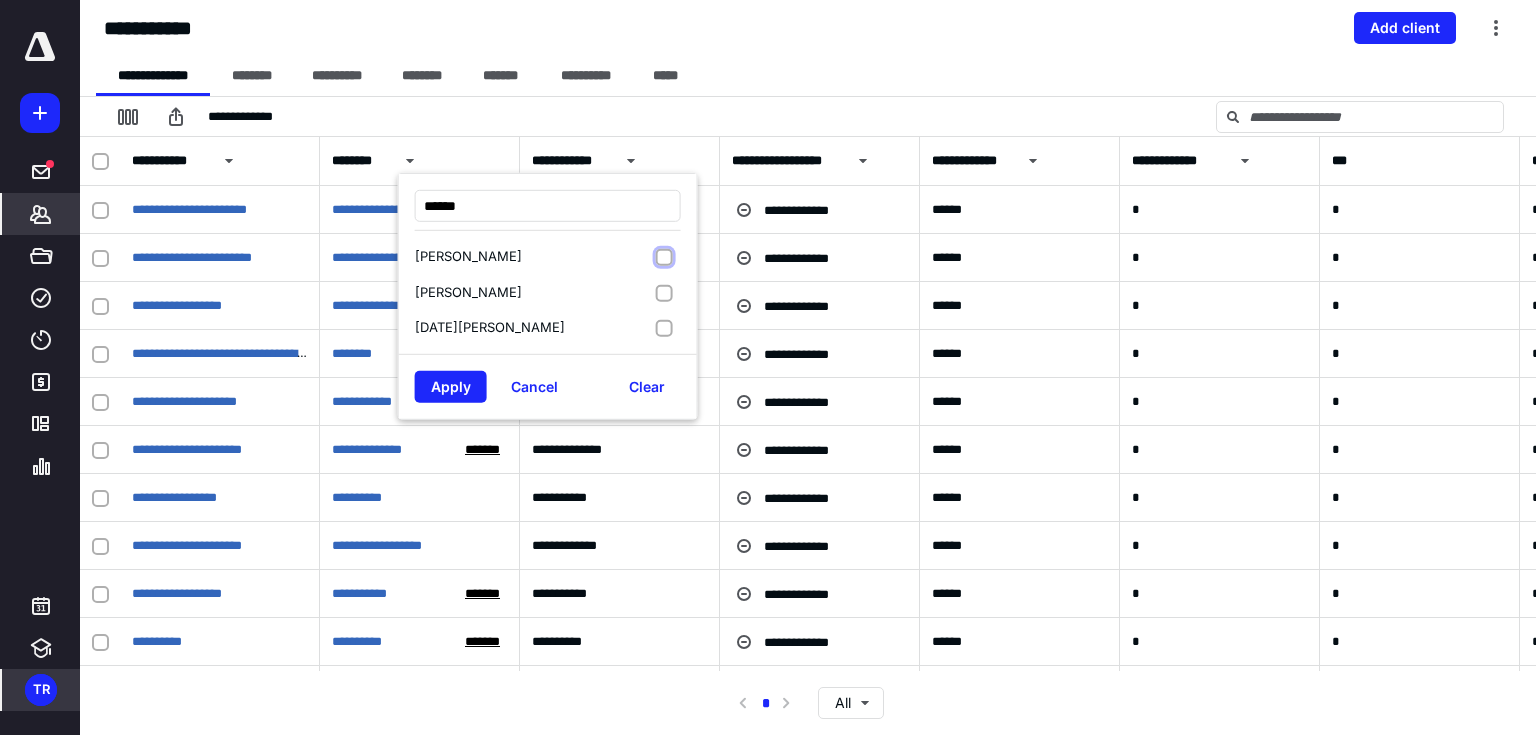 click at bounding box center [664, 257] 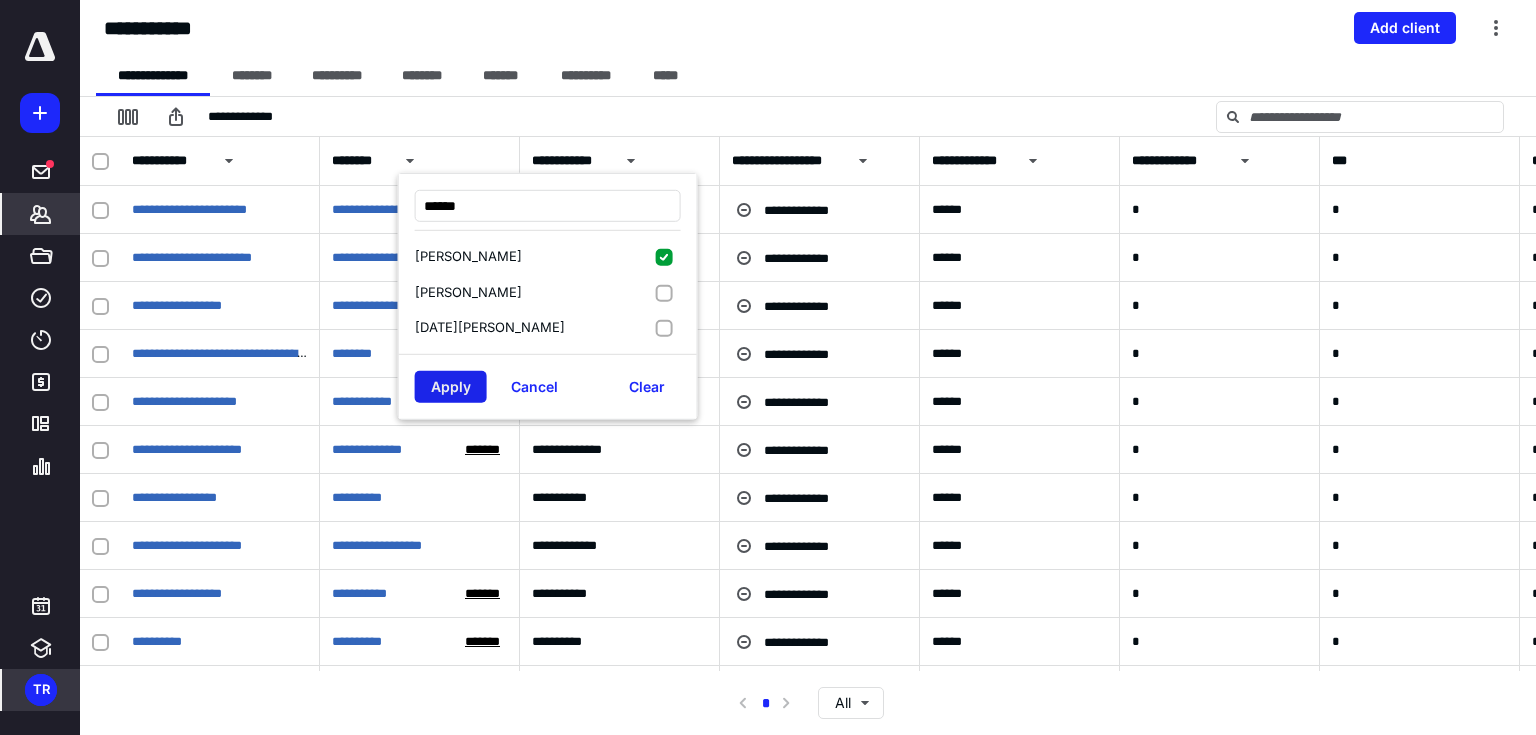 click on "Apply" at bounding box center (451, 386) 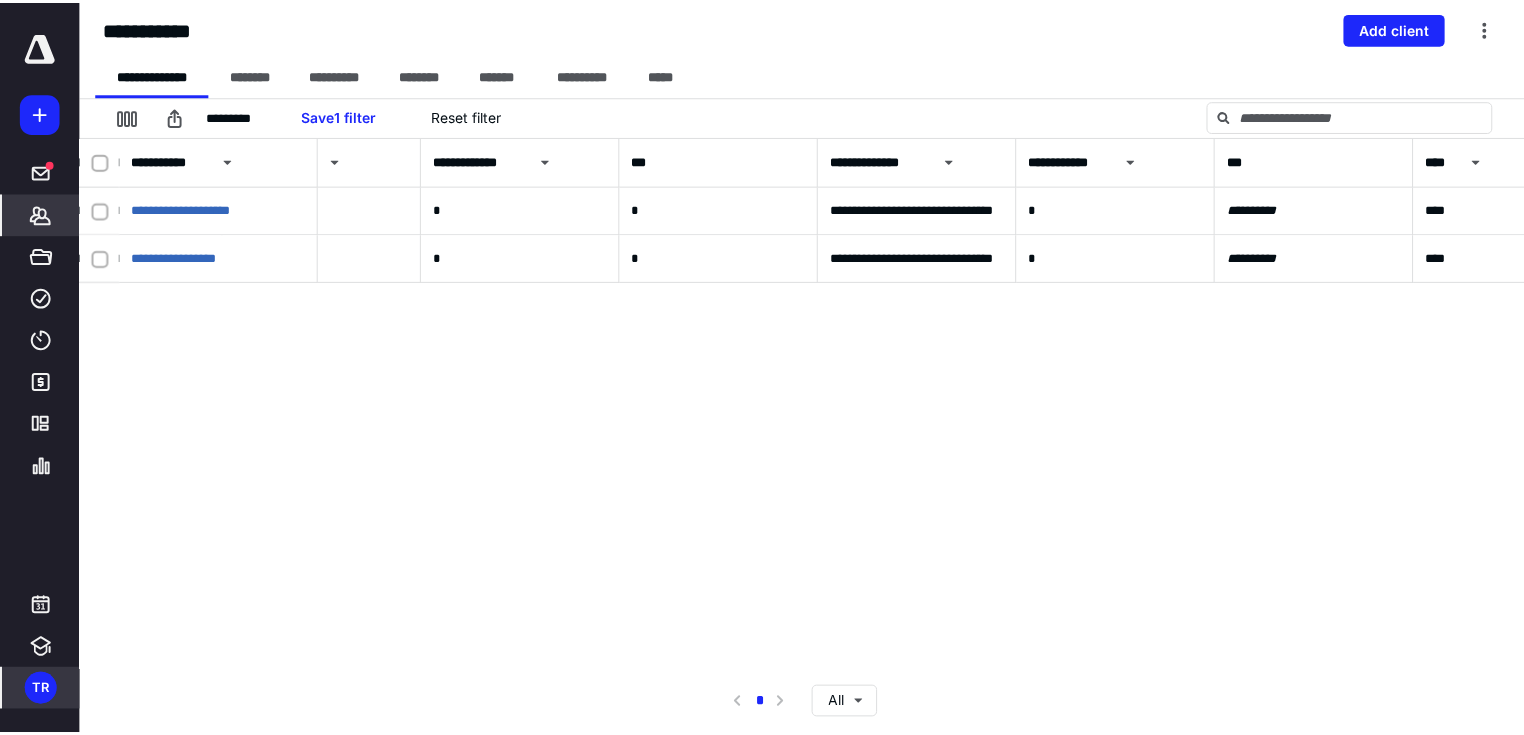 scroll, scrollTop: 0, scrollLeft: 0, axis: both 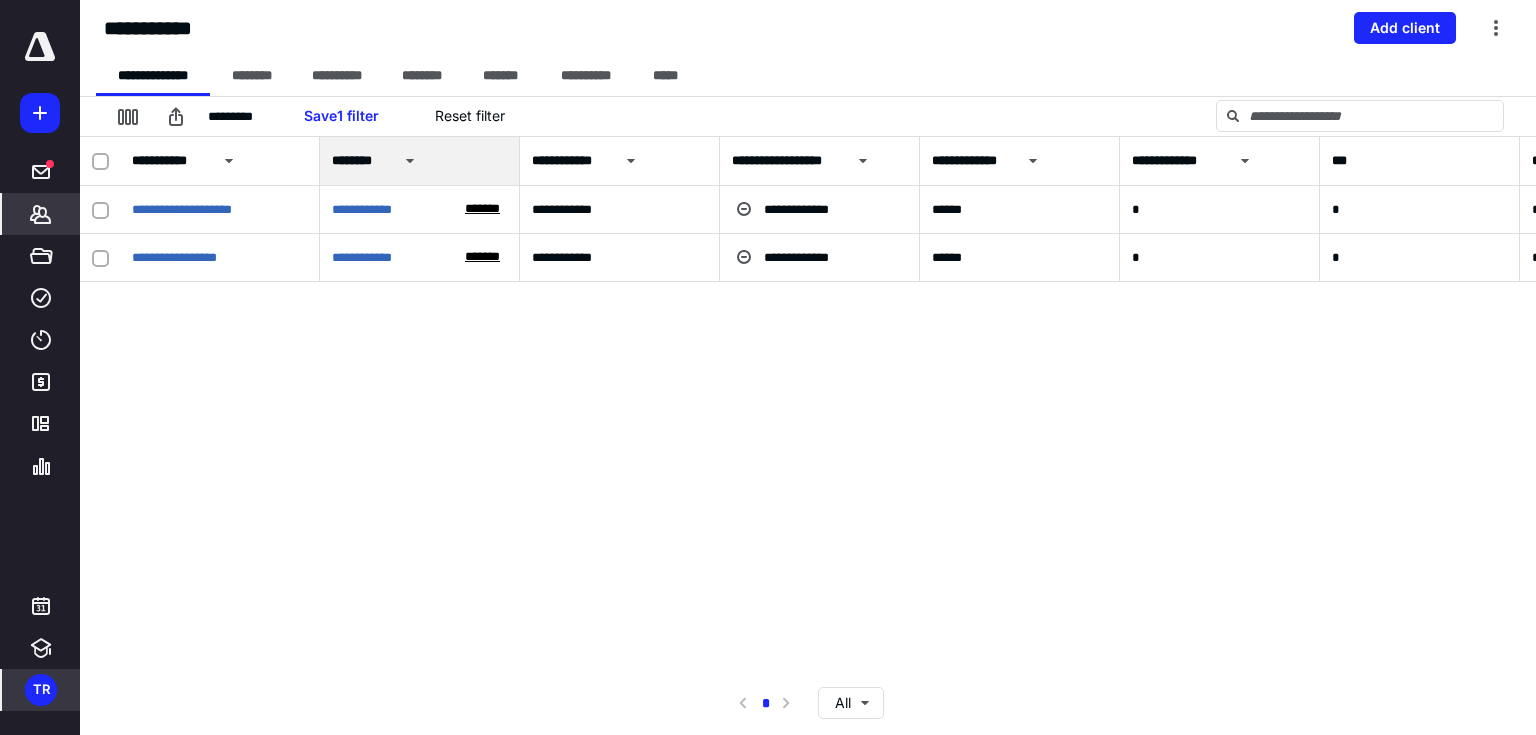 drag, startPoint x: 863, startPoint y: 317, endPoint x: 858, endPoint y: 341, distance: 24.5153 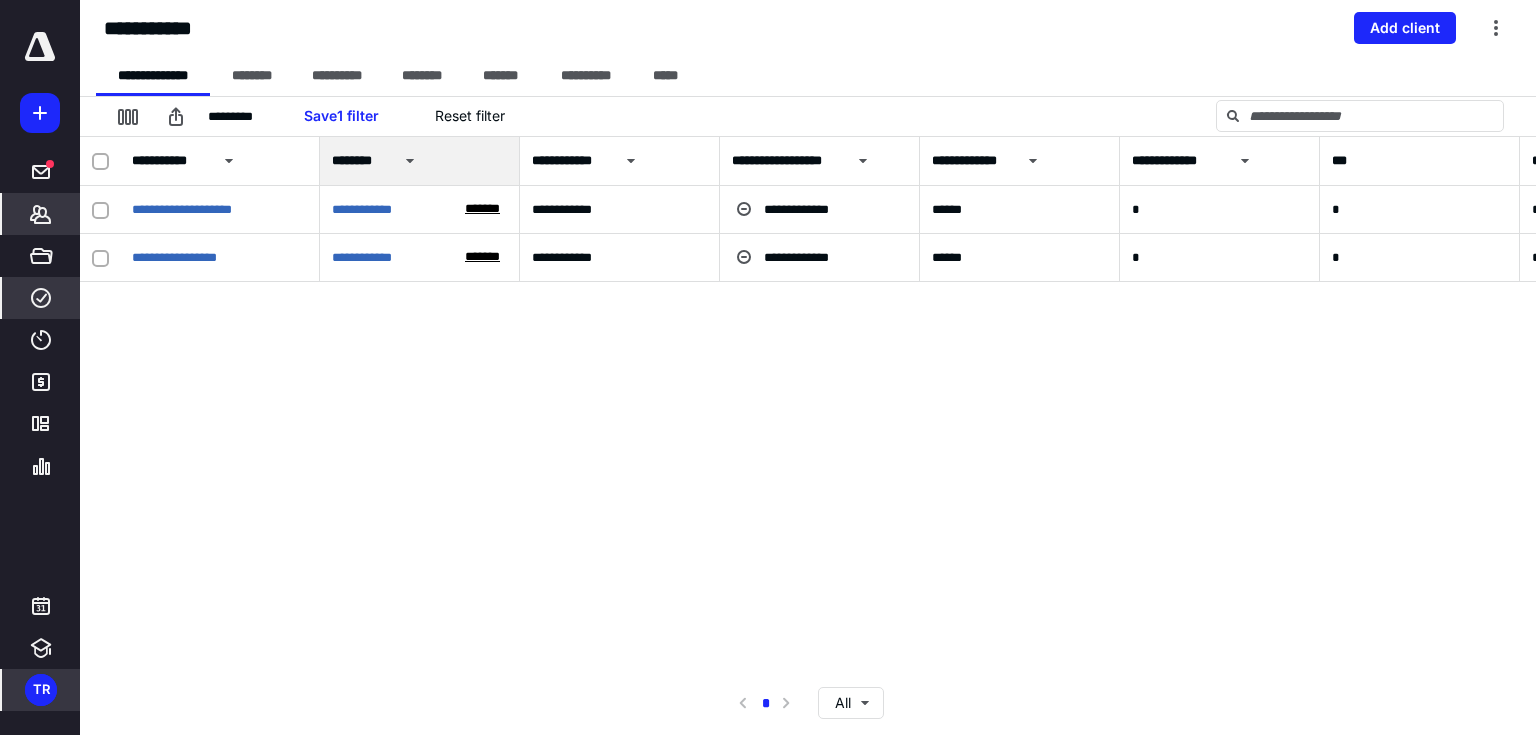 click on "****" at bounding box center [41, 298] 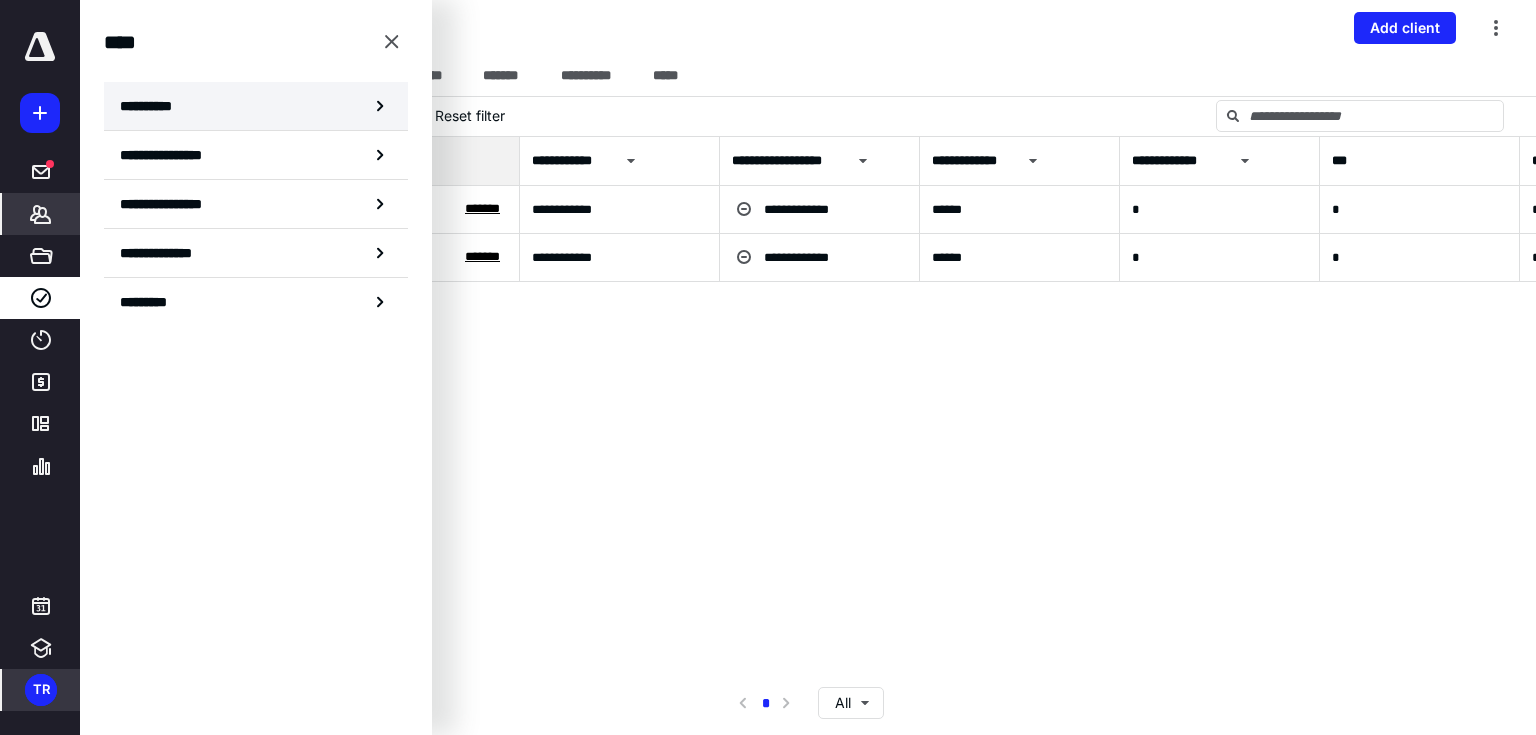 click on "**********" at bounding box center [256, 106] 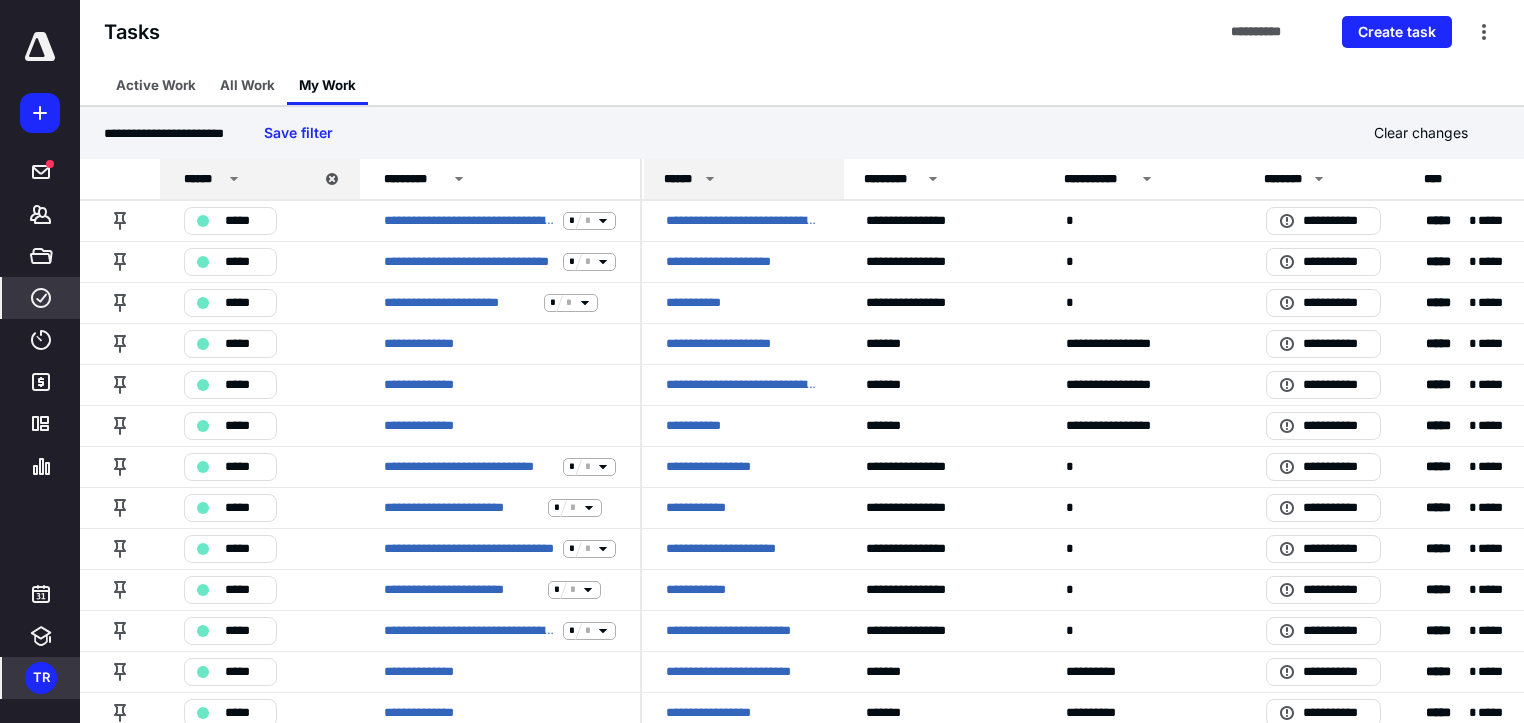 click 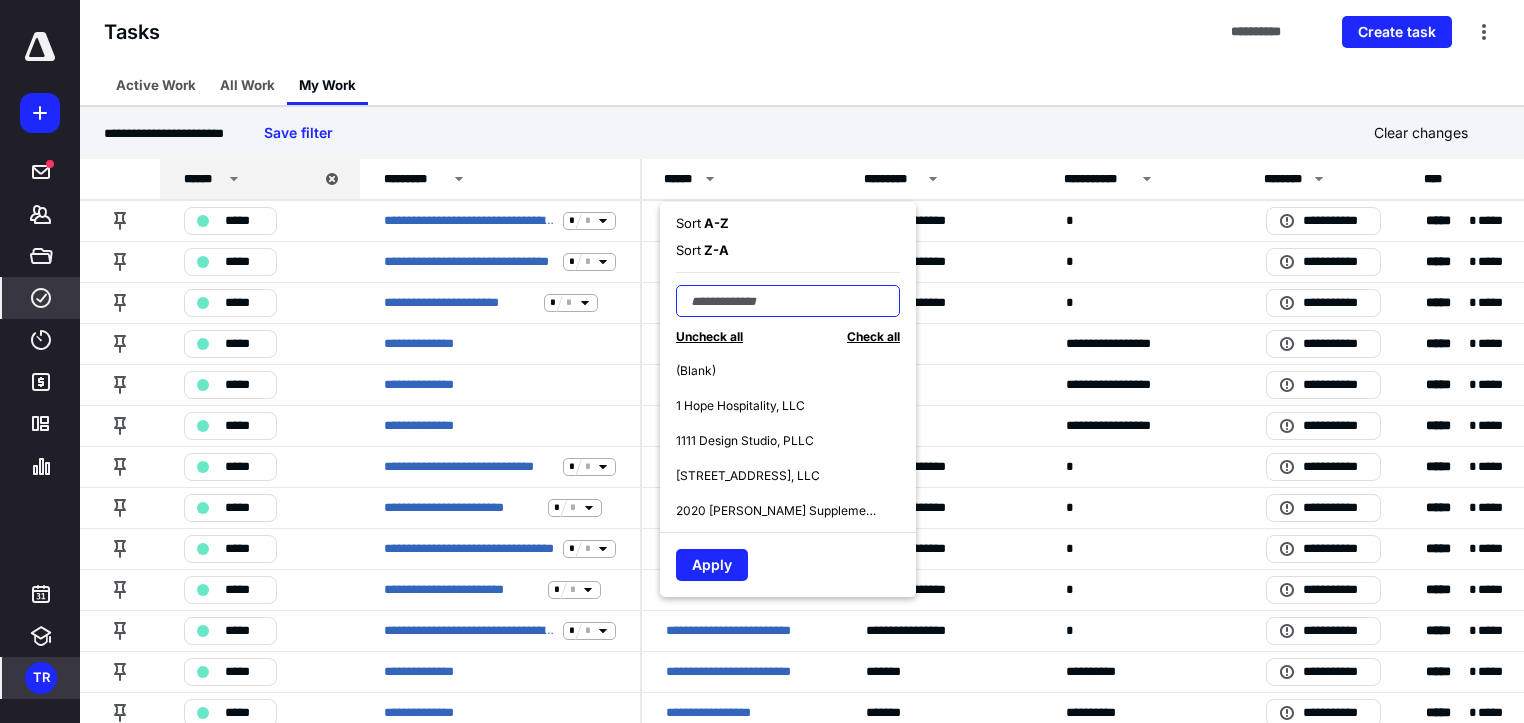 click at bounding box center (788, 301) 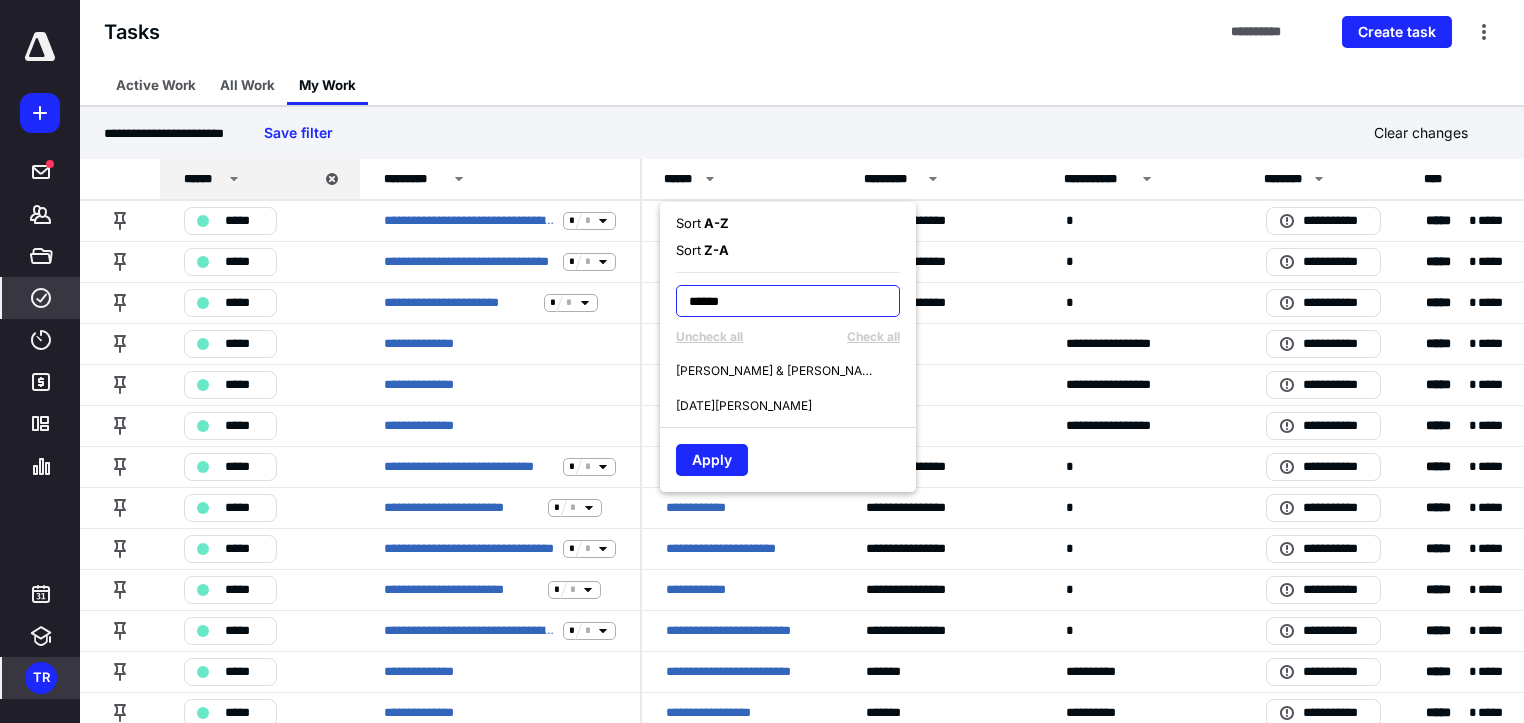 type on "******" 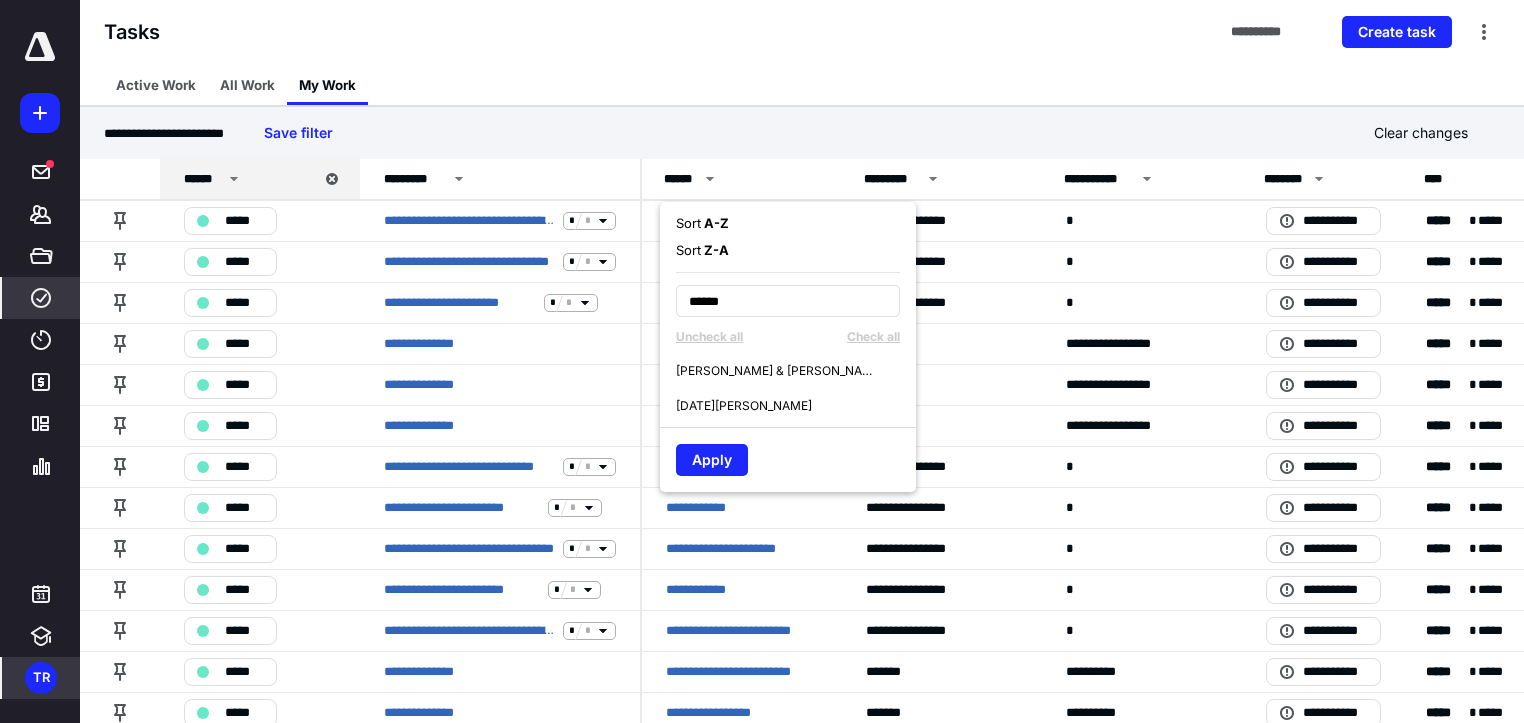 click on "[PERSON_NAME] & [PERSON_NAME]" at bounding box center [796, 370] 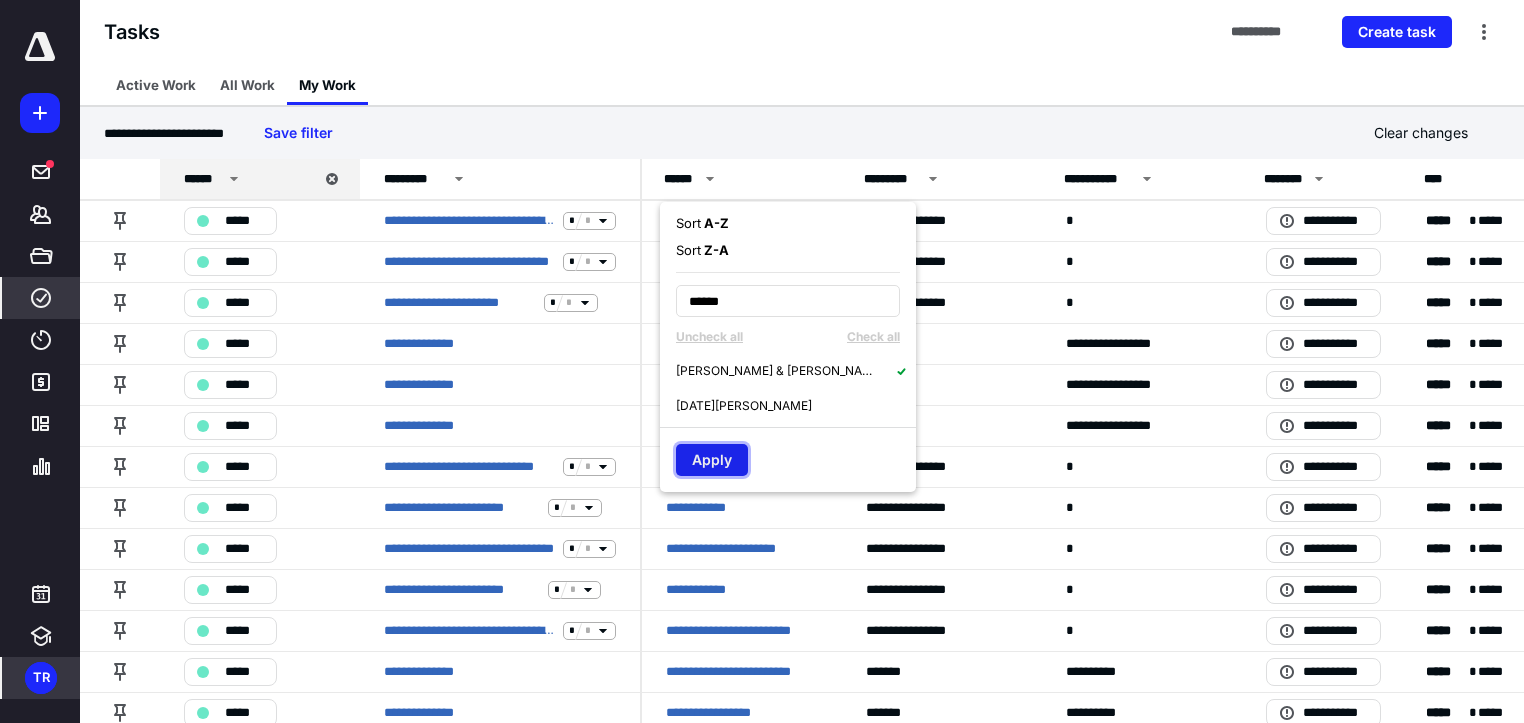 click on "Apply" at bounding box center (712, 460) 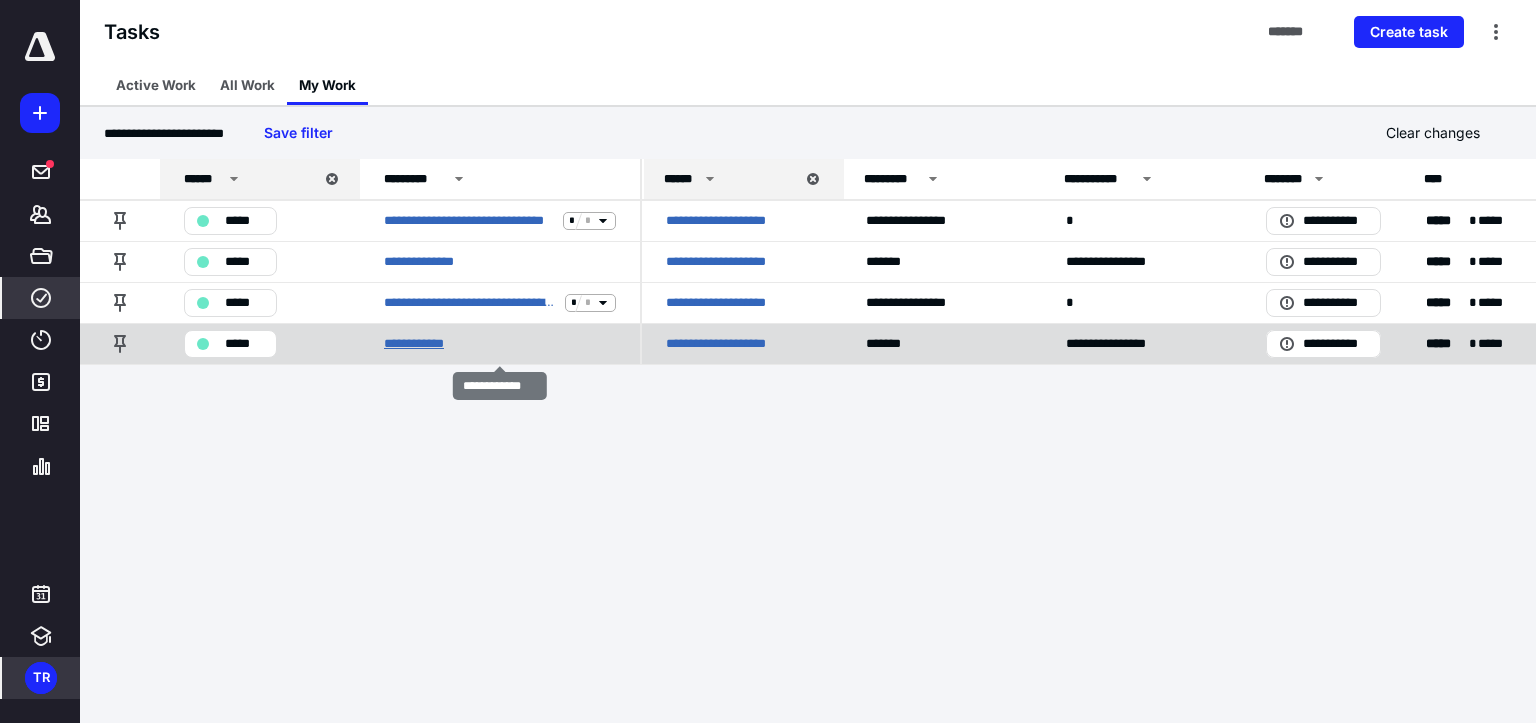 click on "**********" at bounding box center [423, 344] 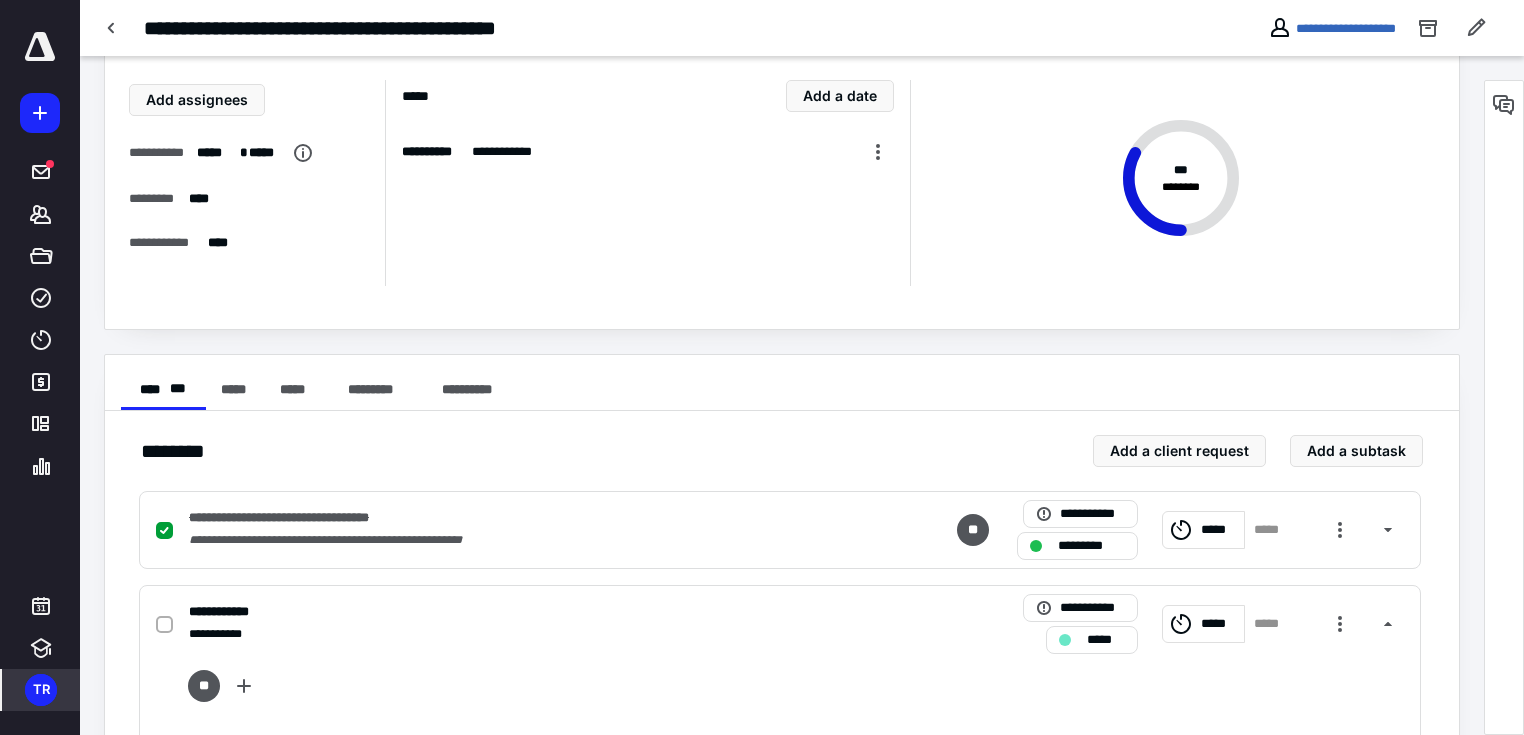 scroll, scrollTop: 0, scrollLeft: 0, axis: both 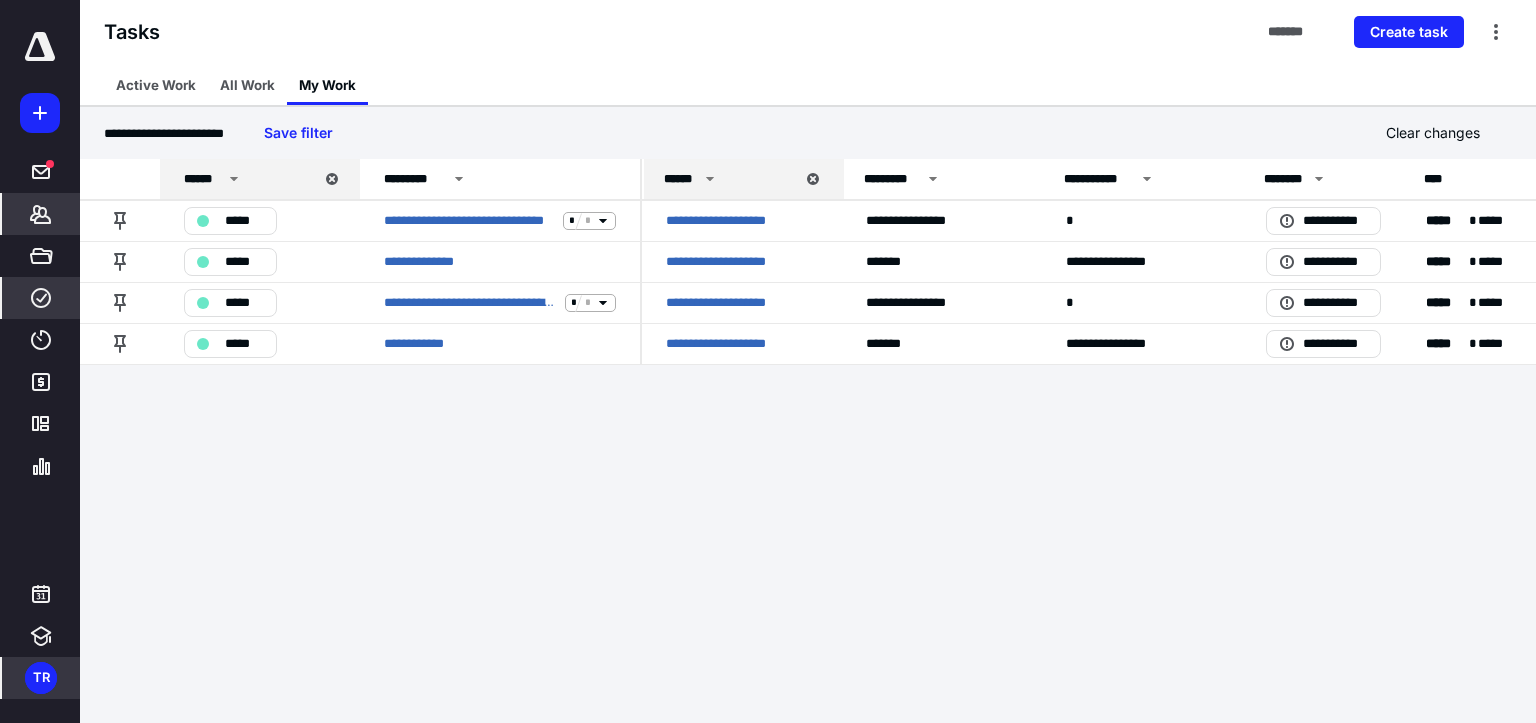 click on "*******" at bounding box center [41, 214] 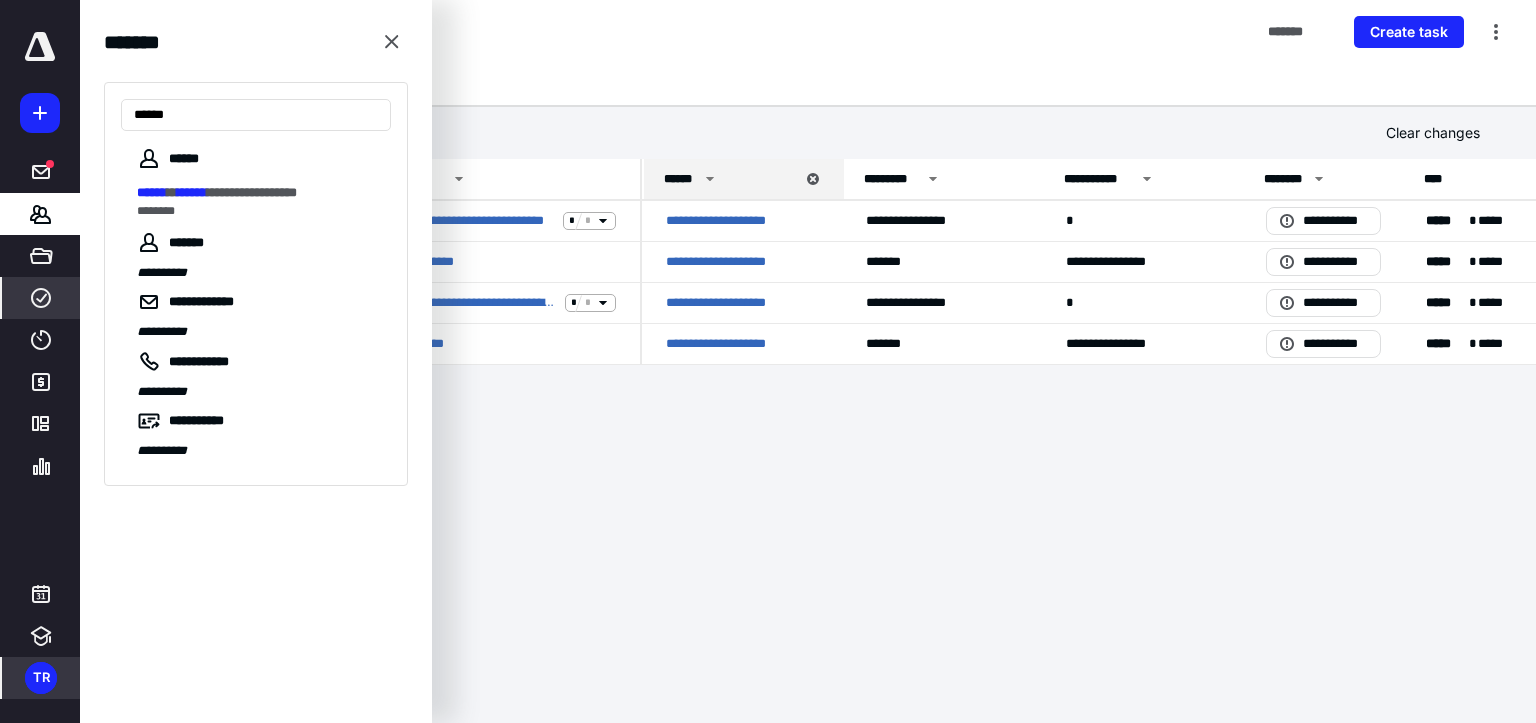 type on "******" 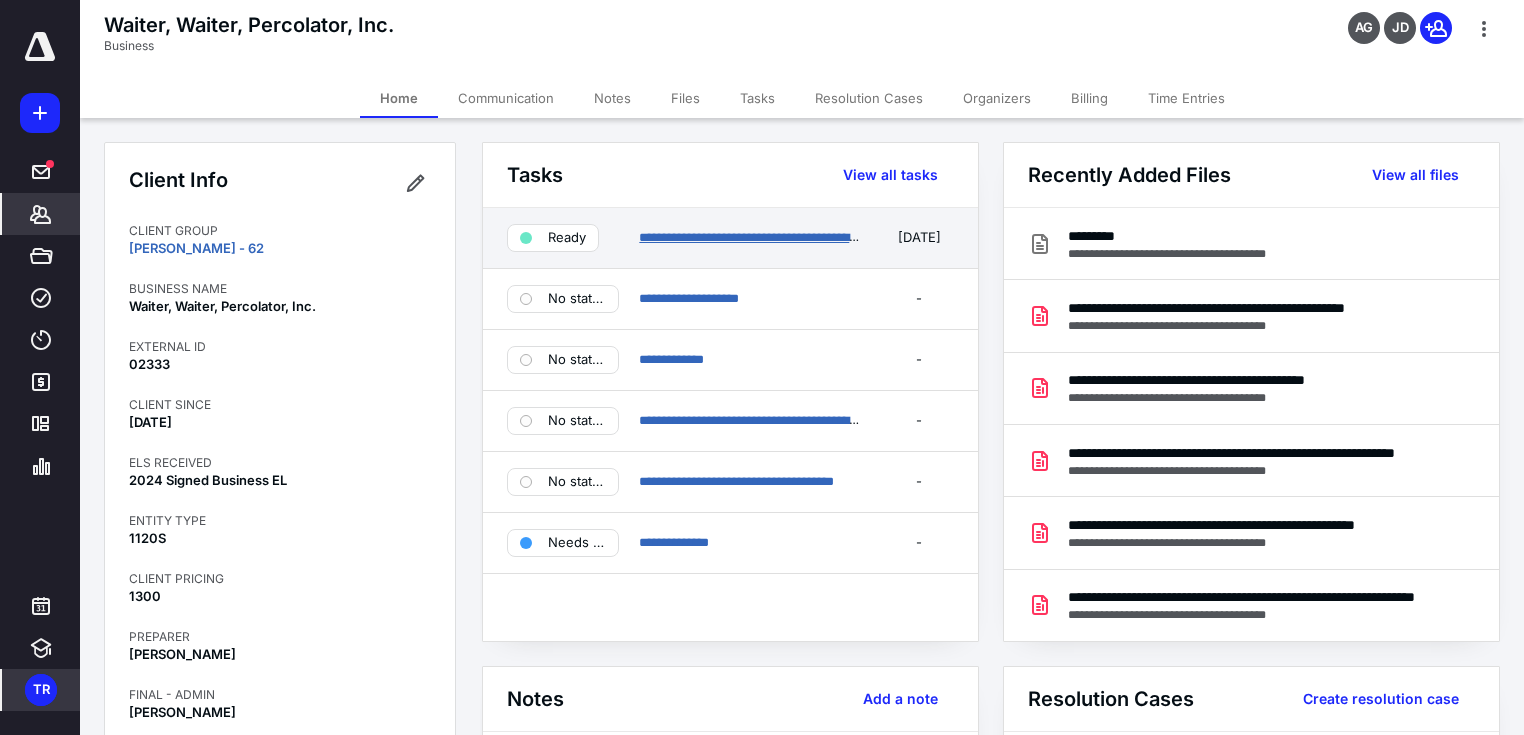 click on "**********" at bounding box center (751, 237) 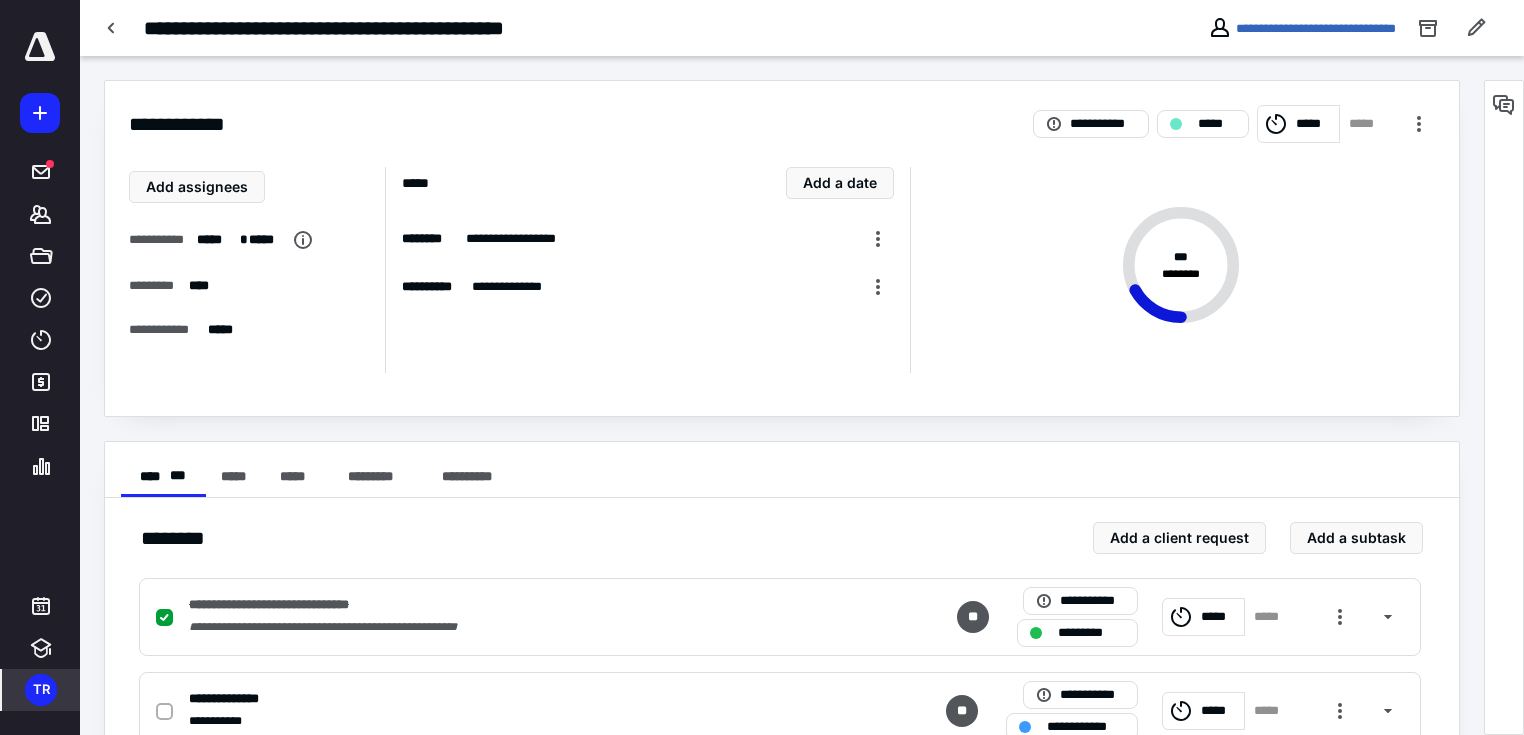 scroll, scrollTop: 160, scrollLeft: 0, axis: vertical 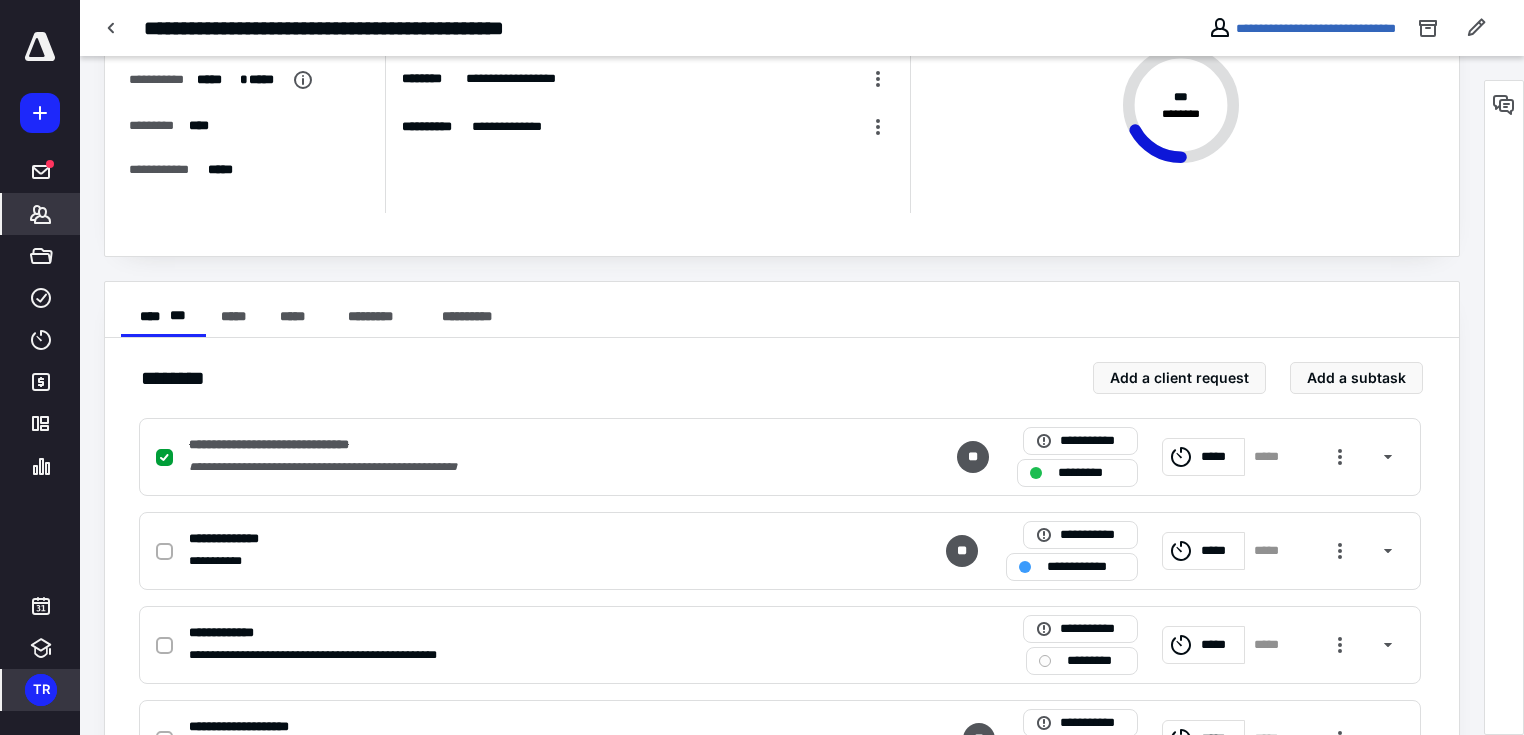 drag, startPoint x: 28, startPoint y: 218, endPoint x: 48, endPoint y: 220, distance: 20.09975 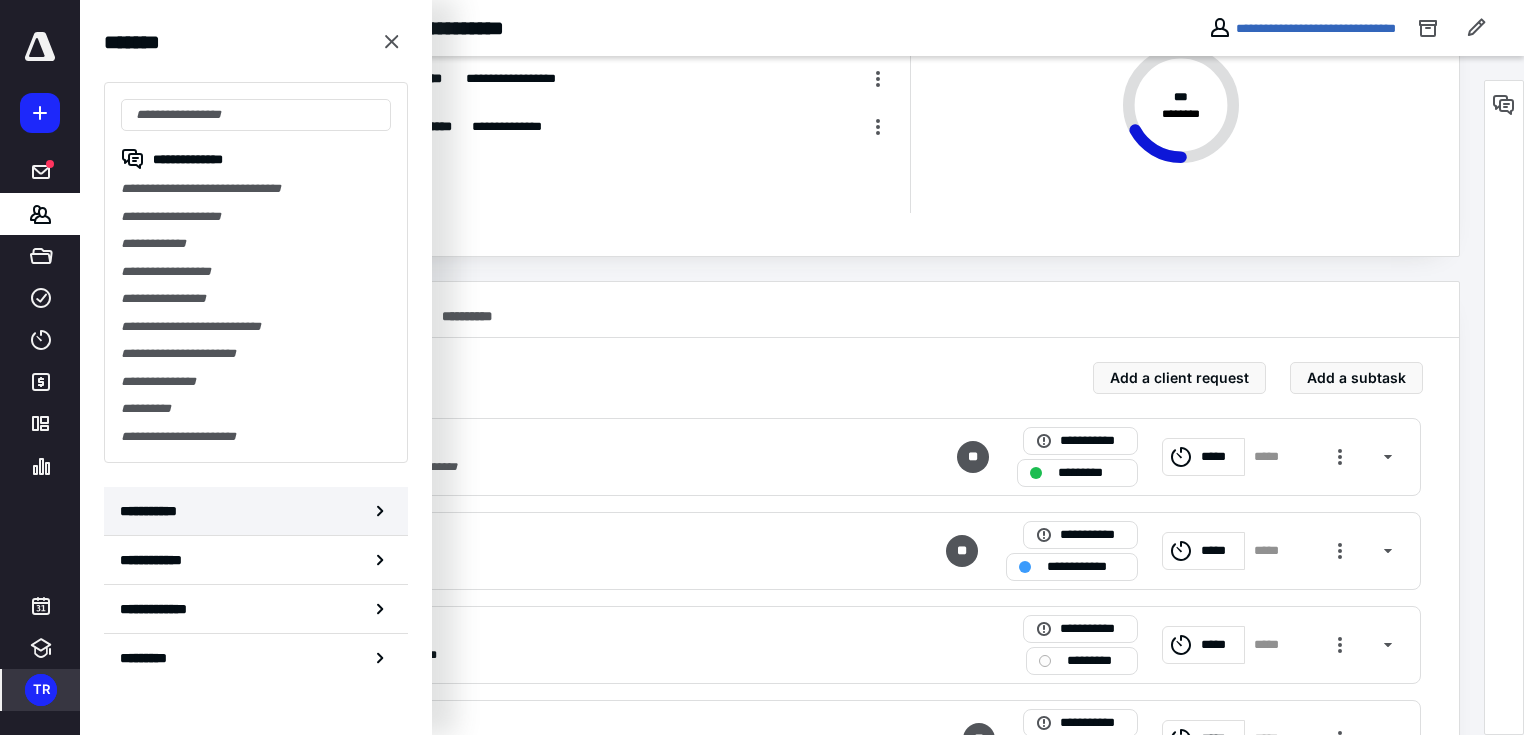 click on "**********" at bounding box center [256, 511] 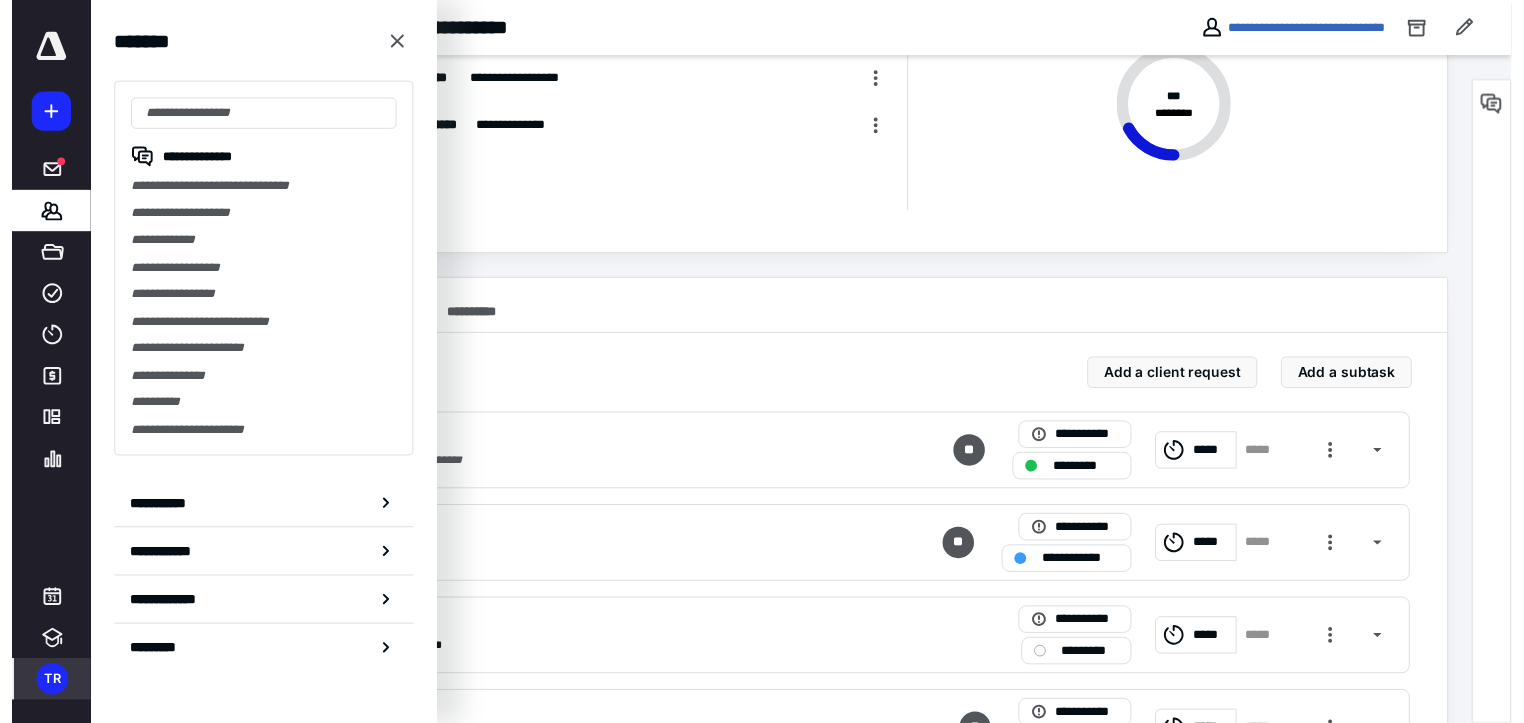 scroll, scrollTop: 0, scrollLeft: 0, axis: both 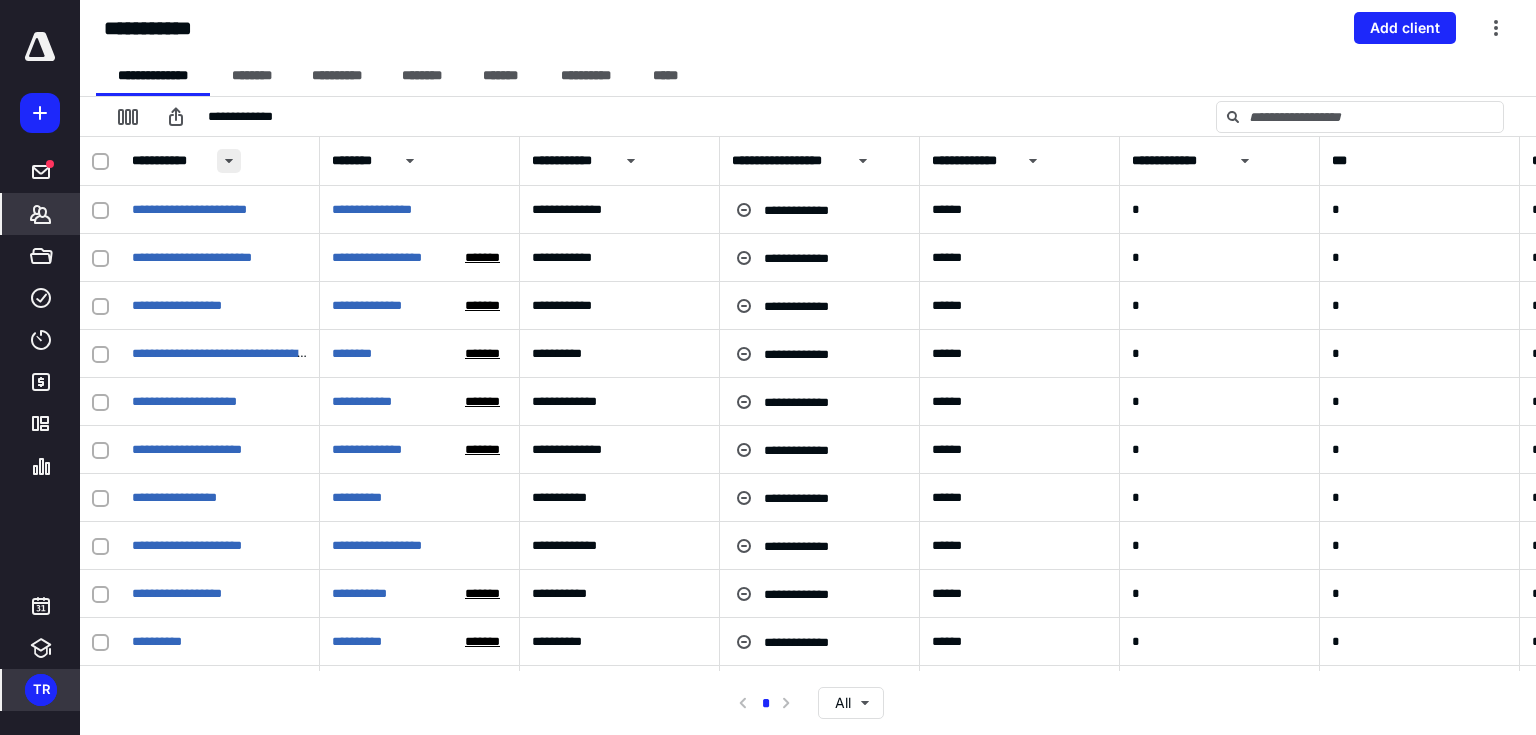 click at bounding box center [229, 161] 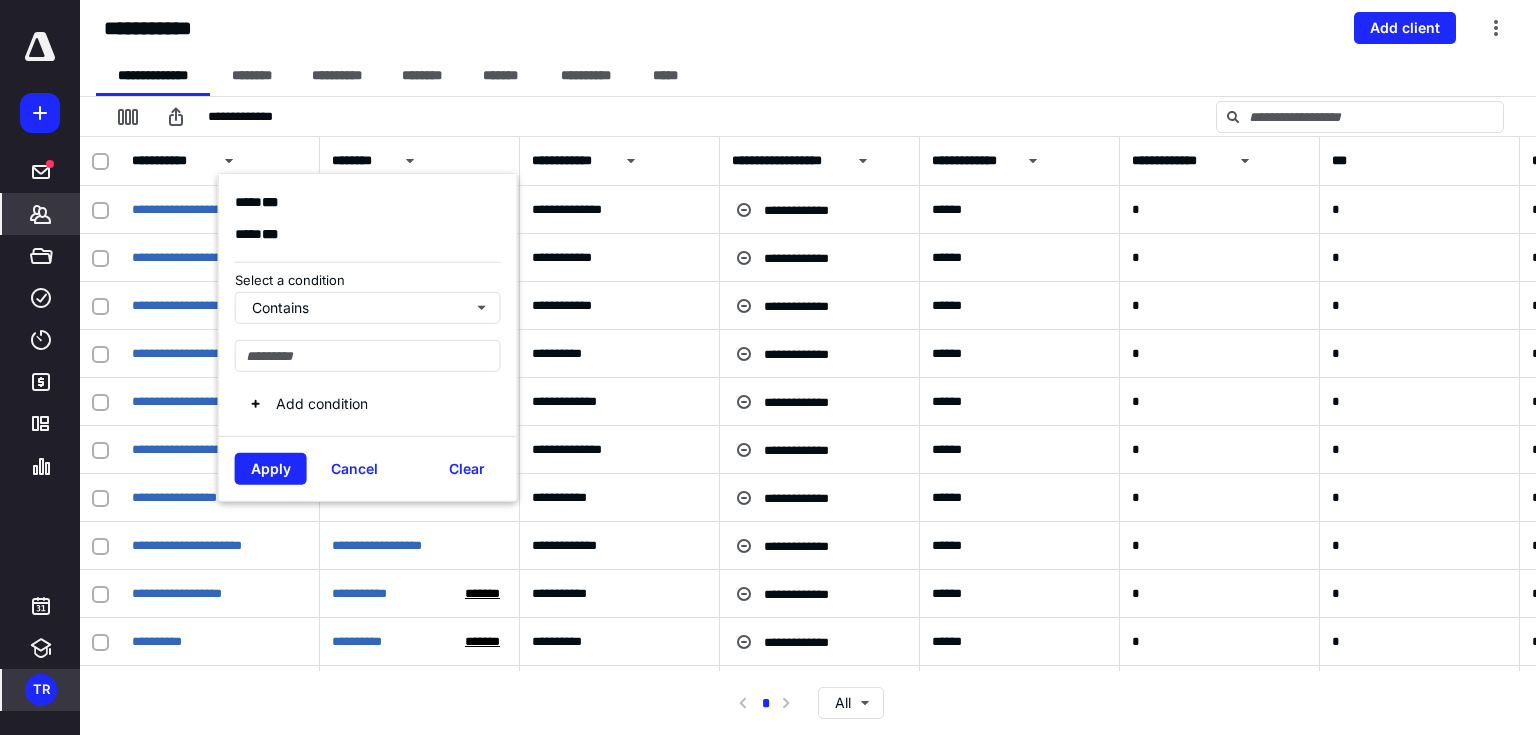 click on "**********" at bounding box center (808, 116) 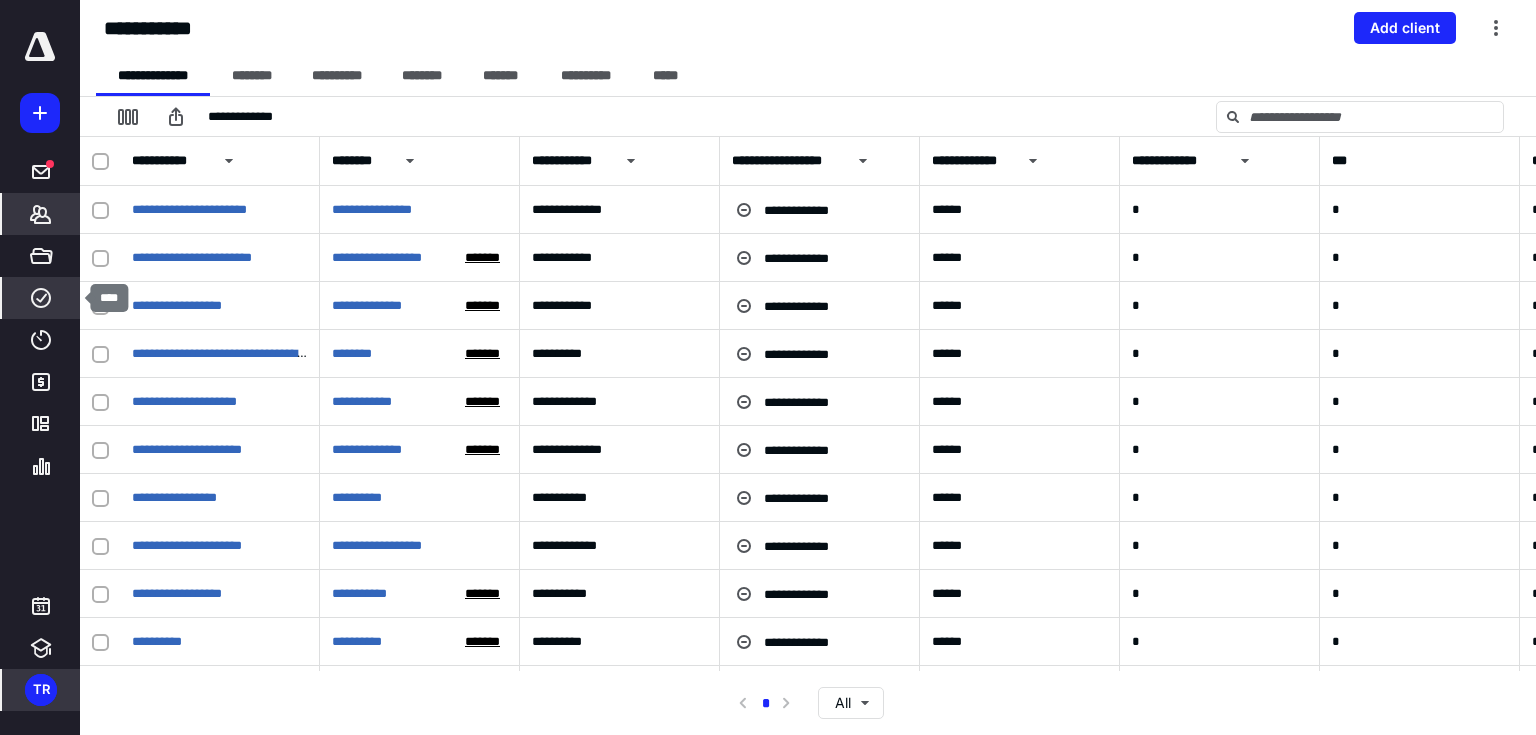 click on "****" at bounding box center [41, 298] 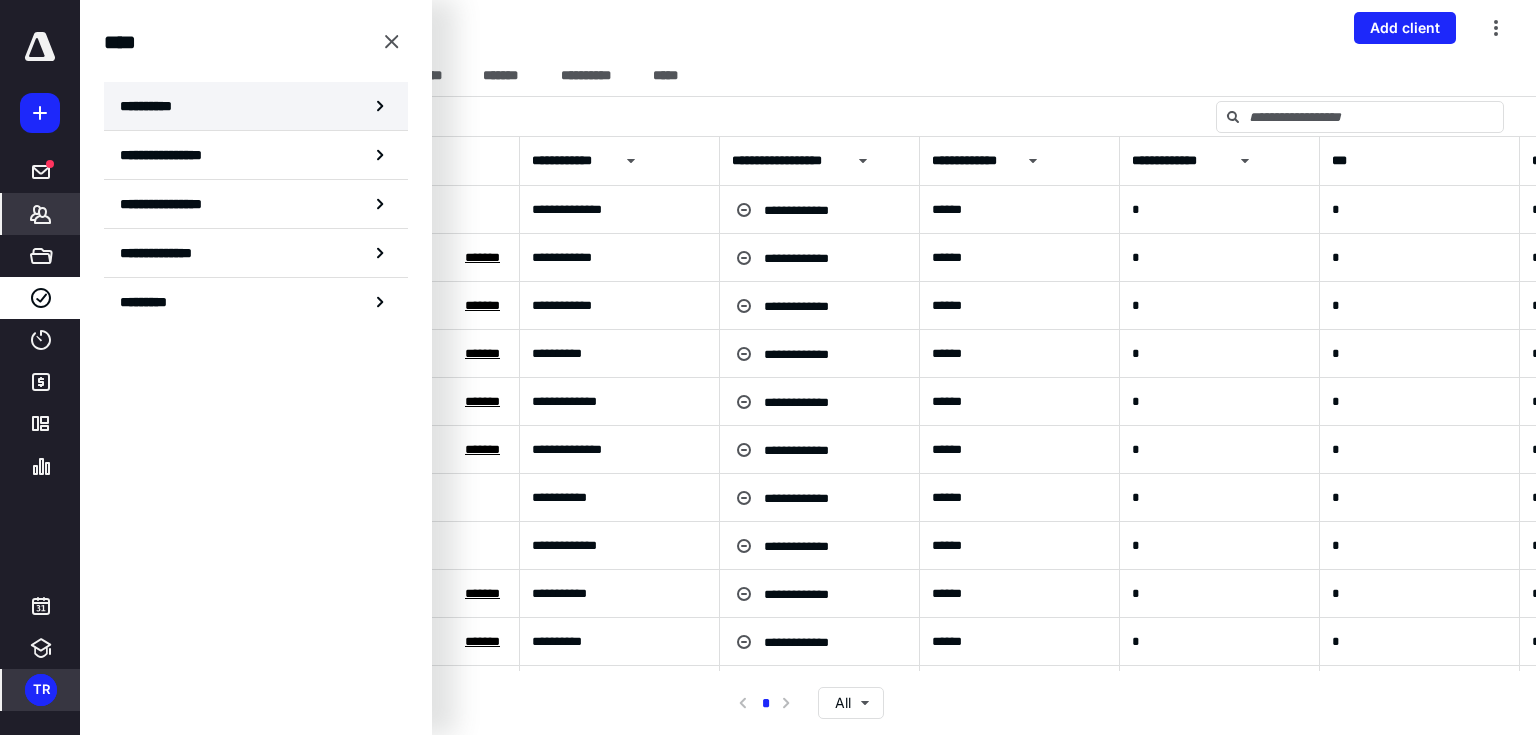 click on "**********" at bounding box center (256, 106) 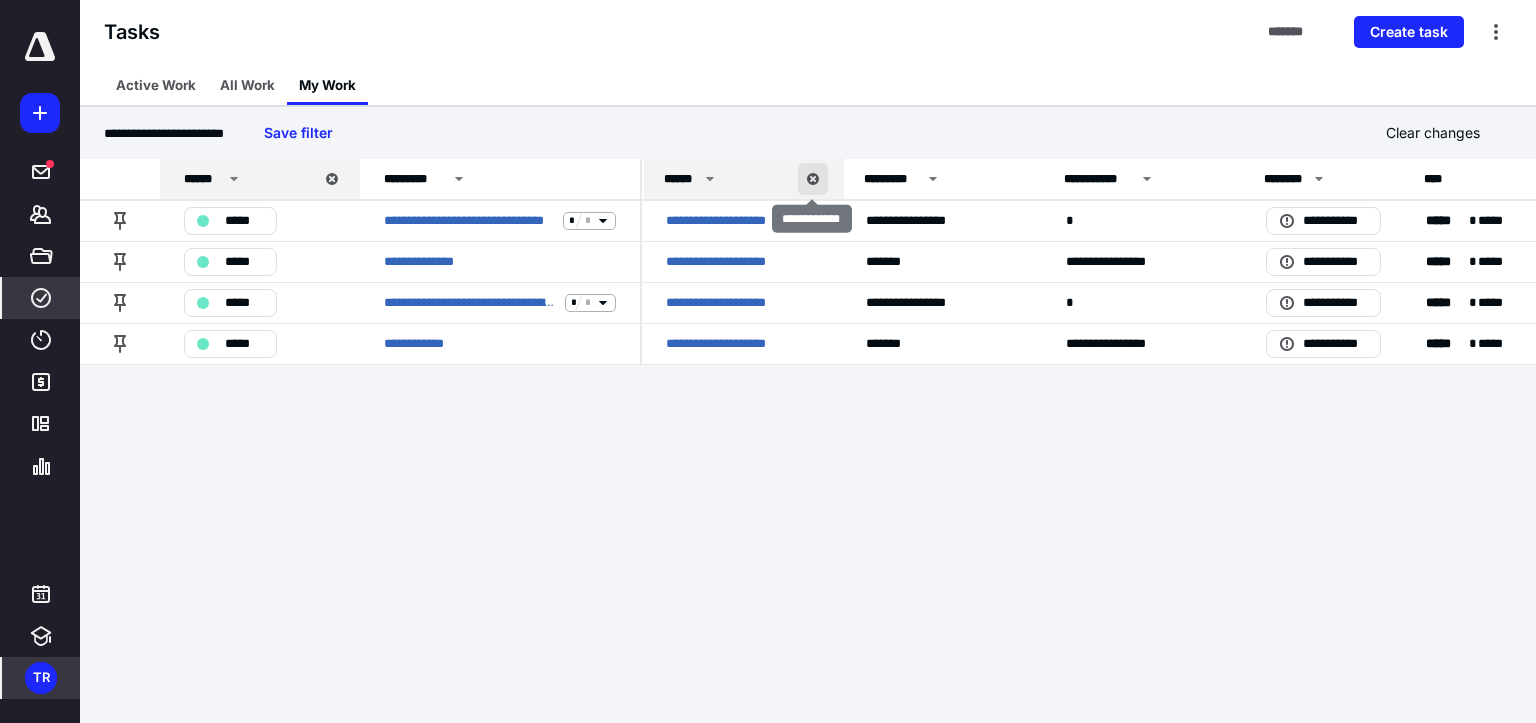 click at bounding box center (813, 179) 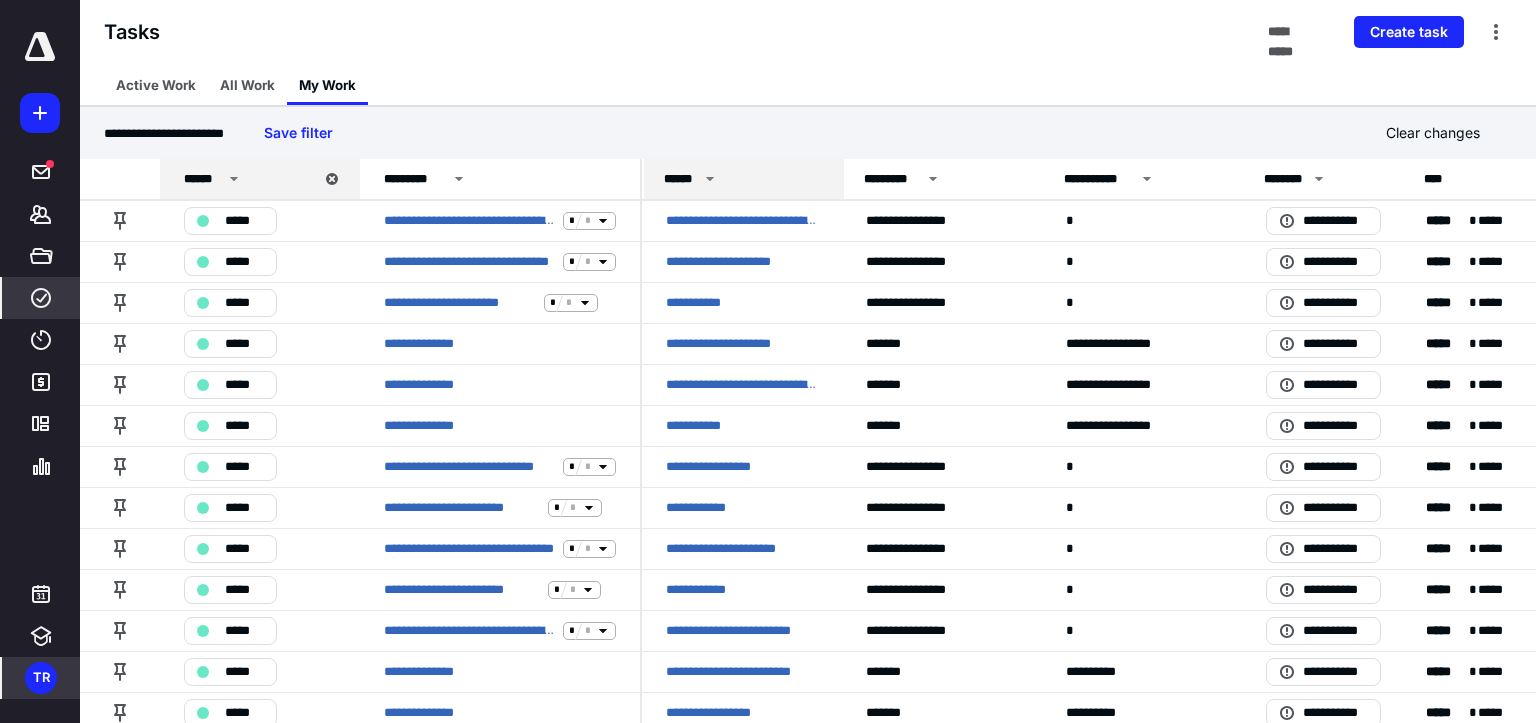 click 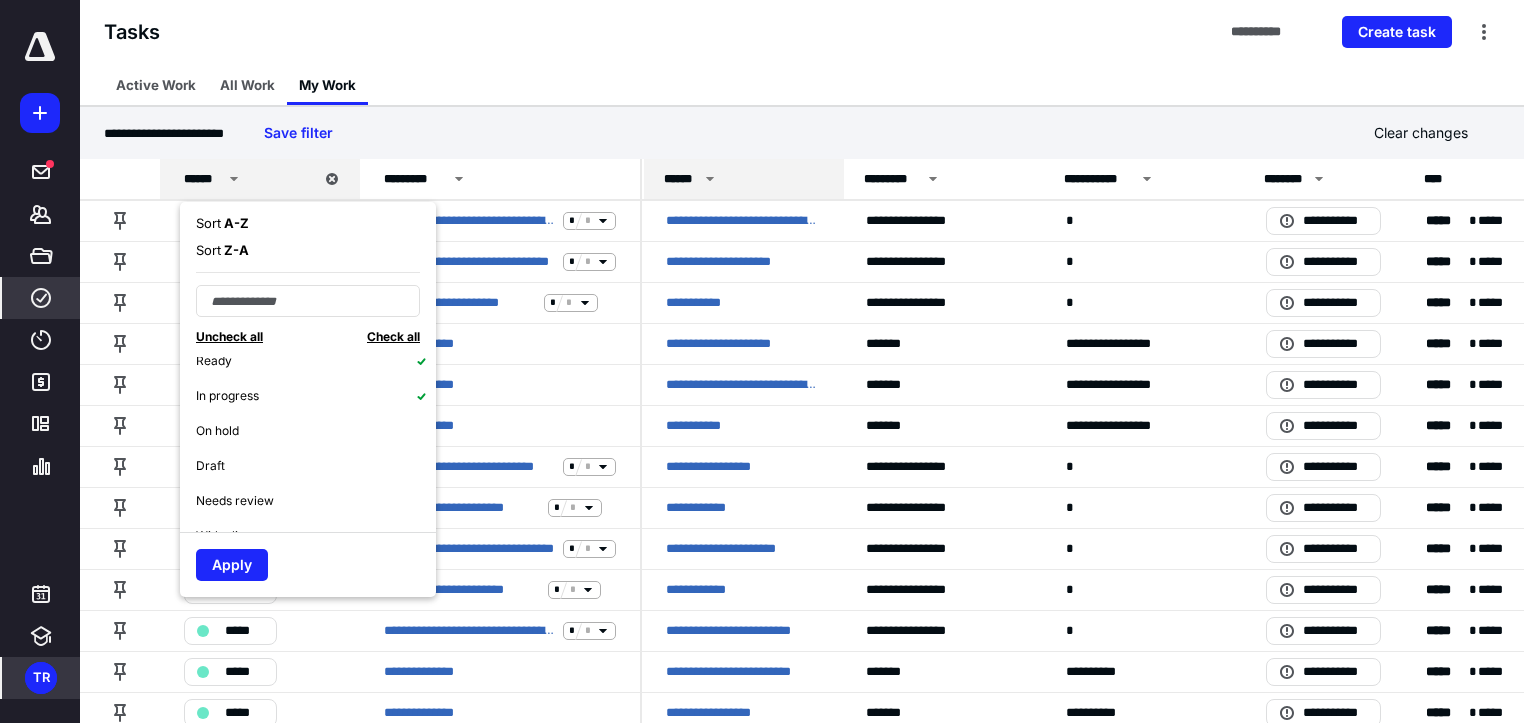 scroll, scrollTop: 160, scrollLeft: 0, axis: vertical 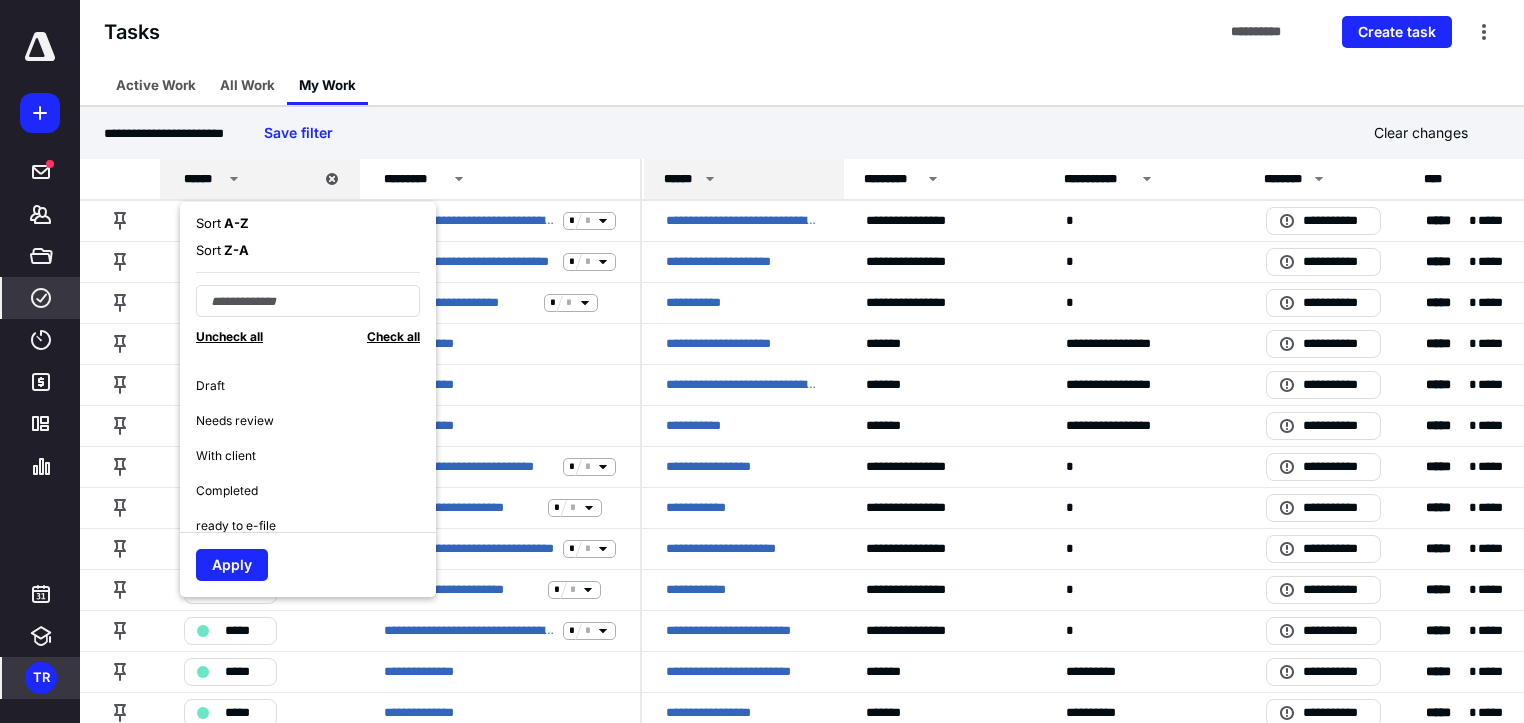 click on "Needs review" at bounding box center [235, 421] 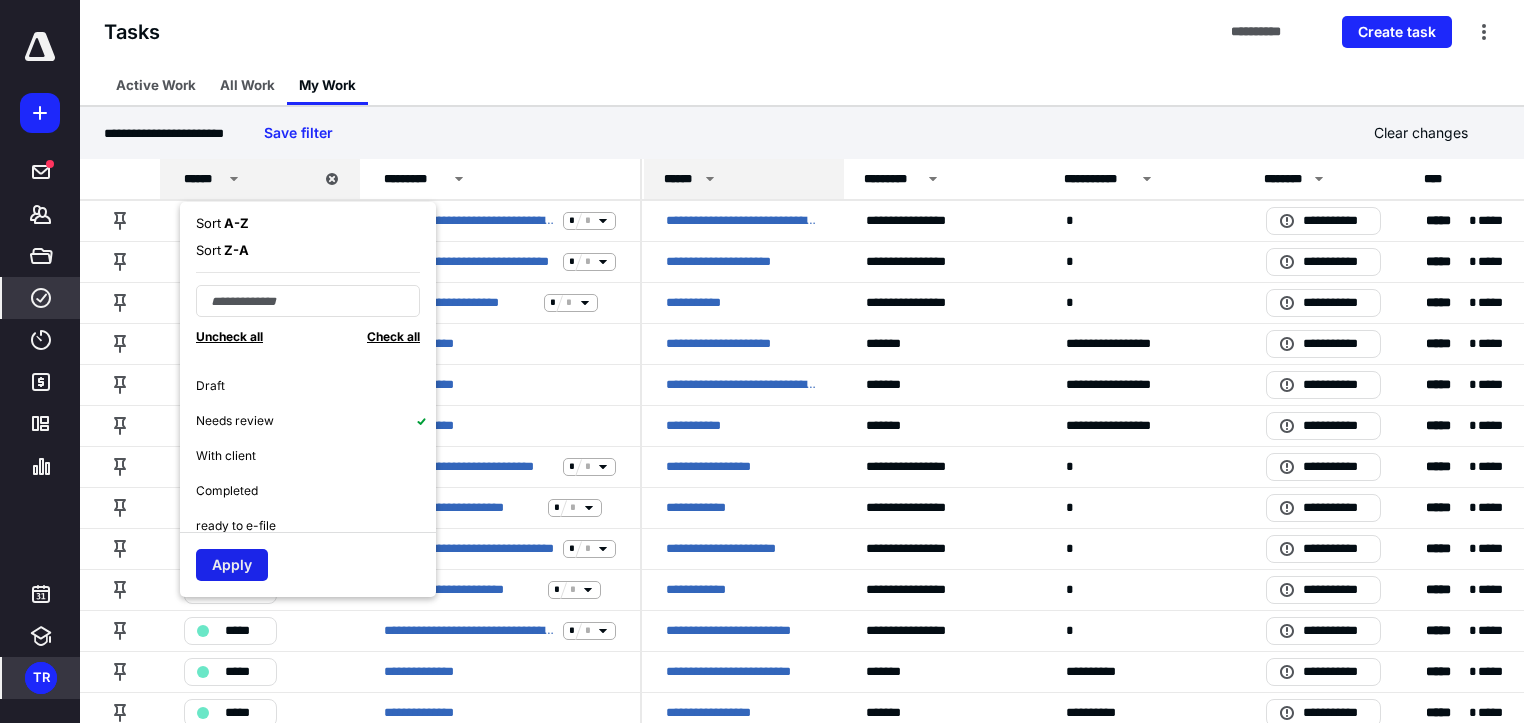 click on "Apply" at bounding box center (232, 565) 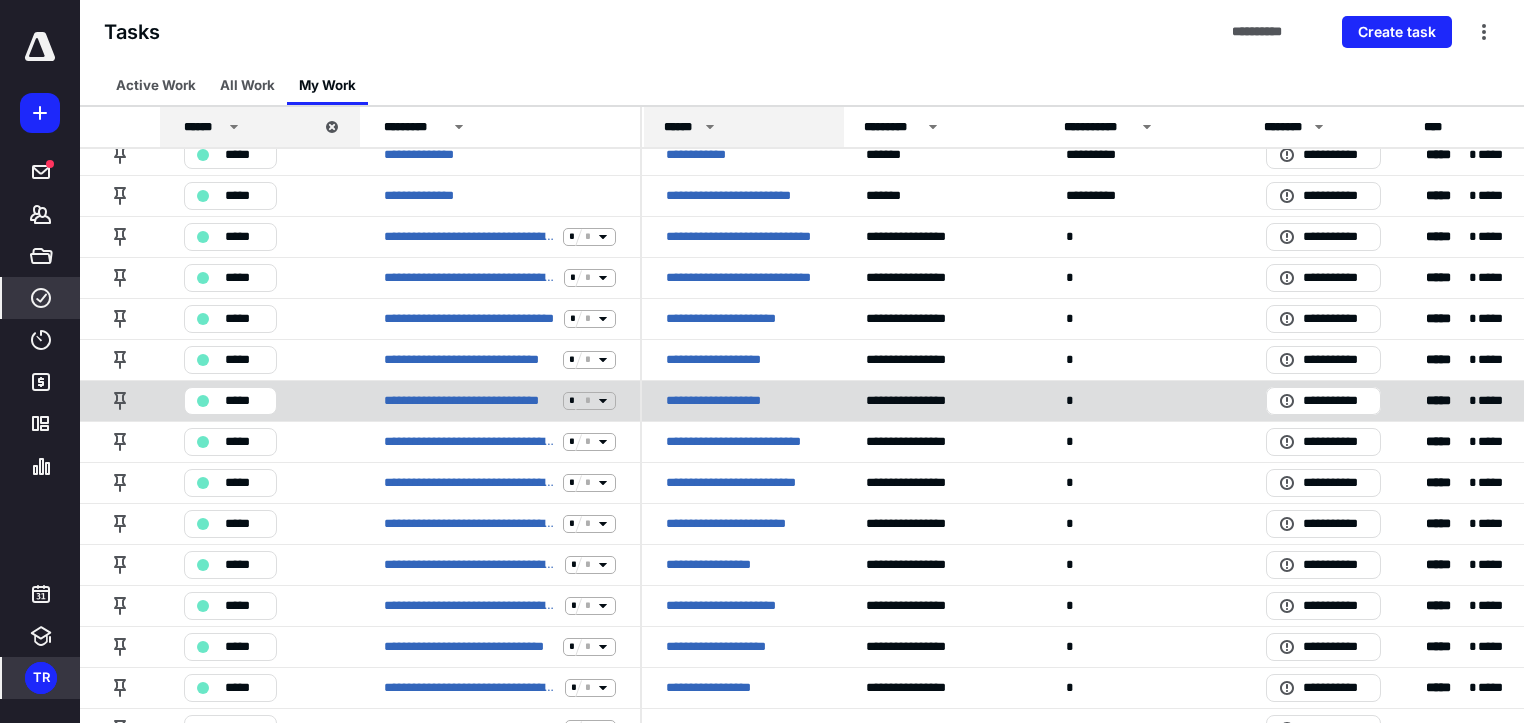 scroll, scrollTop: 0, scrollLeft: 0, axis: both 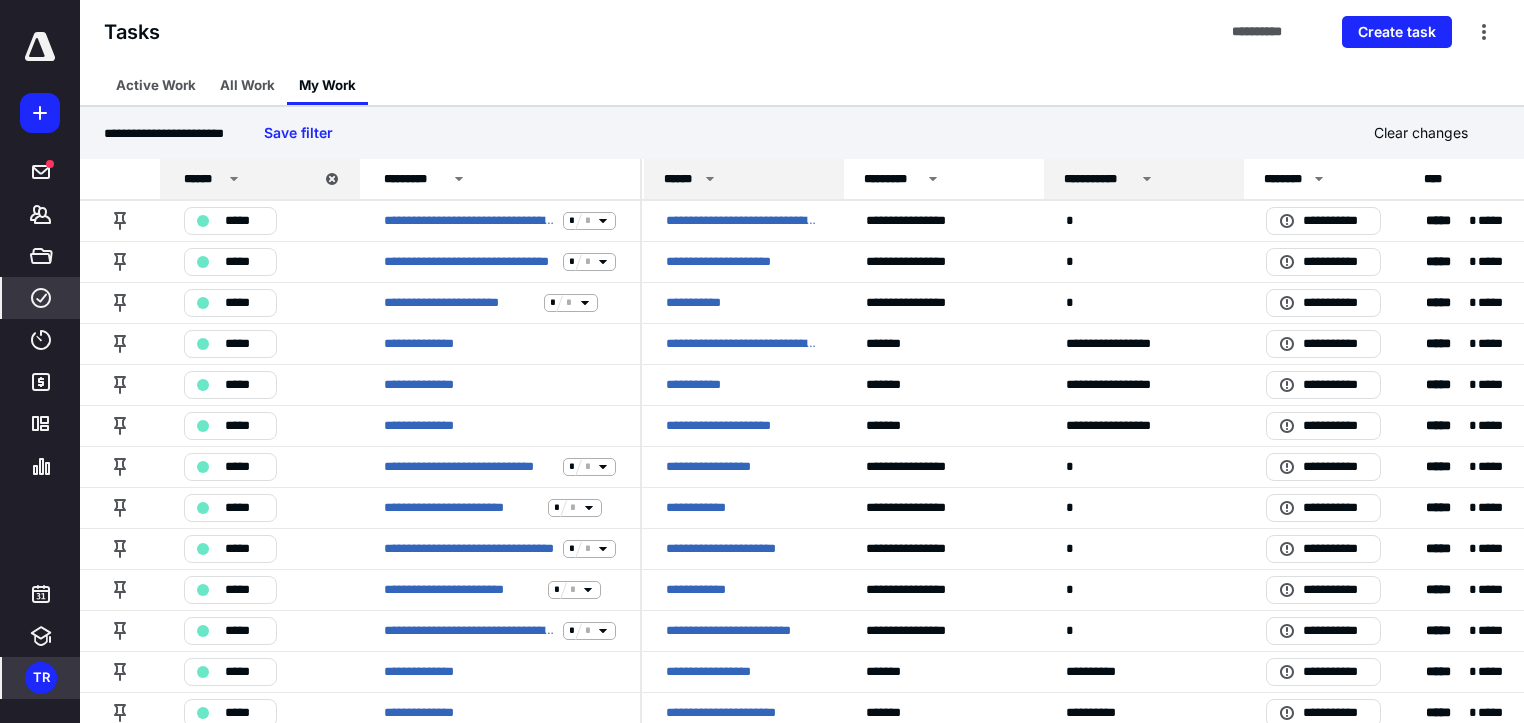 click on "**********" at bounding box center (1144, 179) 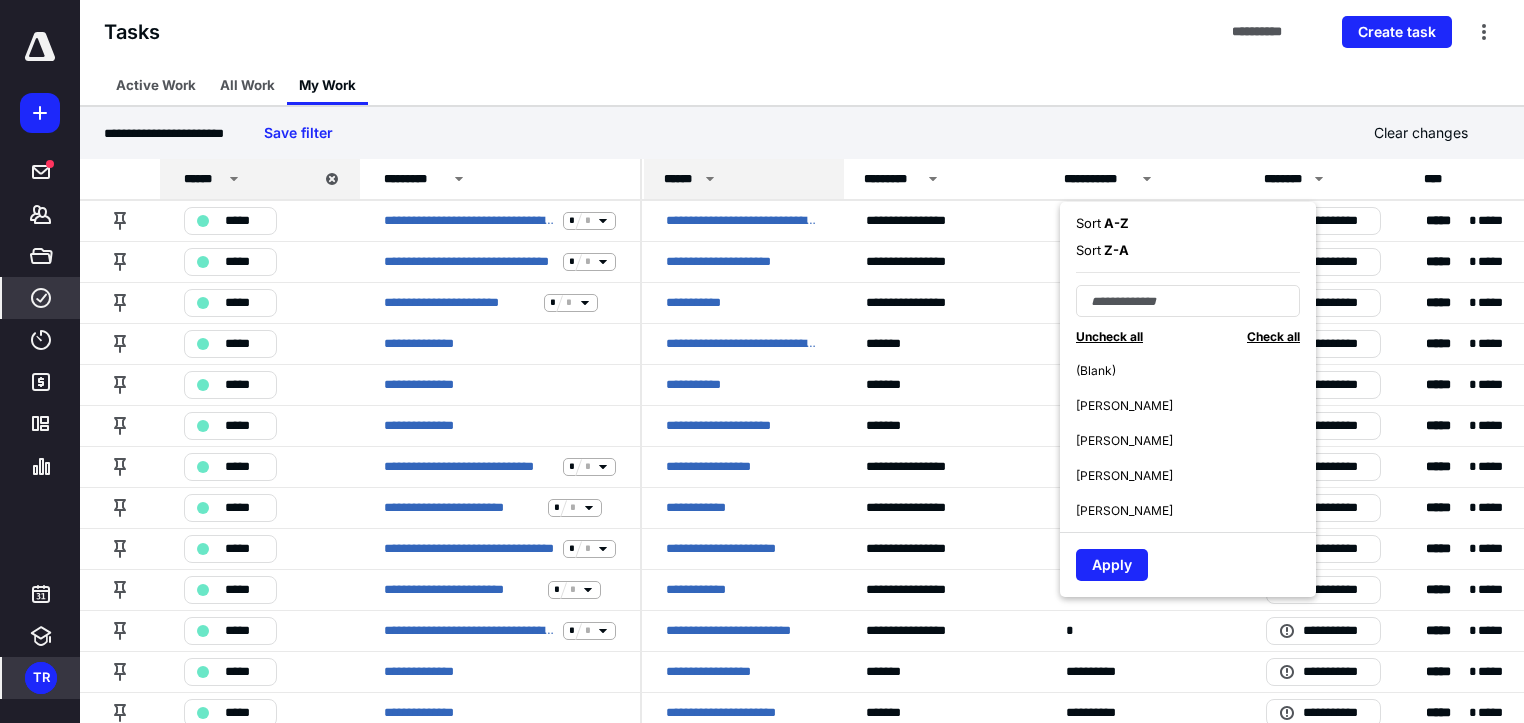 click on "[PERSON_NAME]" at bounding box center (1196, 475) 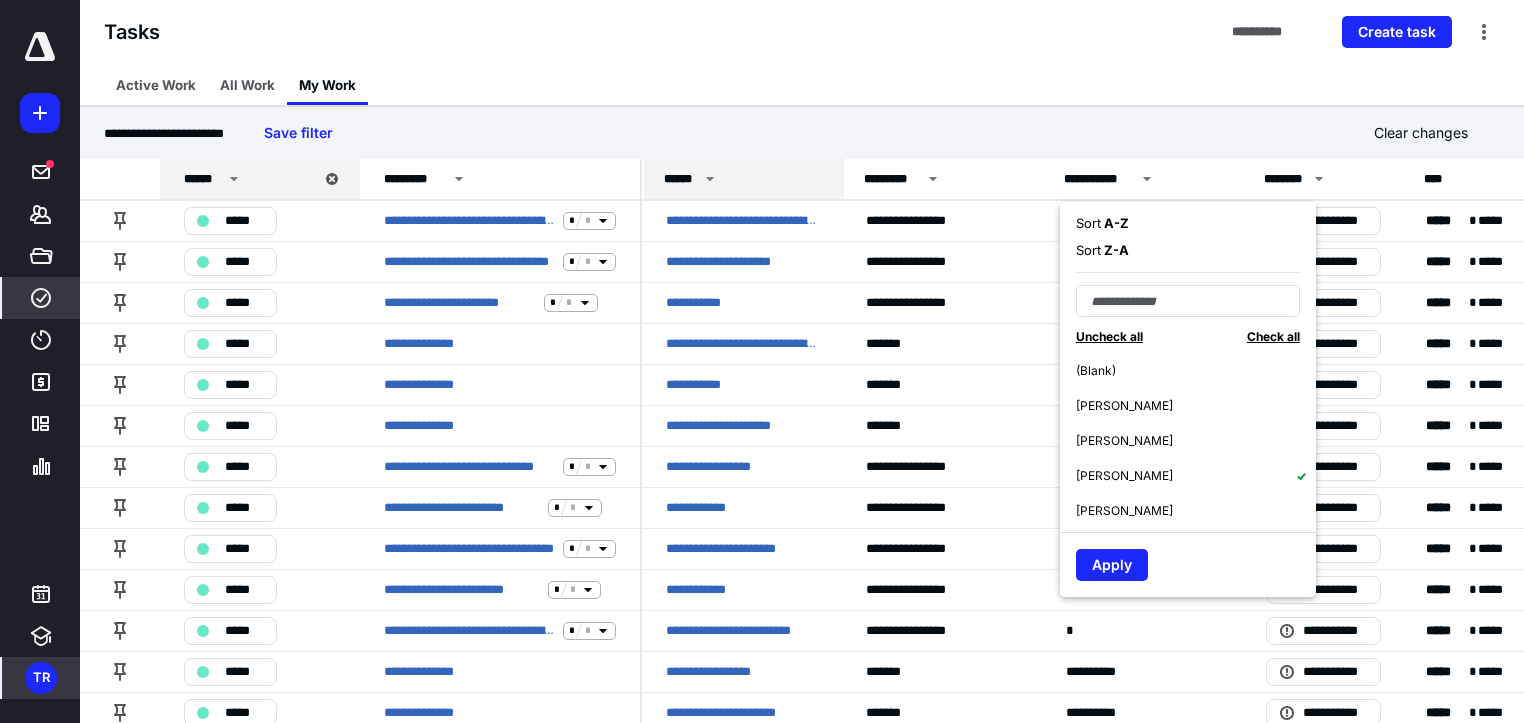 click on "[PERSON_NAME]" at bounding box center [1196, 510] 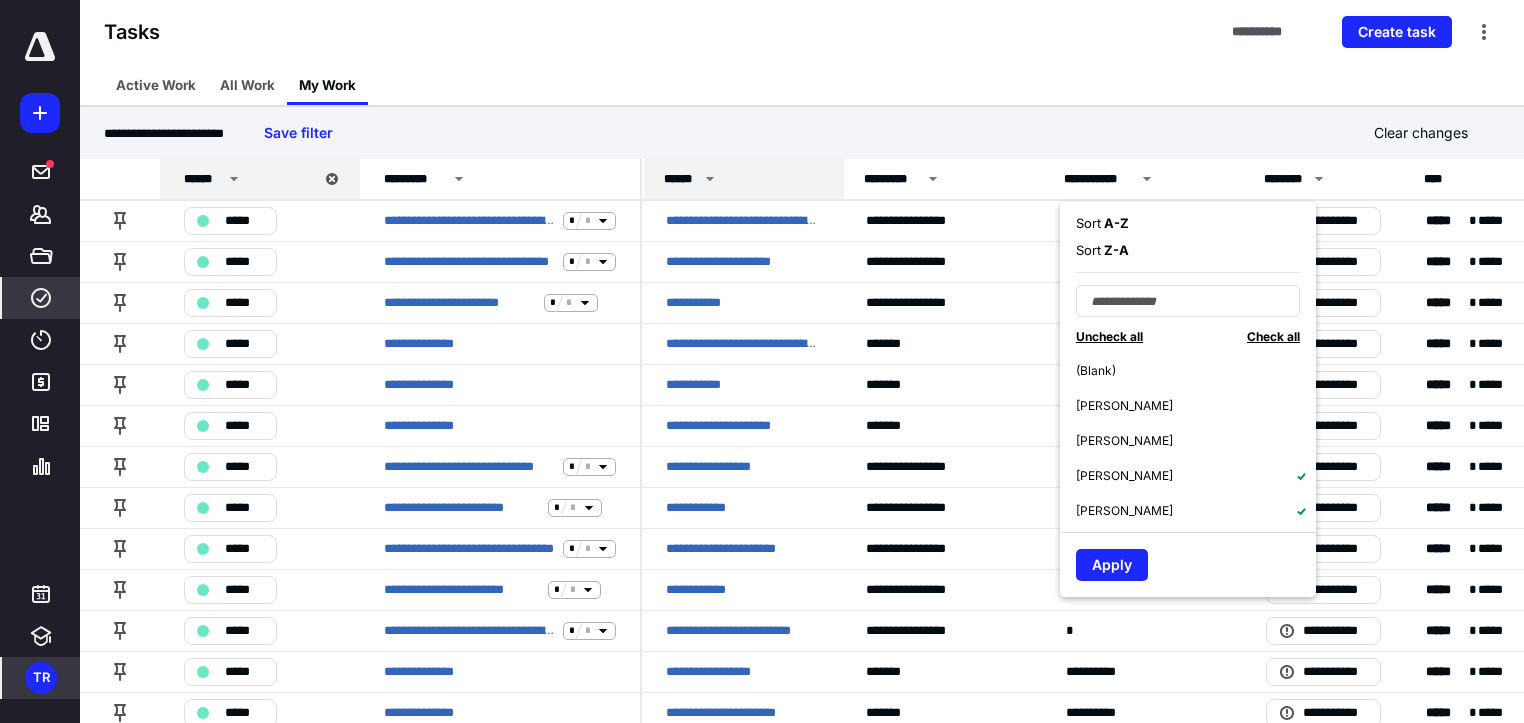 scroll, scrollTop: 80, scrollLeft: 0, axis: vertical 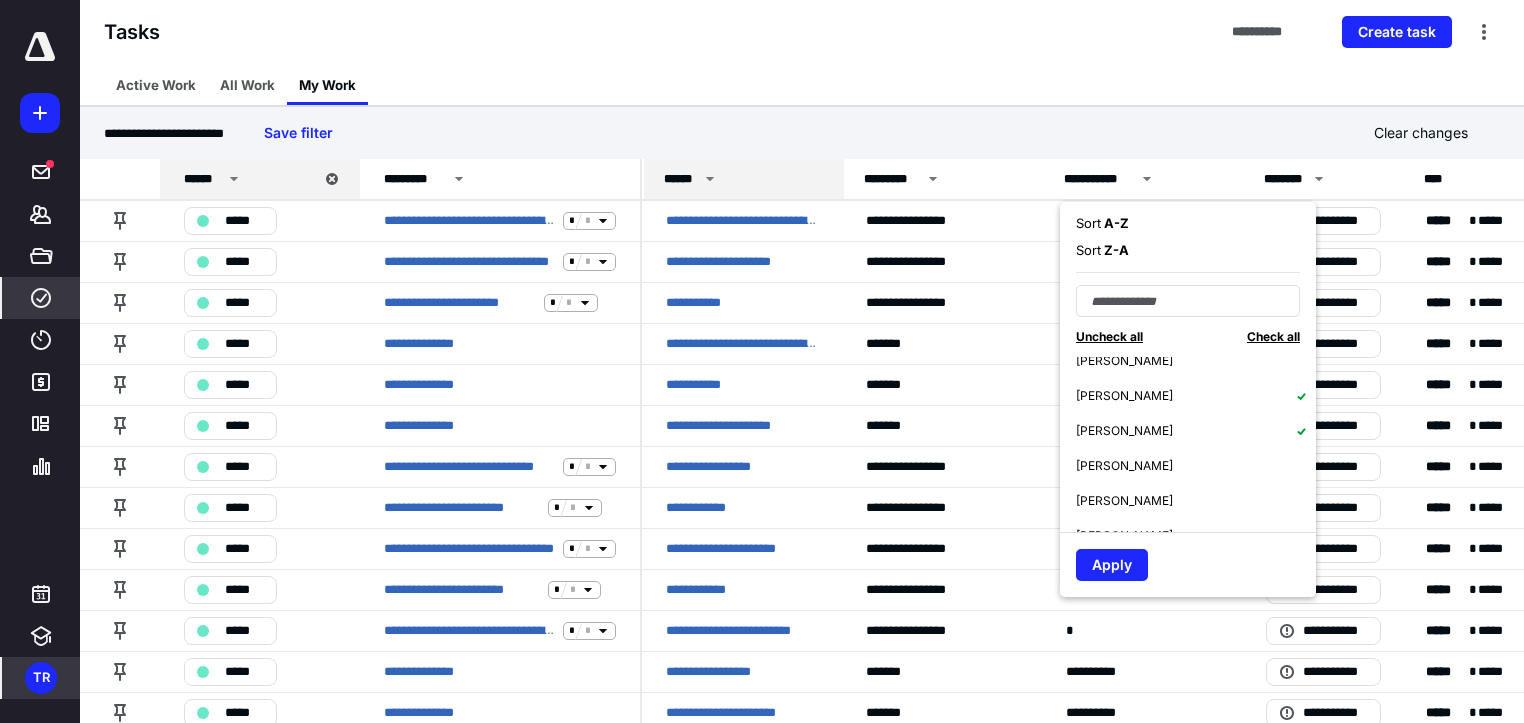 click on "[PERSON_NAME]" at bounding box center (1196, 465) 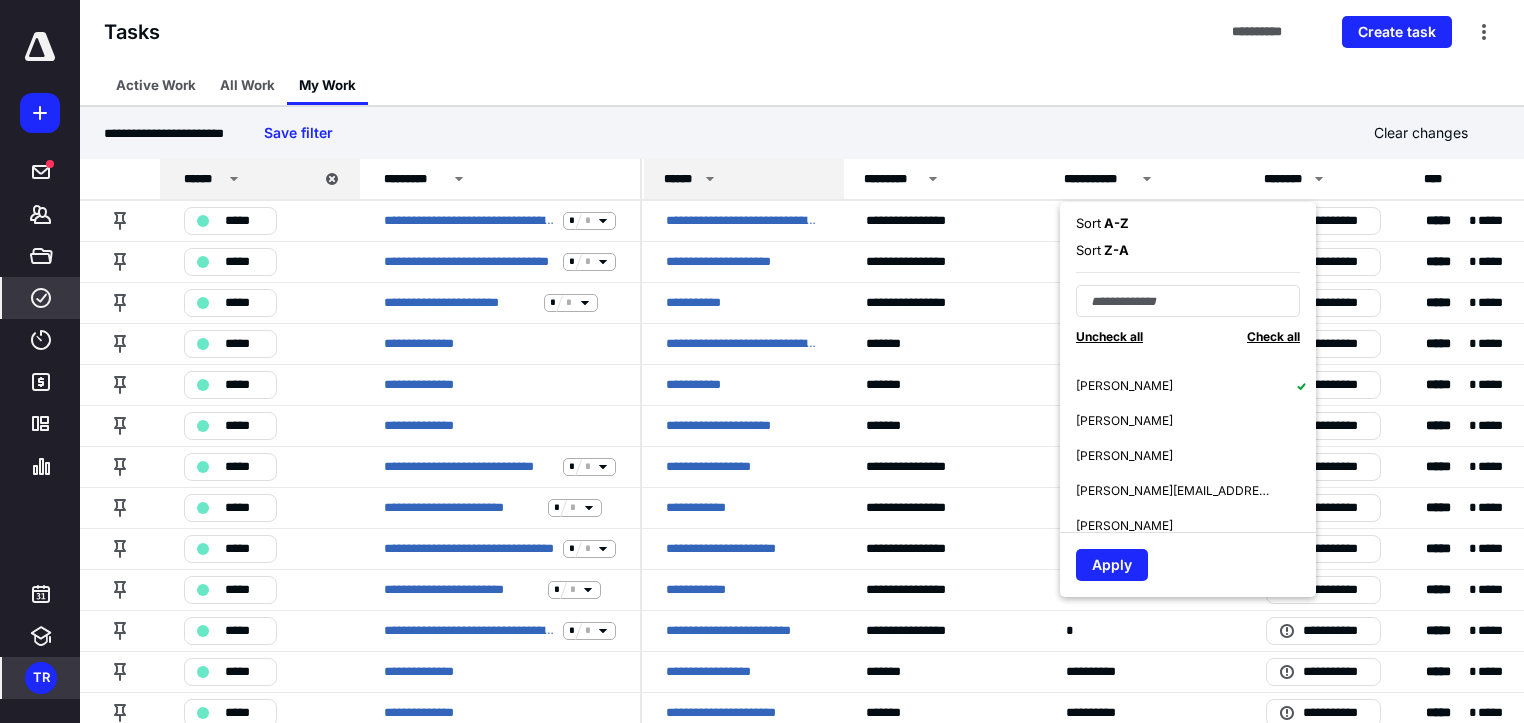 scroll, scrollTop: 240, scrollLeft: 0, axis: vertical 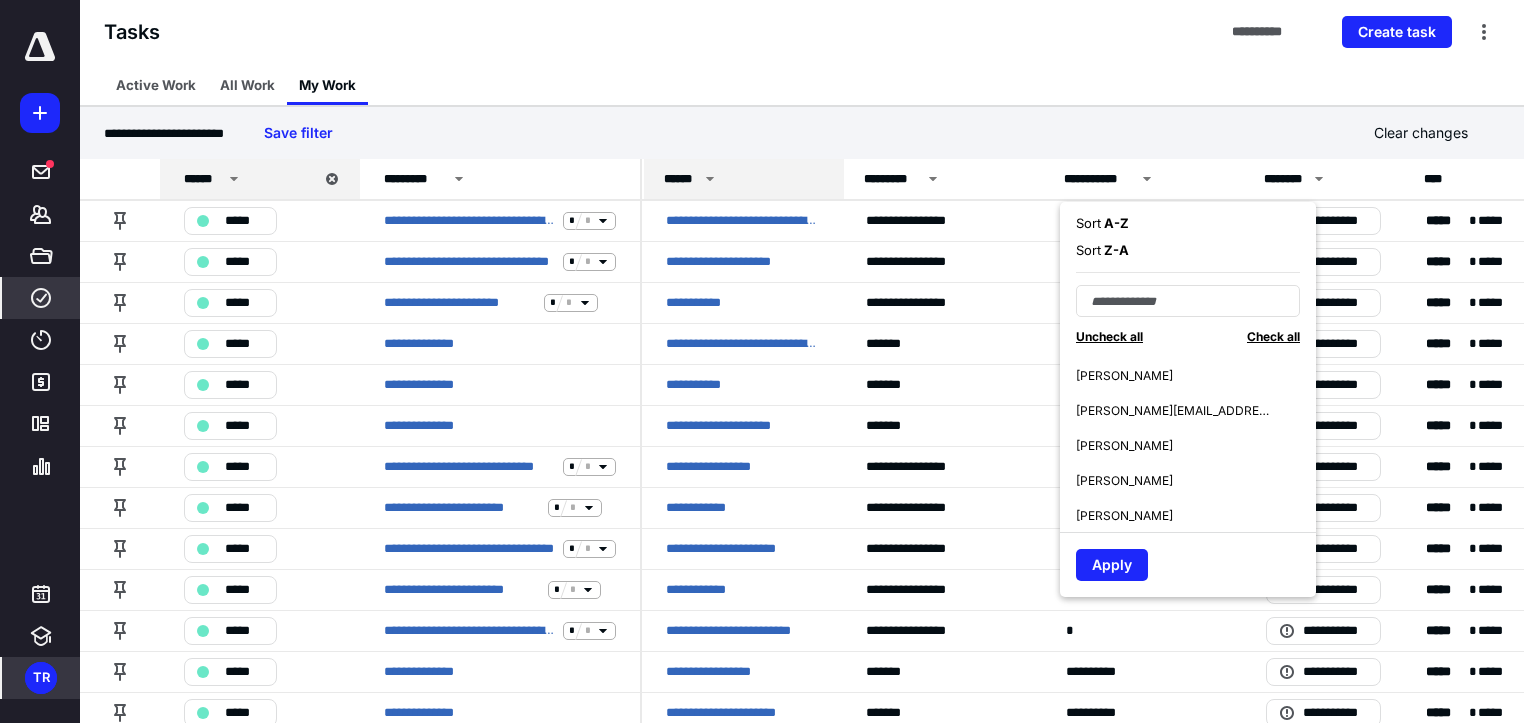 click on "[PERSON_NAME]" at bounding box center (1196, 480) 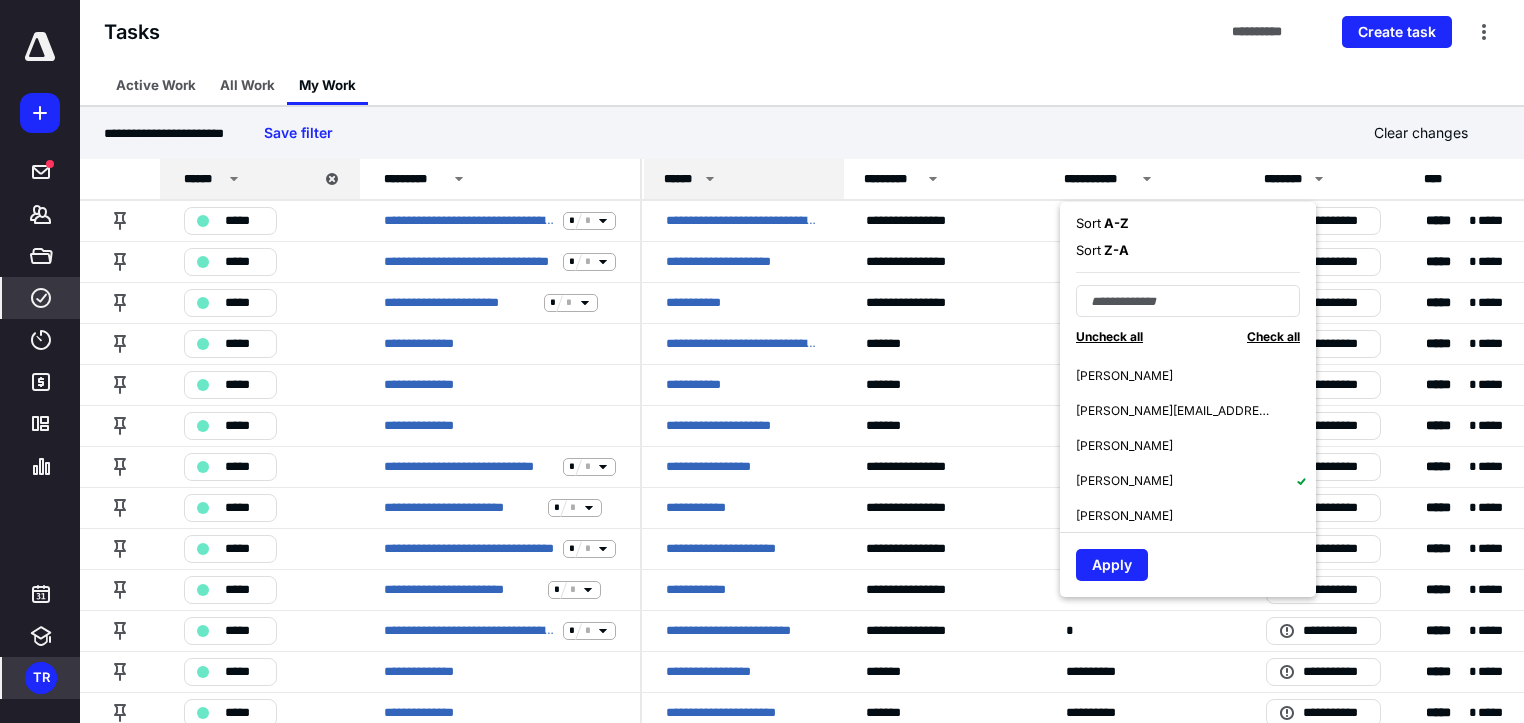 scroll, scrollTop: 320, scrollLeft: 0, axis: vertical 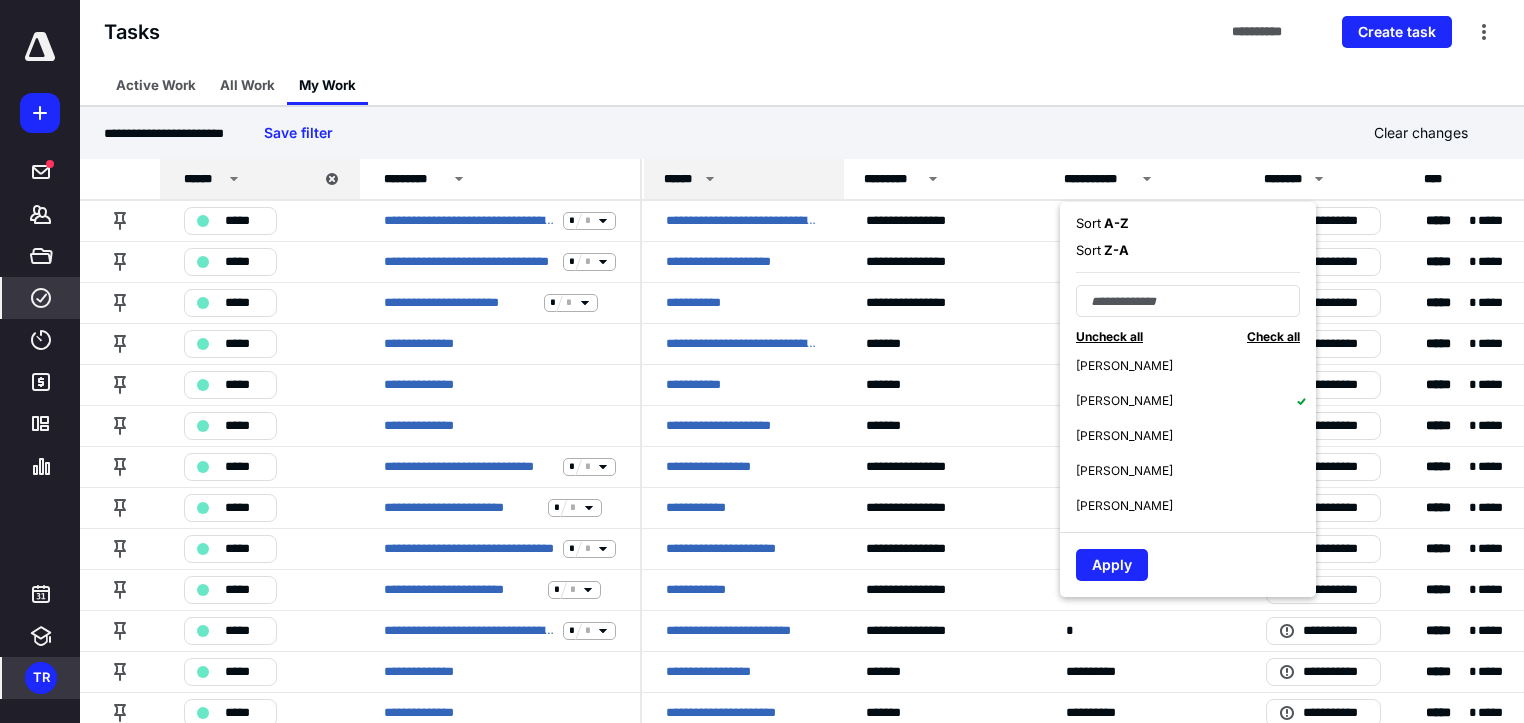 click on "[PERSON_NAME]" at bounding box center [1196, 470] 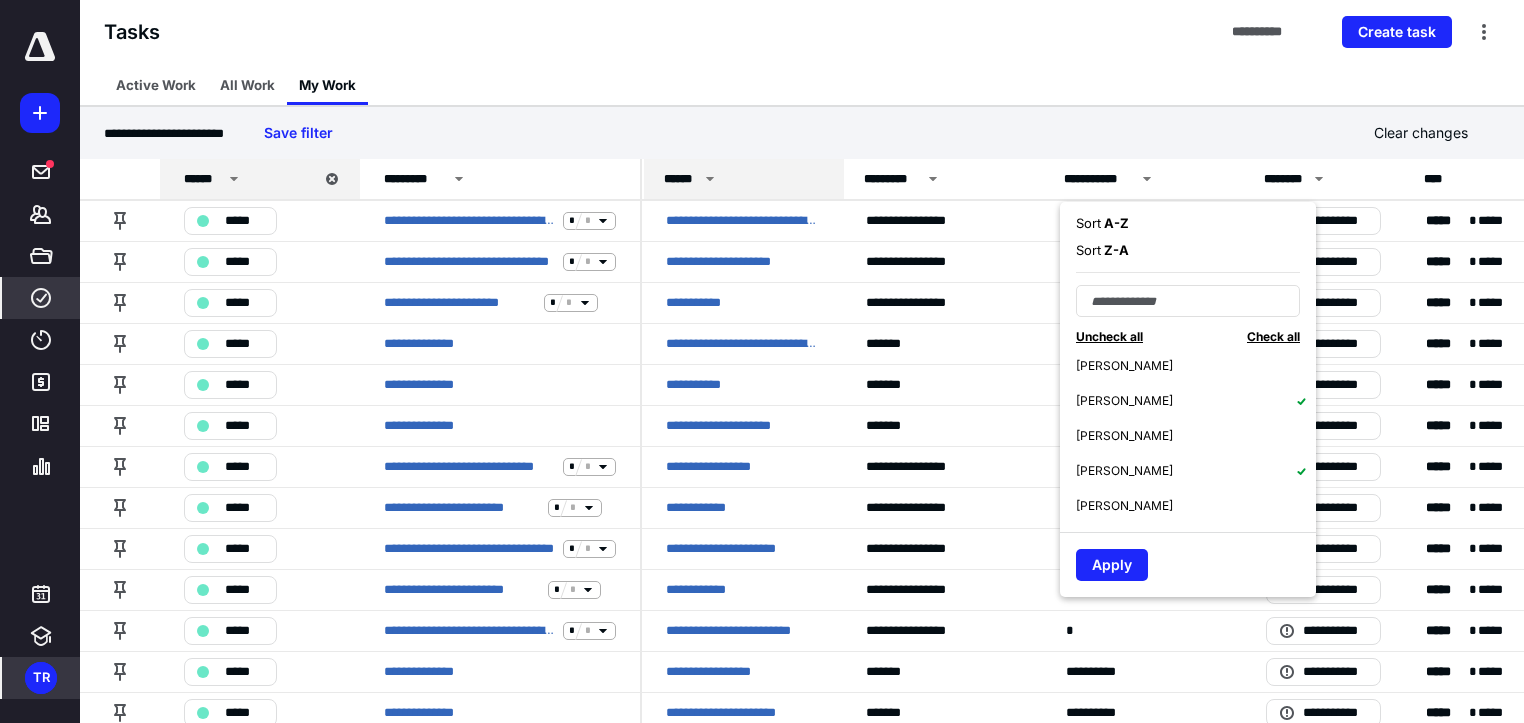click on "[PERSON_NAME]" at bounding box center (1196, 505) 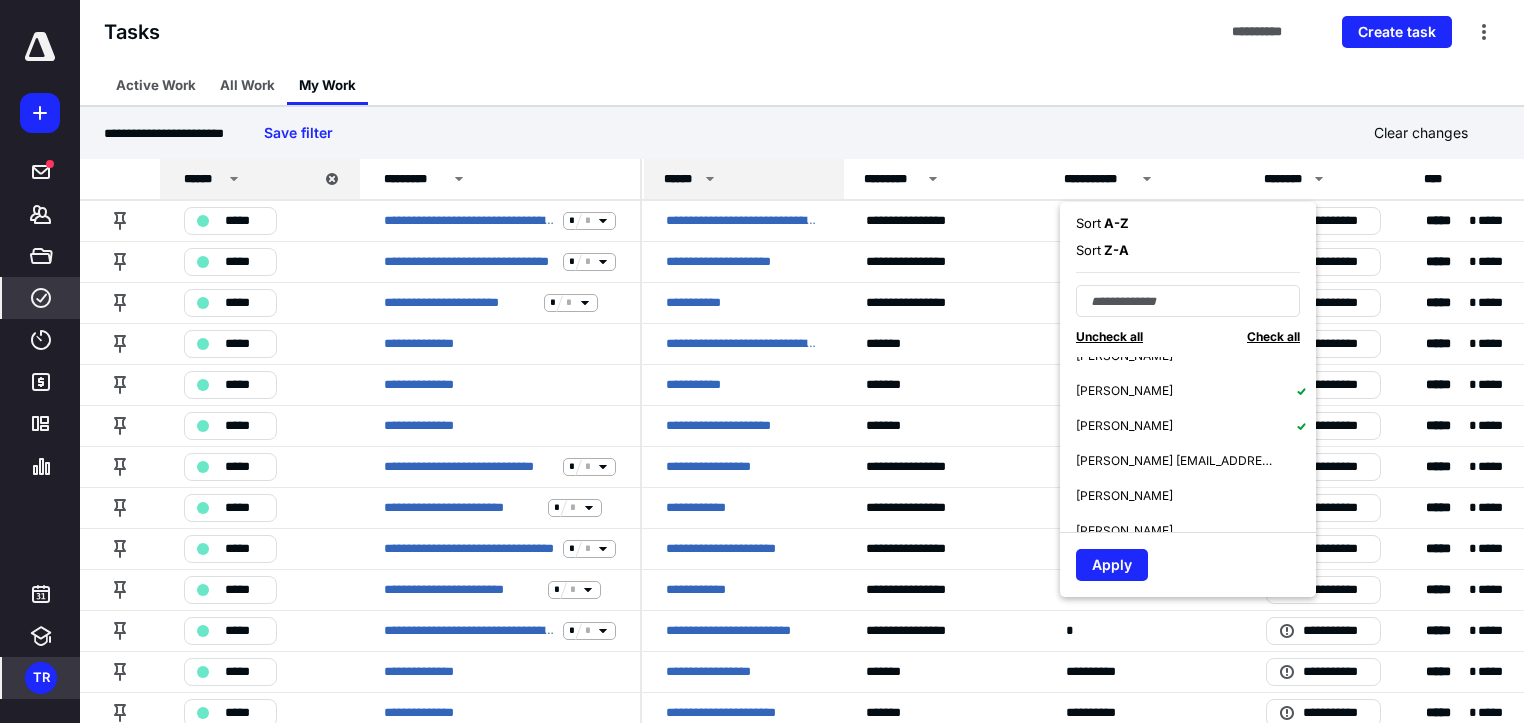 scroll, scrollTop: 480, scrollLeft: 0, axis: vertical 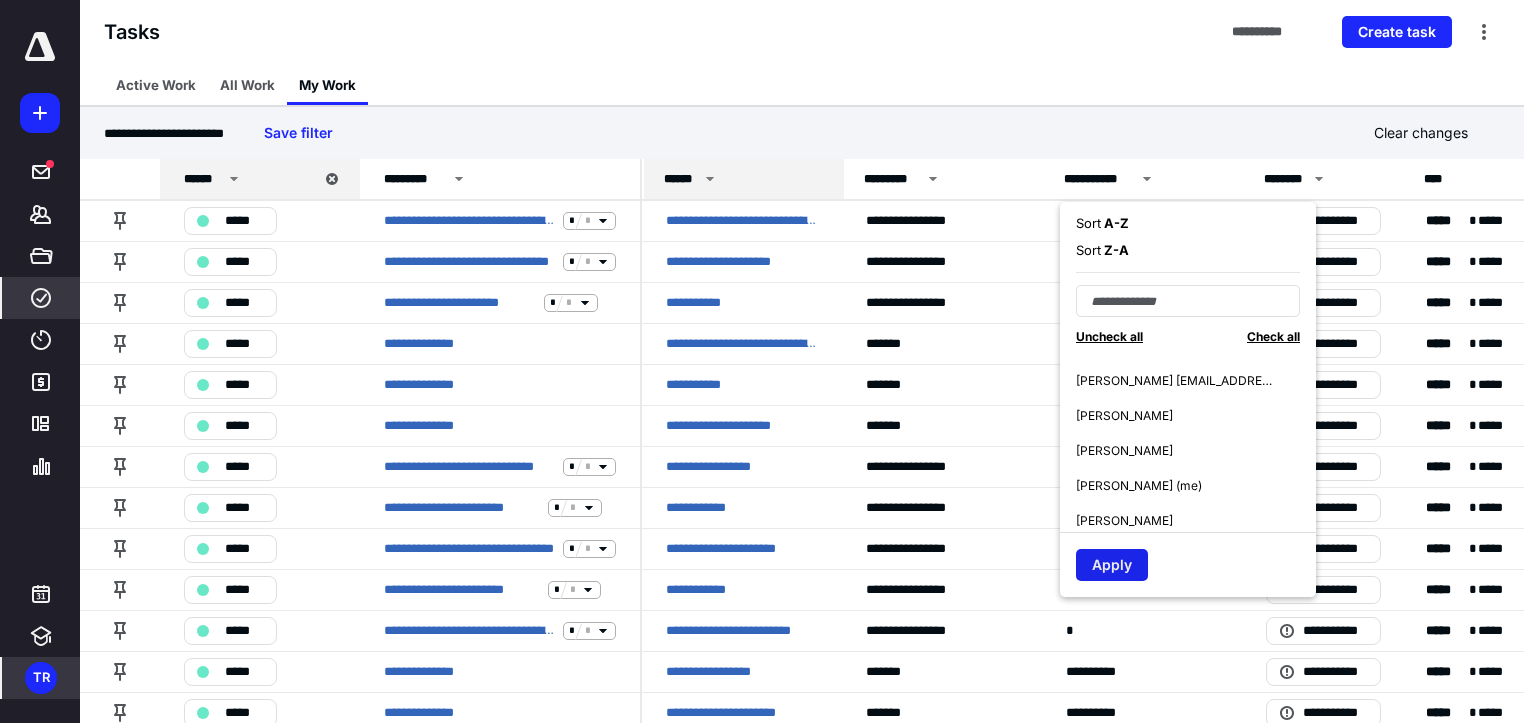 click on "Apply" at bounding box center (1112, 565) 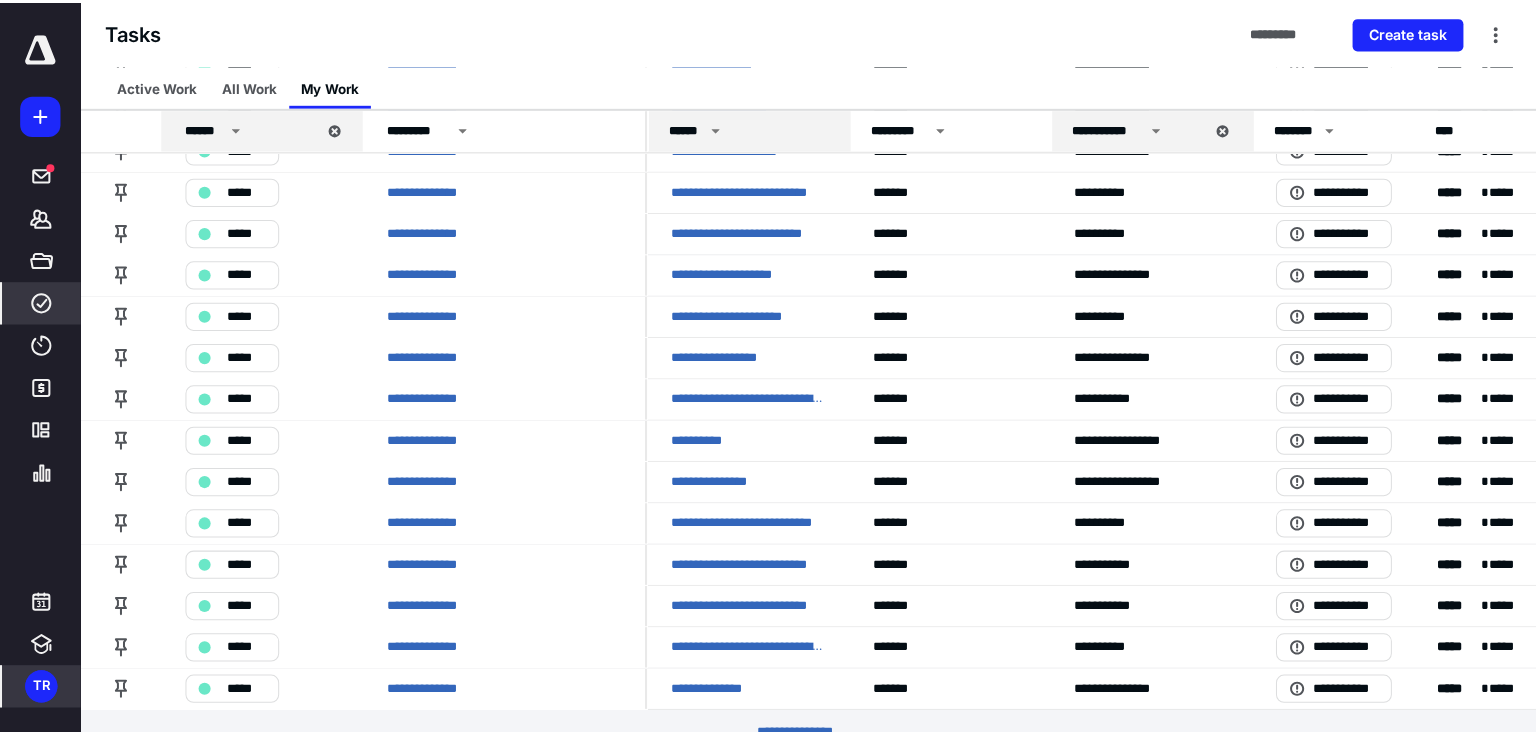 scroll, scrollTop: 0, scrollLeft: 0, axis: both 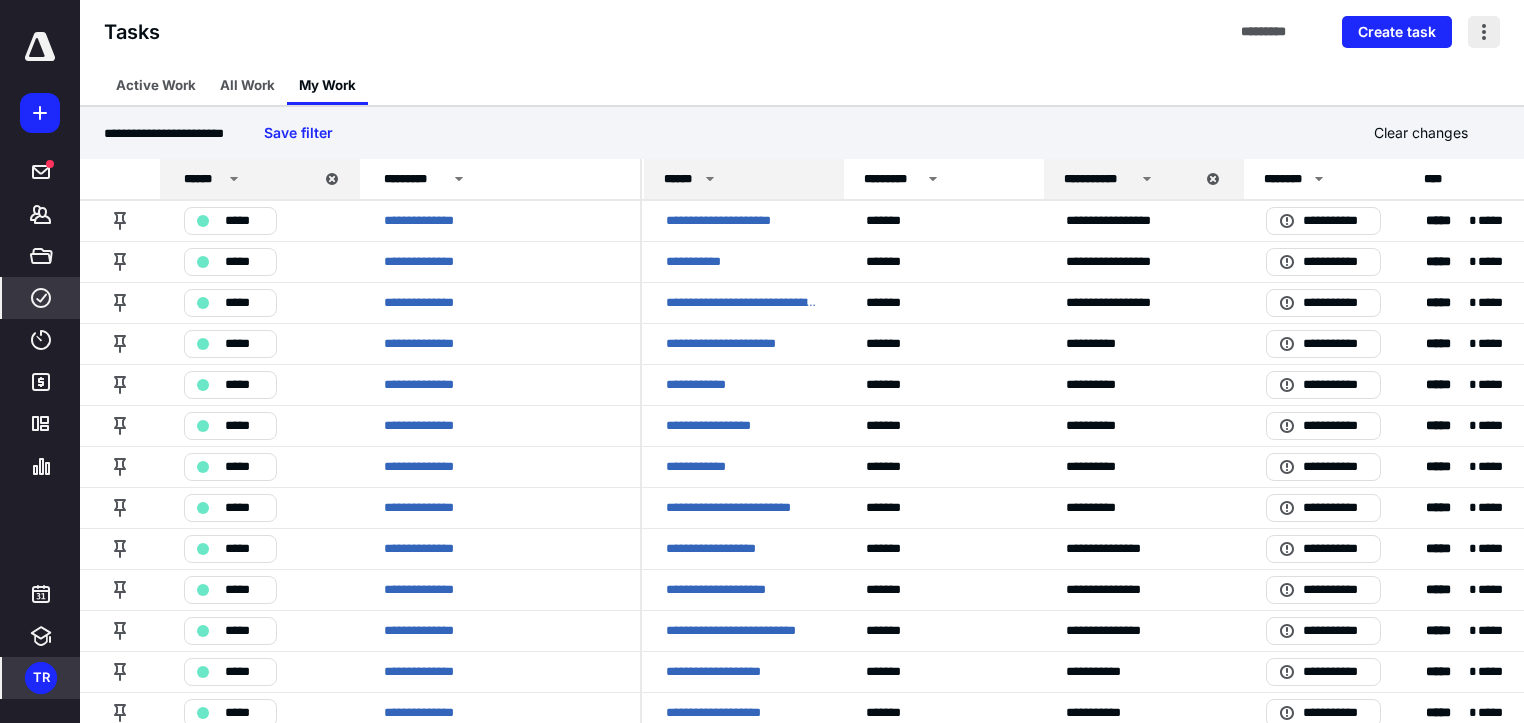 click at bounding box center (1484, 32) 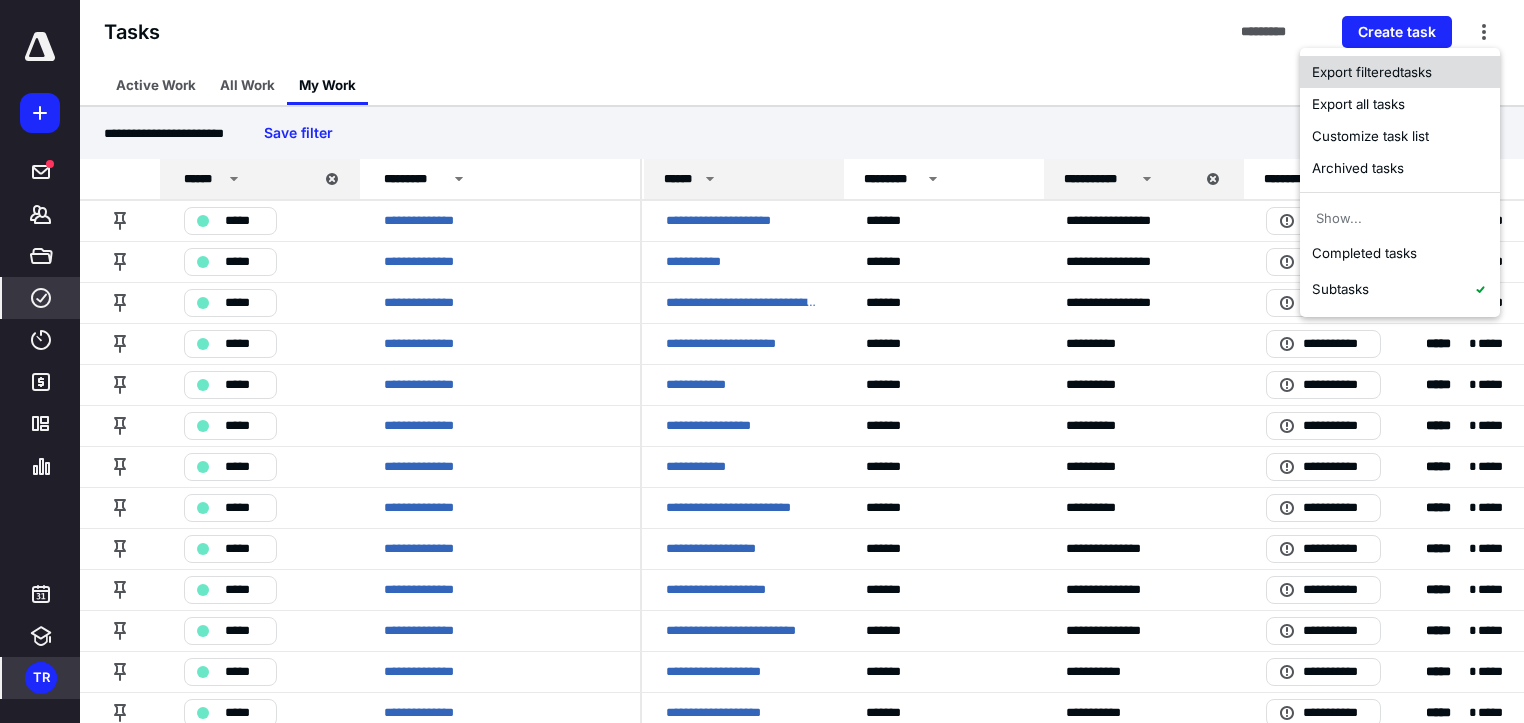 click on "Export filtered  tasks" at bounding box center [1400, 72] 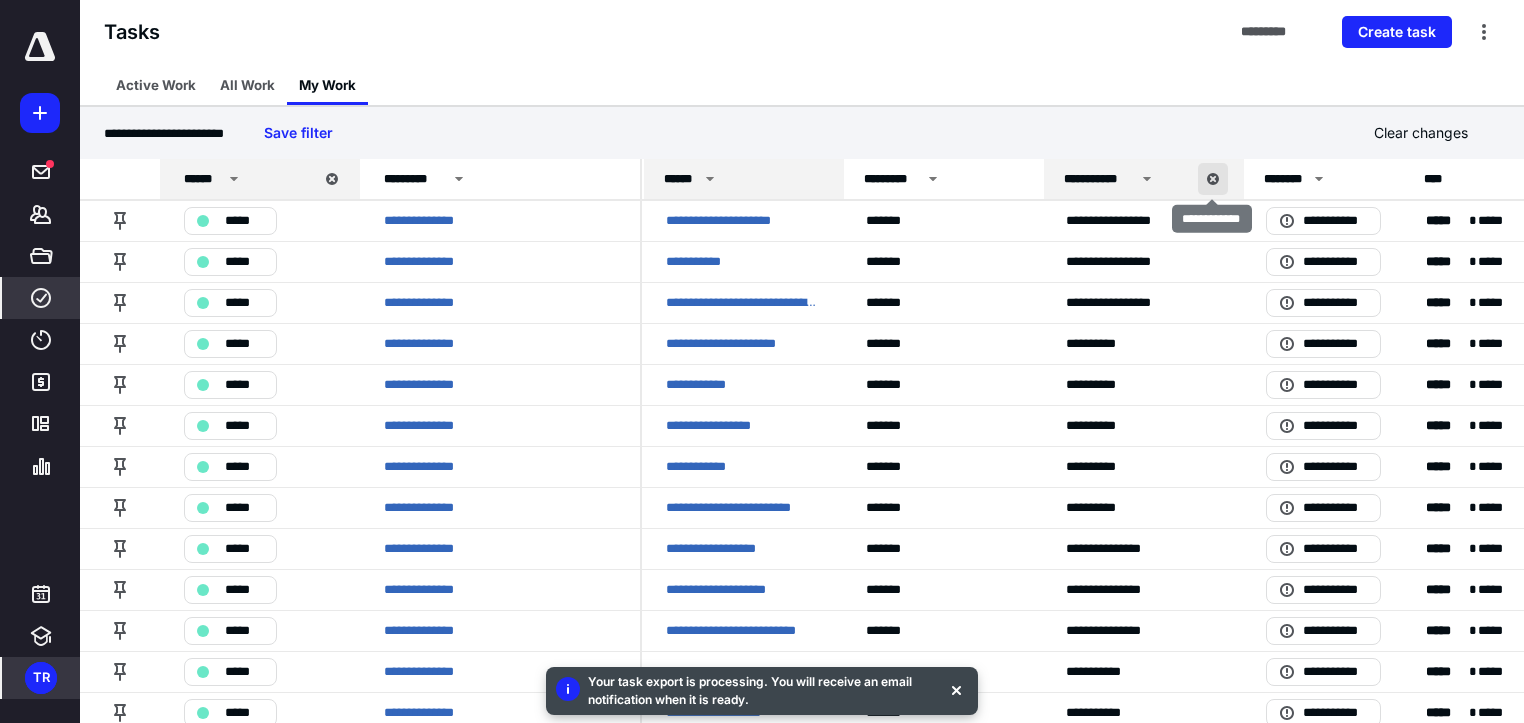 click at bounding box center [1213, 179] 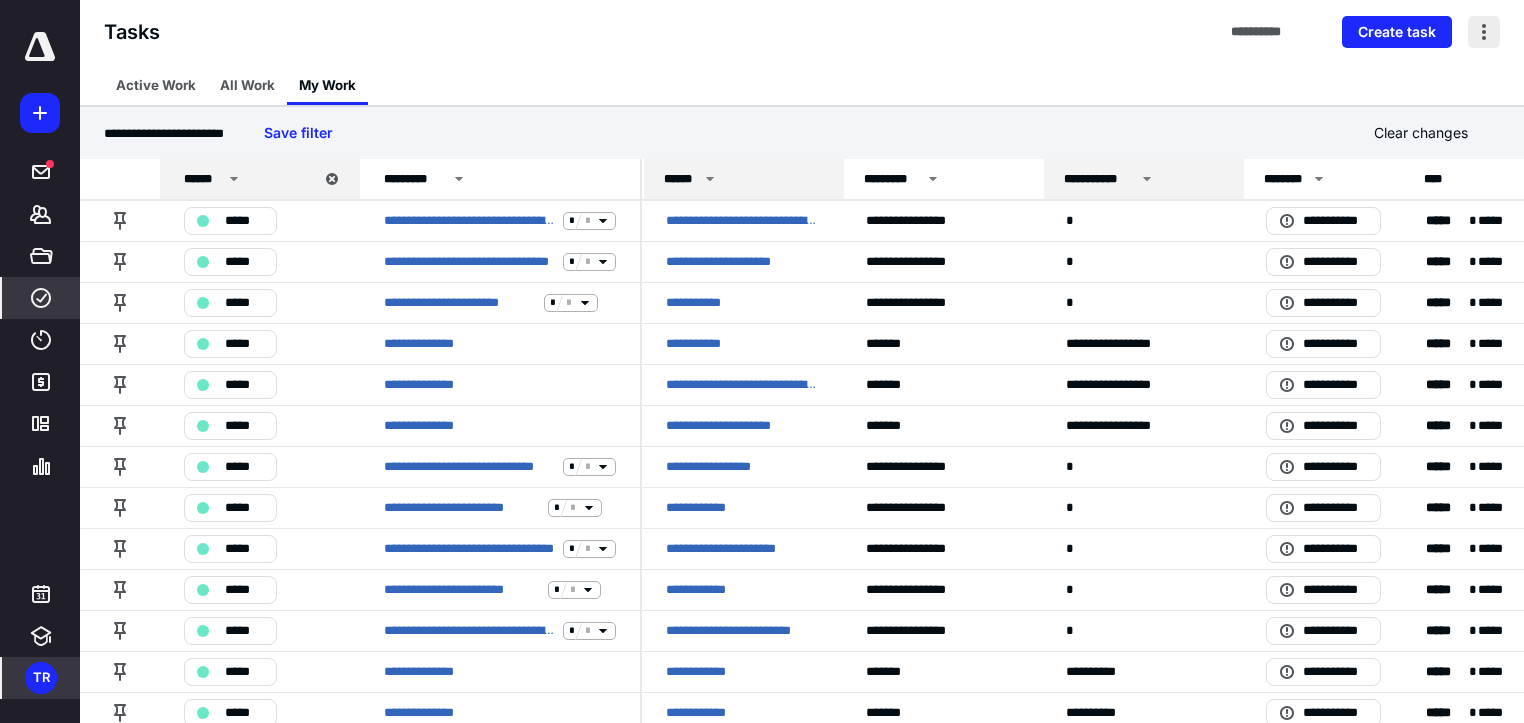 click at bounding box center (1484, 32) 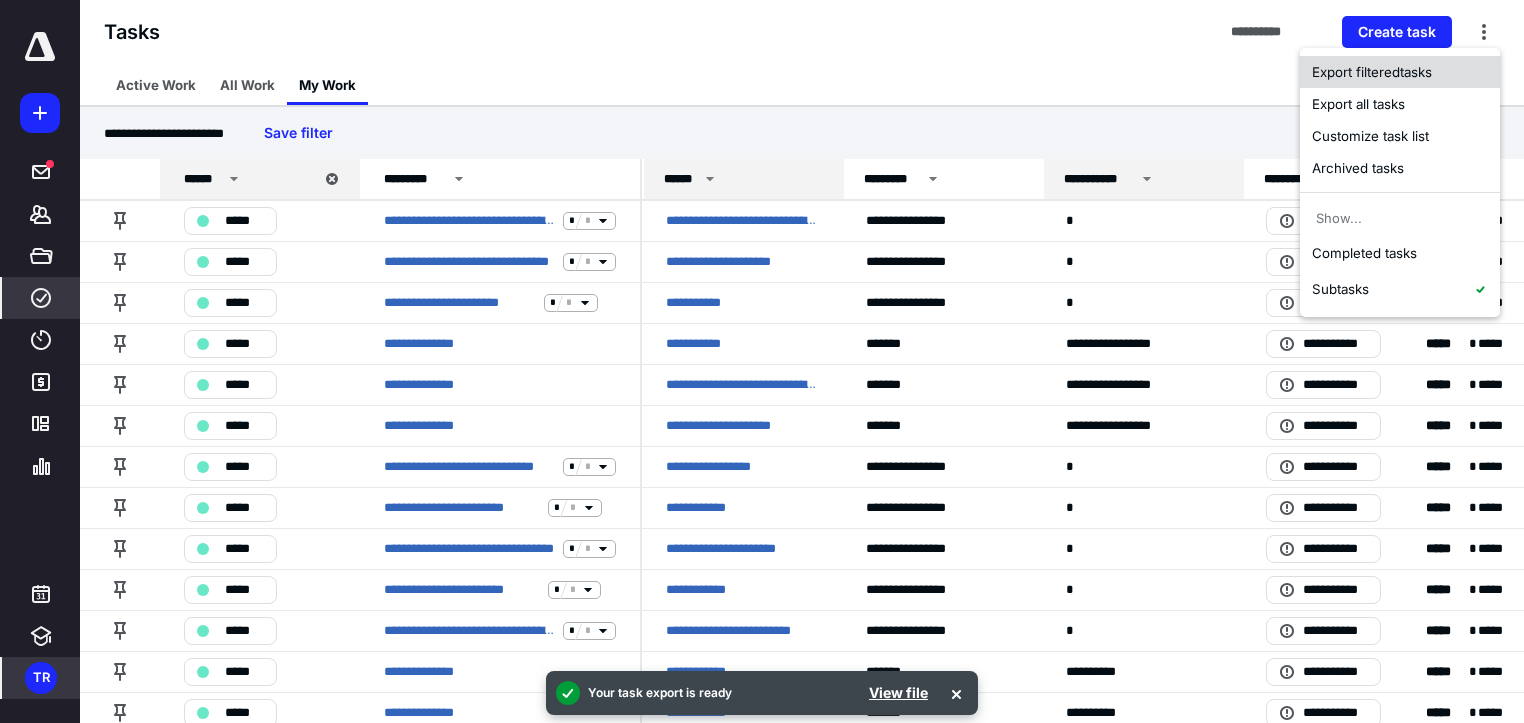 click on "Export filtered  tasks" at bounding box center (1400, 72) 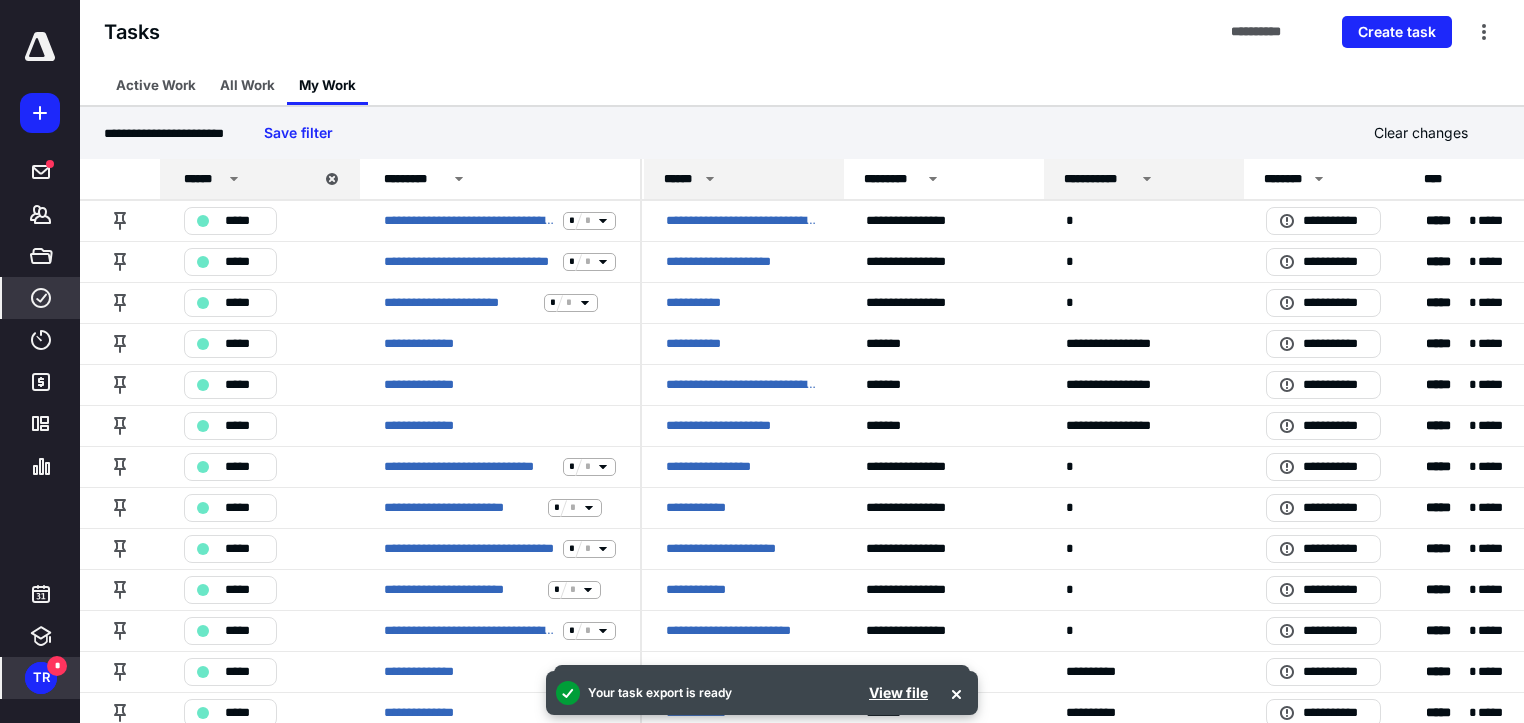 click on "TR *" at bounding box center [41, 678] 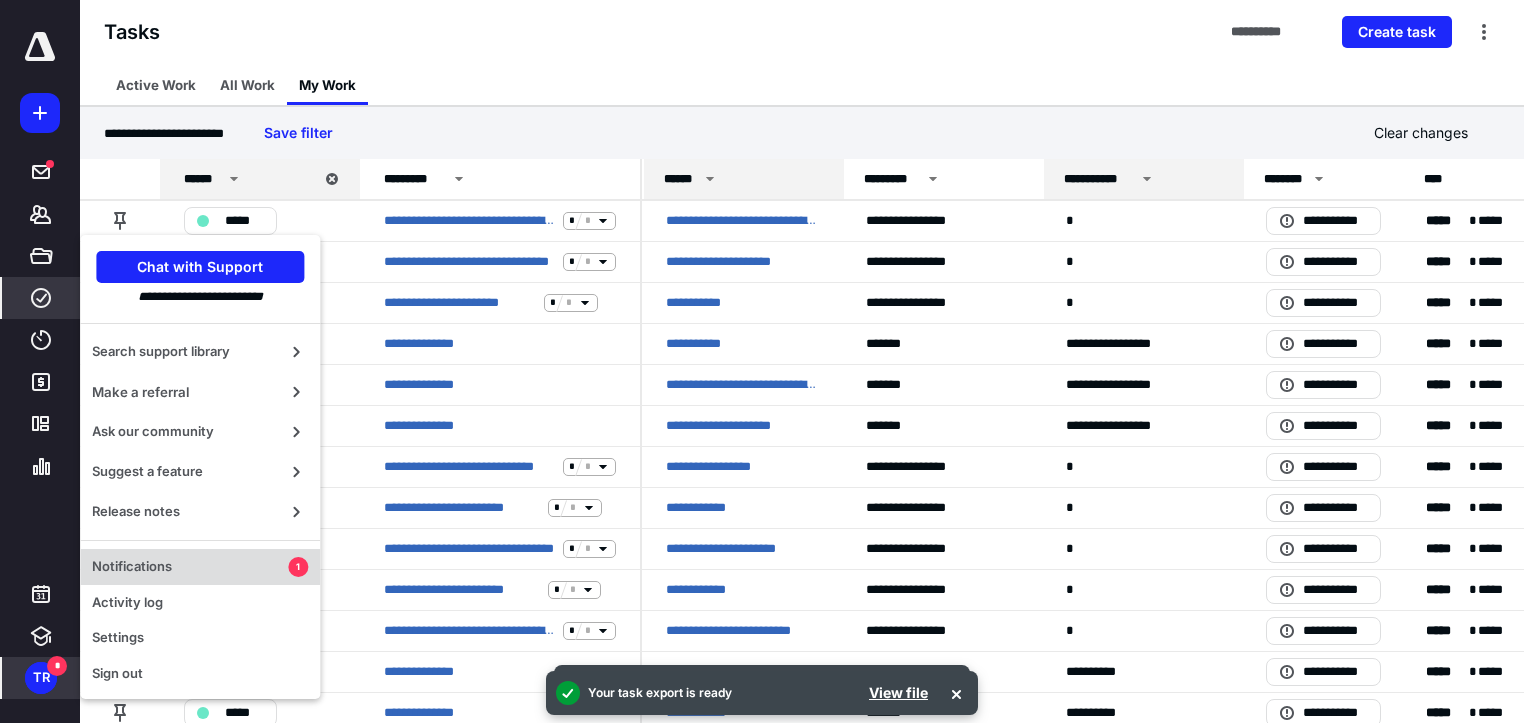 click on "Notifications" at bounding box center (190, 567) 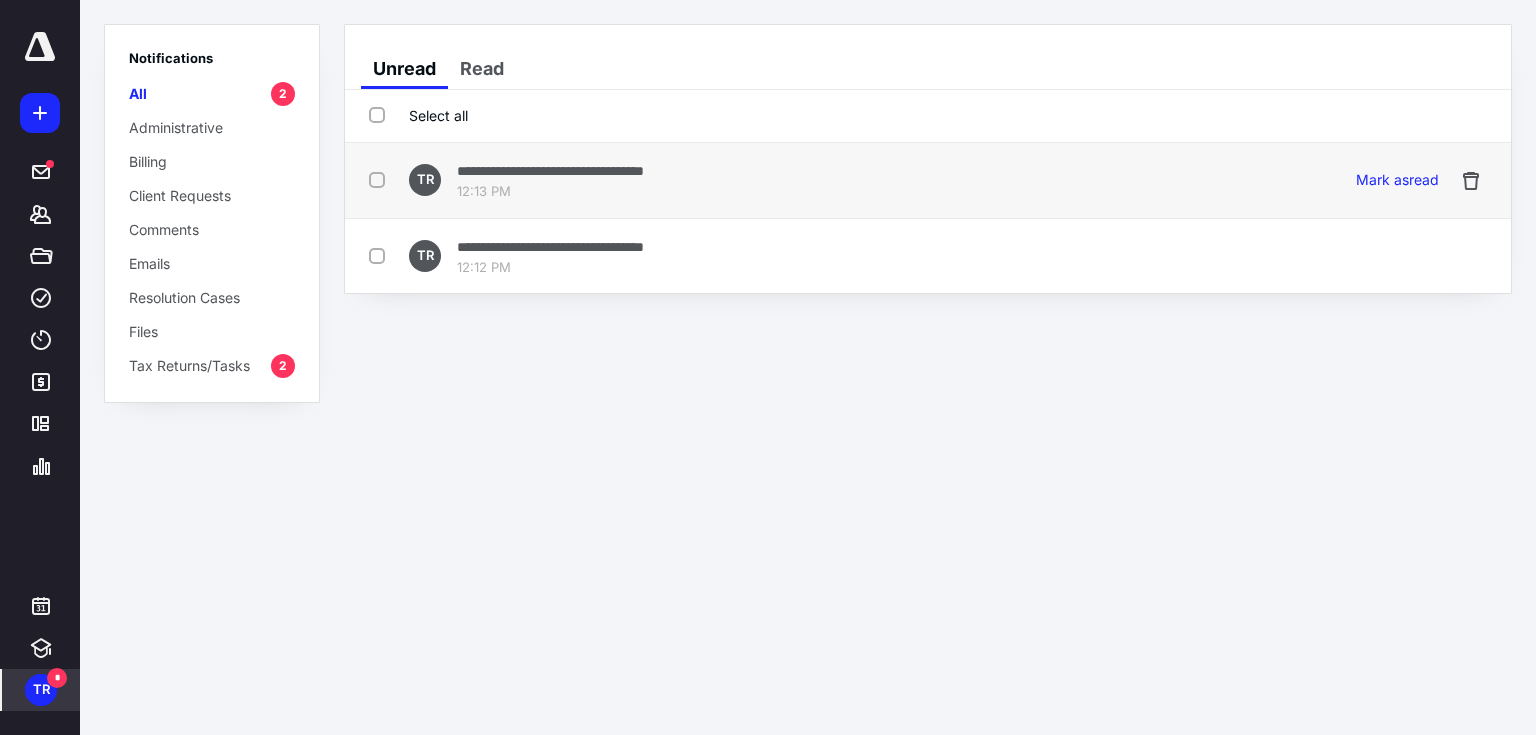 click on "**********" at bounding box center (550, 171) 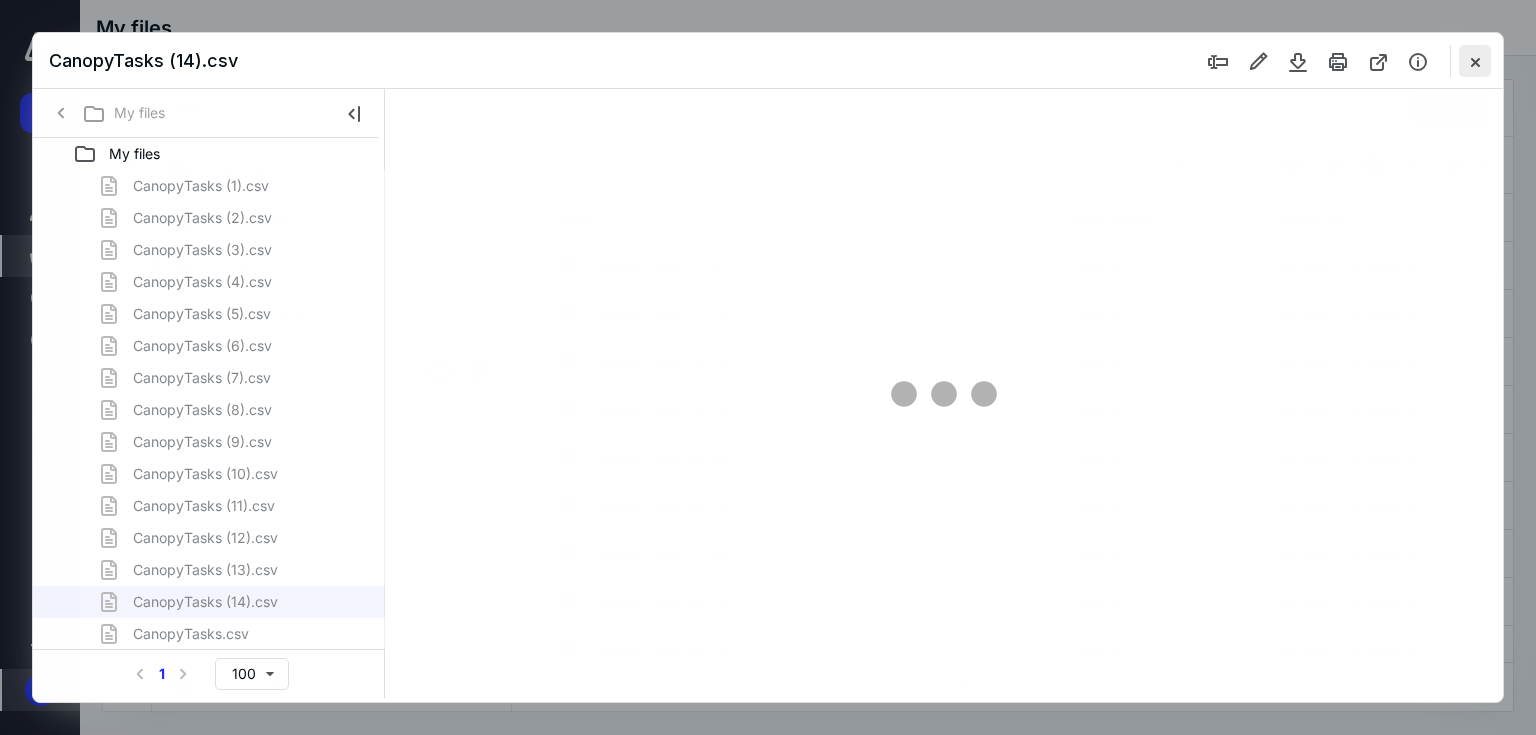 click at bounding box center (1475, 61) 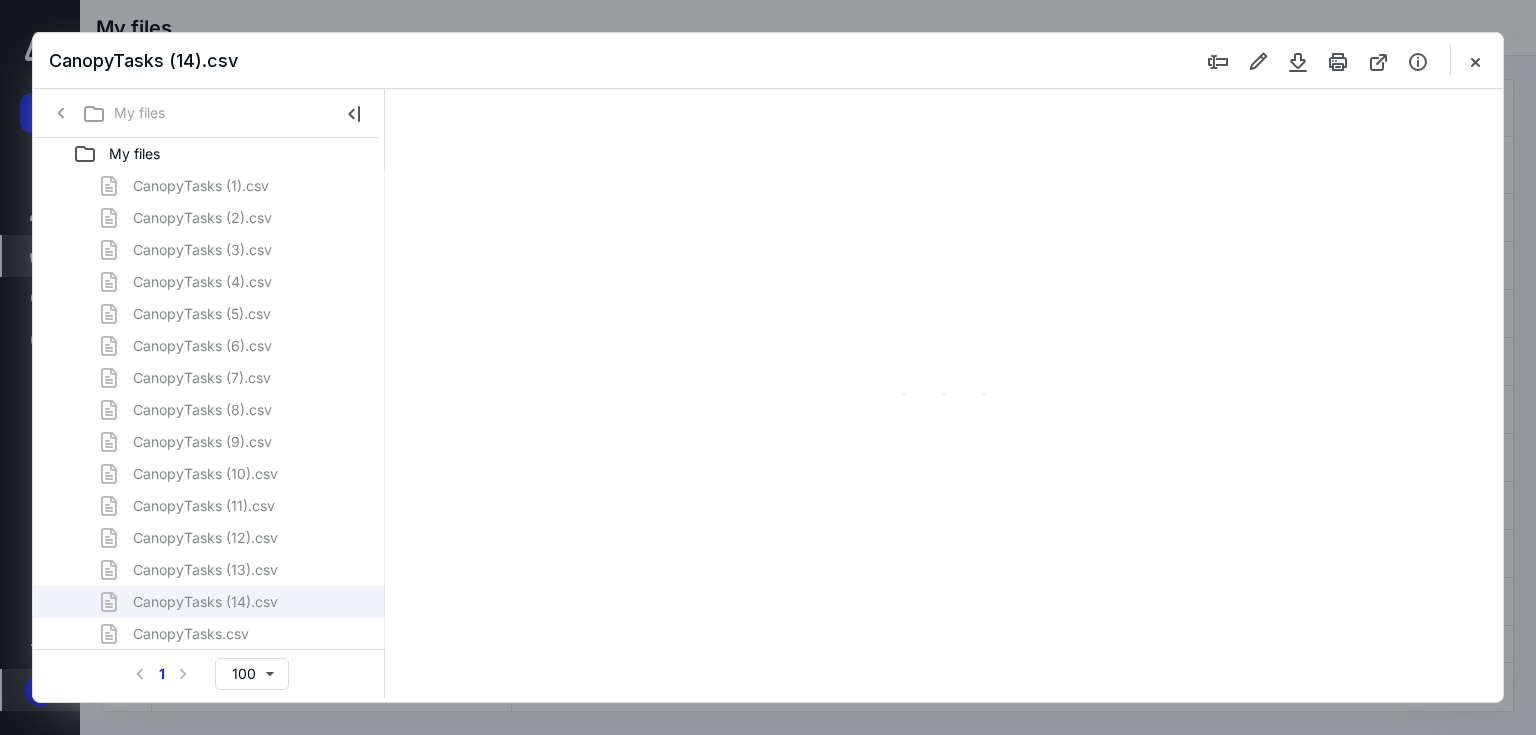 checkbox on "false" 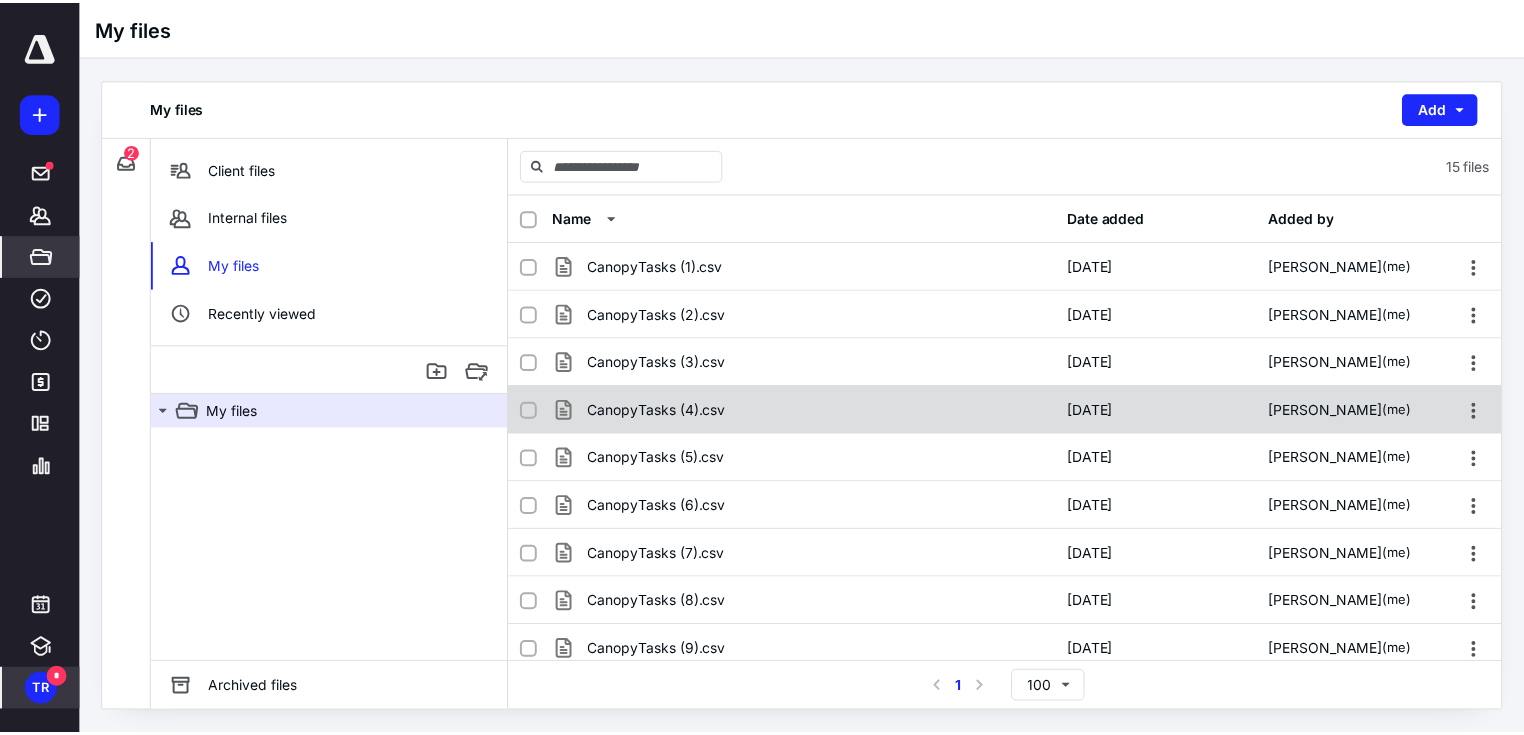 scroll, scrollTop: 296, scrollLeft: 0, axis: vertical 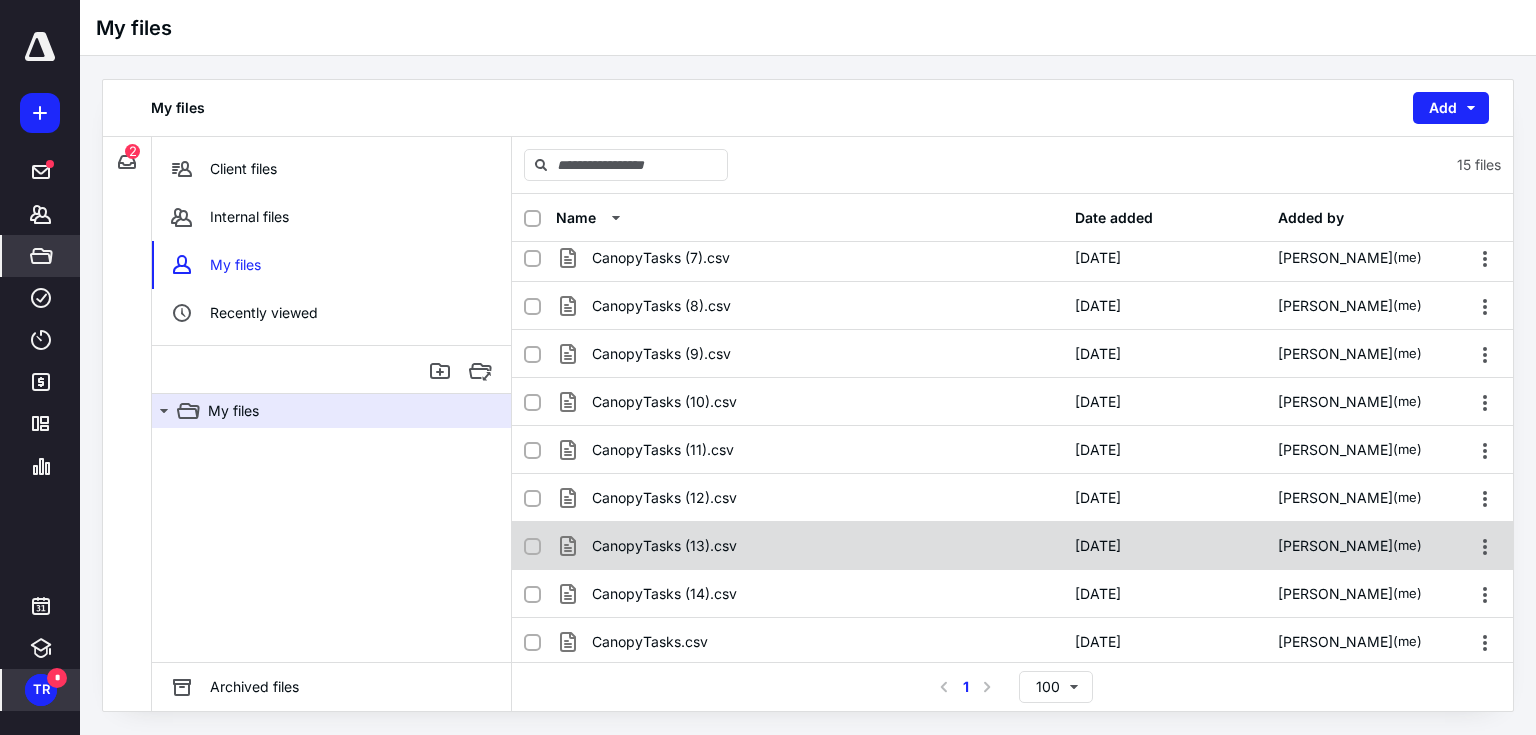 click at bounding box center [532, 547] 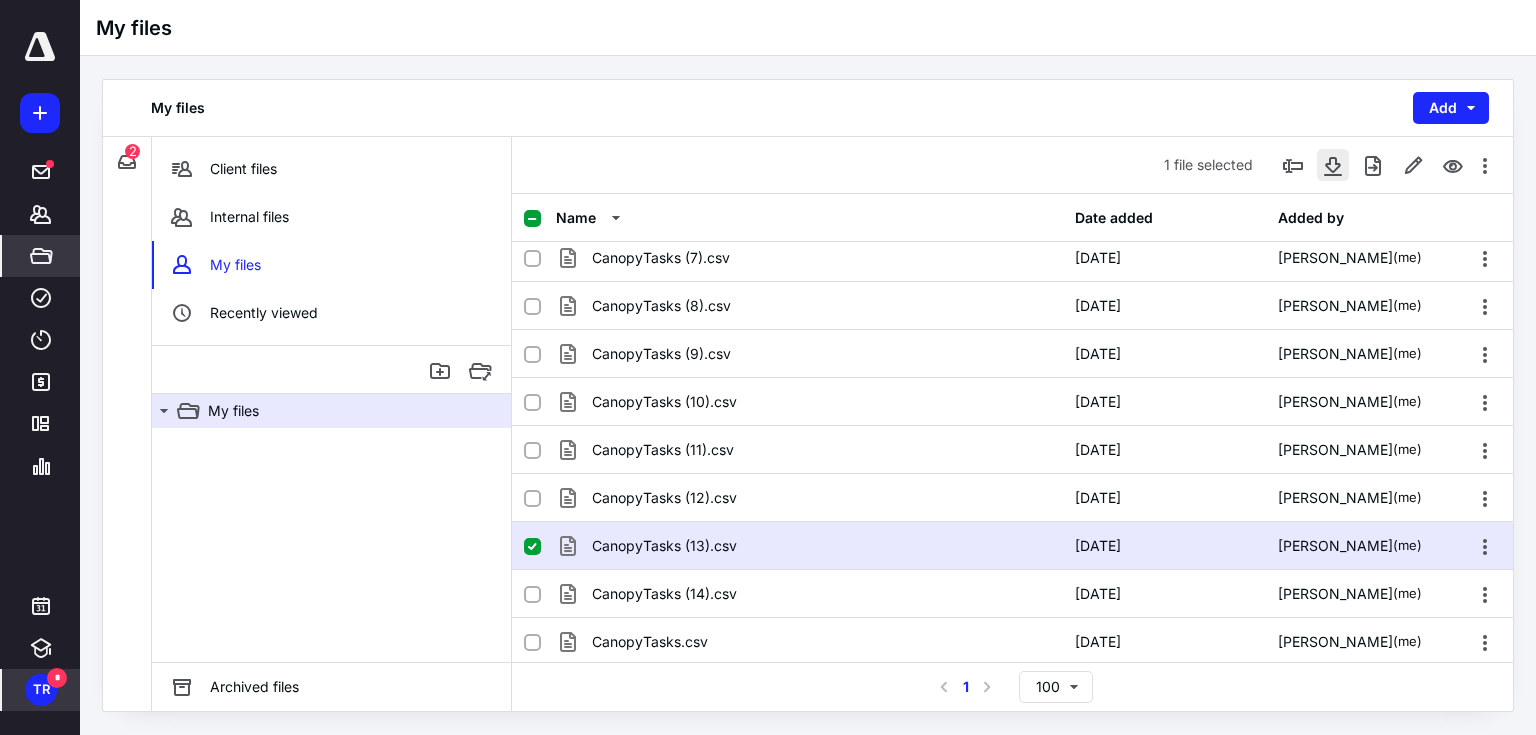 click at bounding box center [1333, 165] 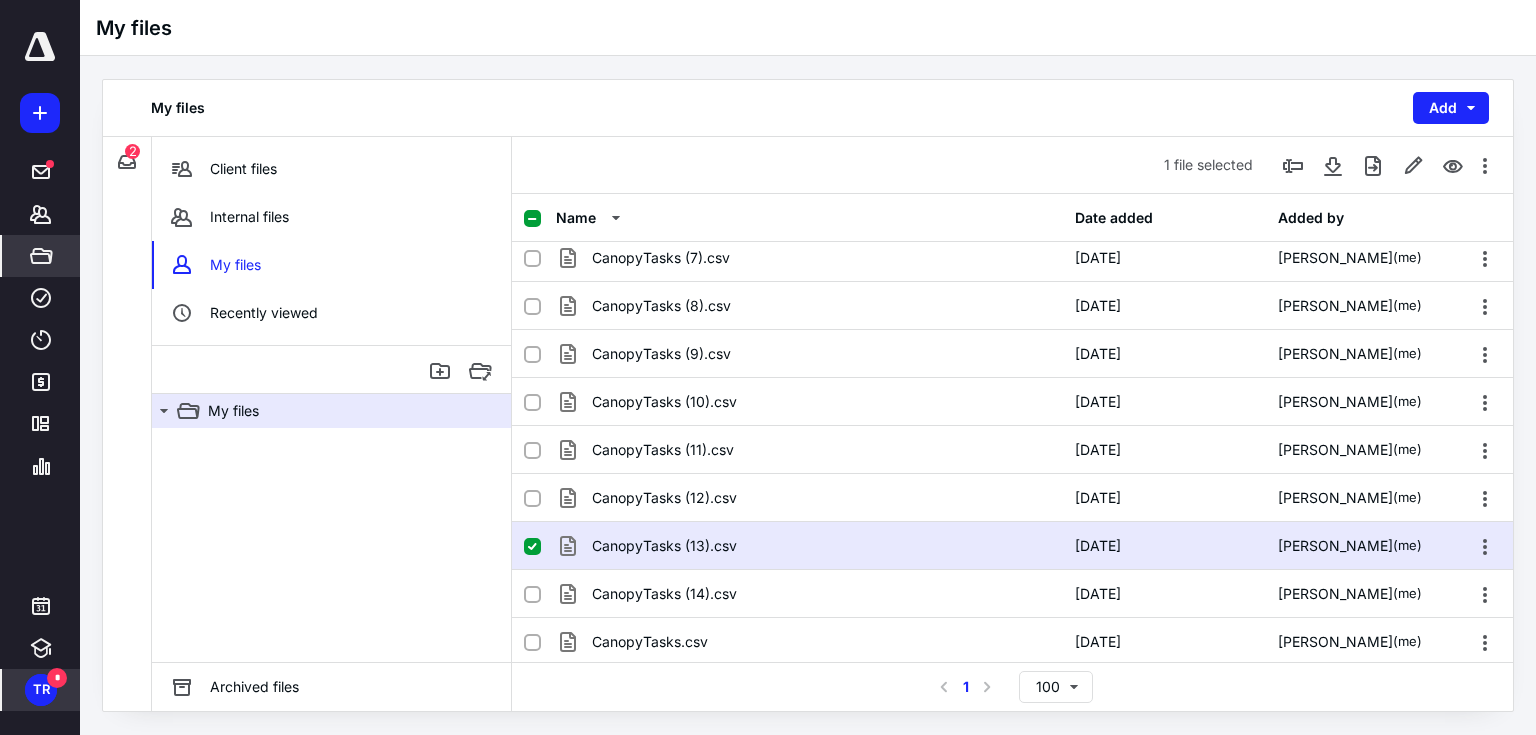 click on "My files   Add" at bounding box center [808, 108] 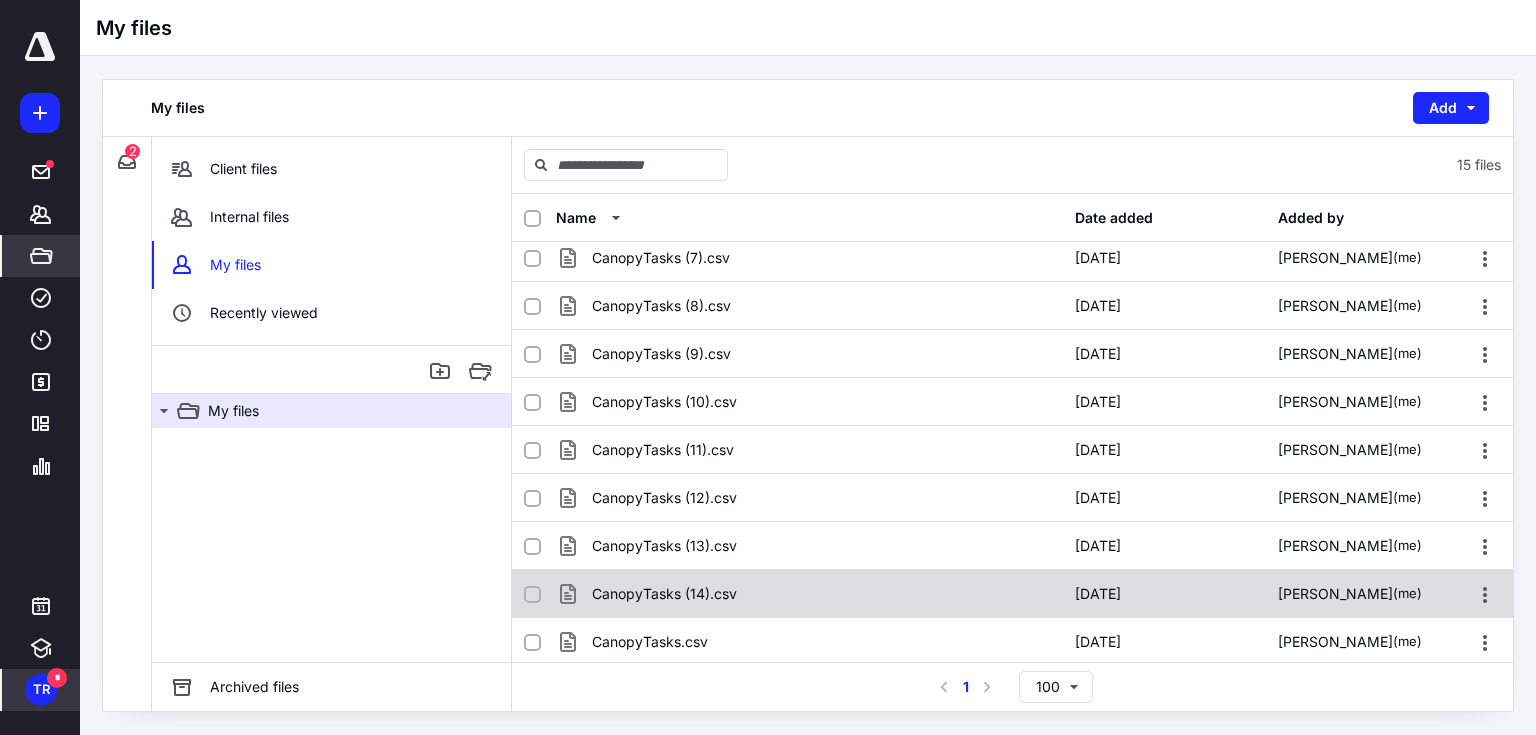 click on "CanopyTasks (14).csv [DATE] [PERSON_NAME]  (me)" at bounding box center (1012, 594) 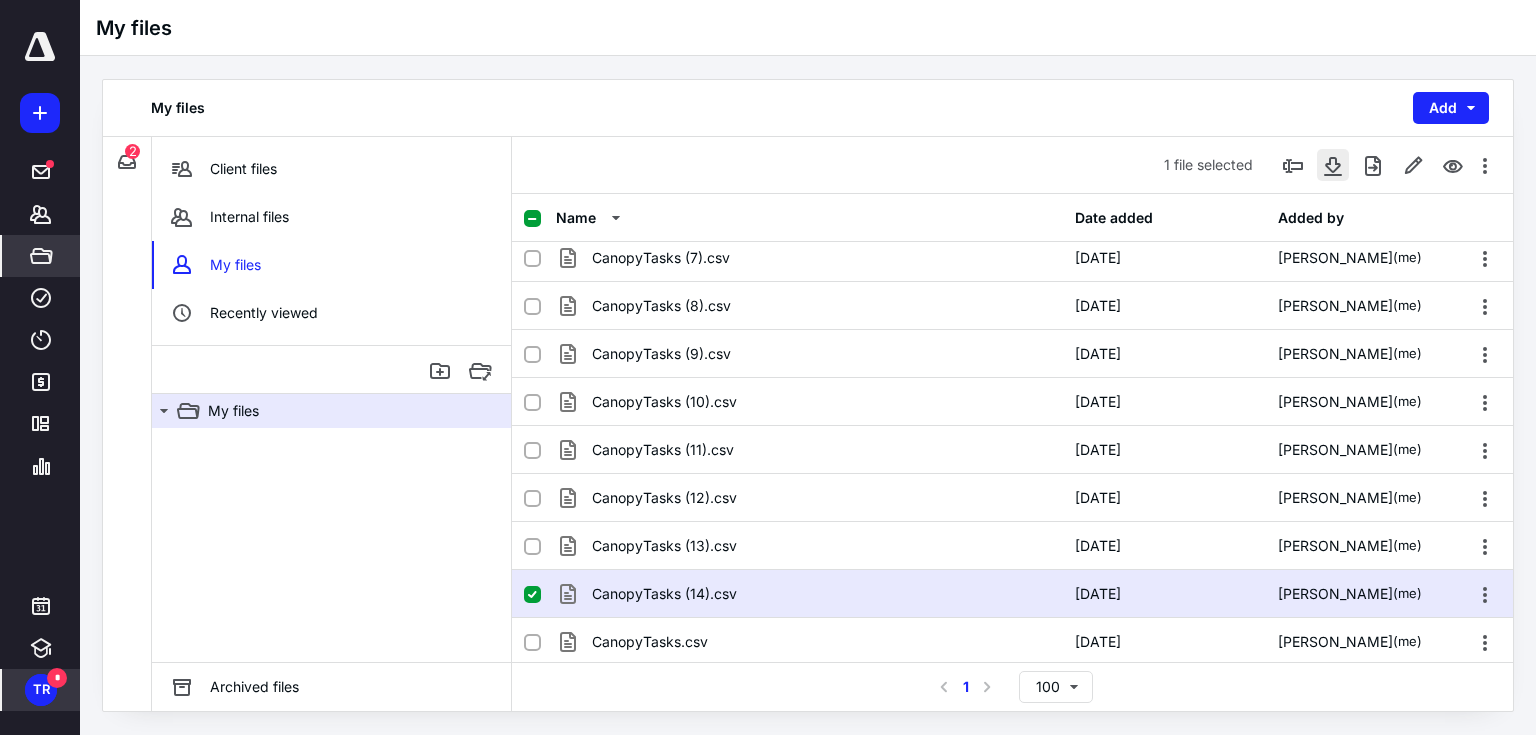 click at bounding box center [1333, 165] 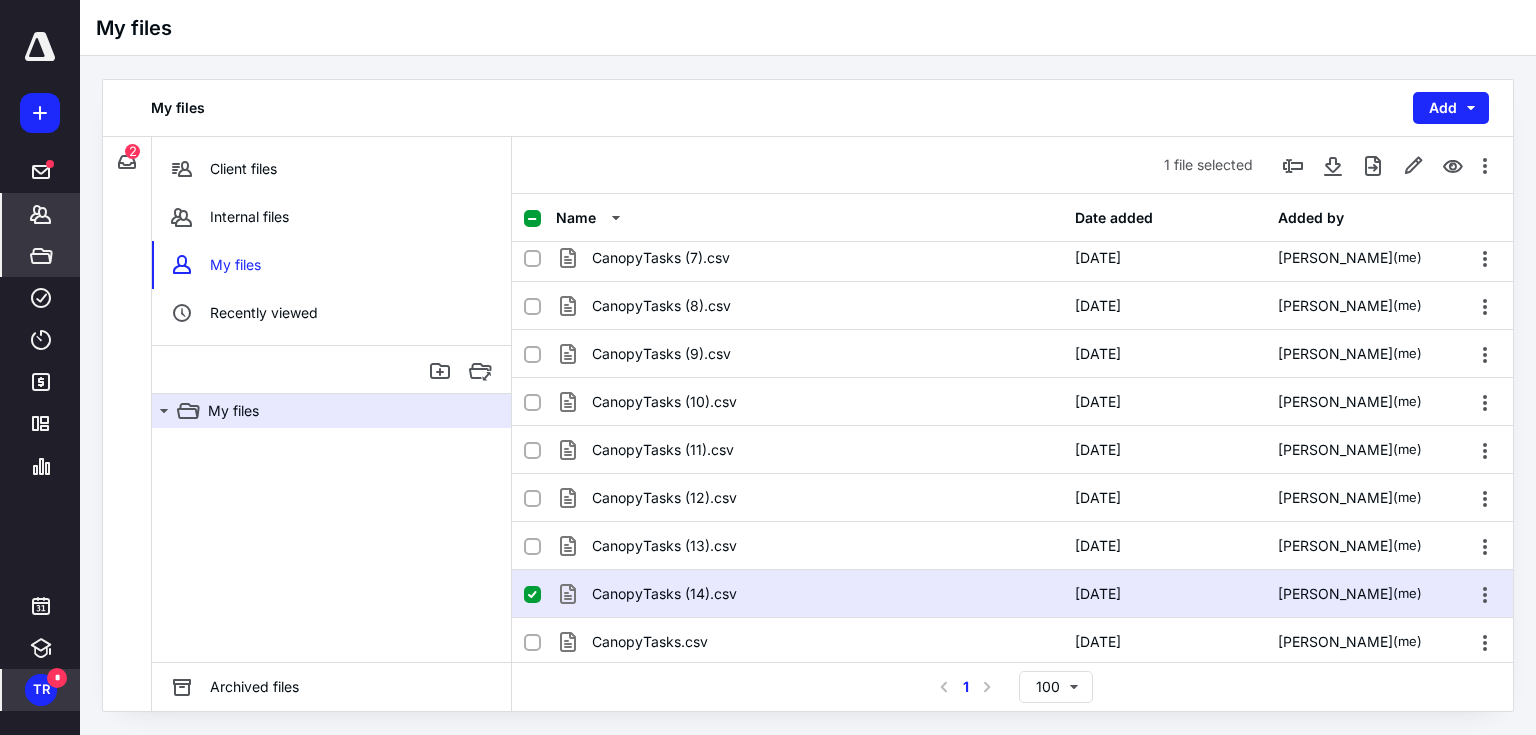 click 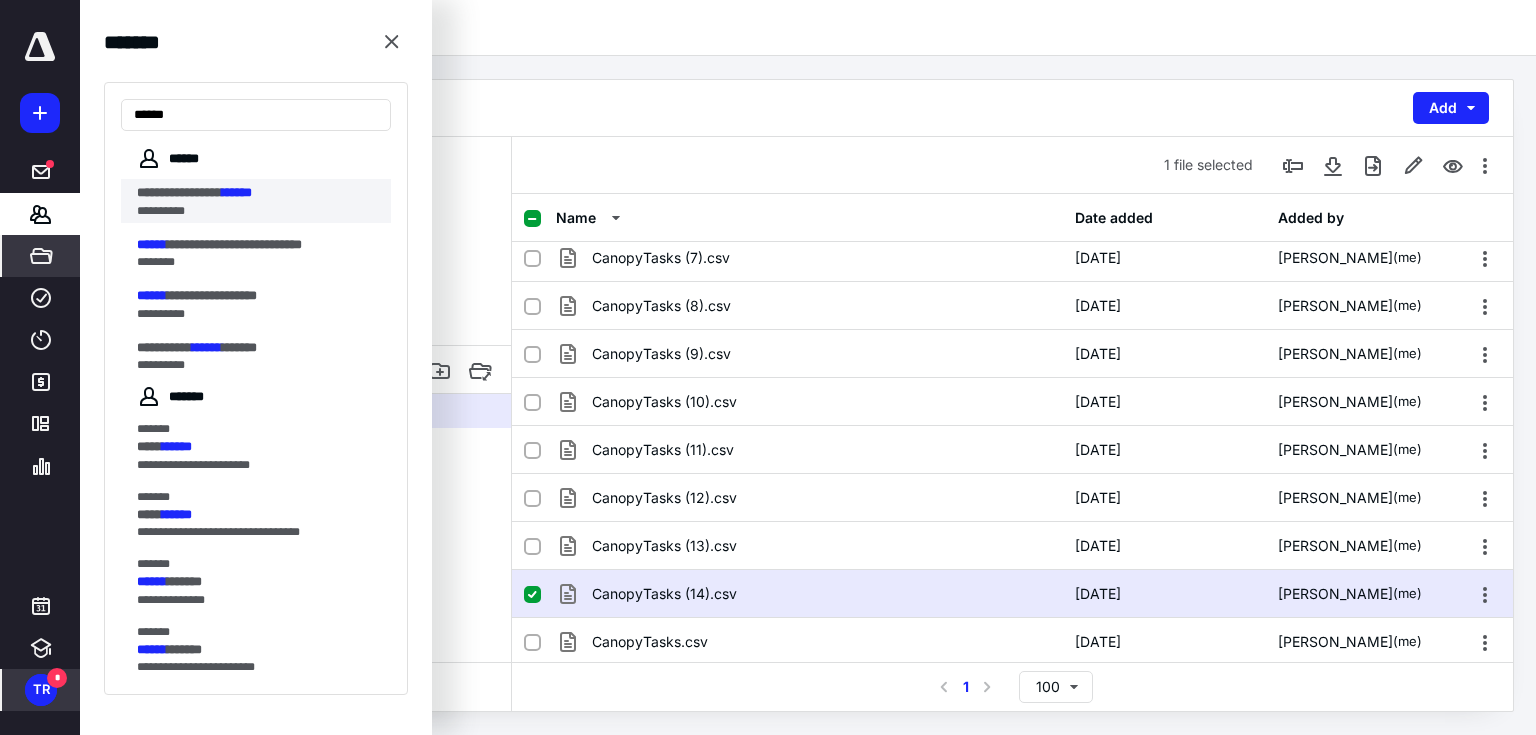 type on "******" 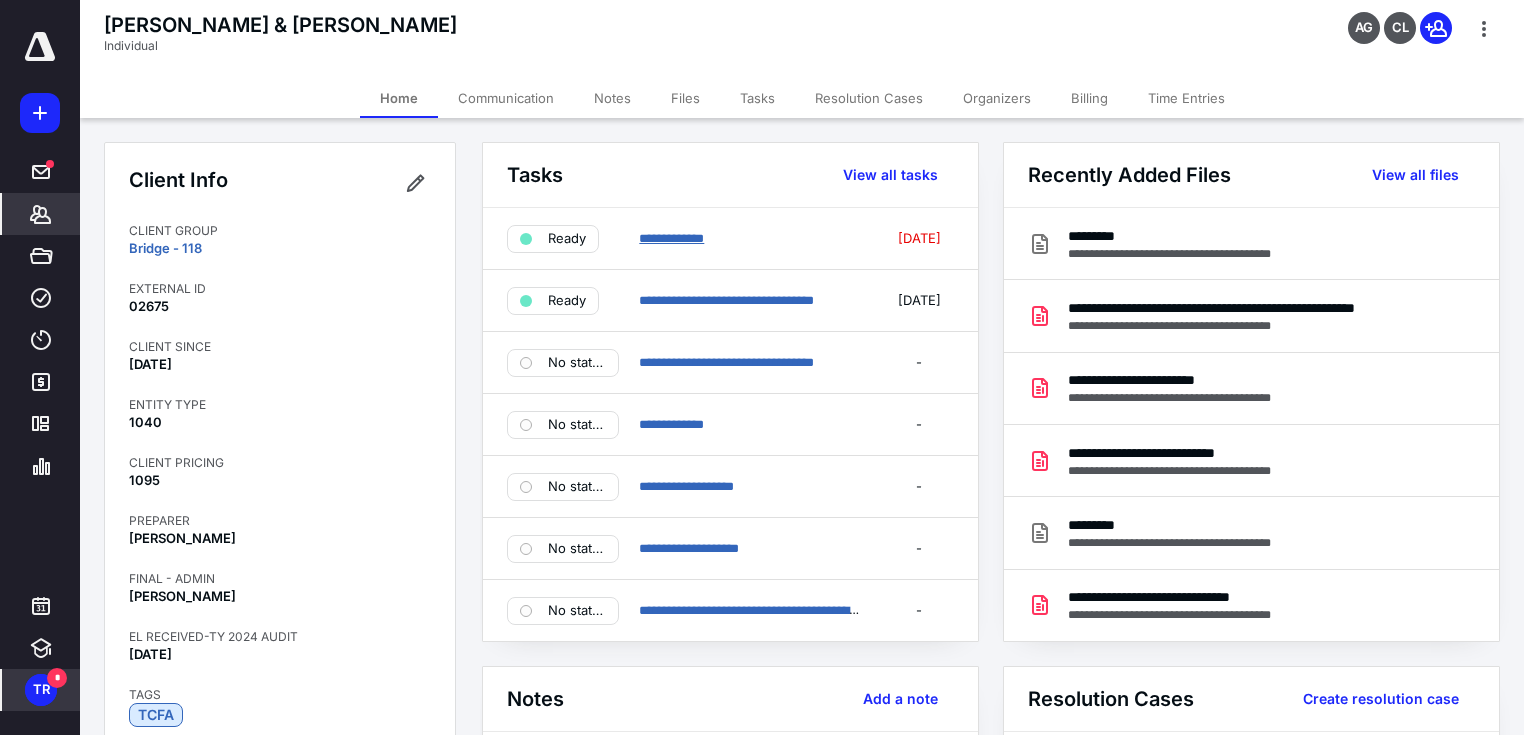 click on "**********" at bounding box center (671, 238) 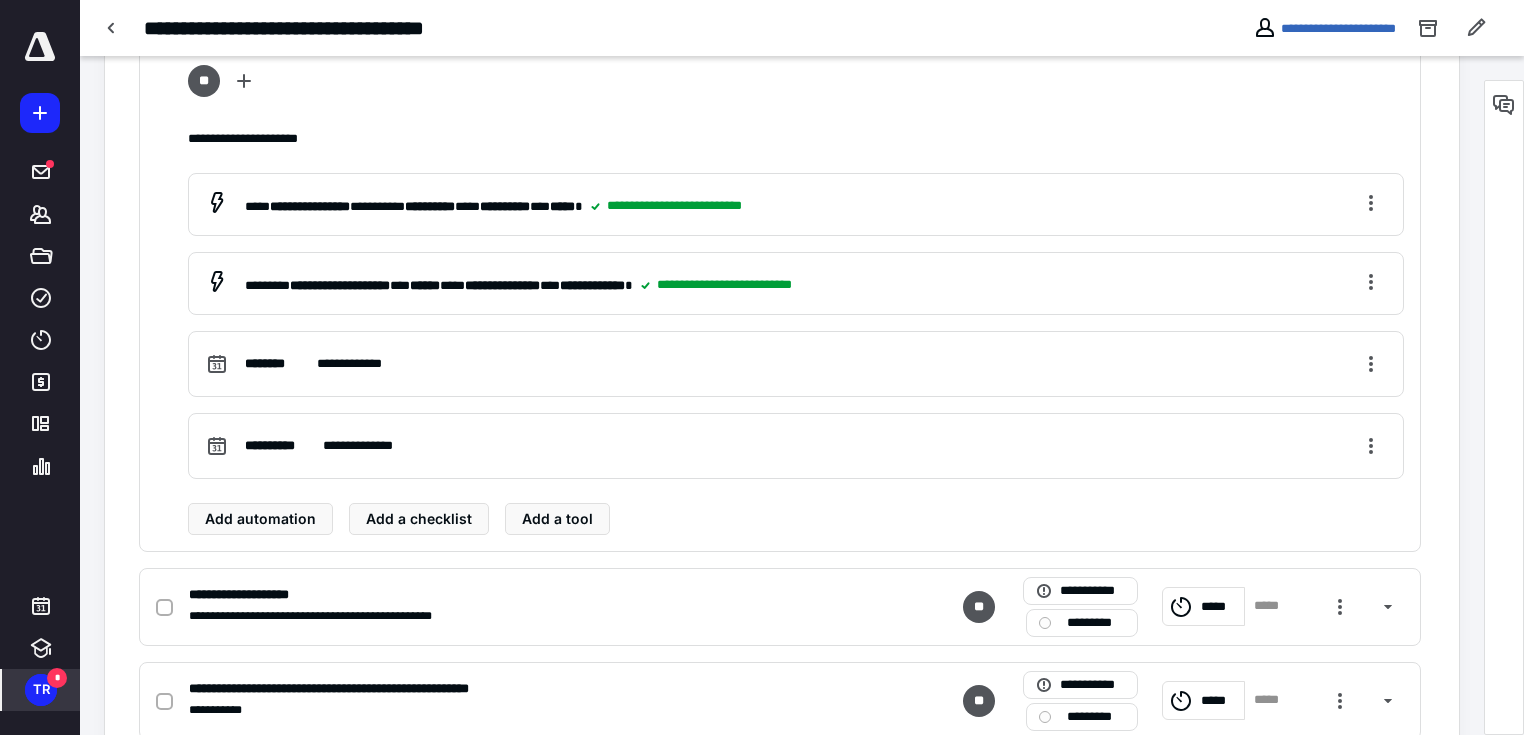scroll, scrollTop: 640, scrollLeft: 0, axis: vertical 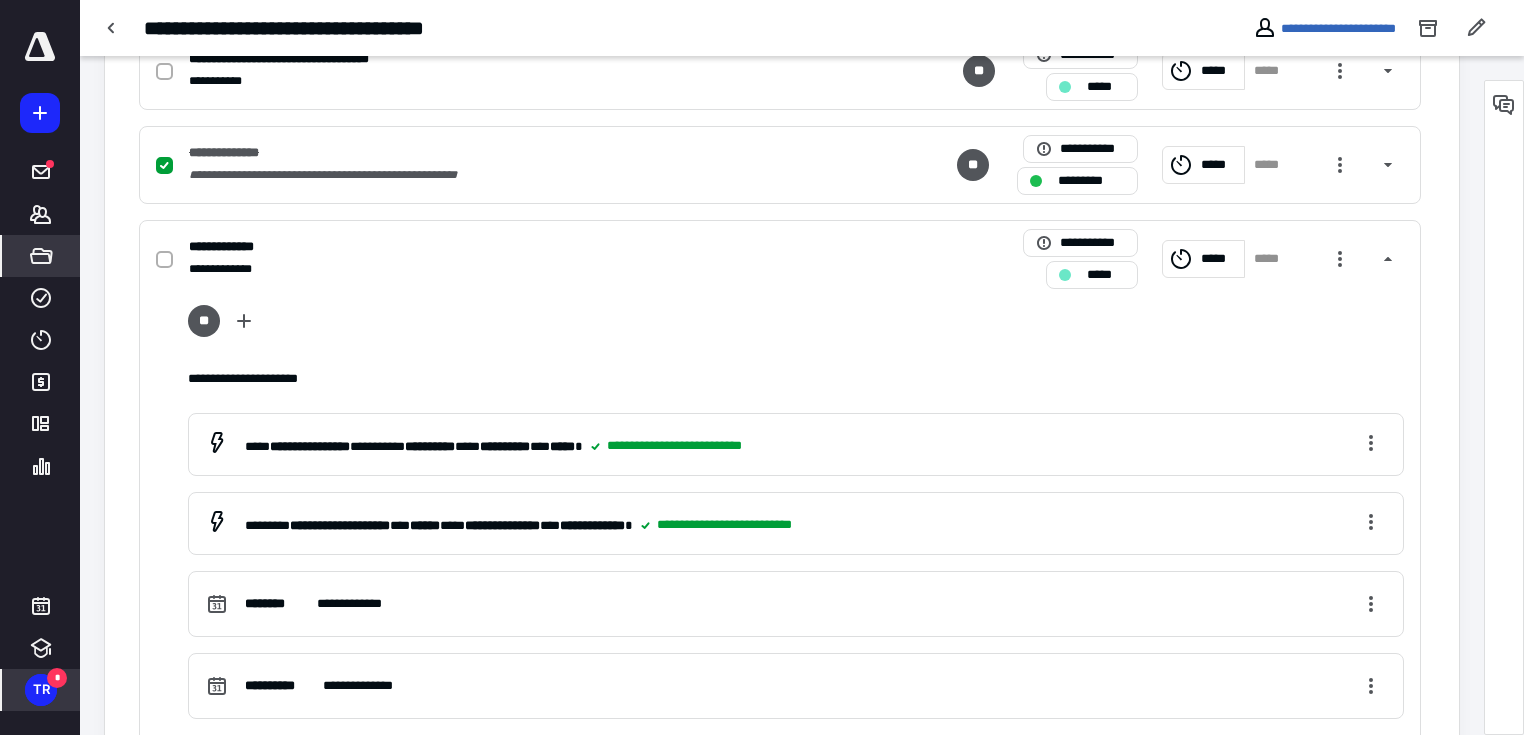 click on "*****" at bounding box center [41, 256] 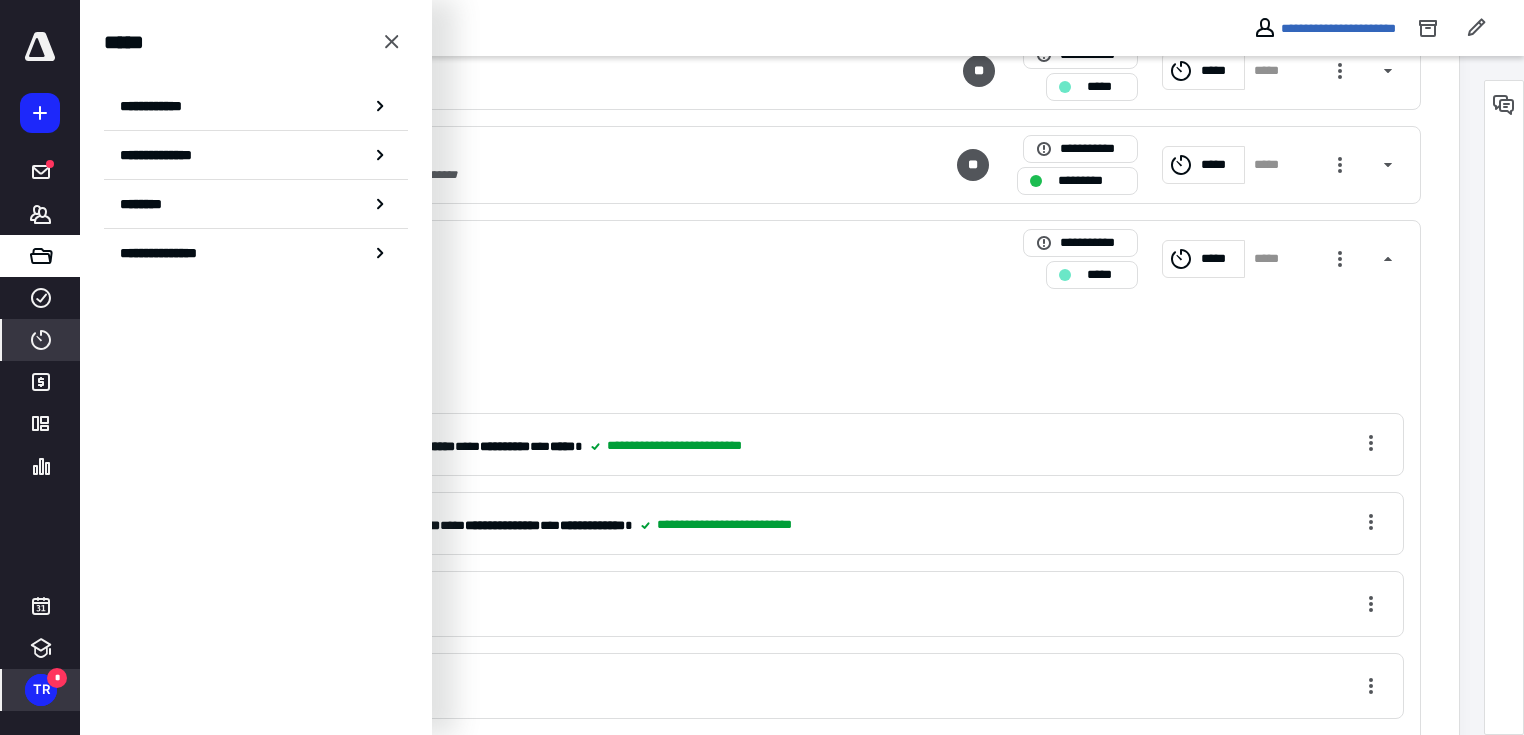 click 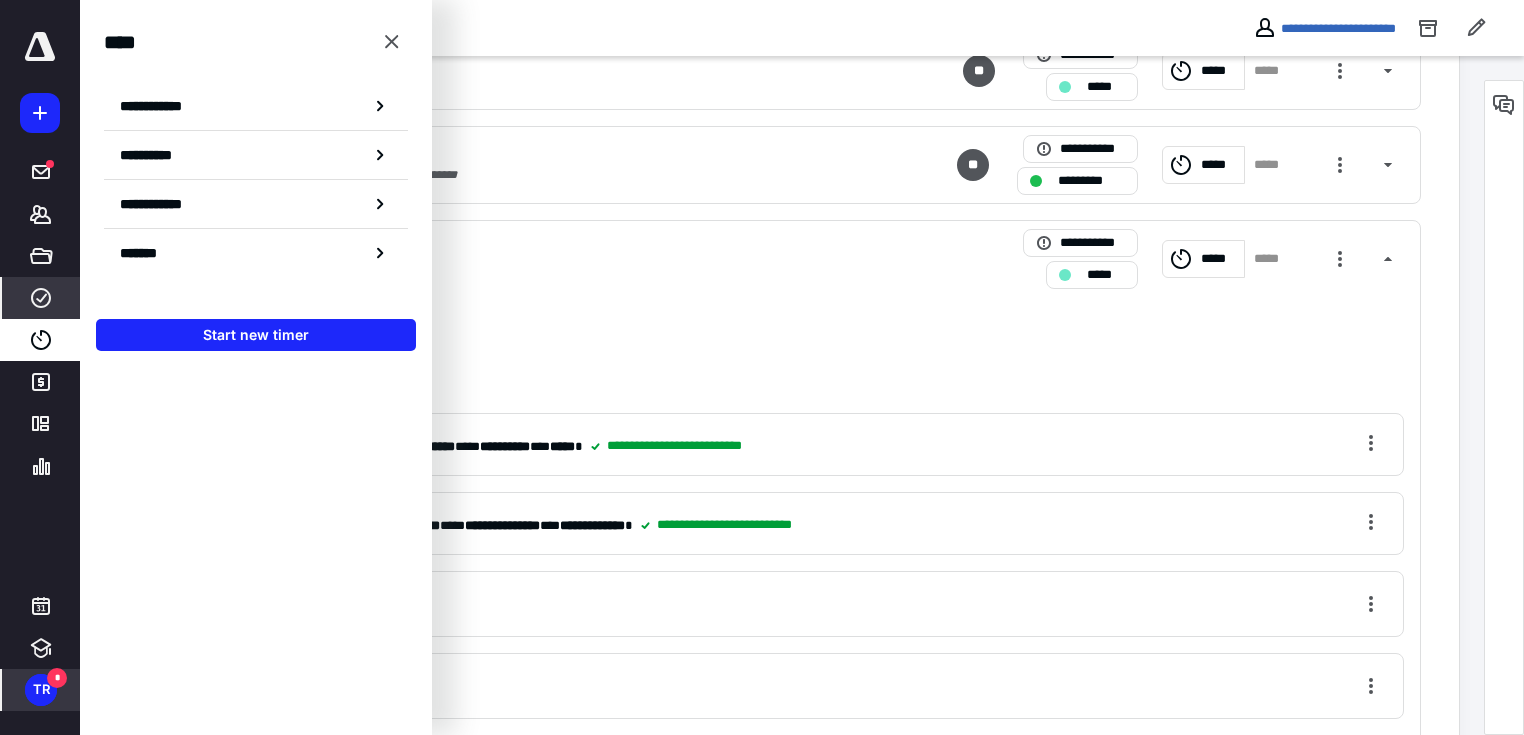 click 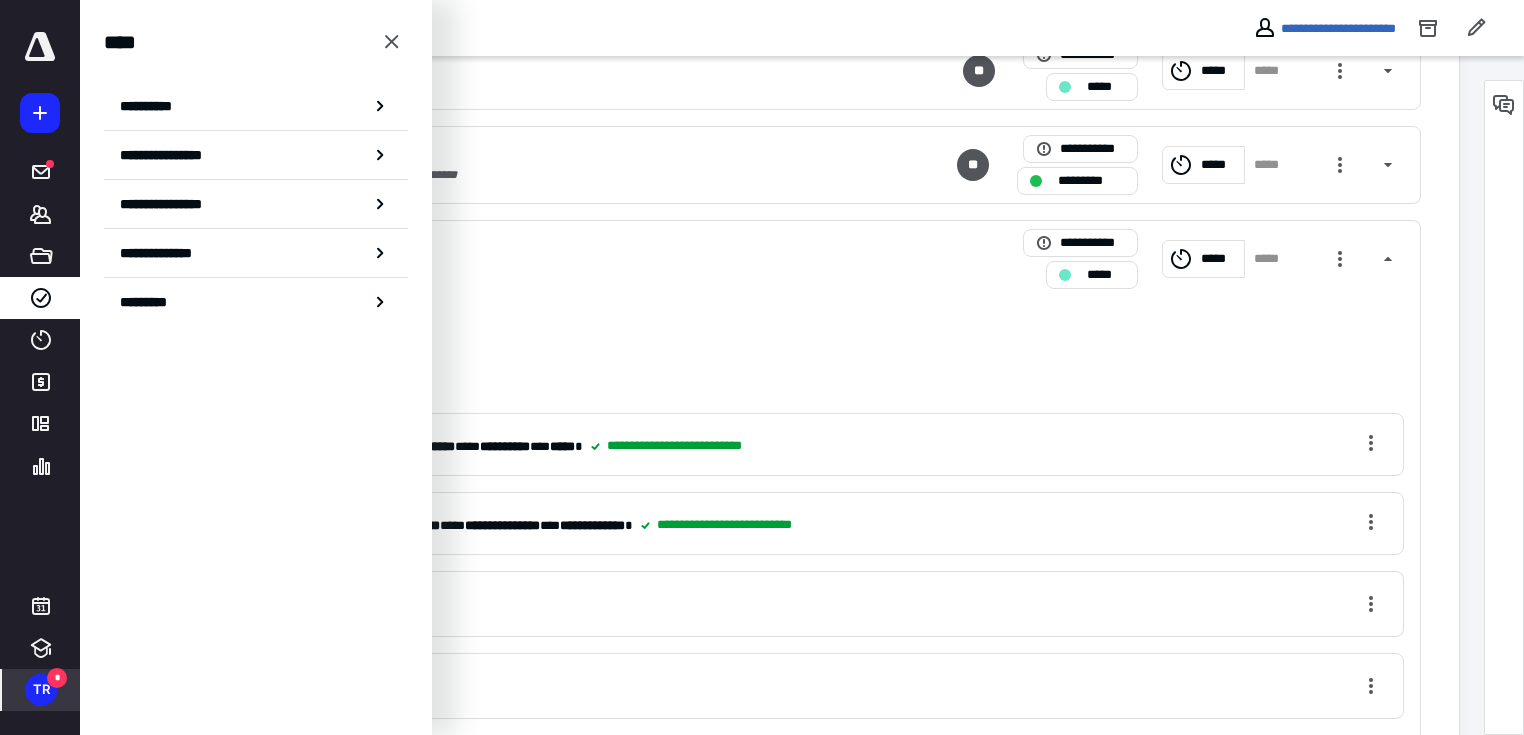 click on "**********" at bounding box center [256, 176] 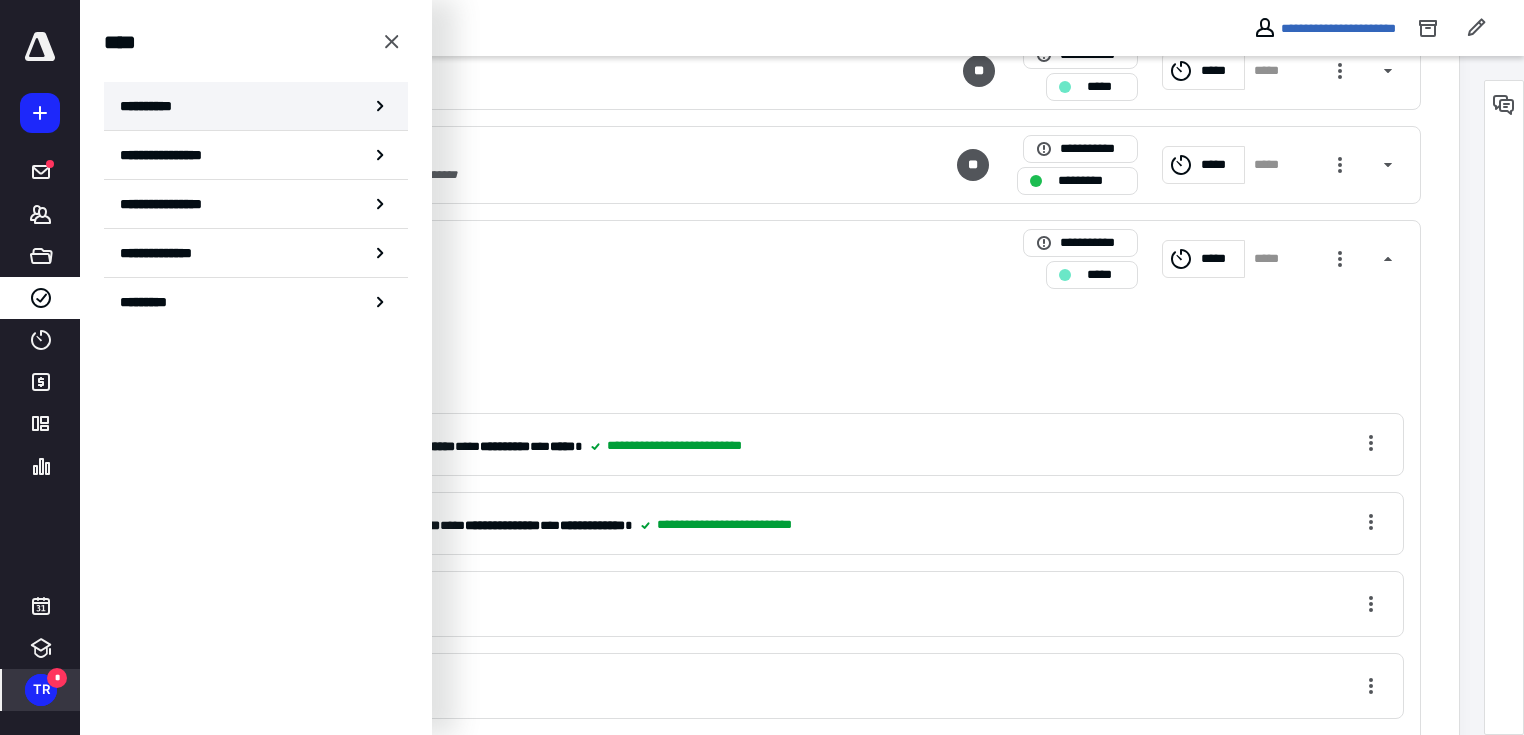 click on "**********" at bounding box center (256, 106) 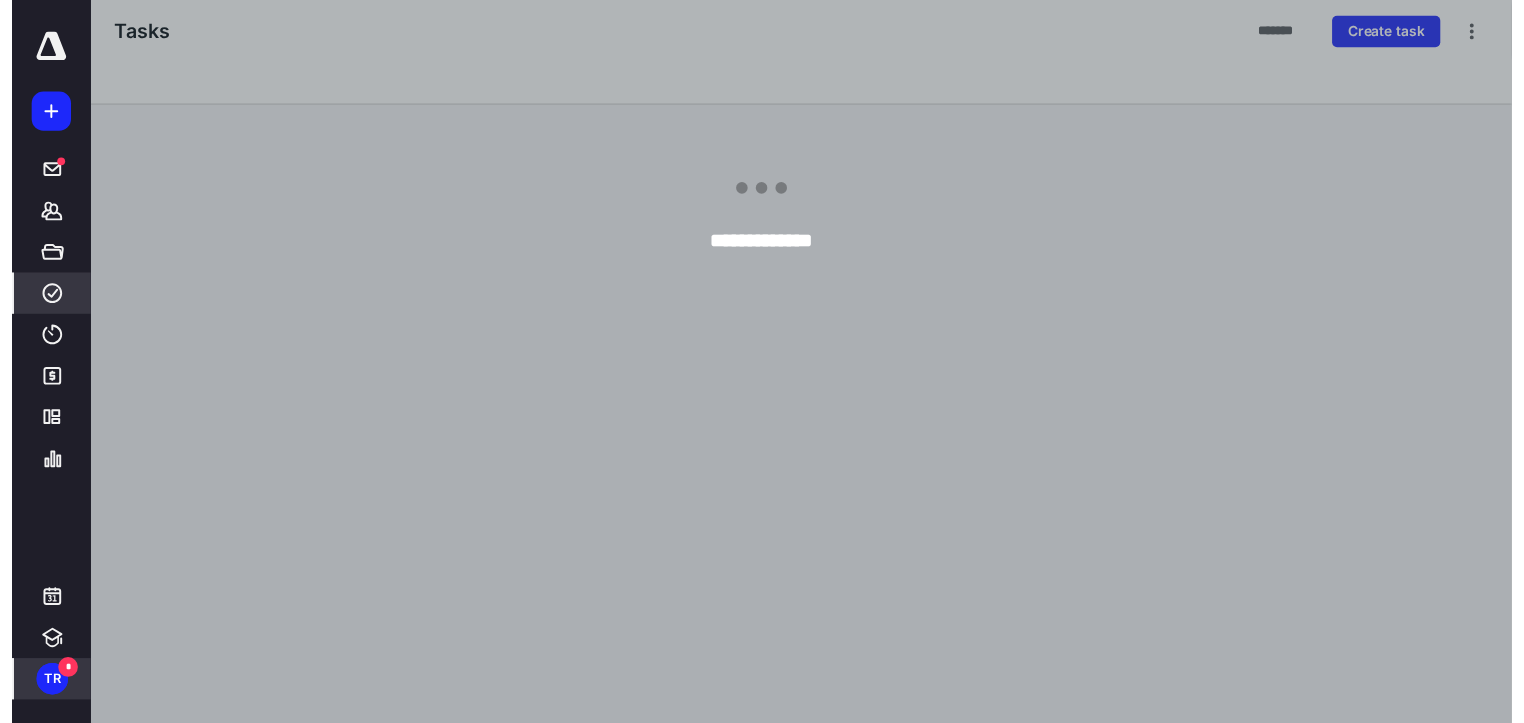 scroll, scrollTop: 0, scrollLeft: 0, axis: both 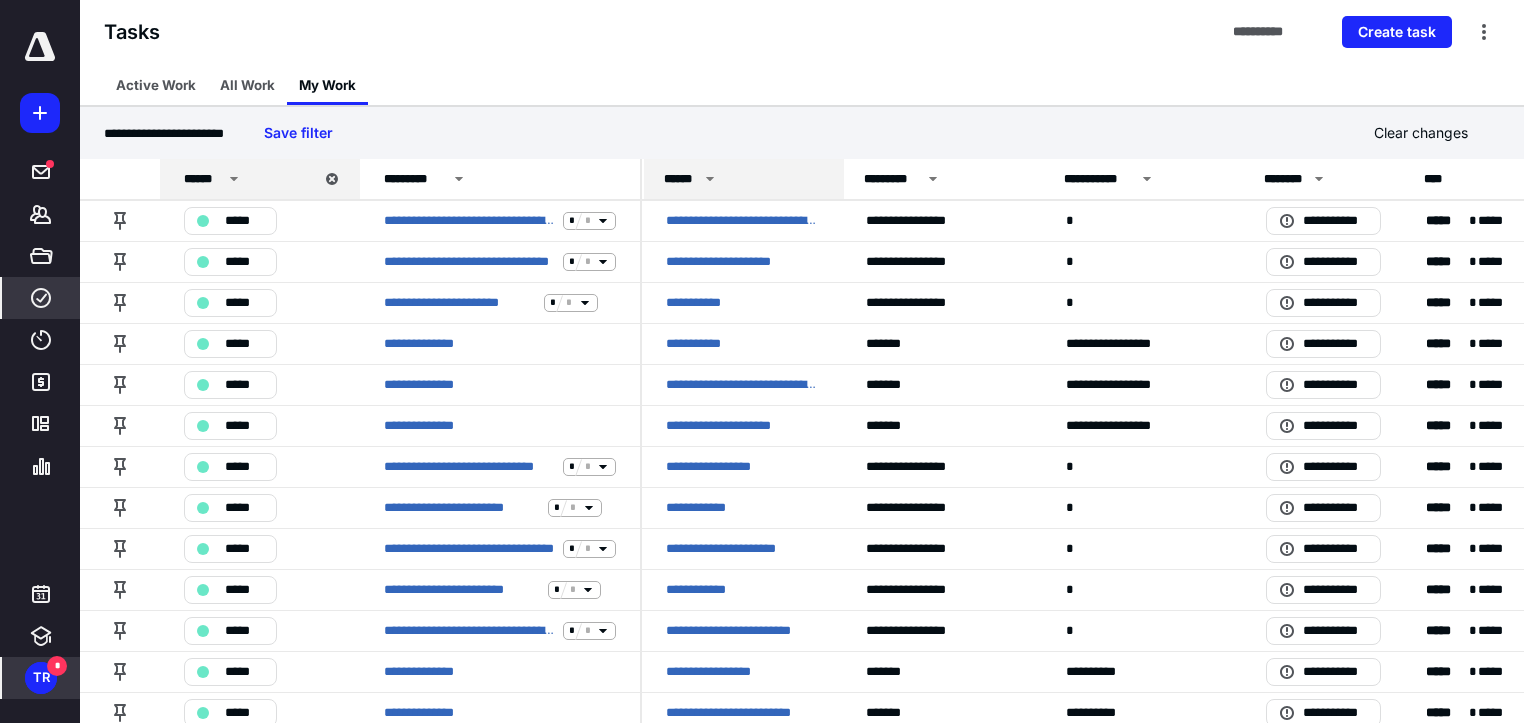 click on "******" at bounding box center (744, 179) 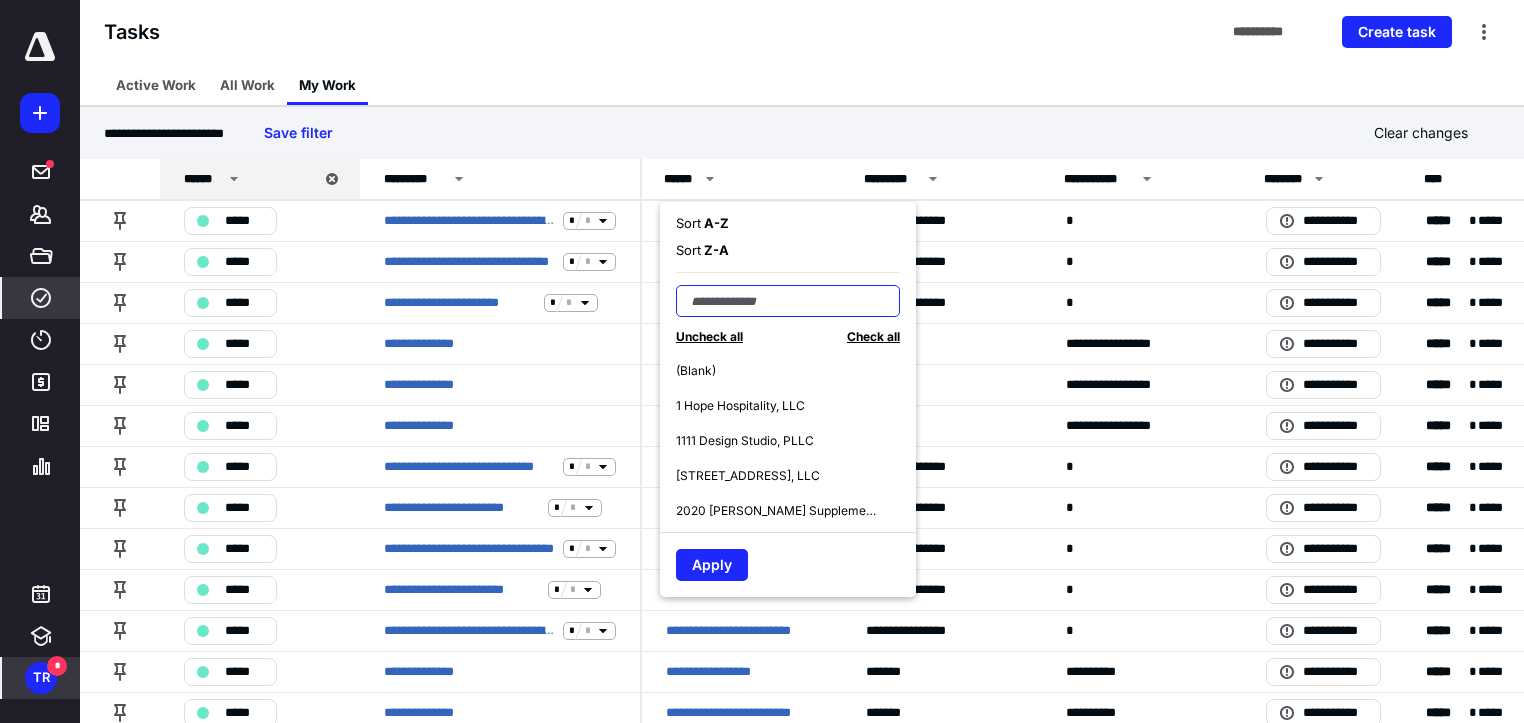 click at bounding box center [788, 301] 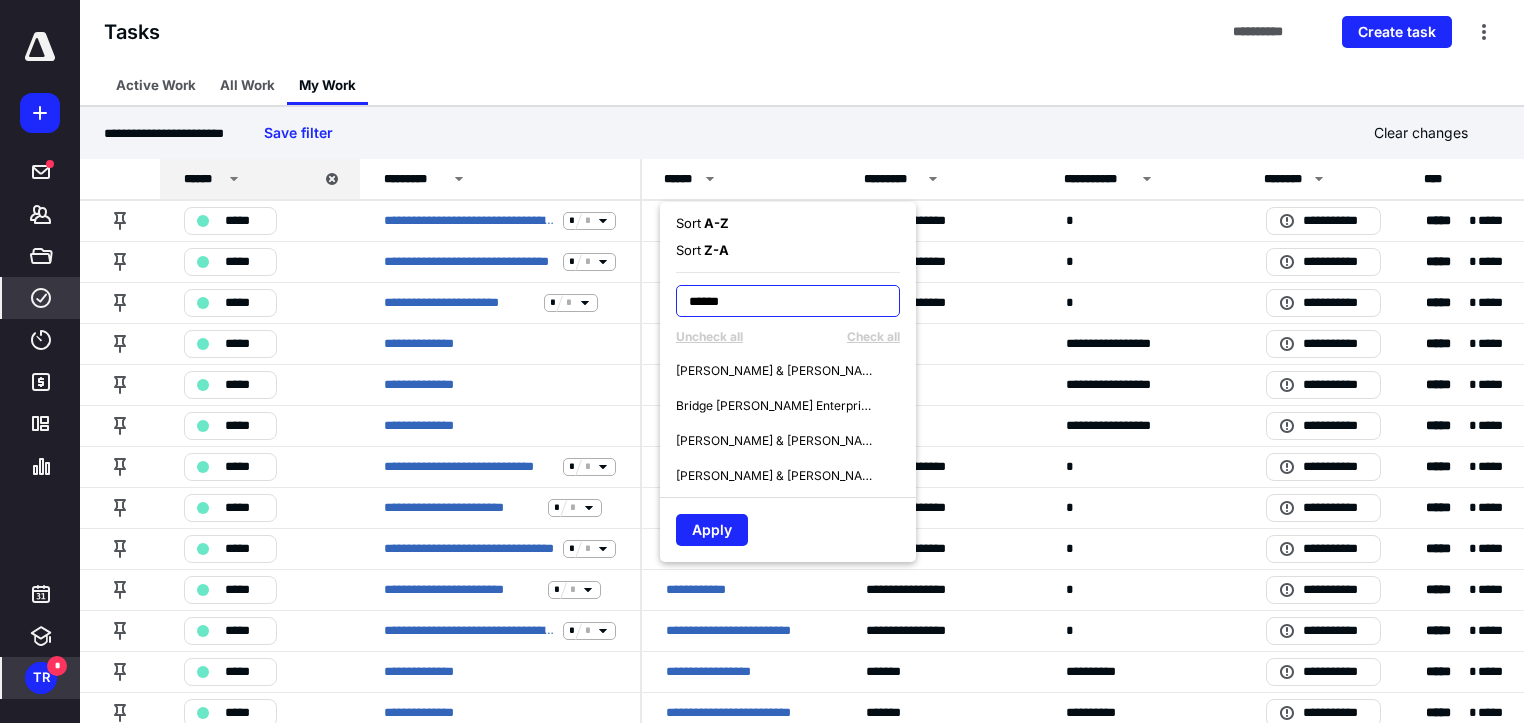 type on "******" 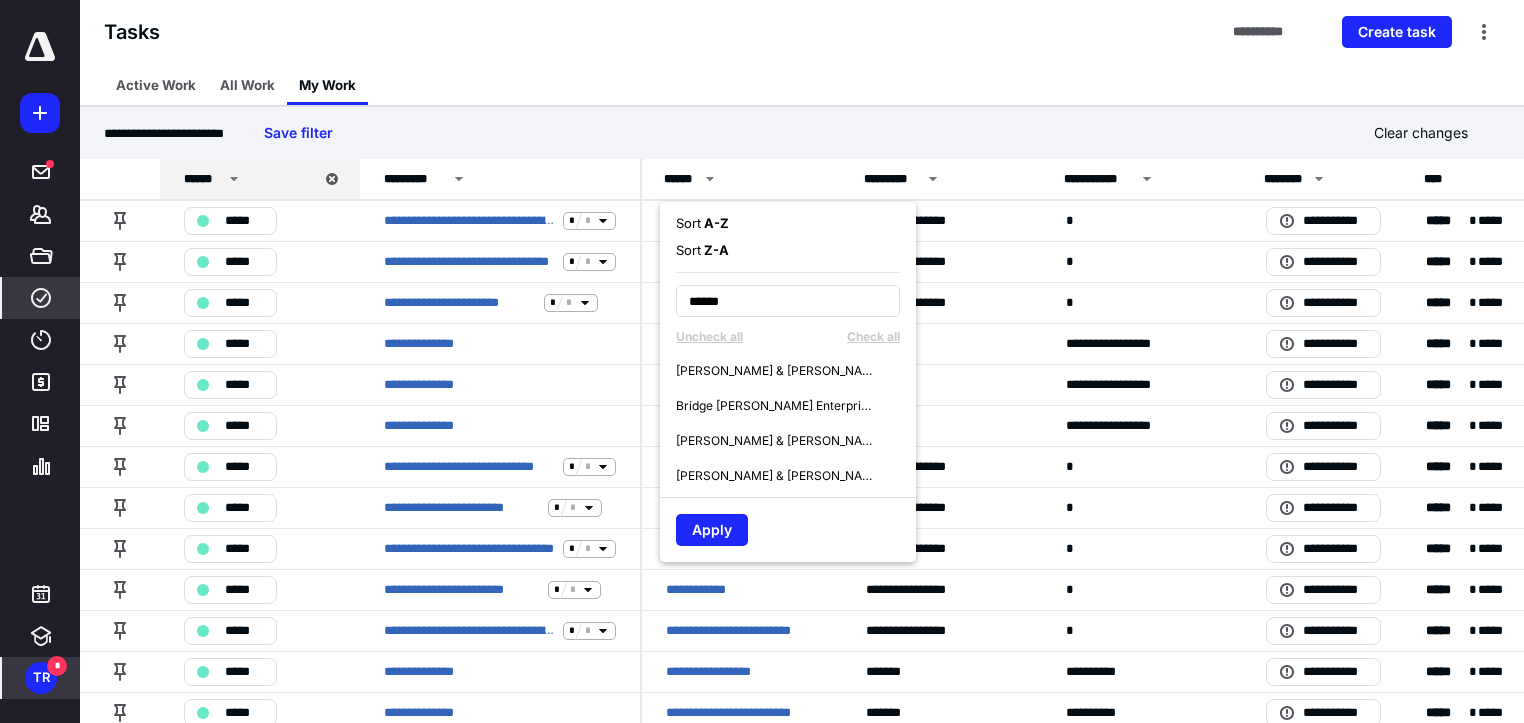 click on "[PERSON_NAME] & [PERSON_NAME]" at bounding box center [796, 370] 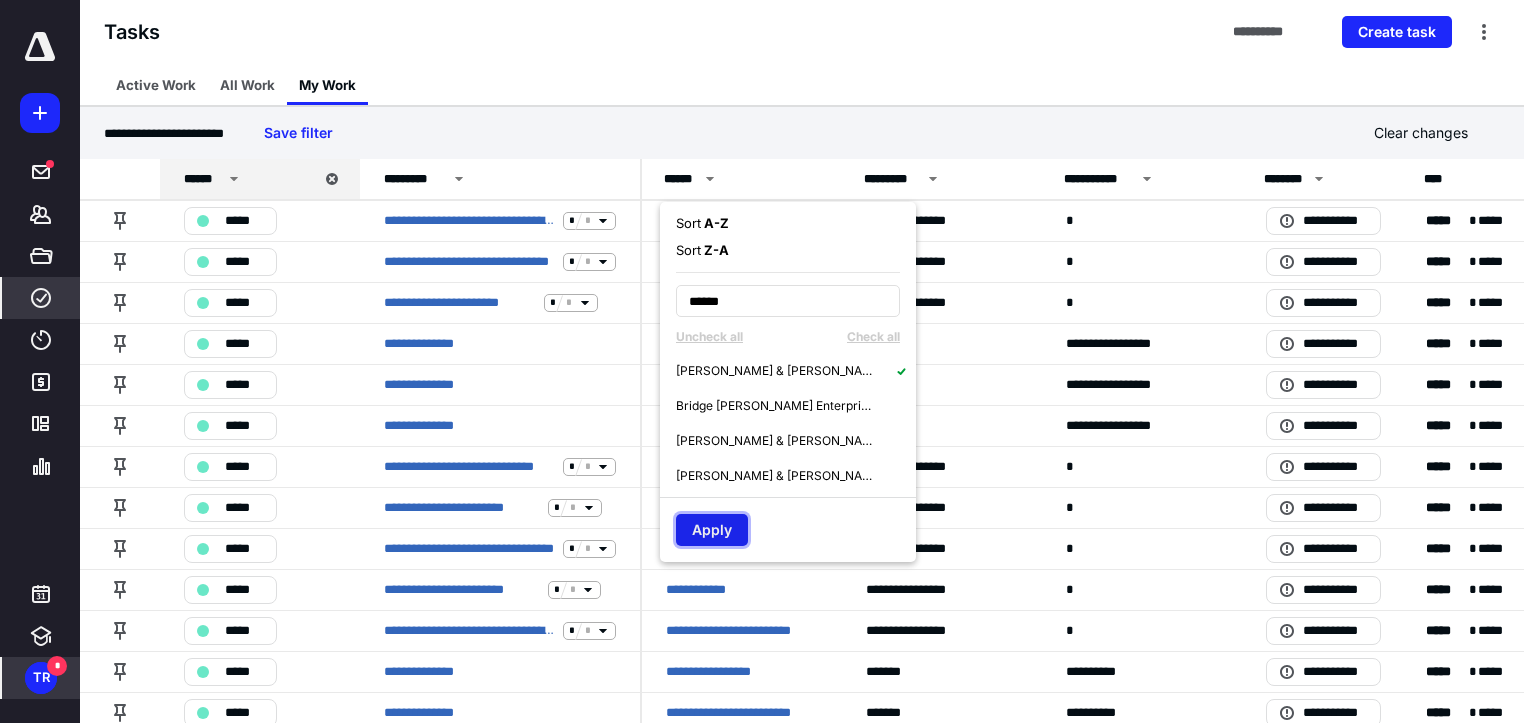 click on "Apply" at bounding box center (712, 530) 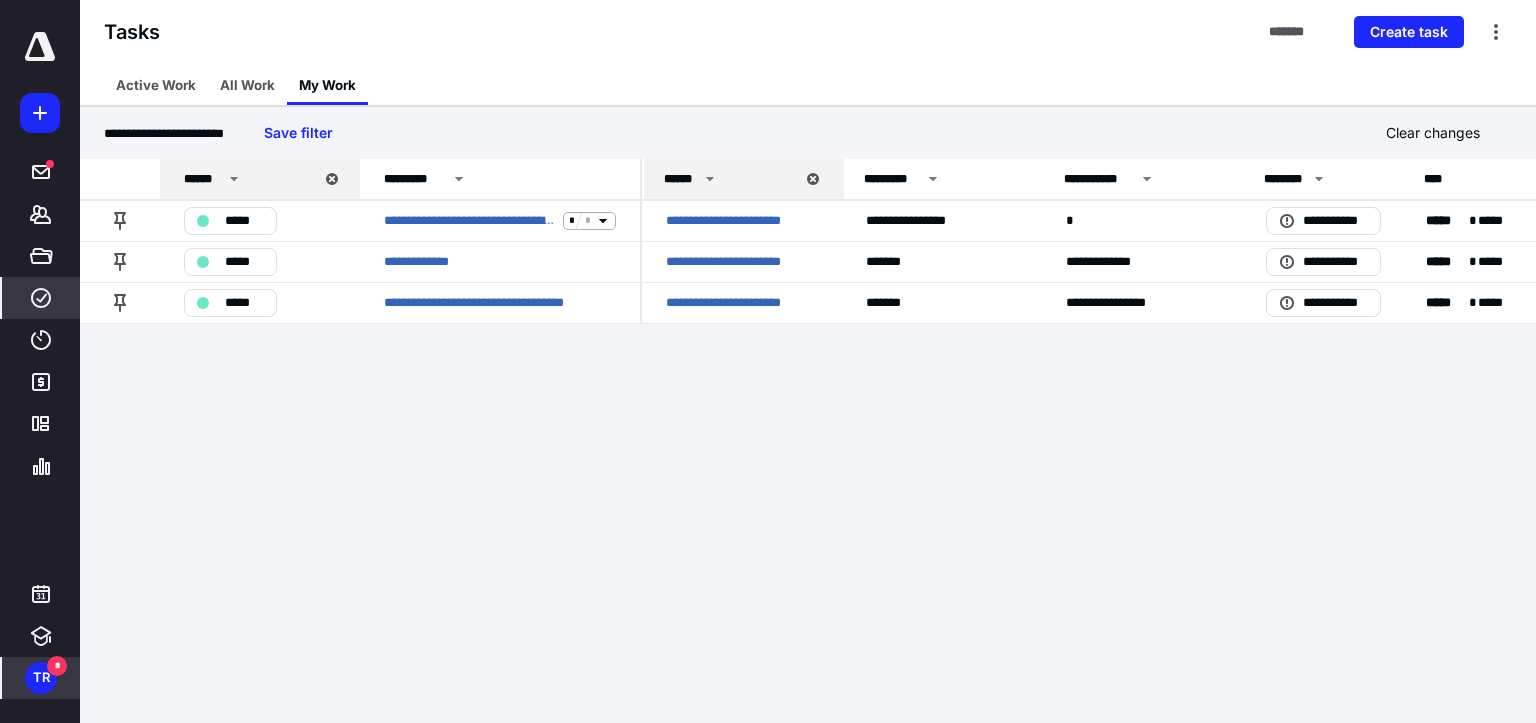 drag, startPoint x: 228, startPoint y: 175, endPoint x: 239, endPoint y: 195, distance: 22.825424 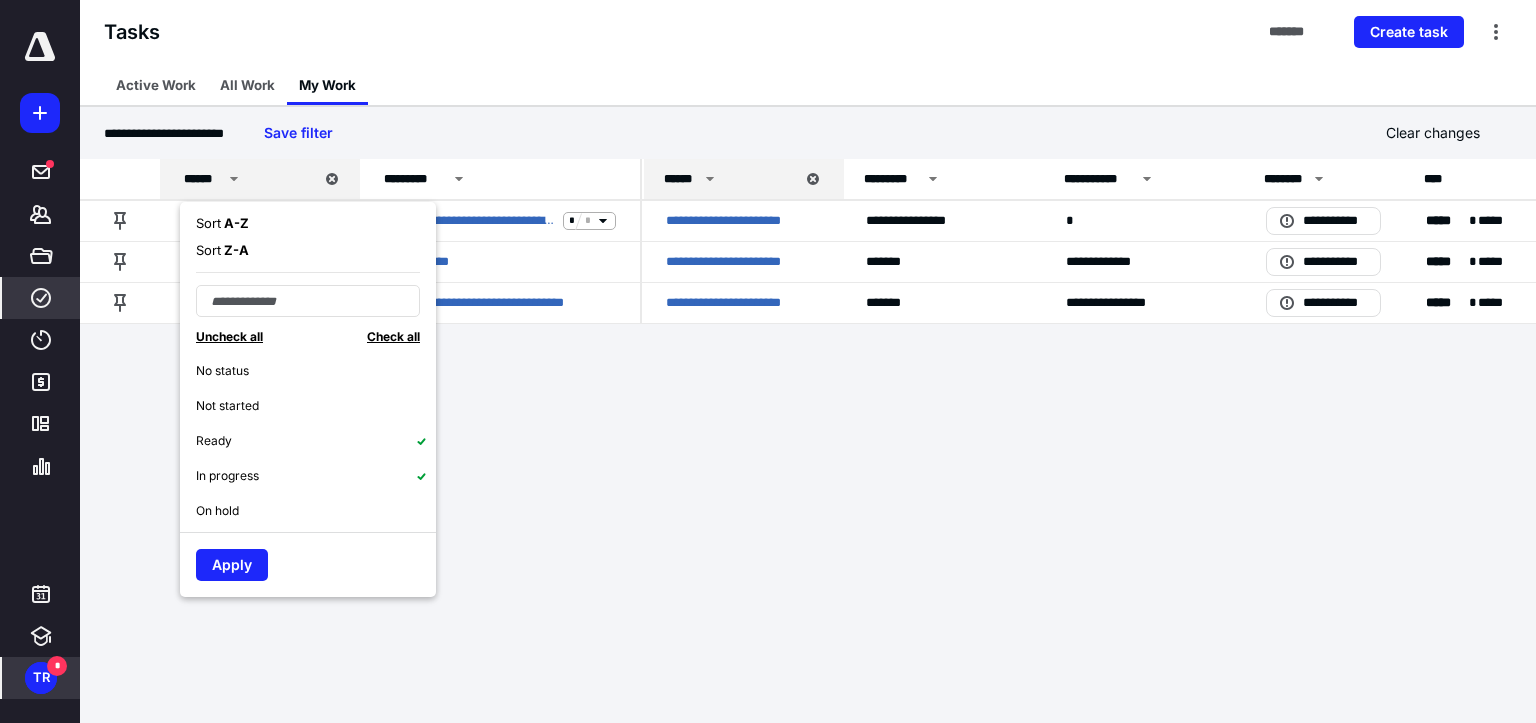 click on "Active Work All Work My Work" at bounding box center (808, 85) 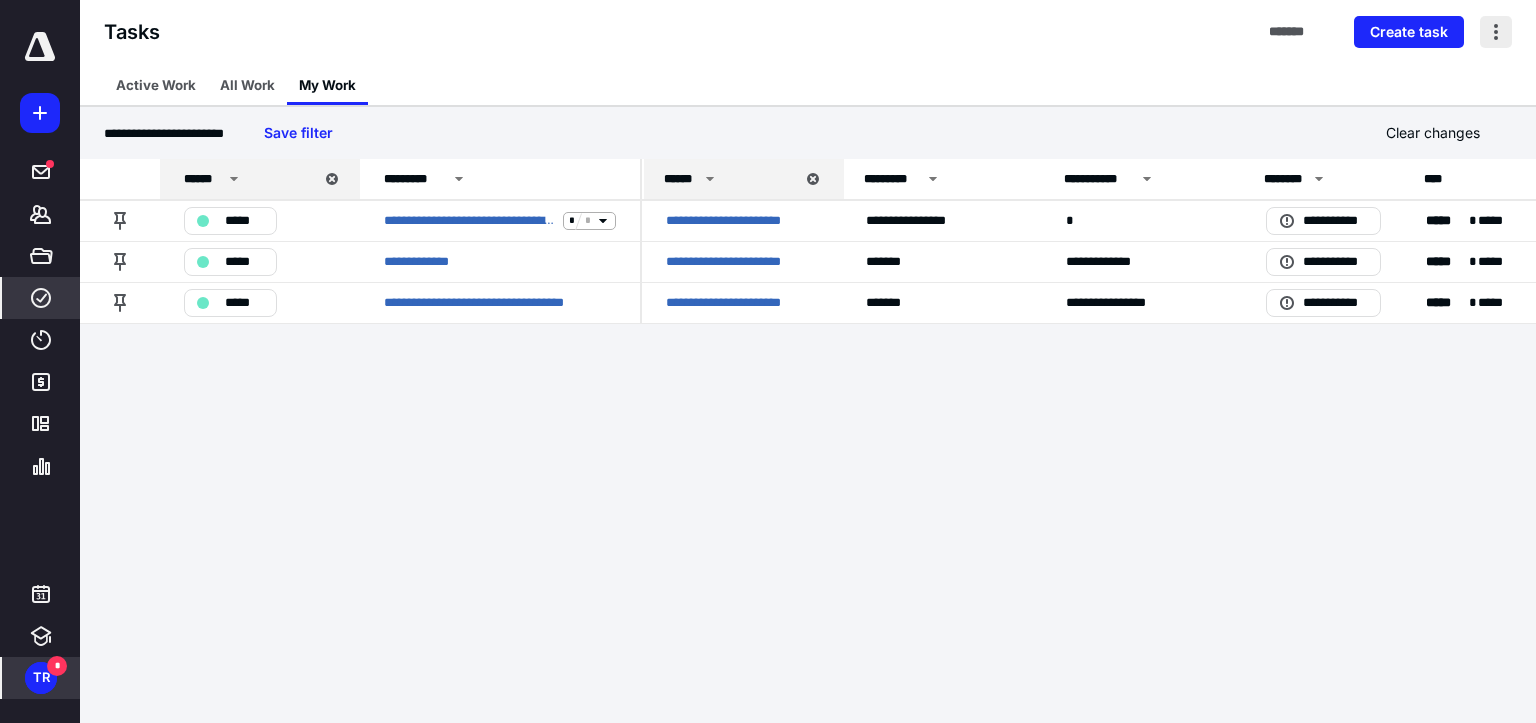 click at bounding box center [1496, 32] 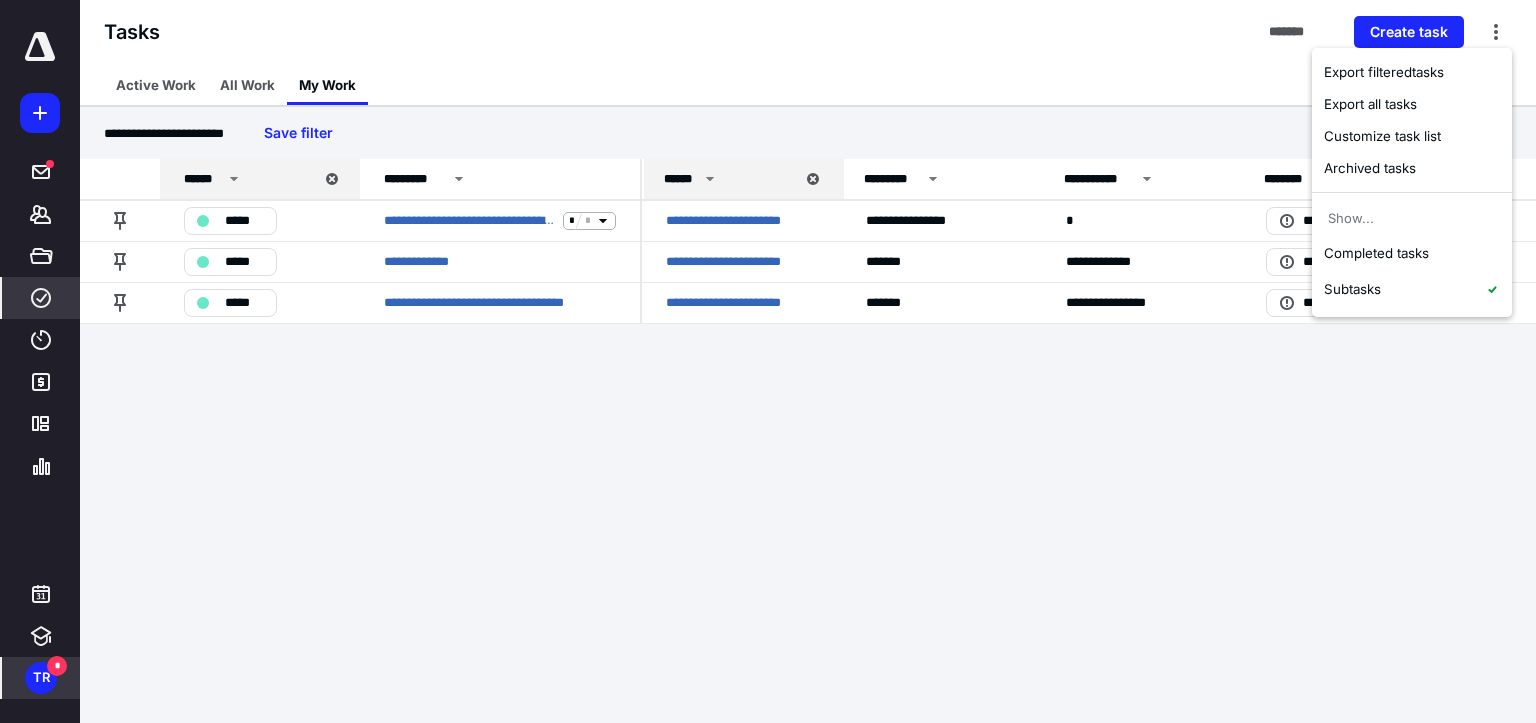 click on "Tasks ******* Create task" at bounding box center [808, 32] 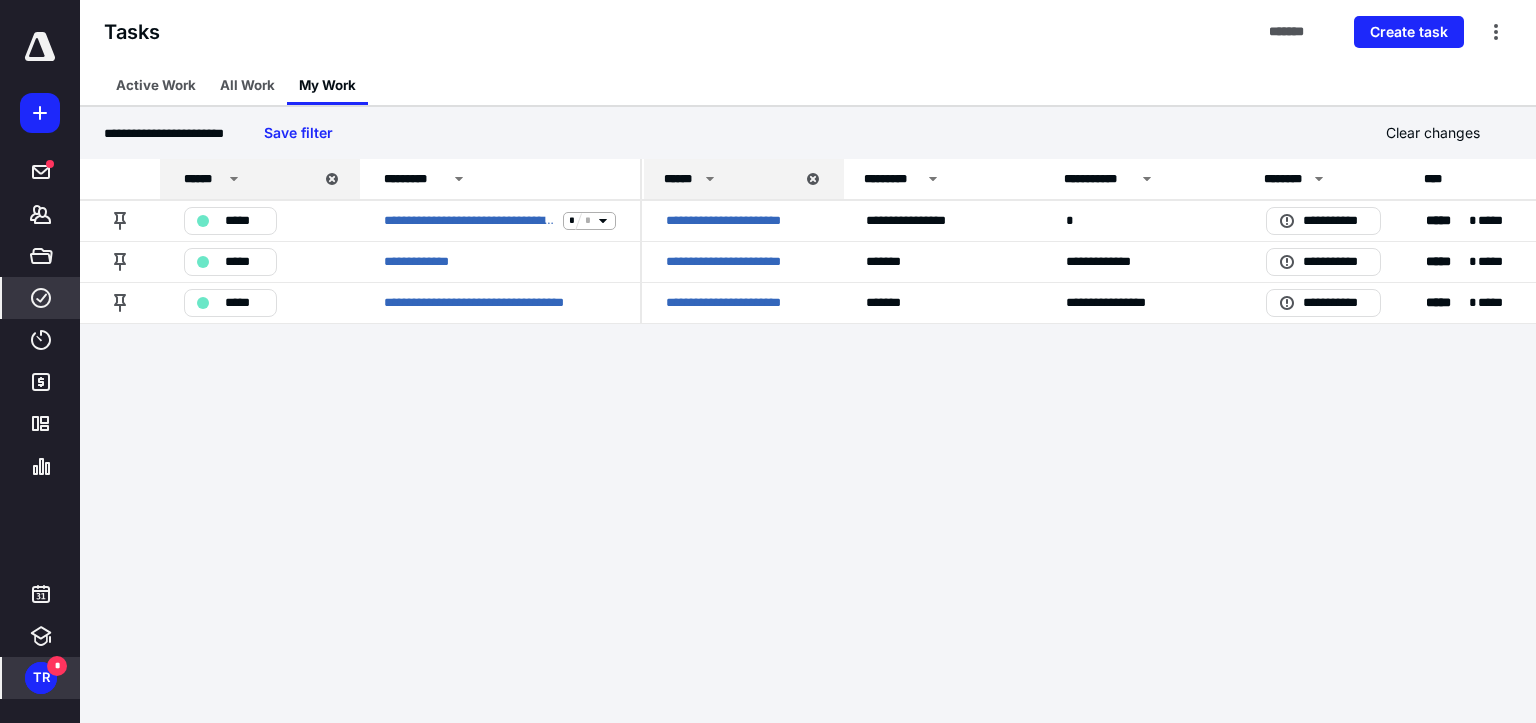 click 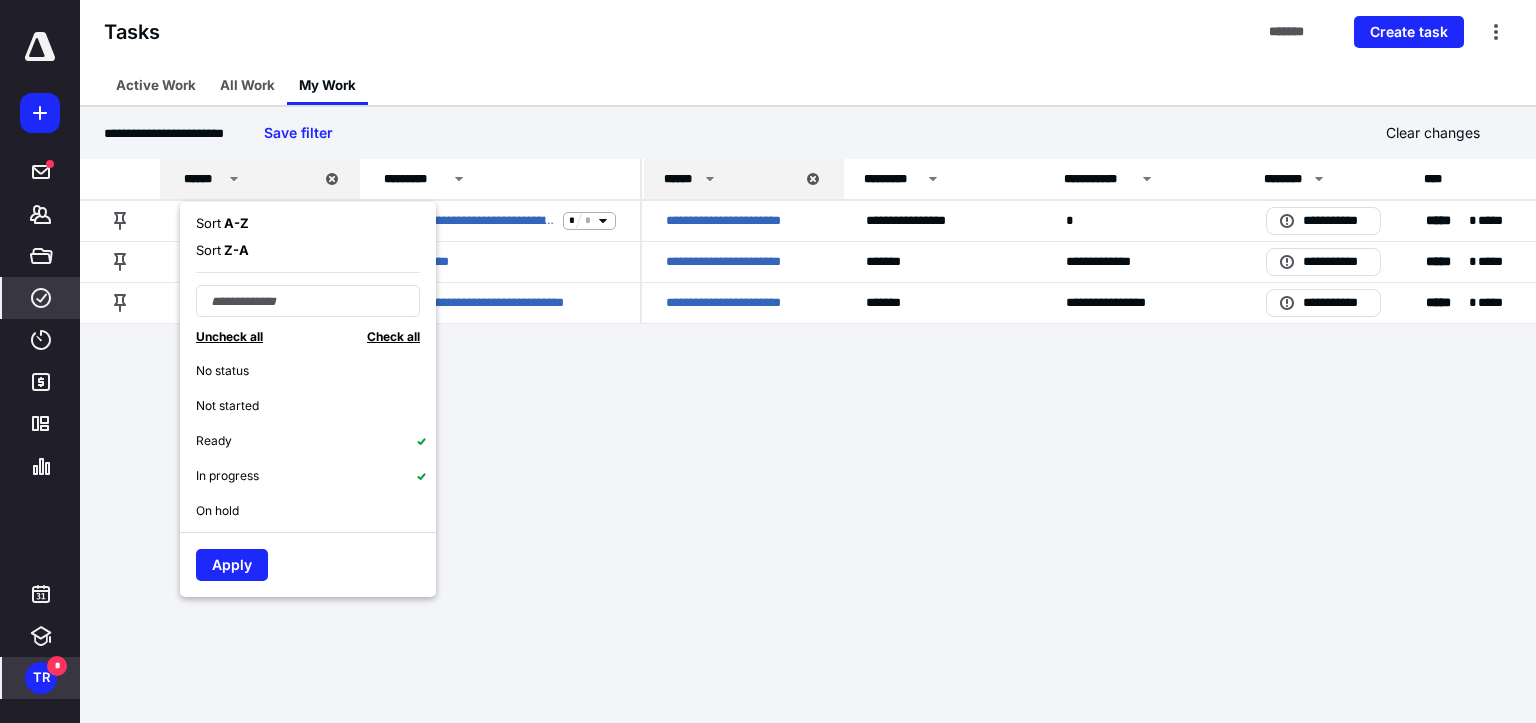 click on "Active Work All Work My Work" at bounding box center (808, 85) 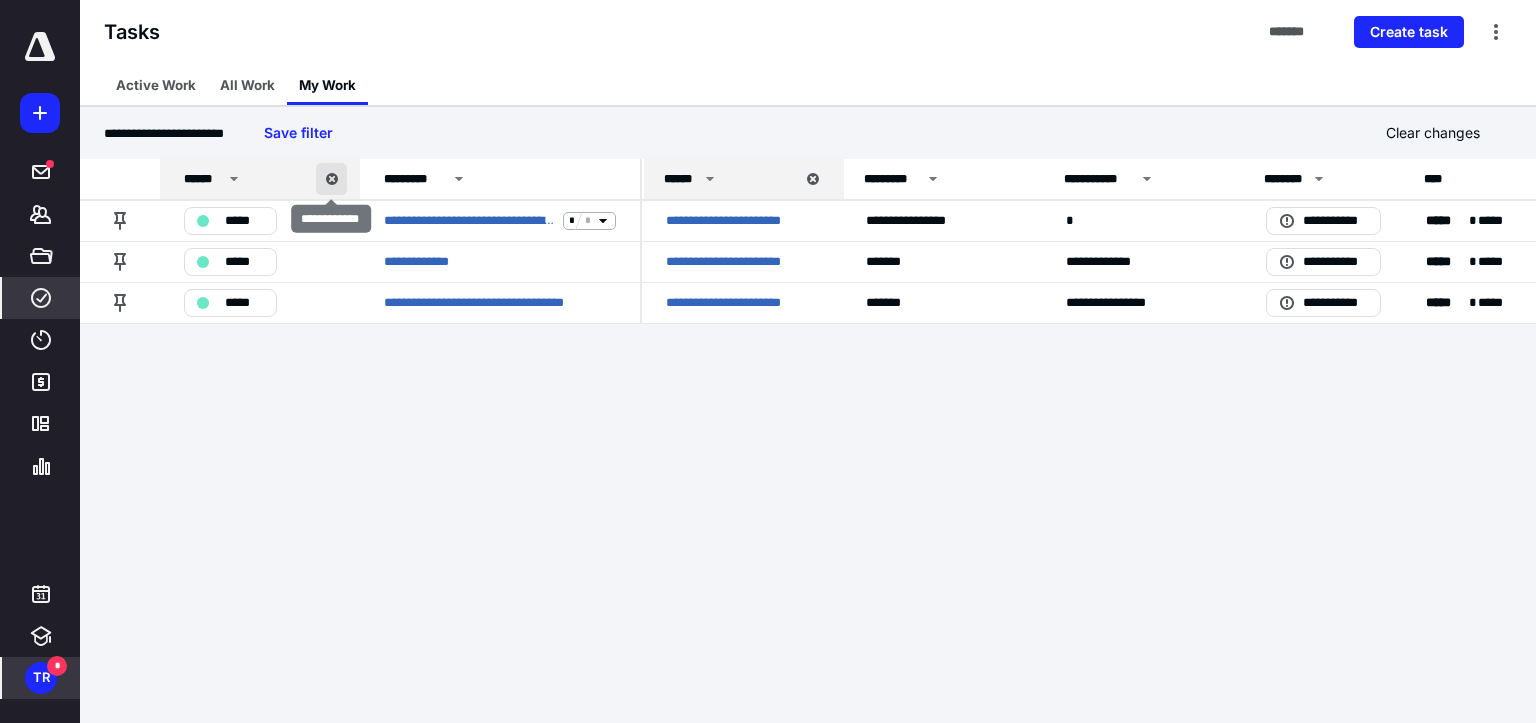 click at bounding box center [331, 179] 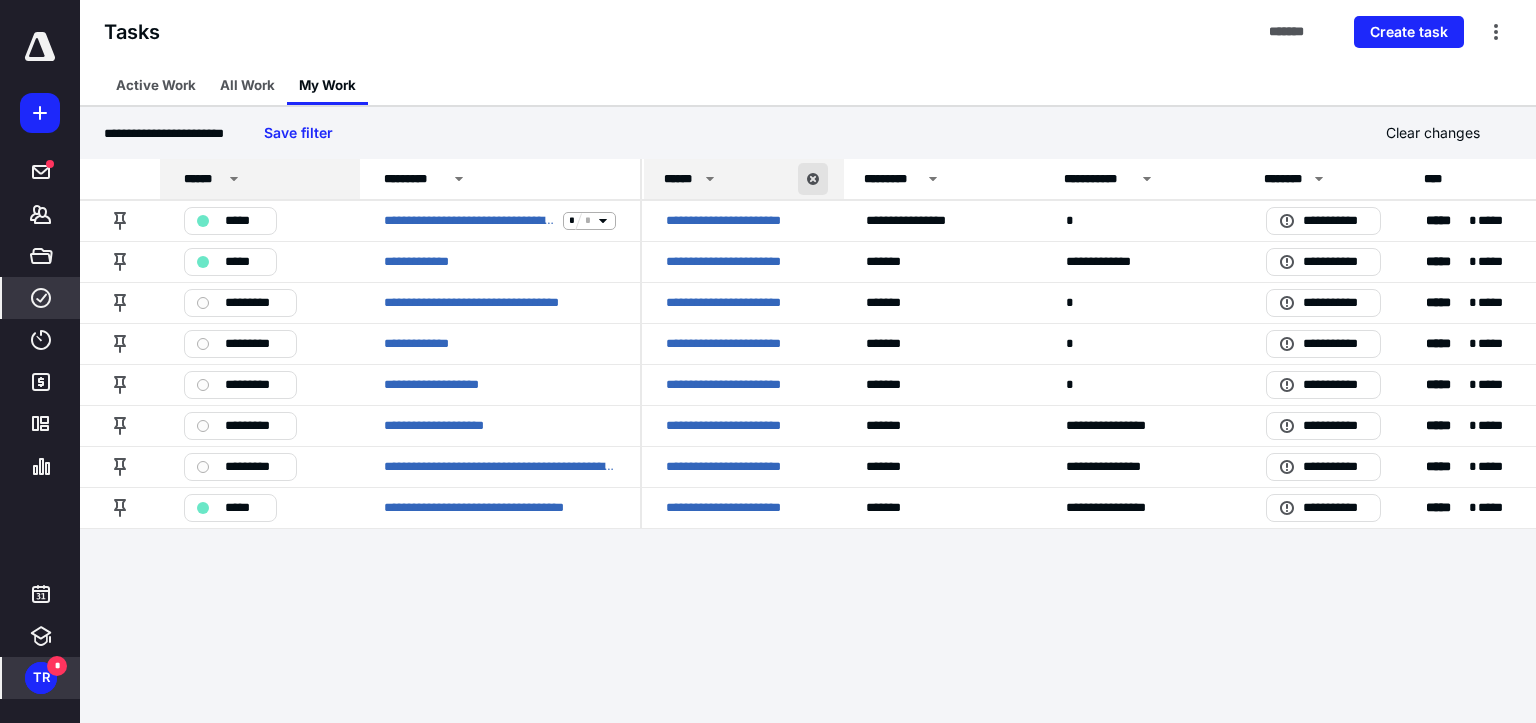 click at bounding box center (813, 179) 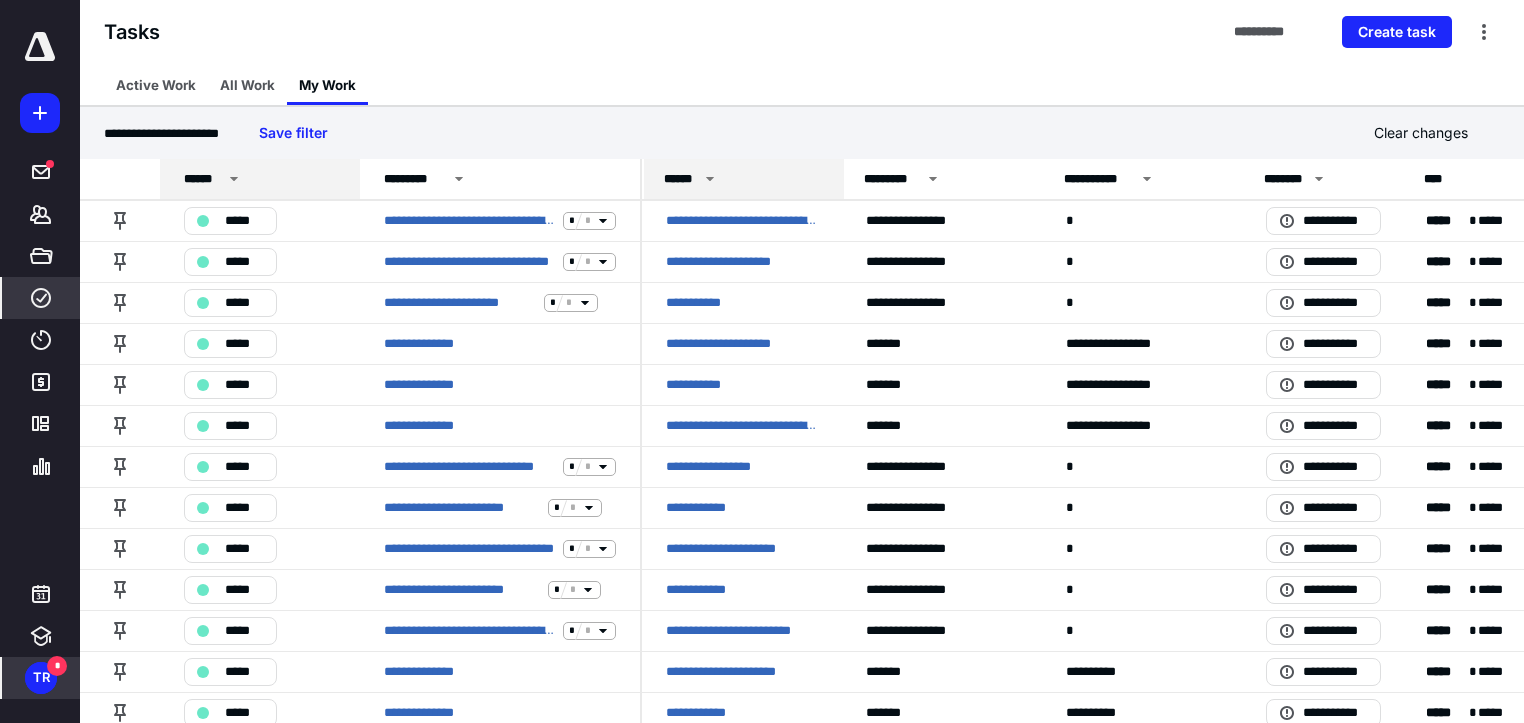 click on "**********" at bounding box center [802, 32] 